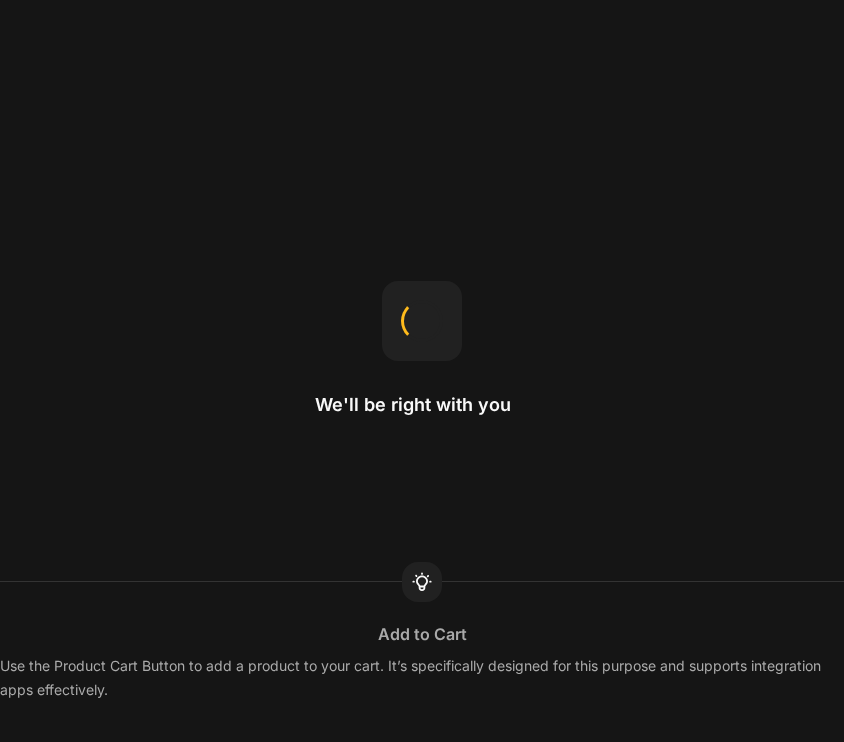 scroll, scrollTop: 0, scrollLeft: 0, axis: both 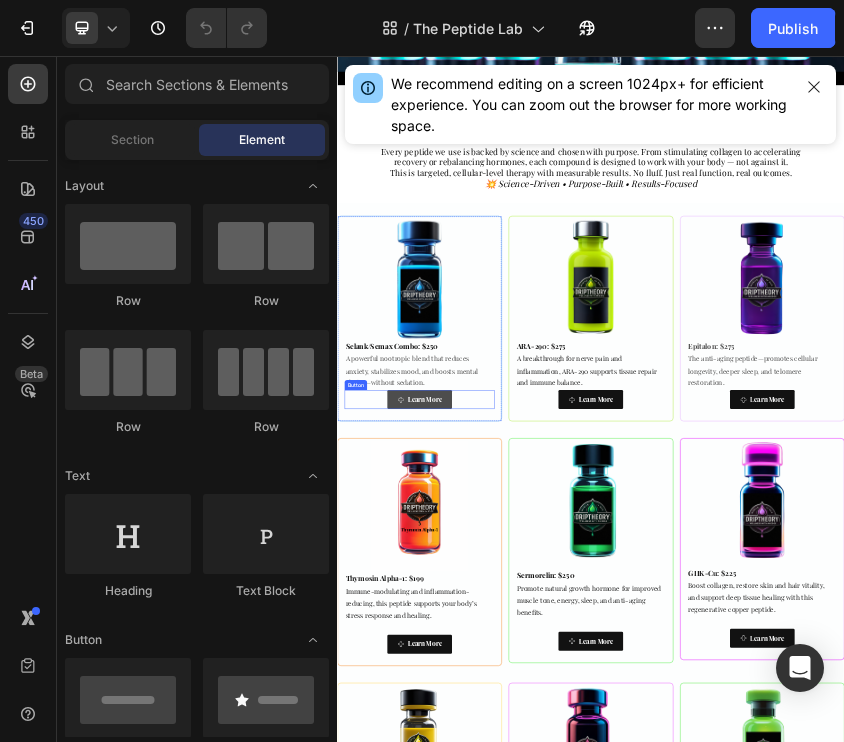 click on "Learn More" at bounding box center (531, 869) 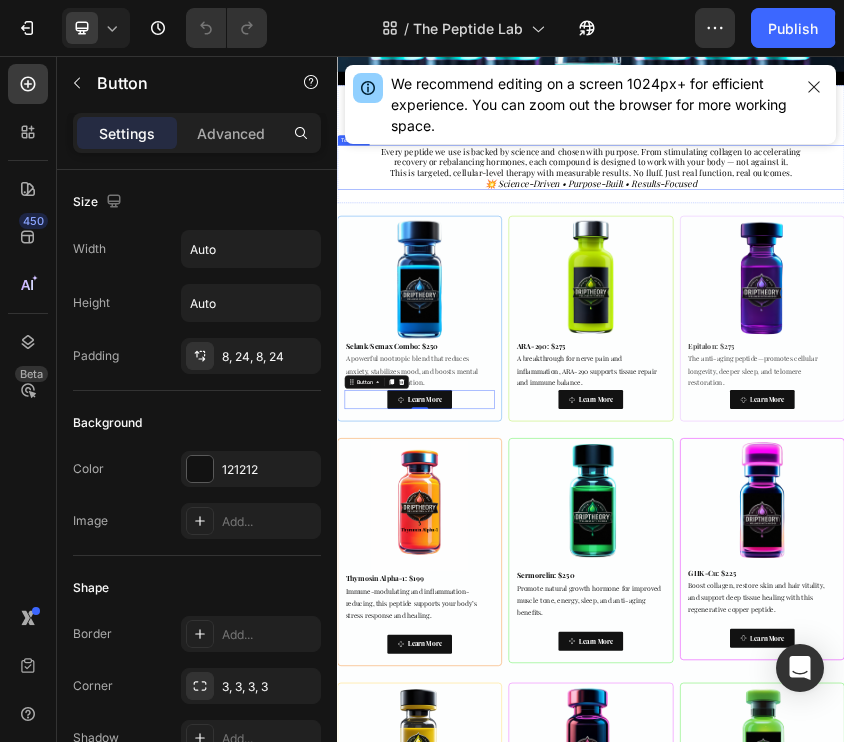 scroll, scrollTop: 331, scrollLeft: 0, axis: vertical 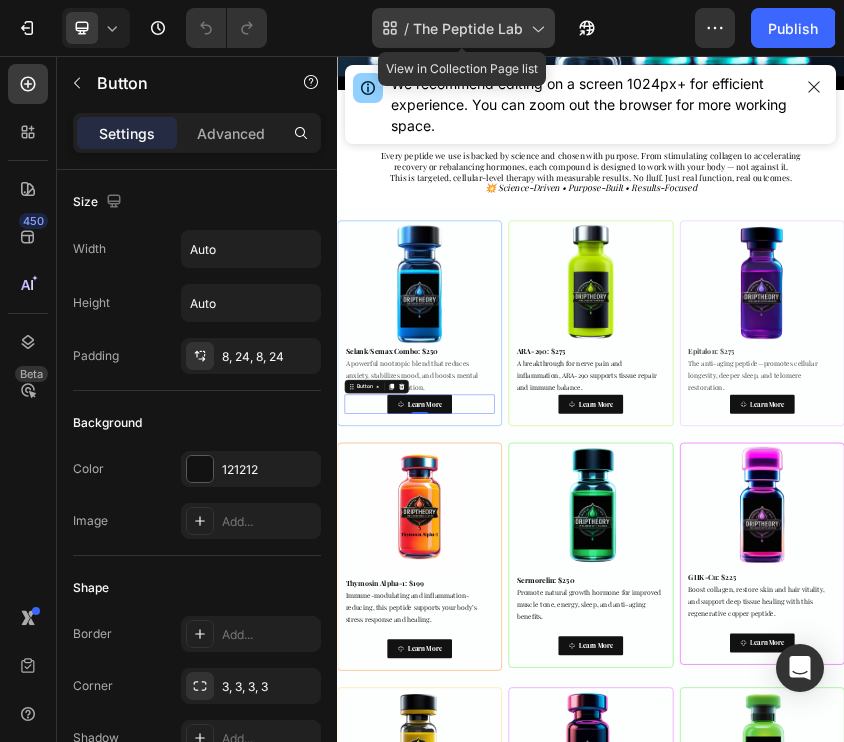 click on "The Peptide Lab" at bounding box center [468, 28] 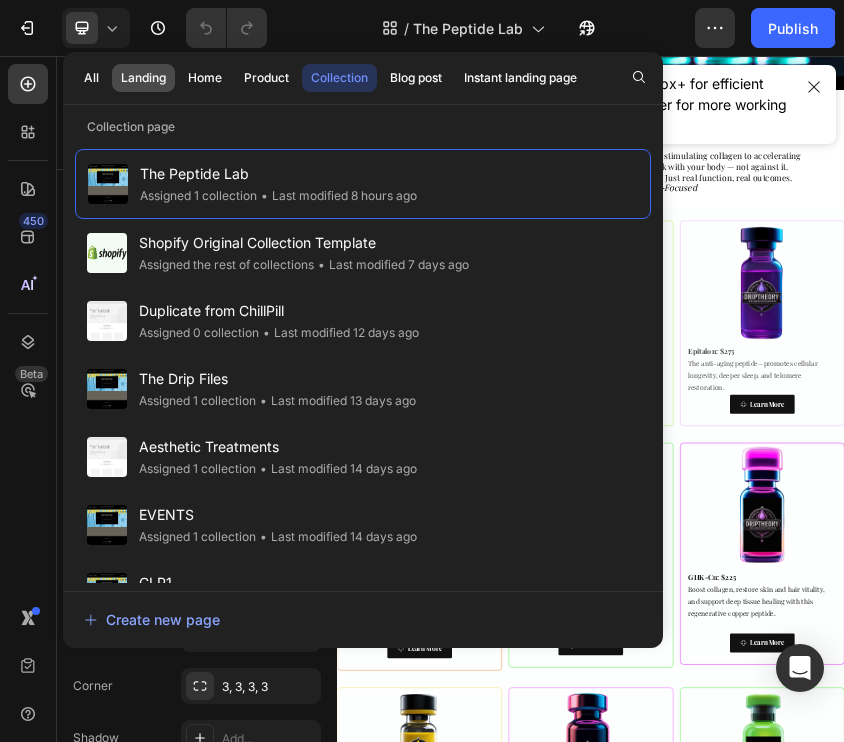 click on "Landing" at bounding box center (143, 78) 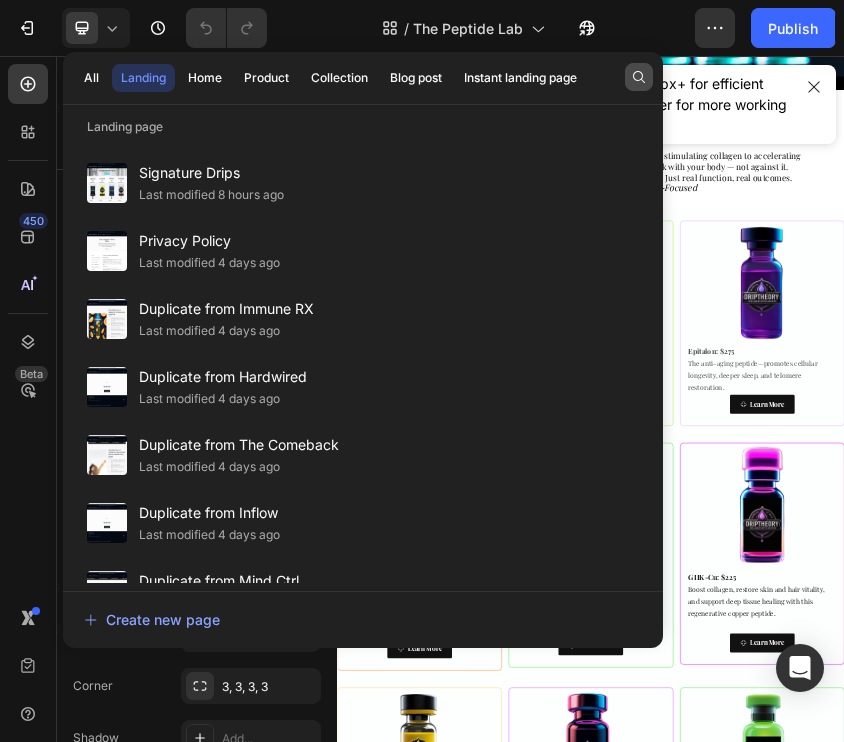 click at bounding box center (639, 77) 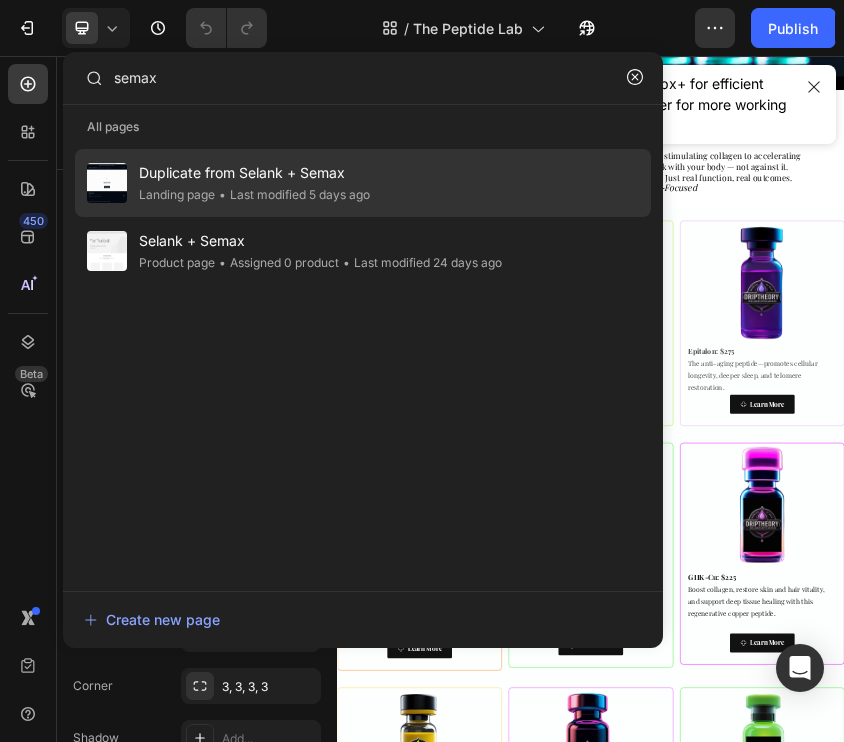 type on "semax" 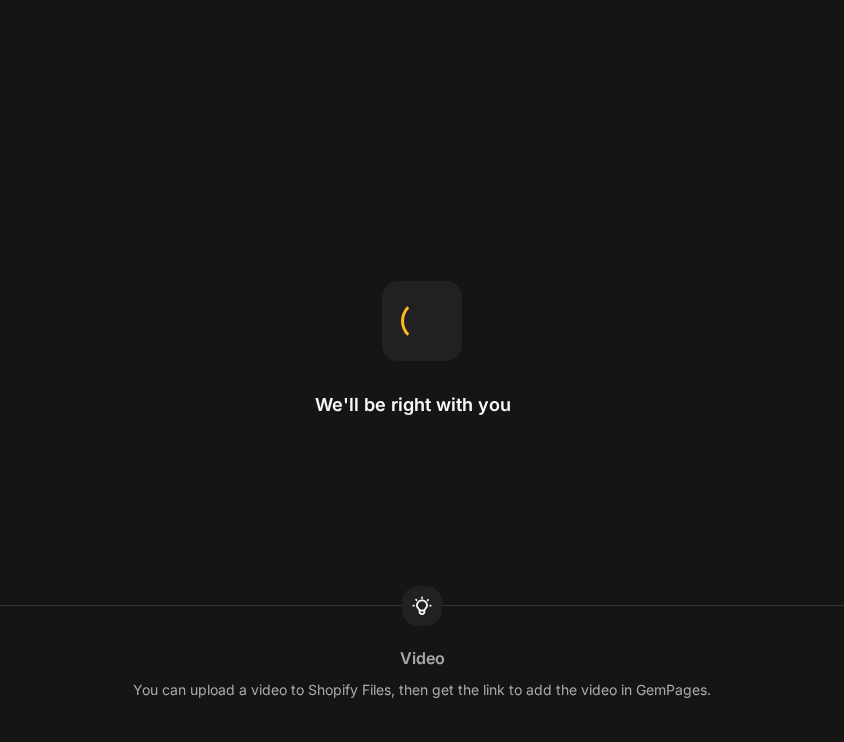 scroll, scrollTop: 0, scrollLeft: 0, axis: both 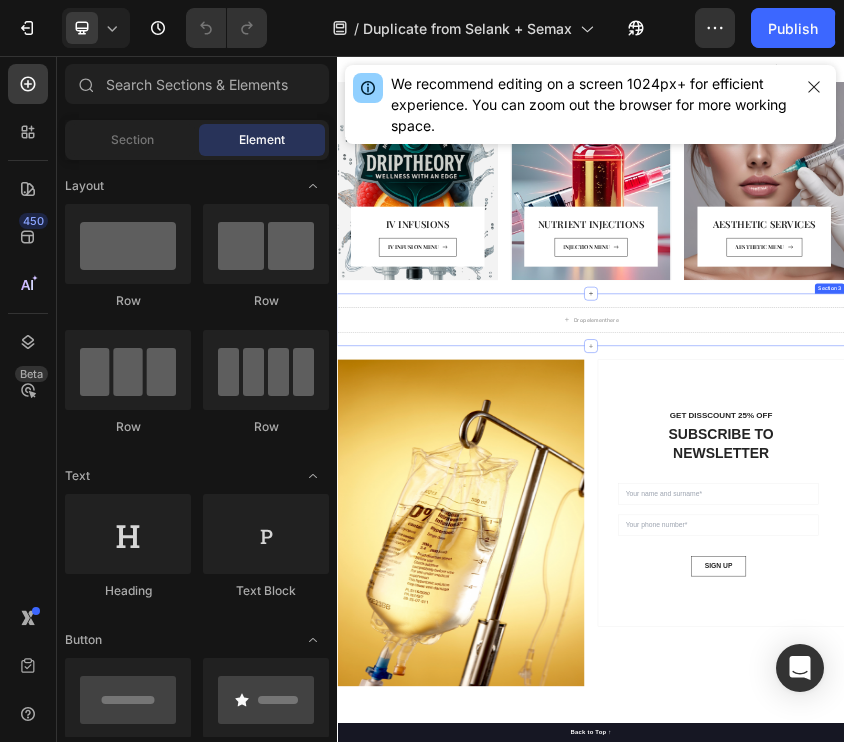 click on "Drop element here Section 3" at bounding box center [937, 681] 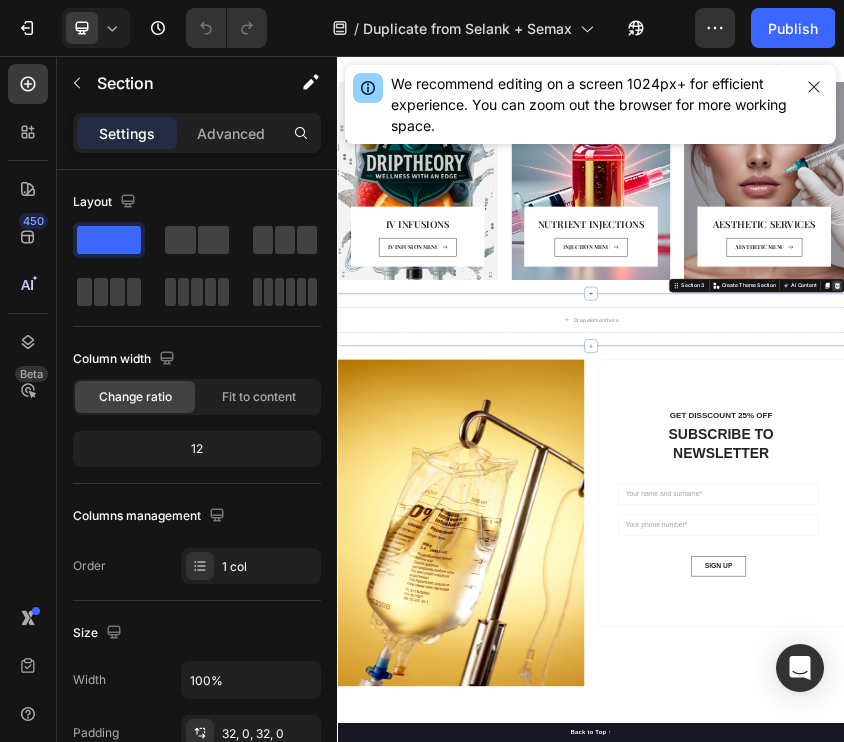 click 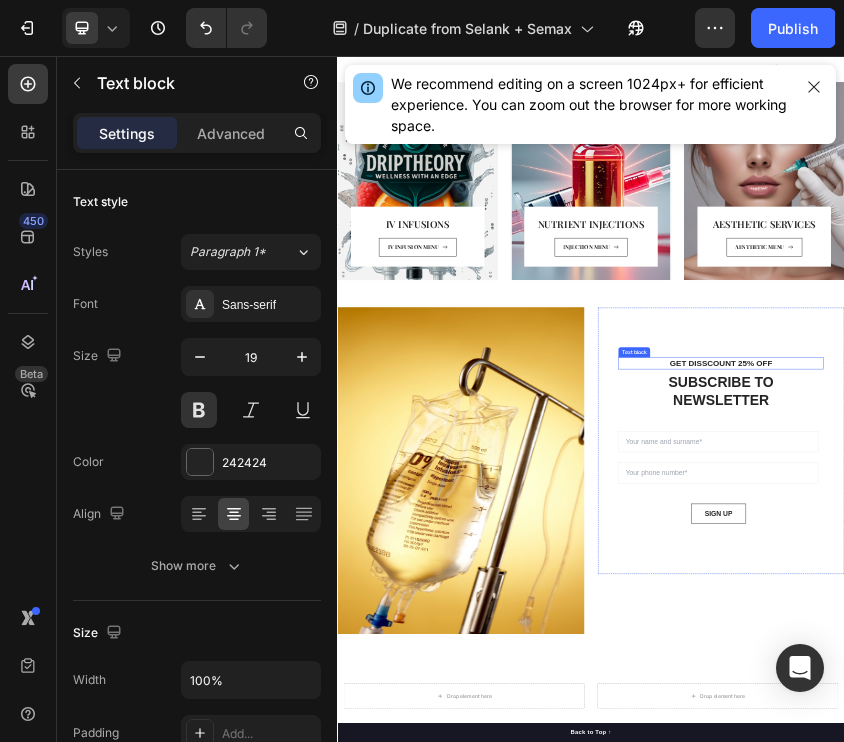 click on "GET DISSCOUNT 25% OFF" at bounding box center [1245, 784] 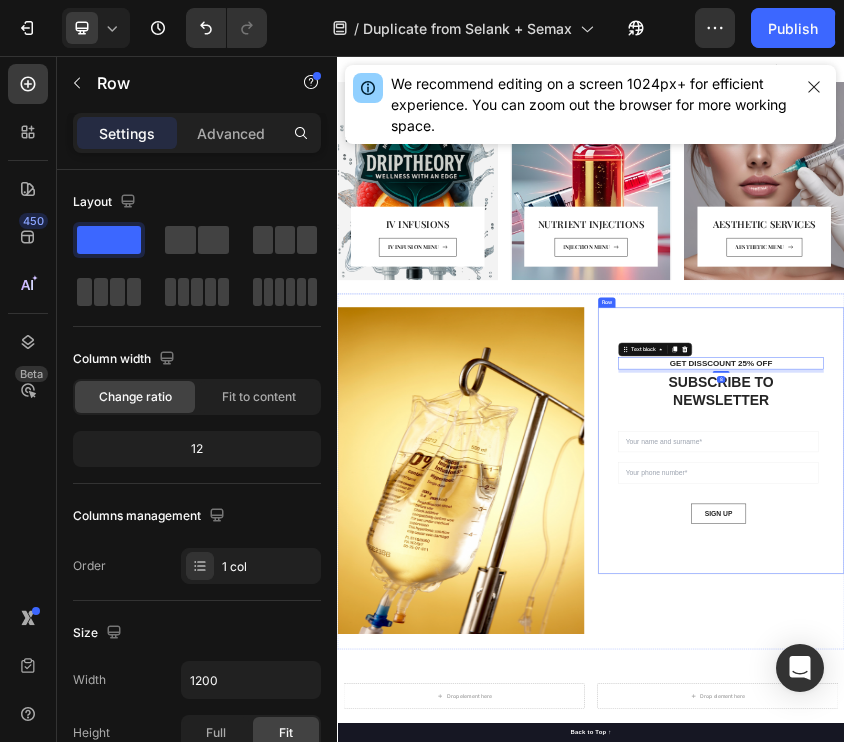 click on "GET DISSCOUNT 25% OFF Text block   8 SUBSCRIBE TO NEWSLETTER Heading Sign up to be the first to hear about exclusive deals, special offers and upcoming collections Text block Row Email Field Email Field SIGN UP Submit Button Row Newsletter Row" at bounding box center (1245, 967) 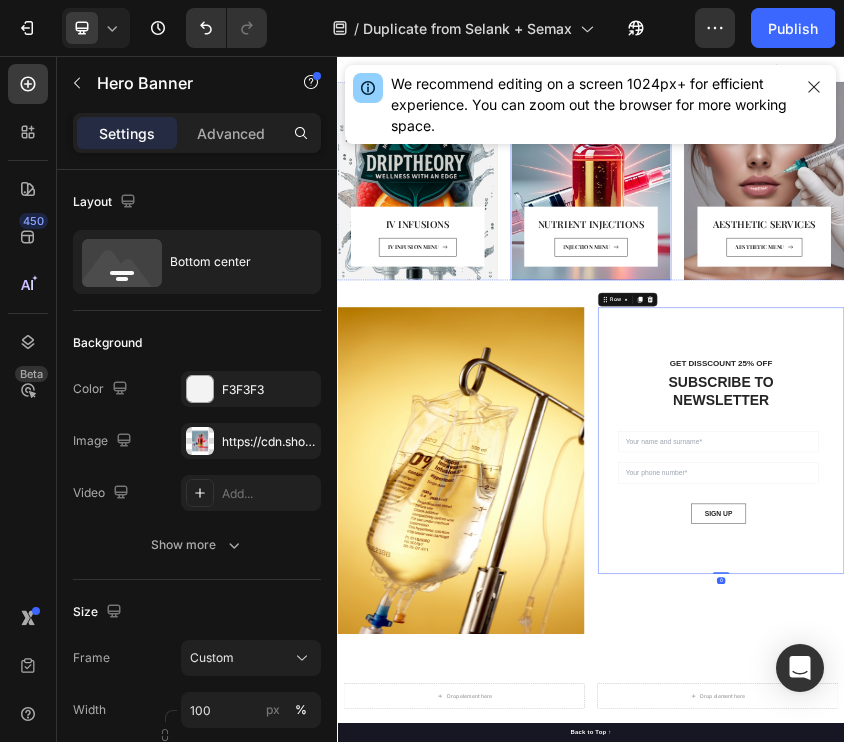 click on "NUTRIENT INJECTIONS Heading
INJECTION MENU Button Row Row" at bounding box center (937, 352) 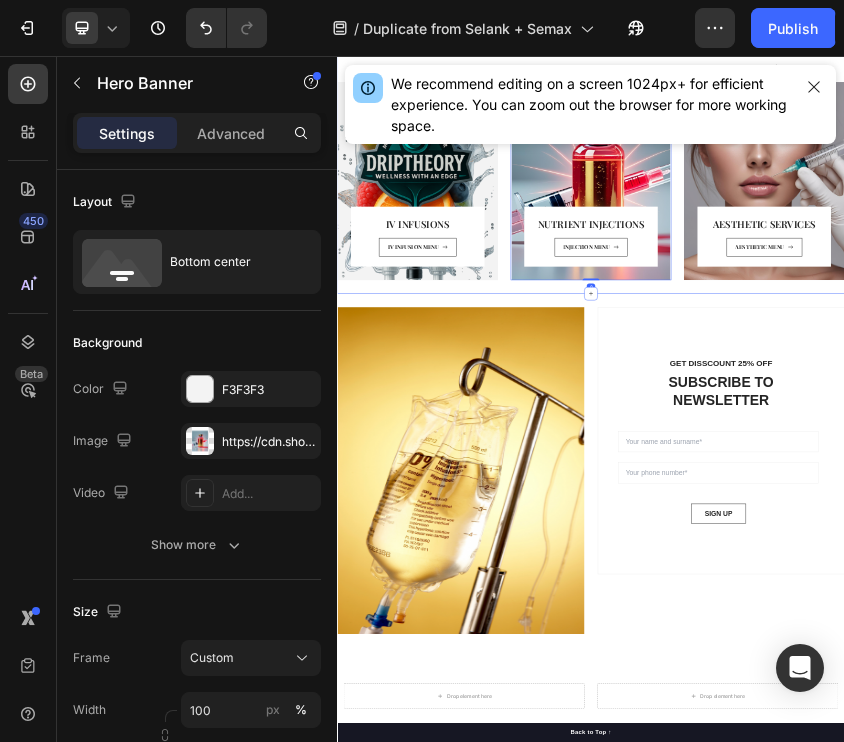 click on "Image GET DISSCOUNT 25% OFF Text block SUBSCRIBE TO NEWSLETTER Heading Sign up to be the first to hear about exclusive deals, special offers and upcoming collections Text block Row Email Field Email Field SIGN UP Submit Button Row Newsletter Row Section 3" at bounding box center [937, 1040] 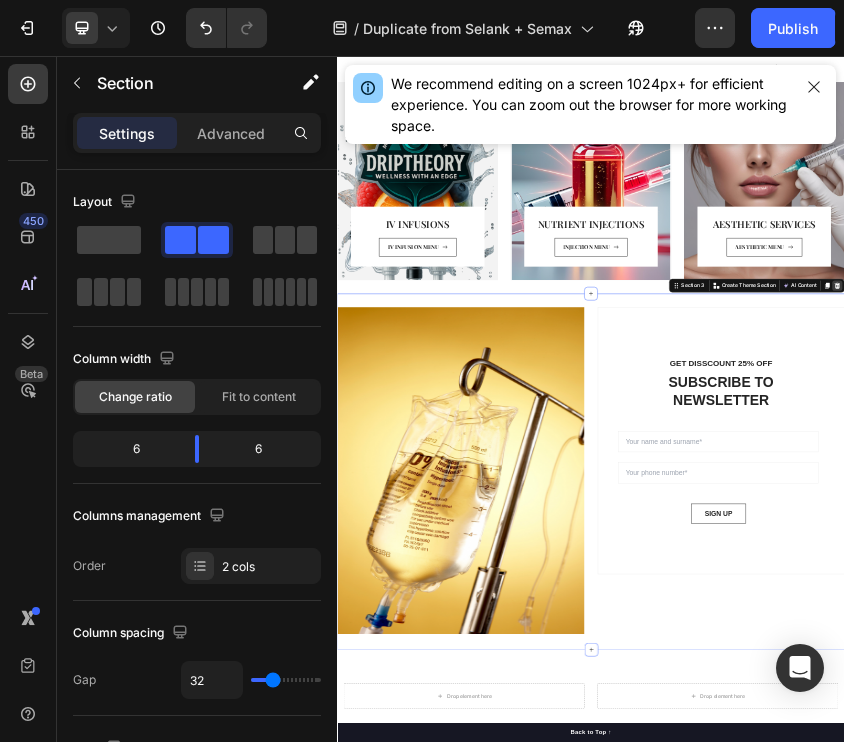 click 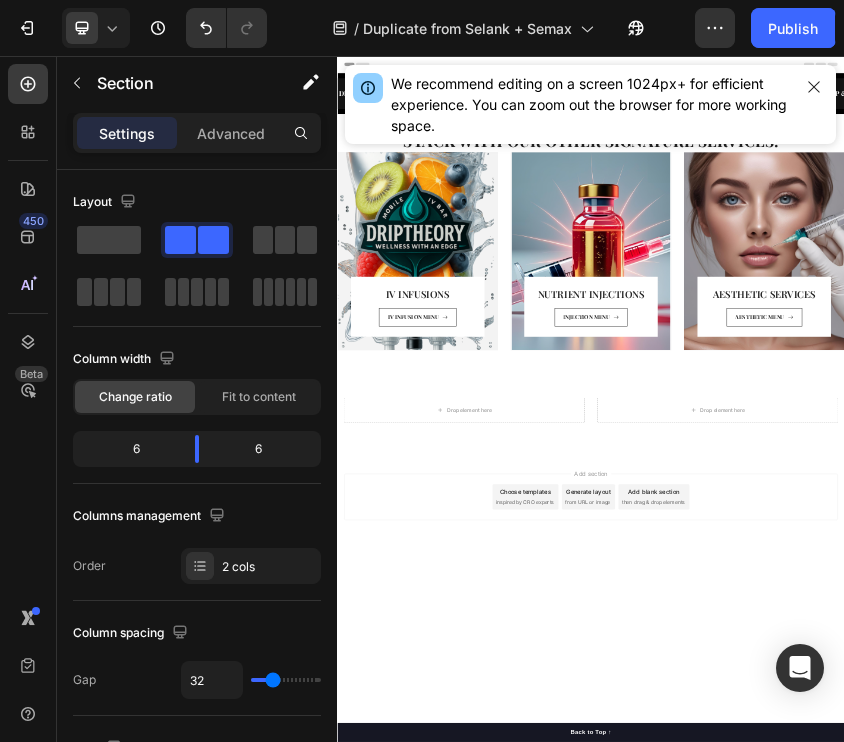 scroll, scrollTop: 0, scrollLeft: 0, axis: both 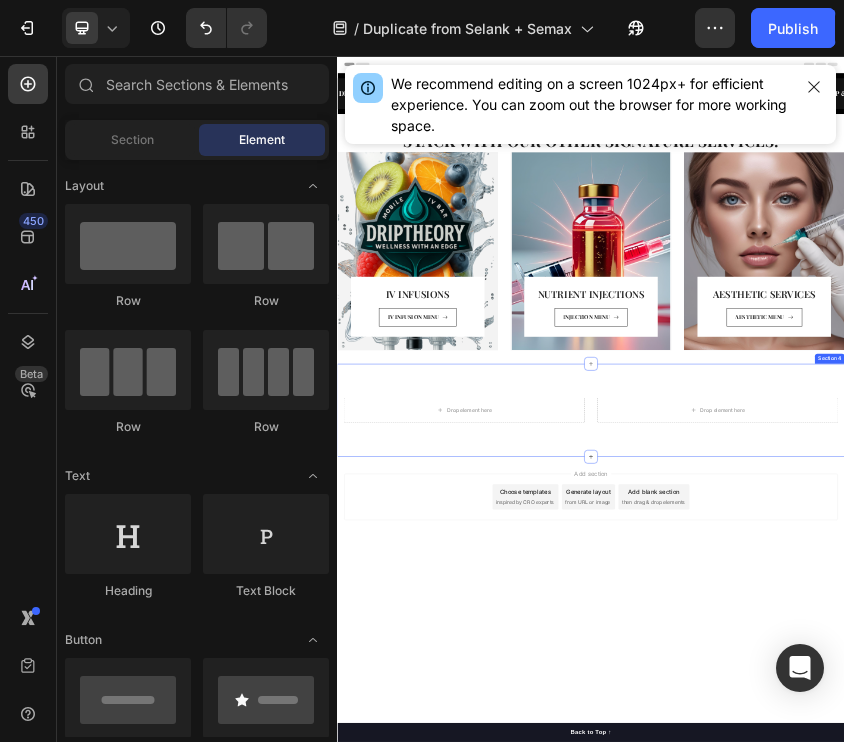 click on "Drop element here
Drop element here Row Section 4" at bounding box center (937, 895) 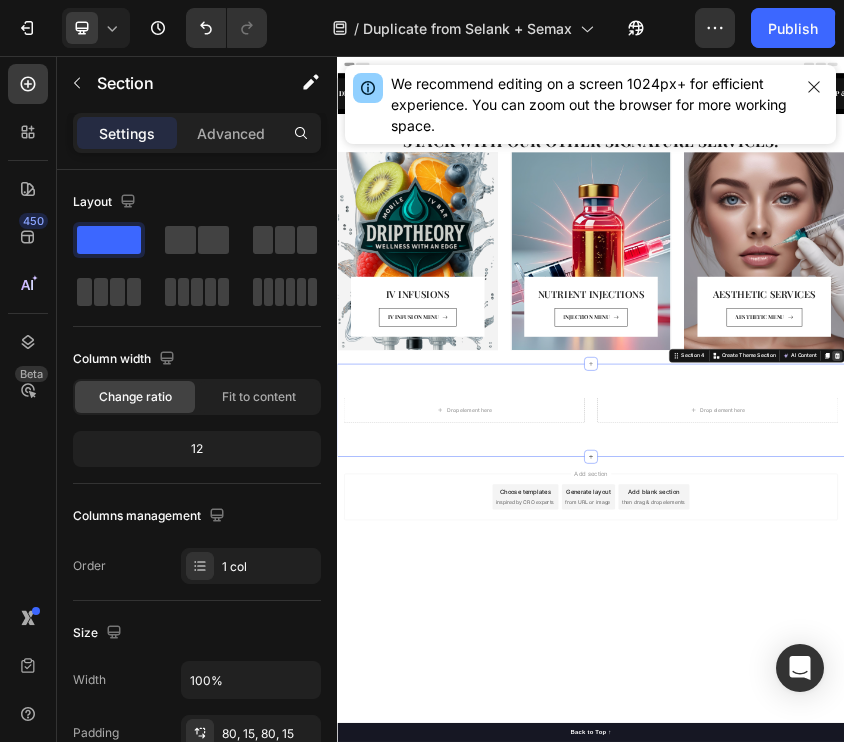 click 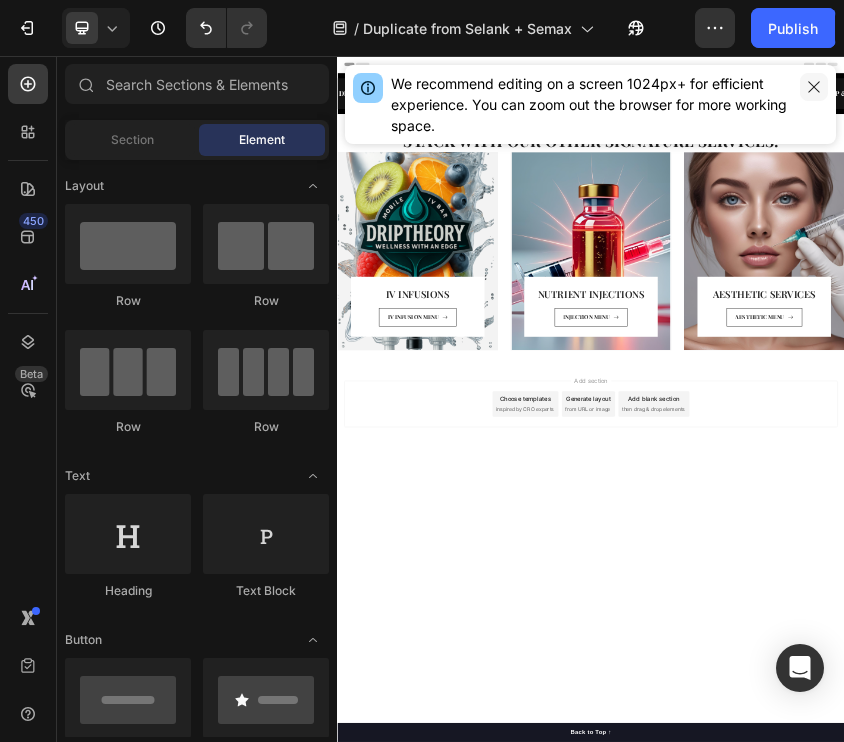 click 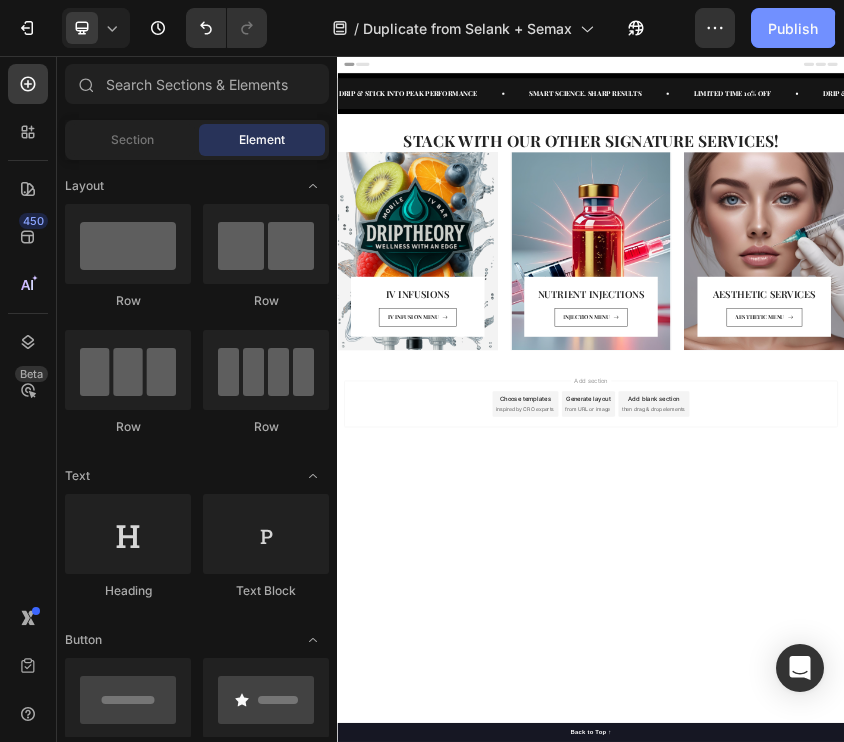 click on "Publish" at bounding box center [793, 28] 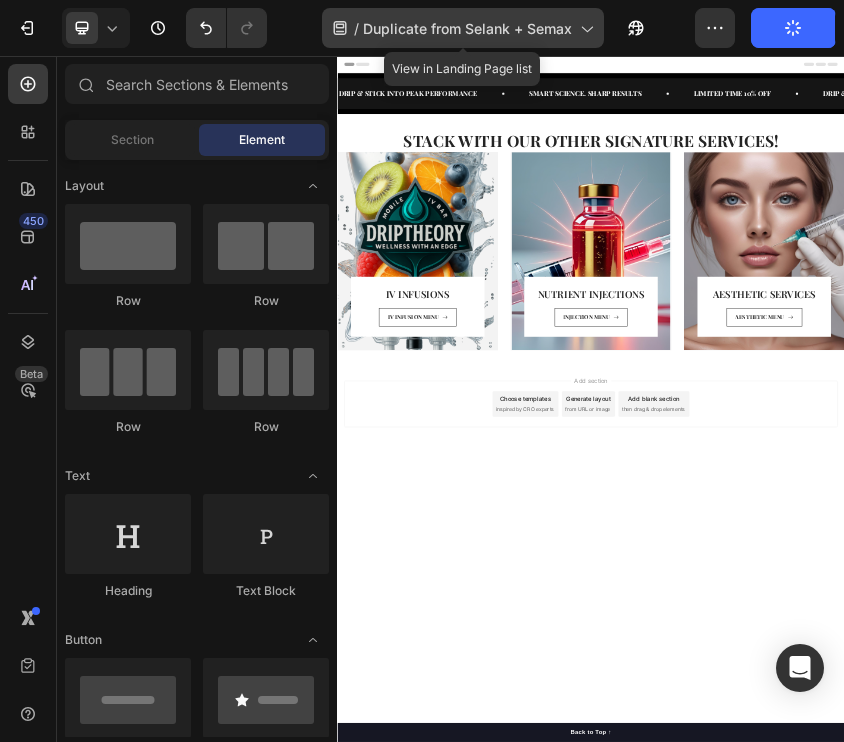 click on "Duplicate from Selank + Semax" at bounding box center (467, 28) 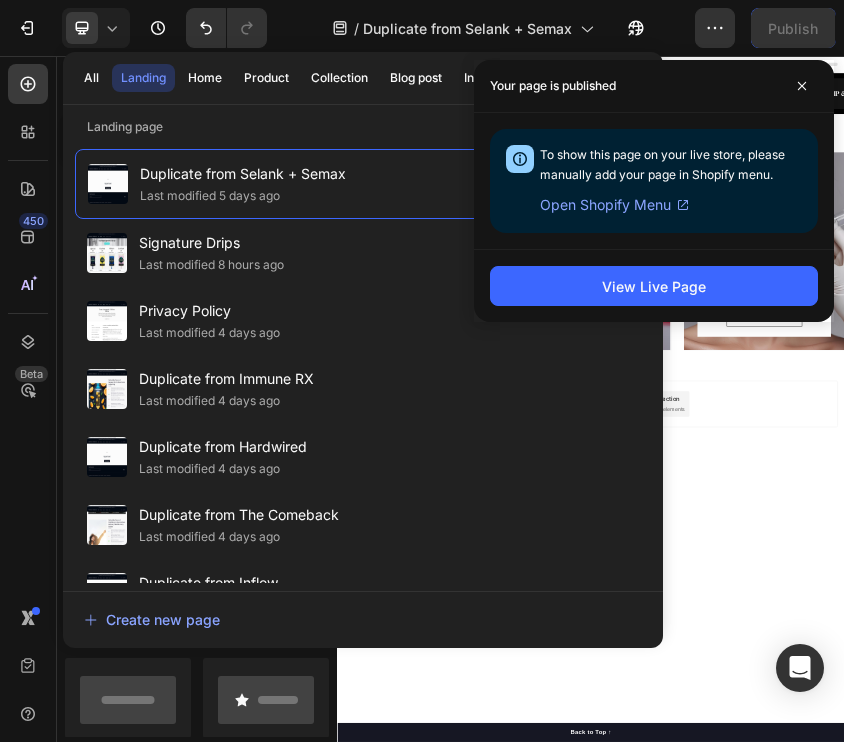 click on "Your page is published" at bounding box center (654, 86) 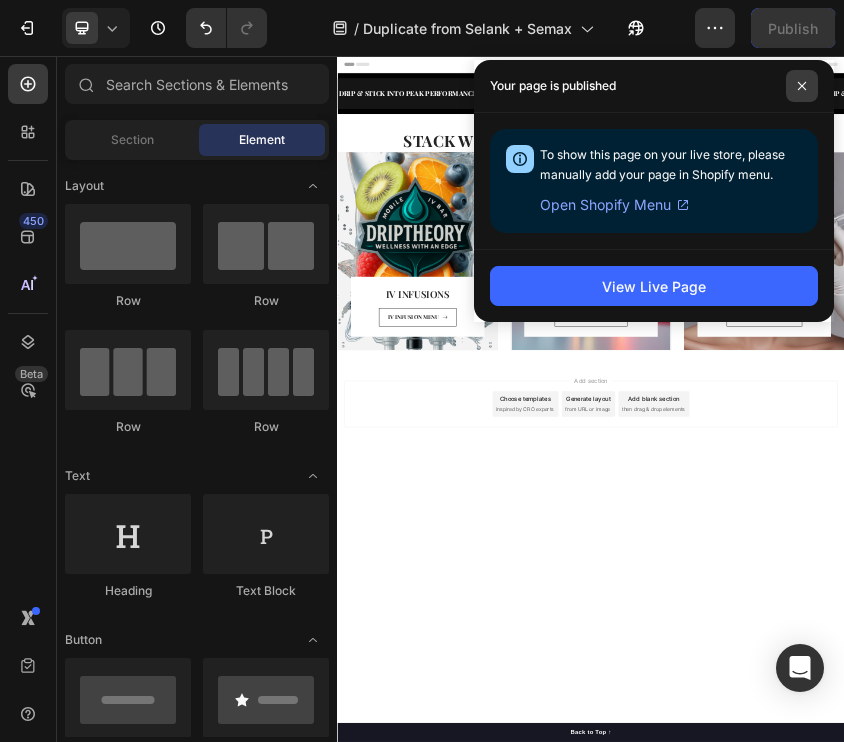 click 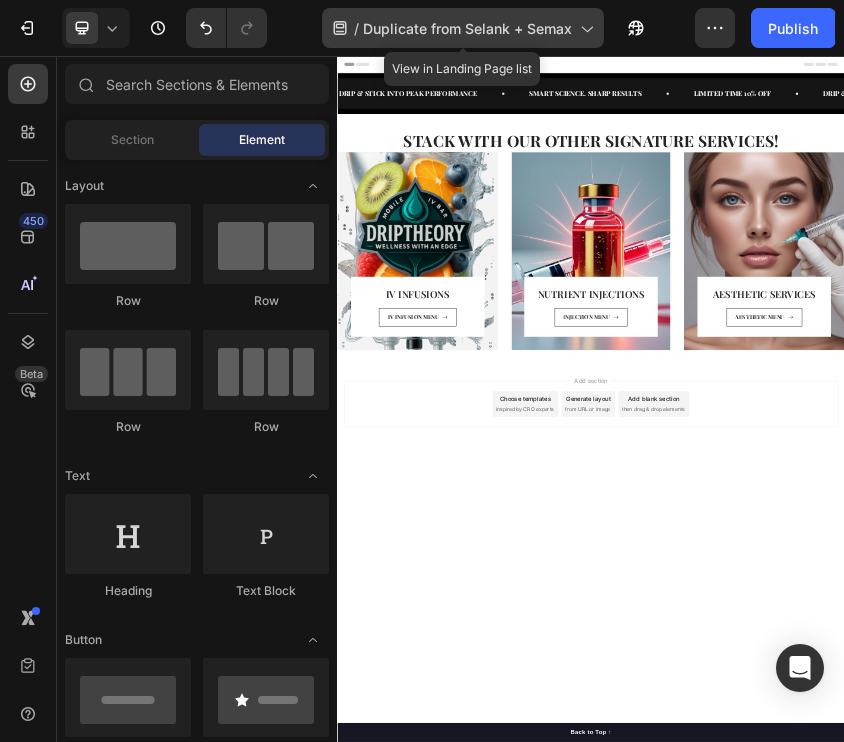 click on "Duplicate from Selank + Semax" at bounding box center [467, 28] 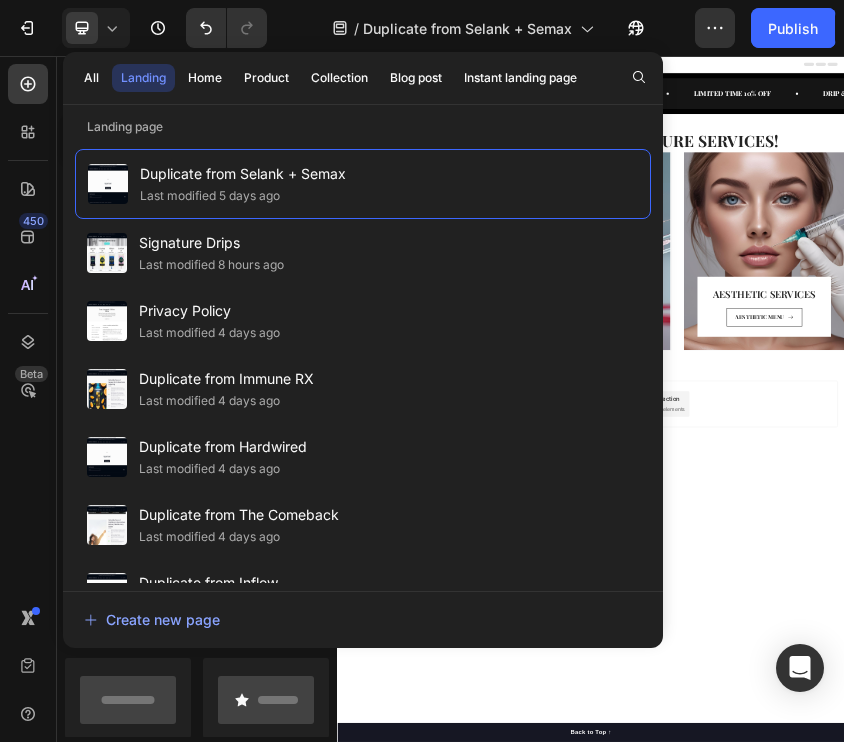 click on "All Landing Home Product Collection Blog post Instant landing page" 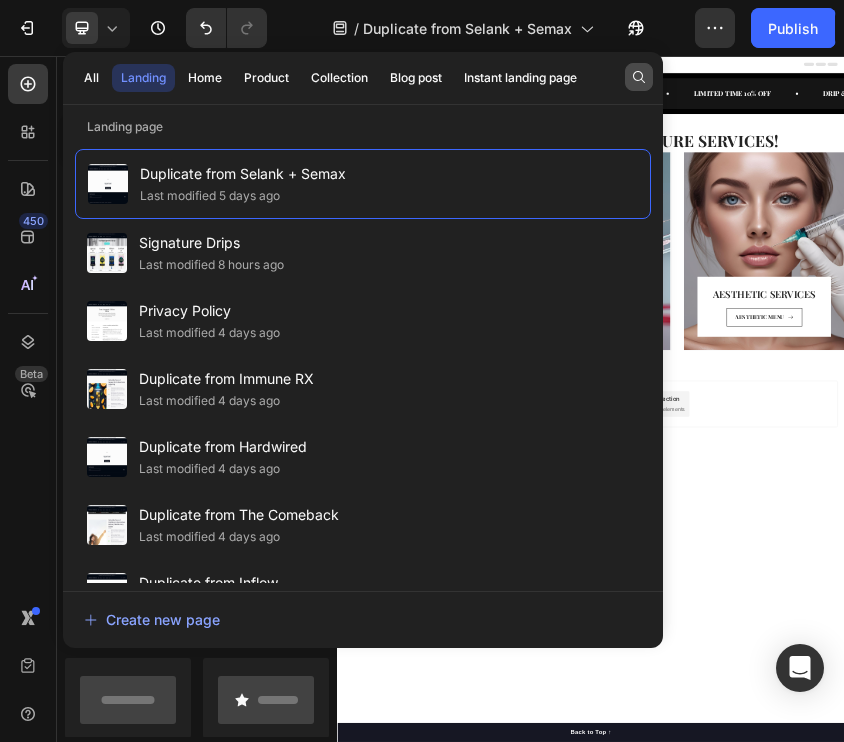 click 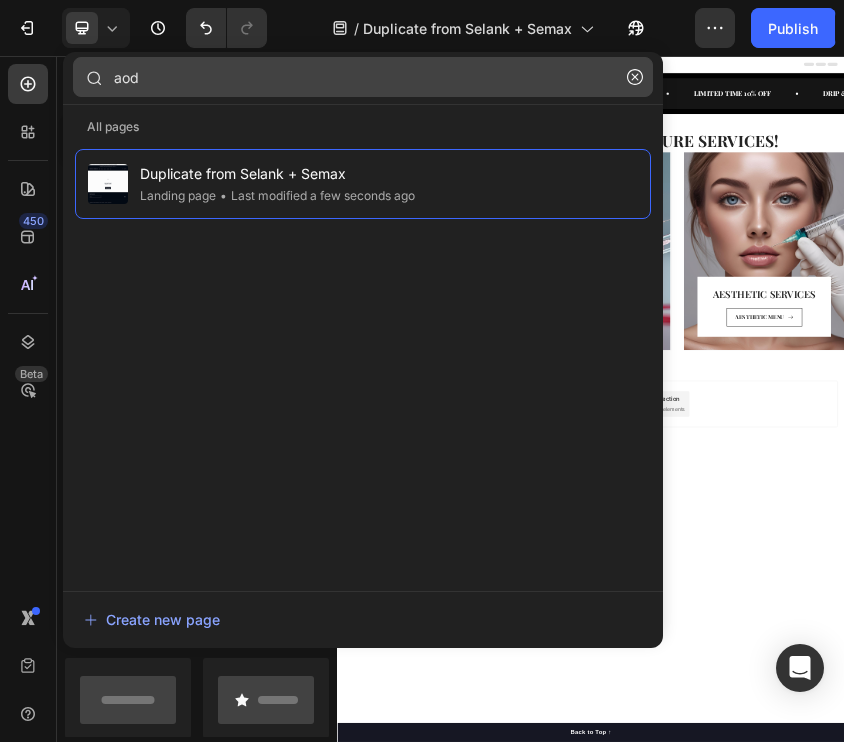 click on "aod" 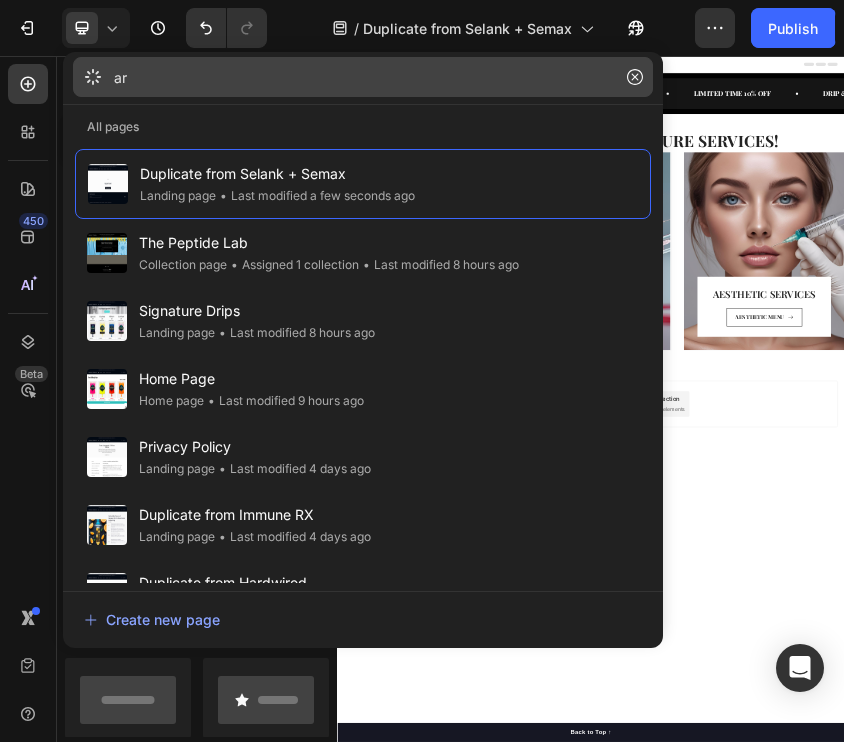 type on "ara" 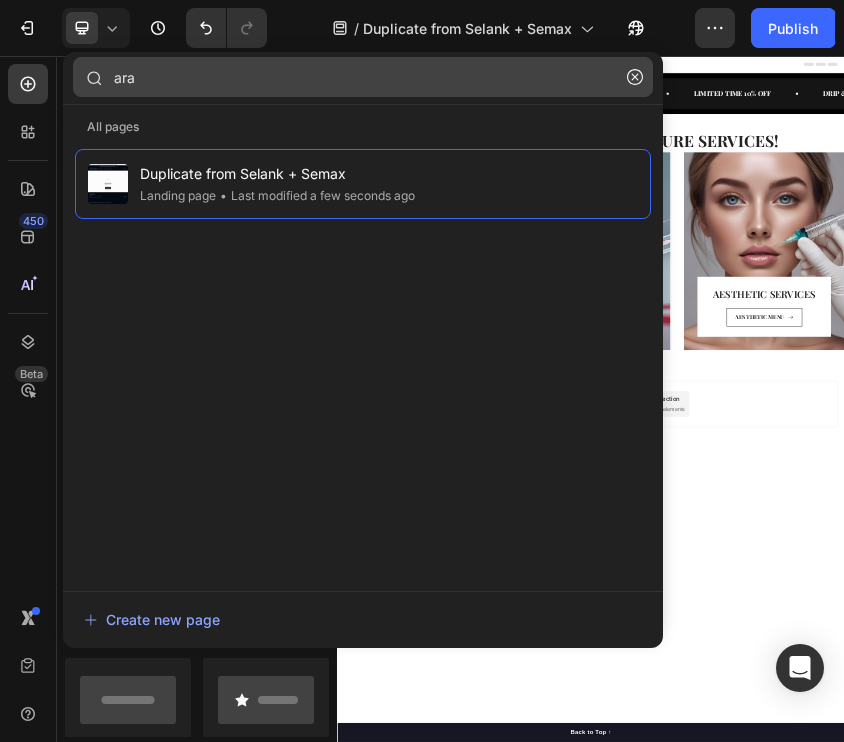 click on "ara" 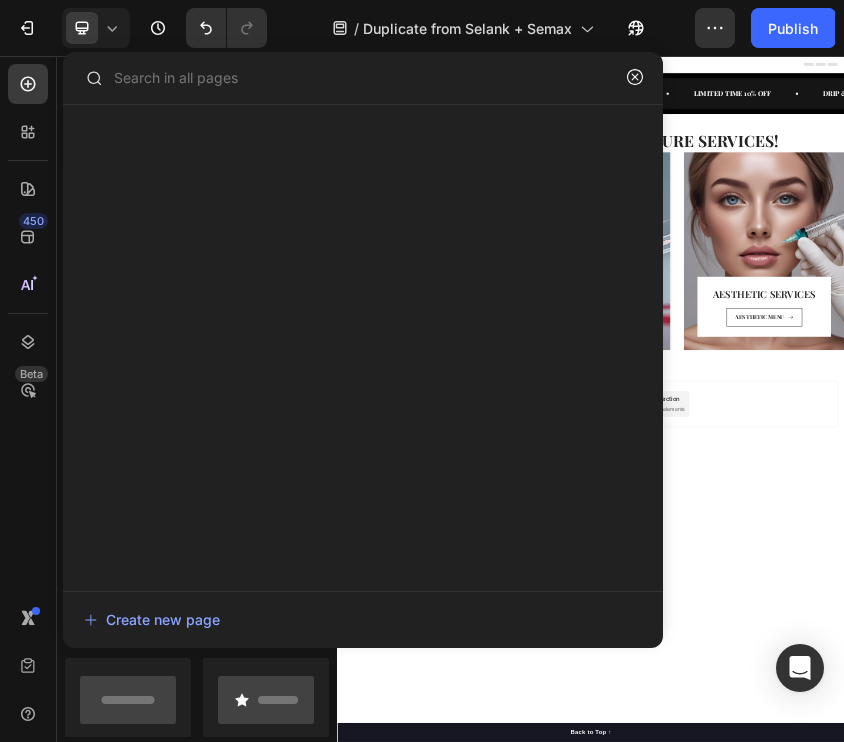 click at bounding box center (363, 360) 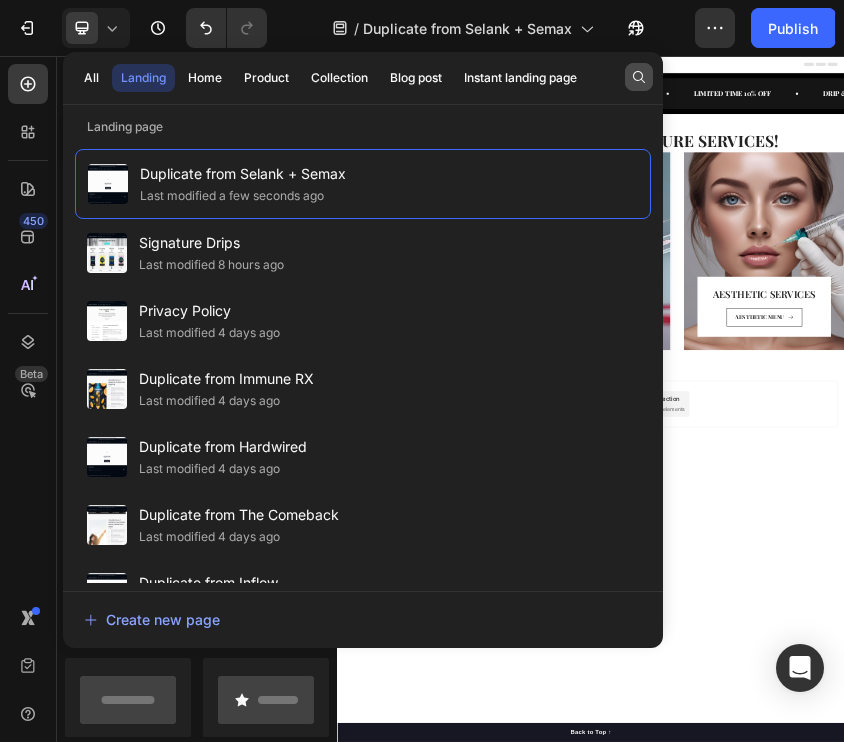 click 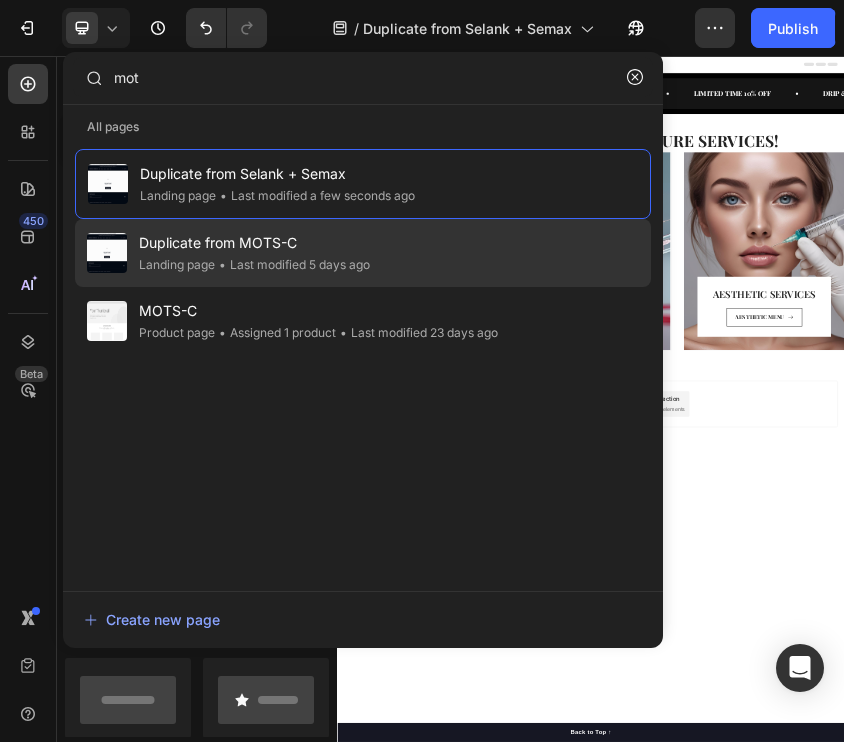 type on "mot" 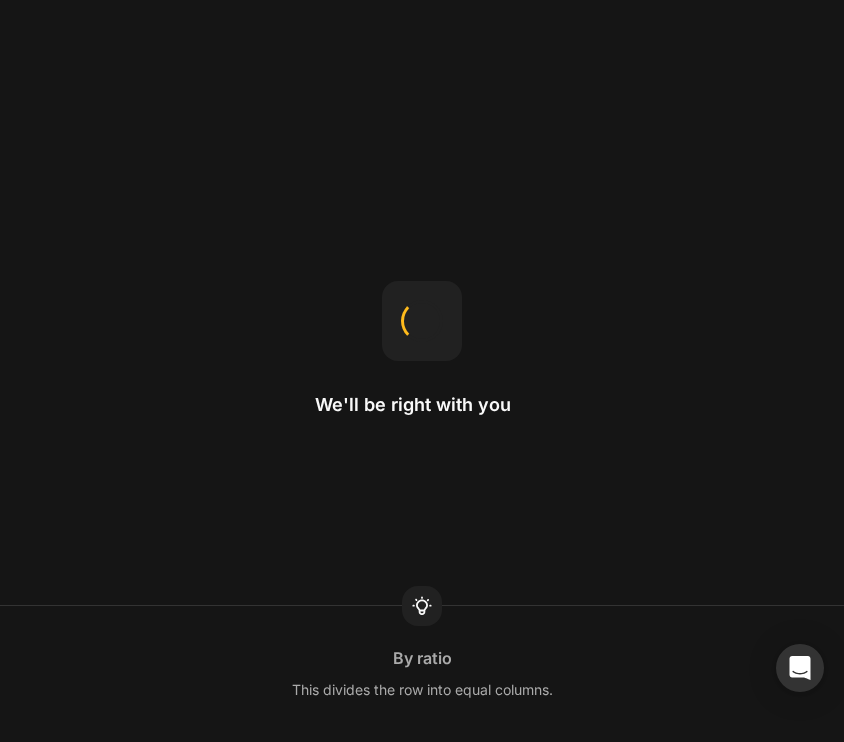 scroll, scrollTop: 0, scrollLeft: 0, axis: both 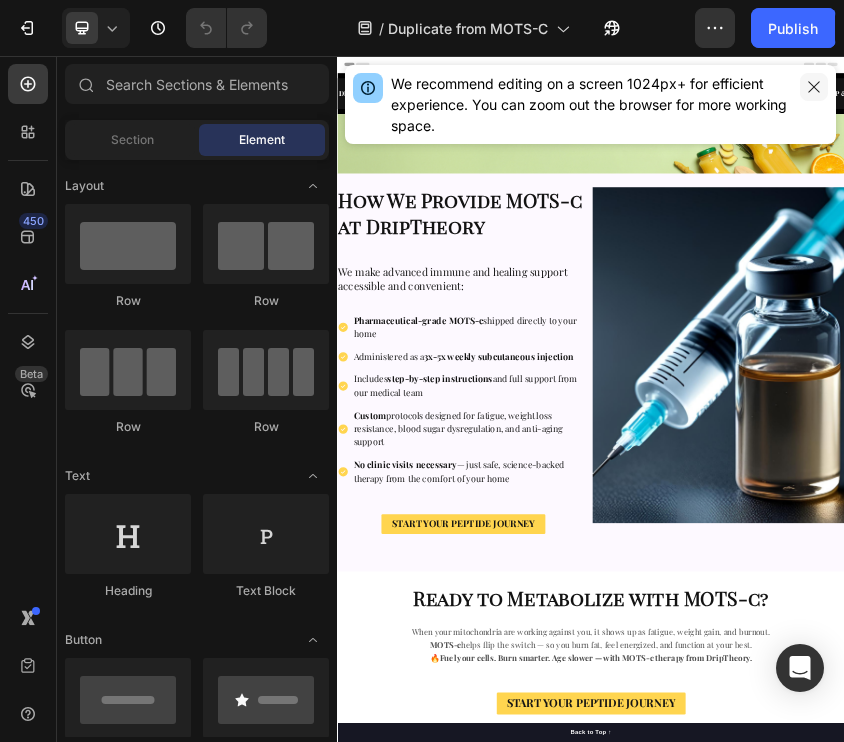 click 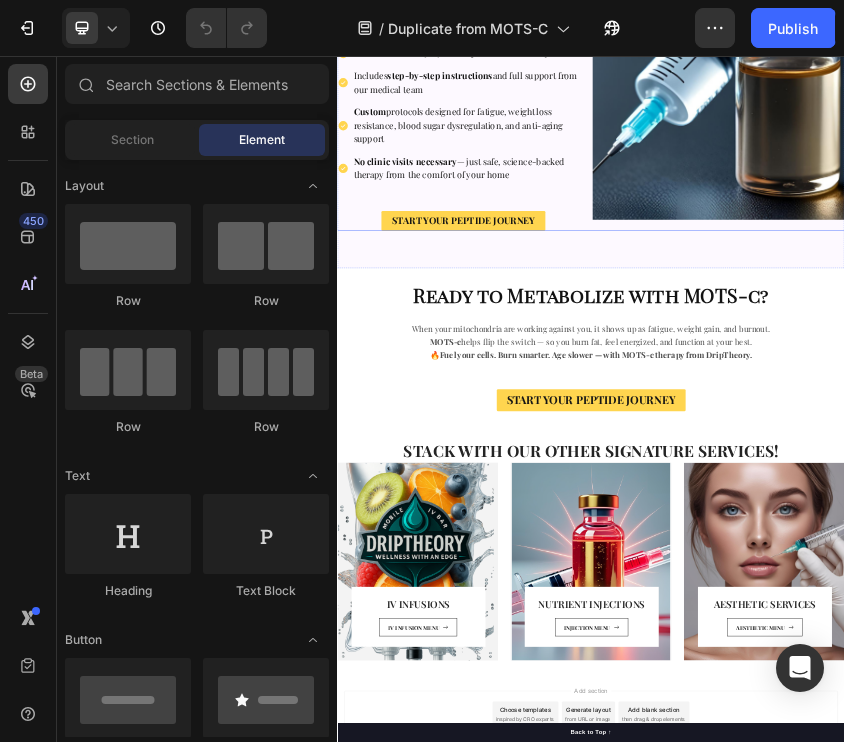 scroll, scrollTop: 781, scrollLeft: 0, axis: vertical 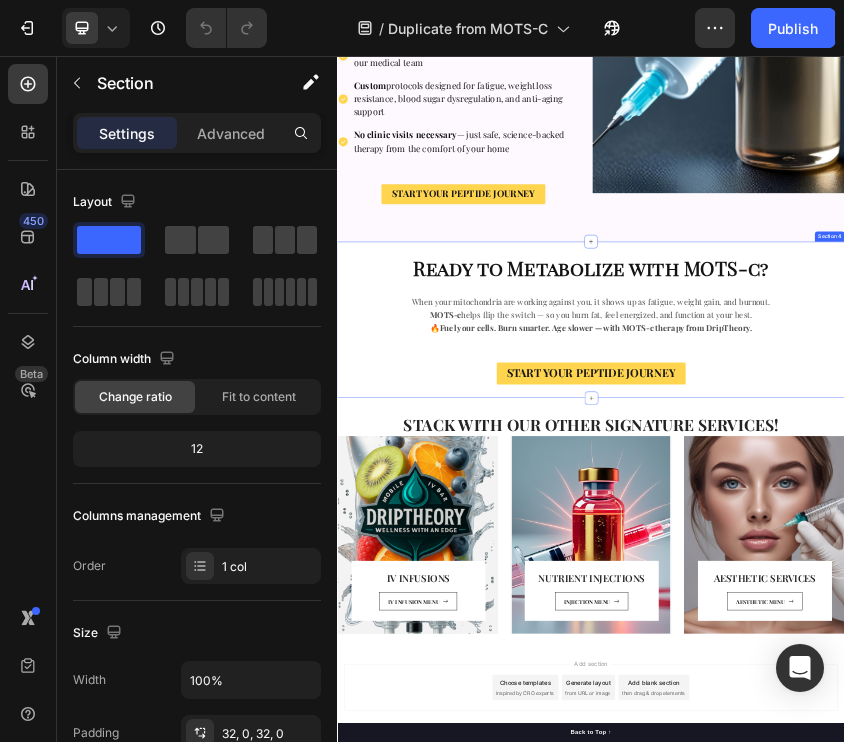 click on "Ready to Metabolize with MOTS-c? Heading When your mitochondria are working against you, it shows up as fatigue, weight gain, and burnout.  MOTS-c  helps flip the switch — so you burn fat, feel energized, and function at your best. 🔥  Fuel your cells. Burn smarter. Age slower — with MOTS-c therapy from DripTheory.   Text Block START YOUR PEPTIDE JOURNEY Button" at bounding box center [937, 680] 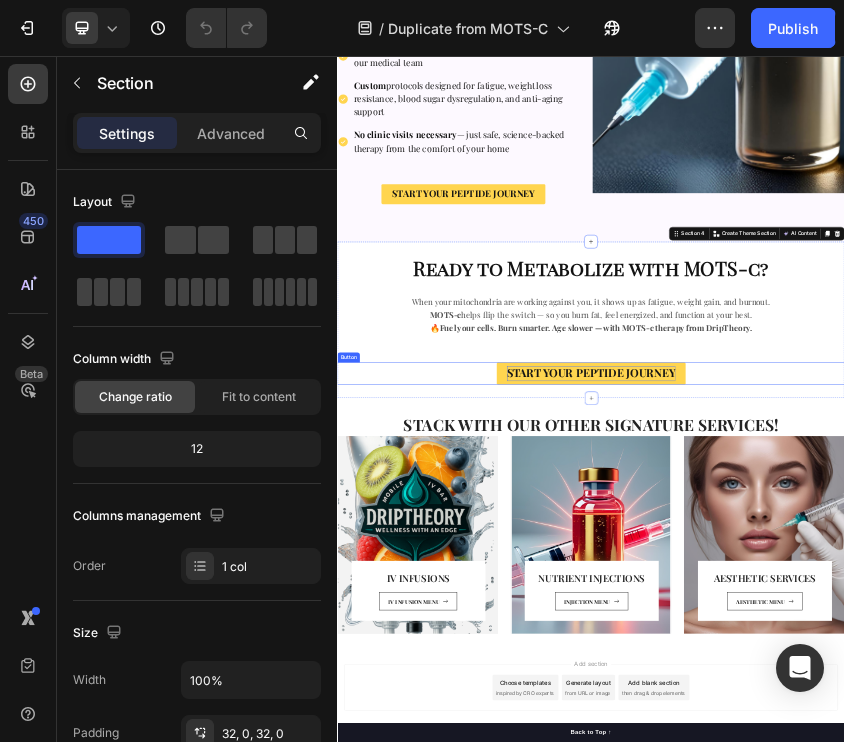 click on "START YOUR PEPTIDE JOURNEY" at bounding box center [937, 805] 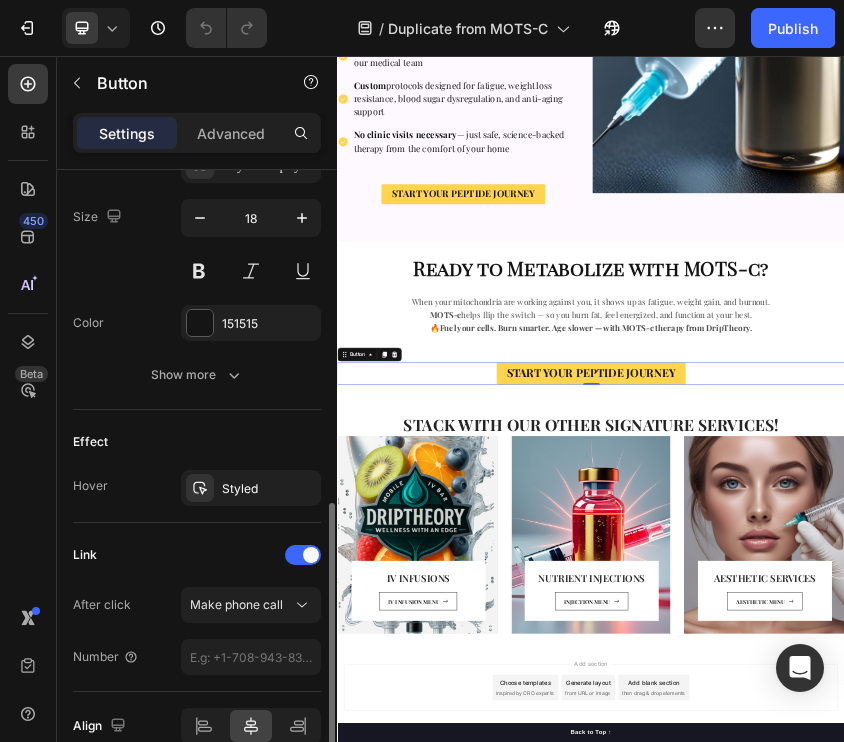 scroll, scrollTop: 909, scrollLeft: 0, axis: vertical 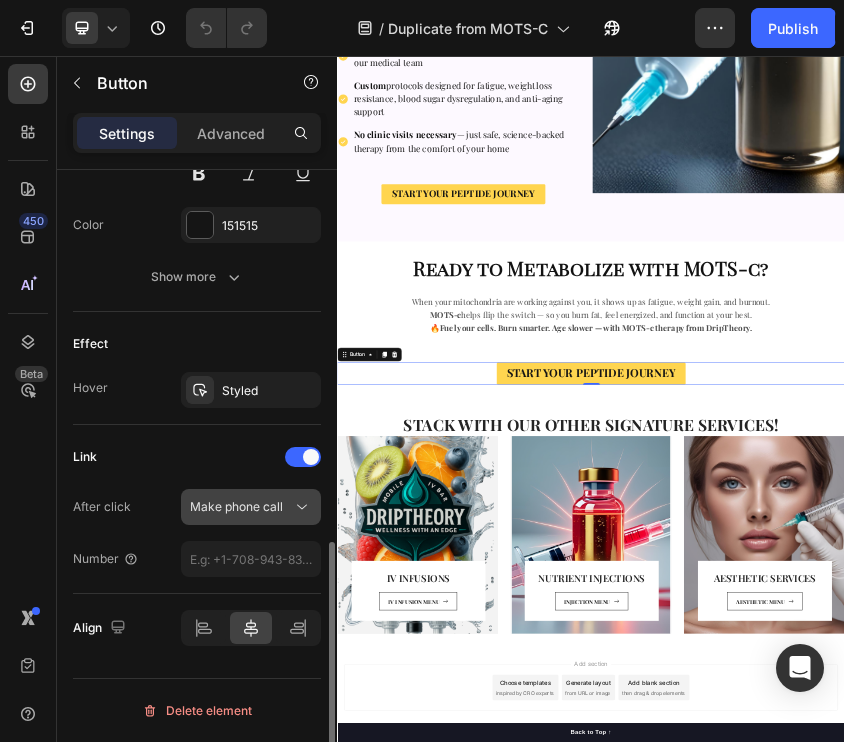 click on "Make phone call" at bounding box center (236, 506) 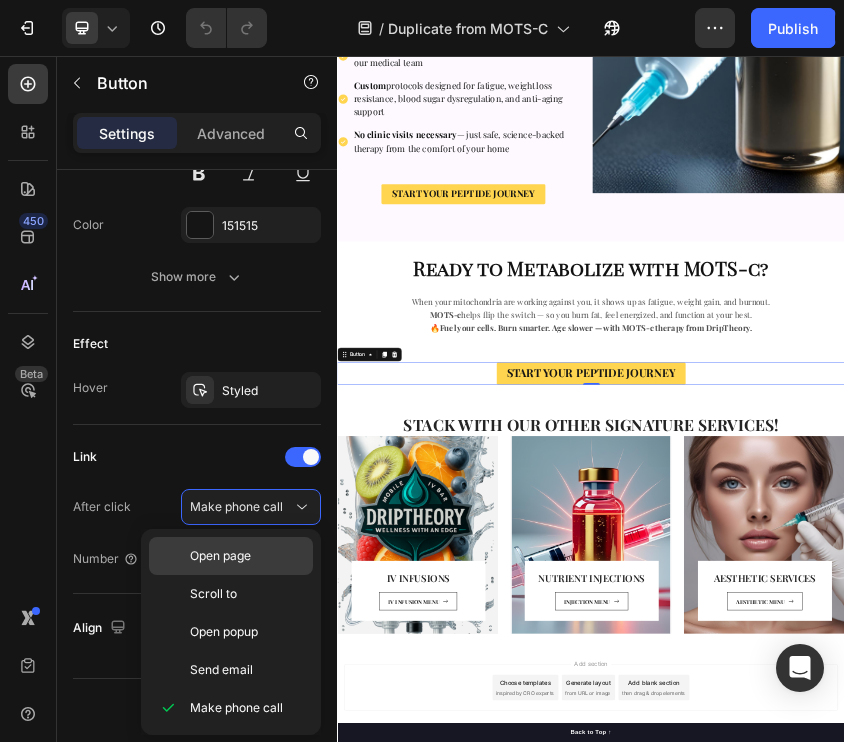 click on "Open page" 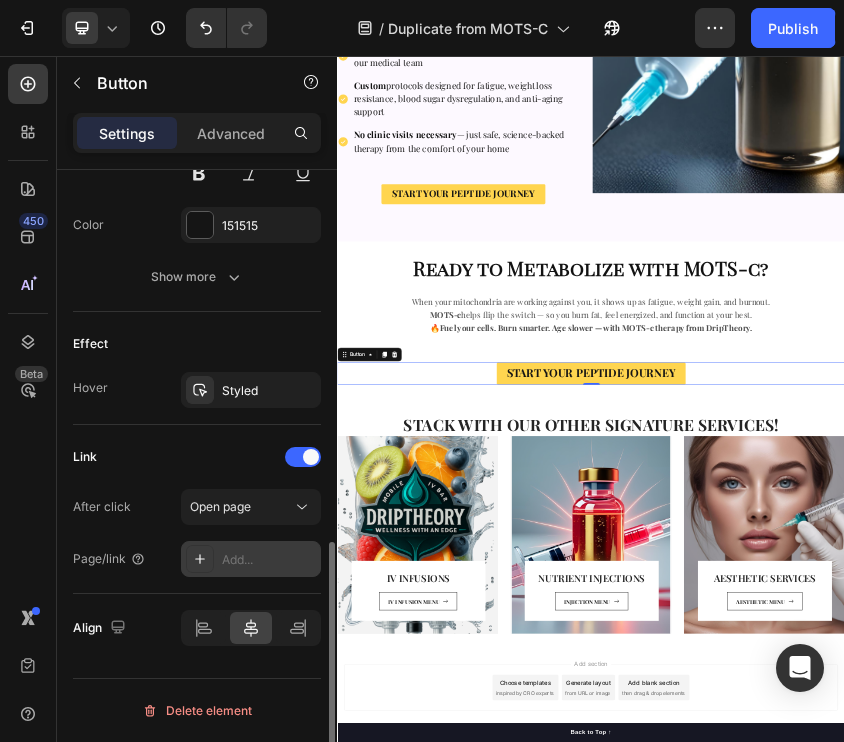 click on "Add..." at bounding box center [269, 560] 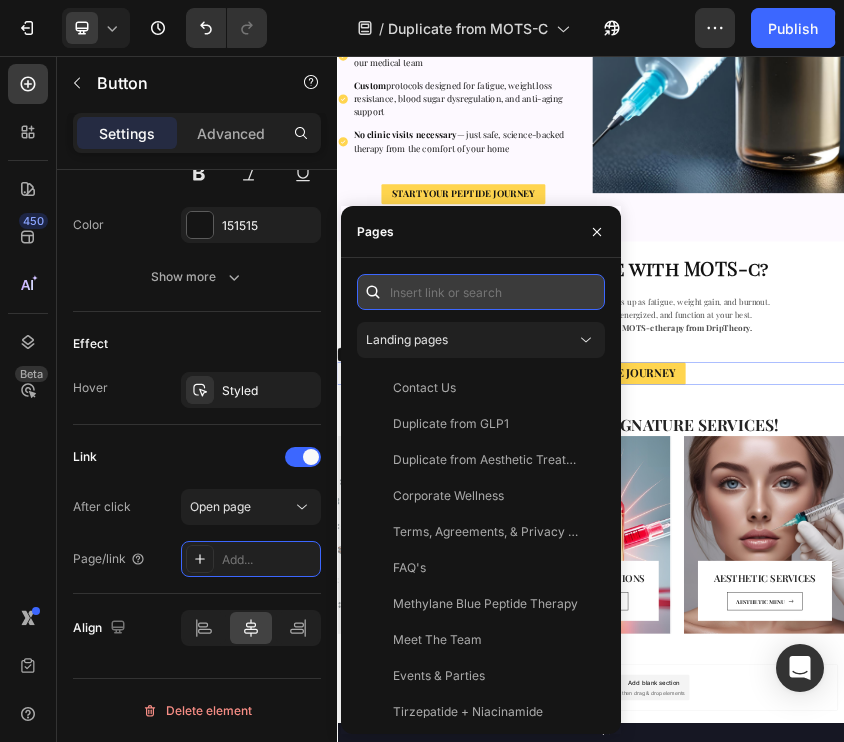 click at bounding box center [481, 292] 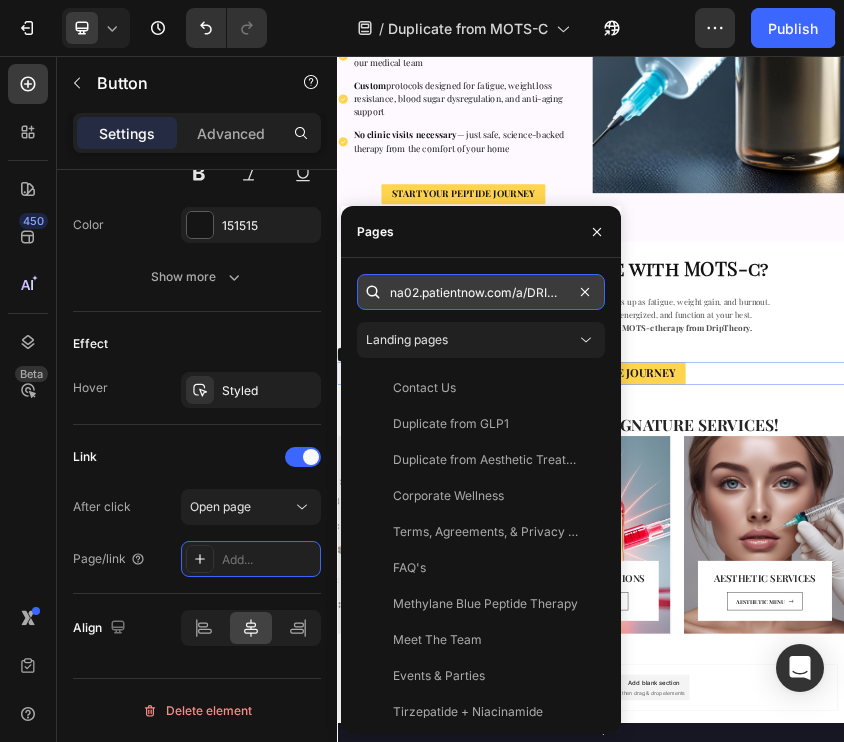 scroll, scrollTop: 0, scrollLeft: 74, axis: horizontal 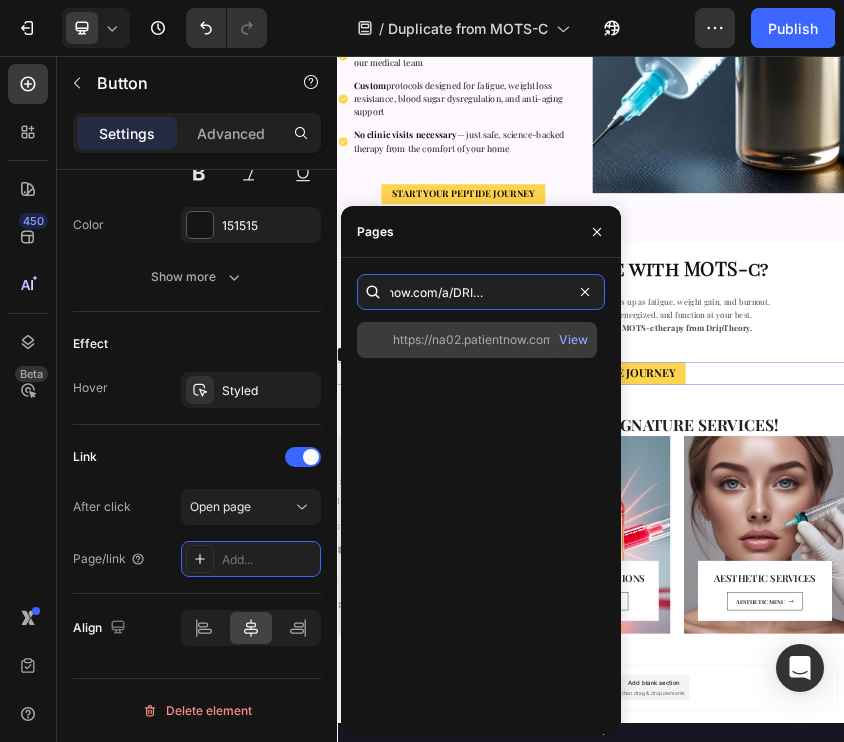 type on "na02.patientnow.com/a/DRIPTHEORYIVBAR" 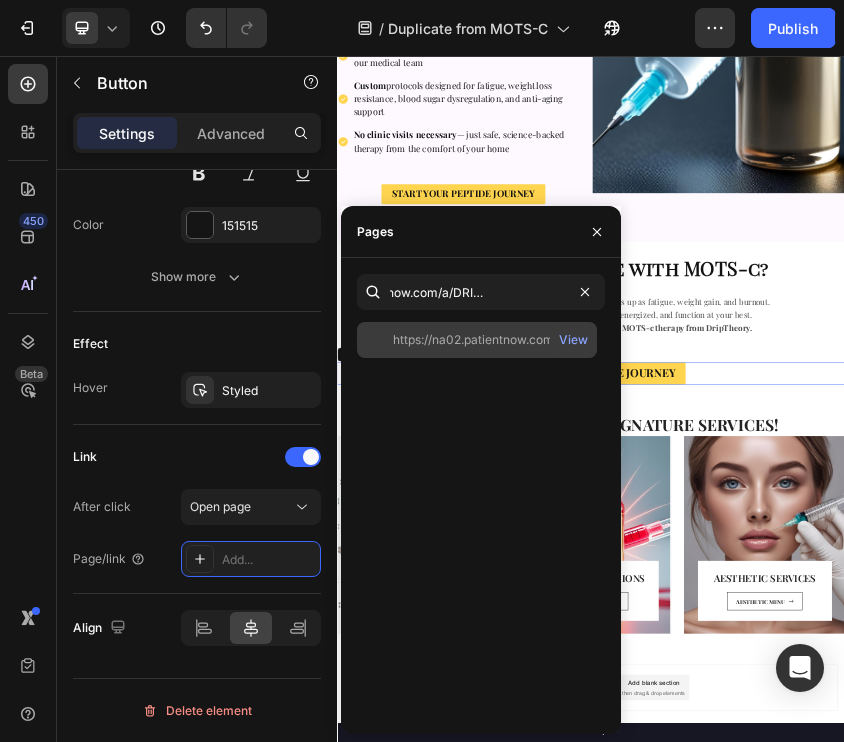 click on "https://na02.patientnow.com/a/DRIPTHEORYIVBAR" 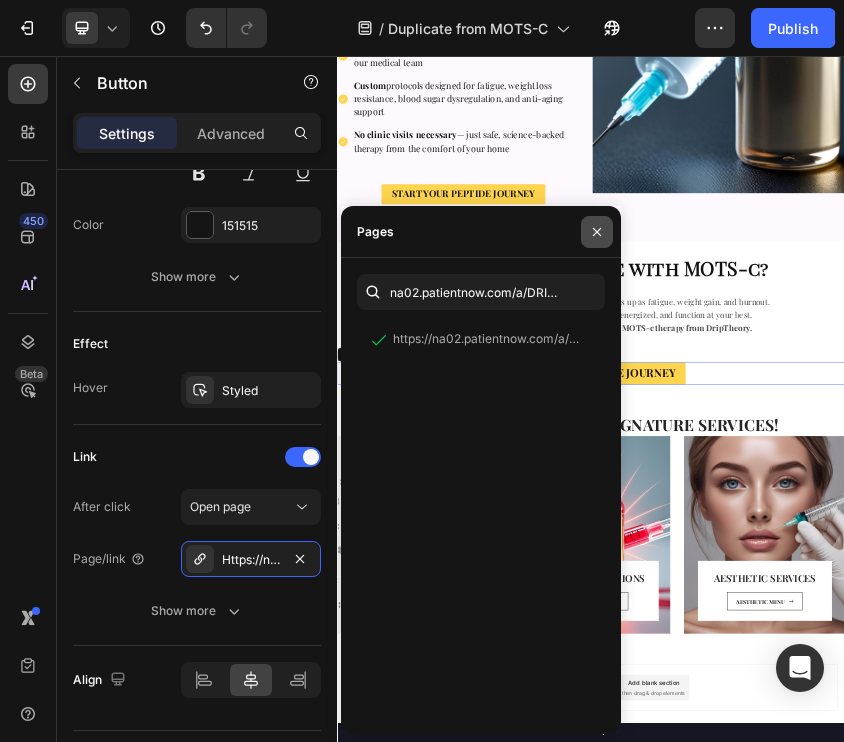 click 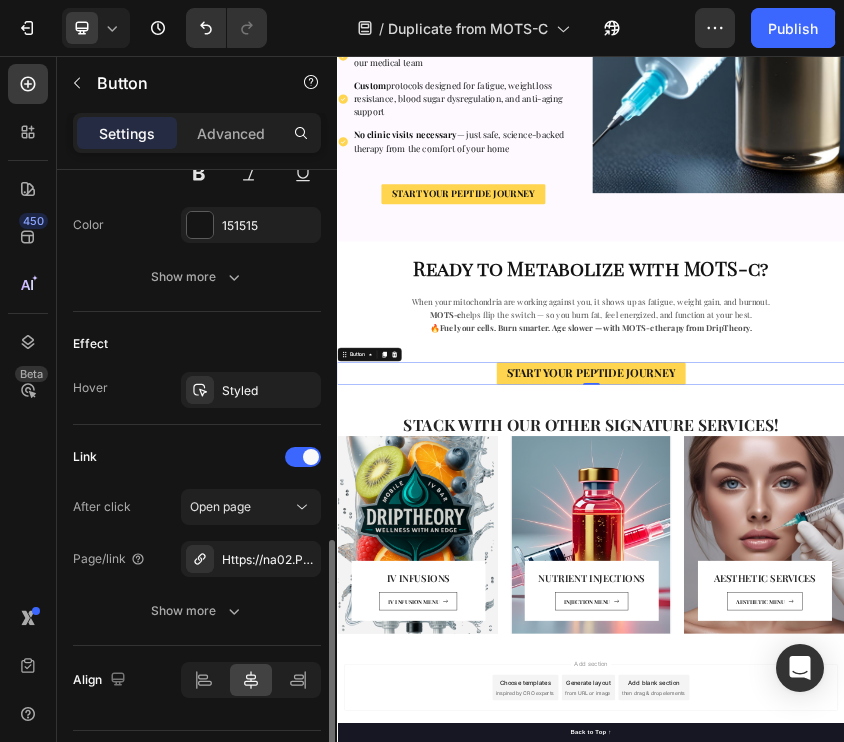 scroll, scrollTop: 961, scrollLeft: 0, axis: vertical 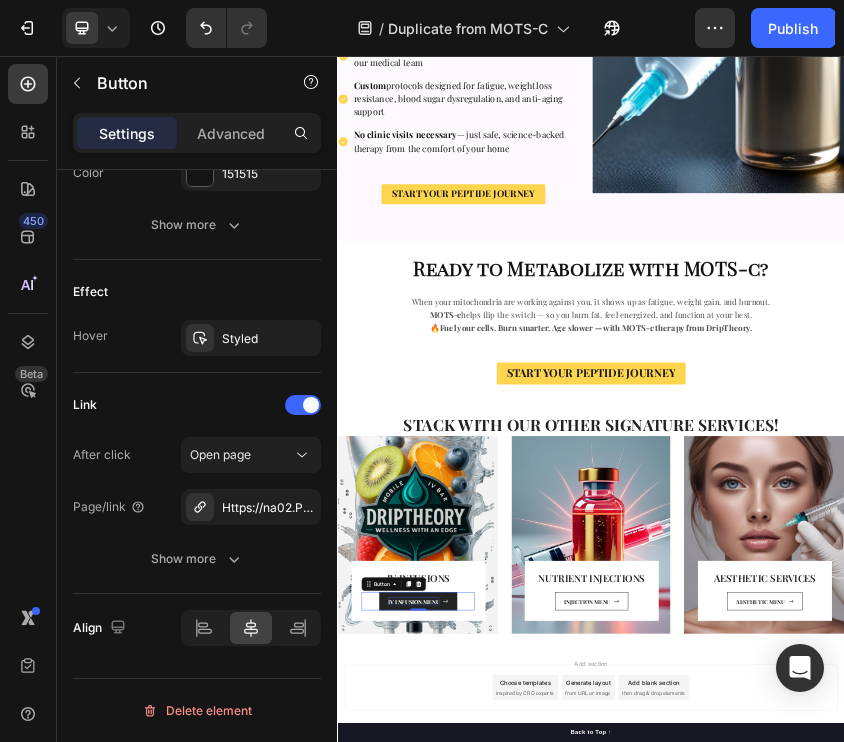click on "IV INFUSION MENU" at bounding box center (516, 1347) 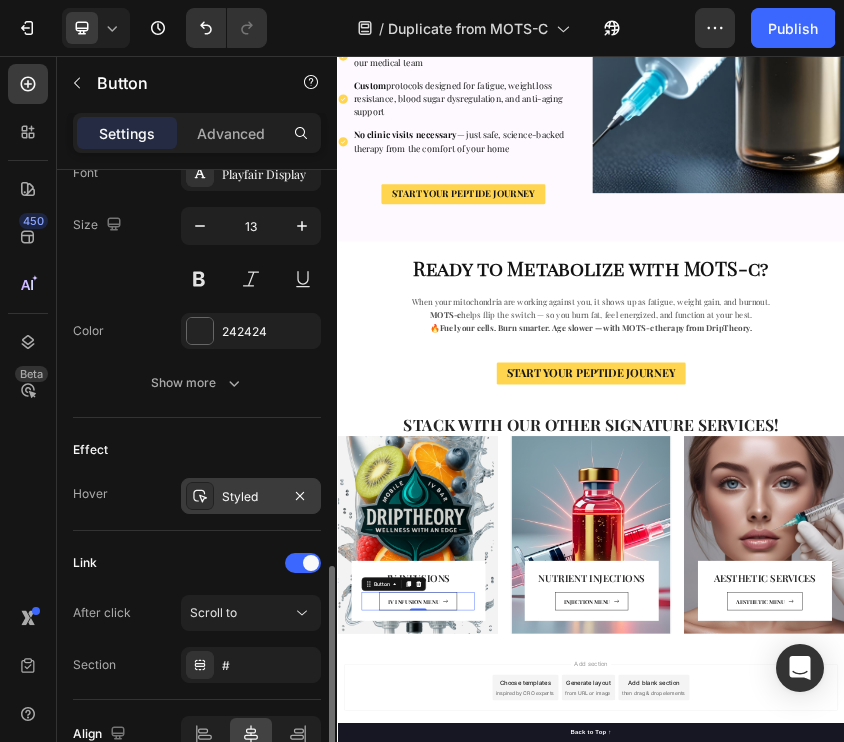 scroll, scrollTop: 1067, scrollLeft: 0, axis: vertical 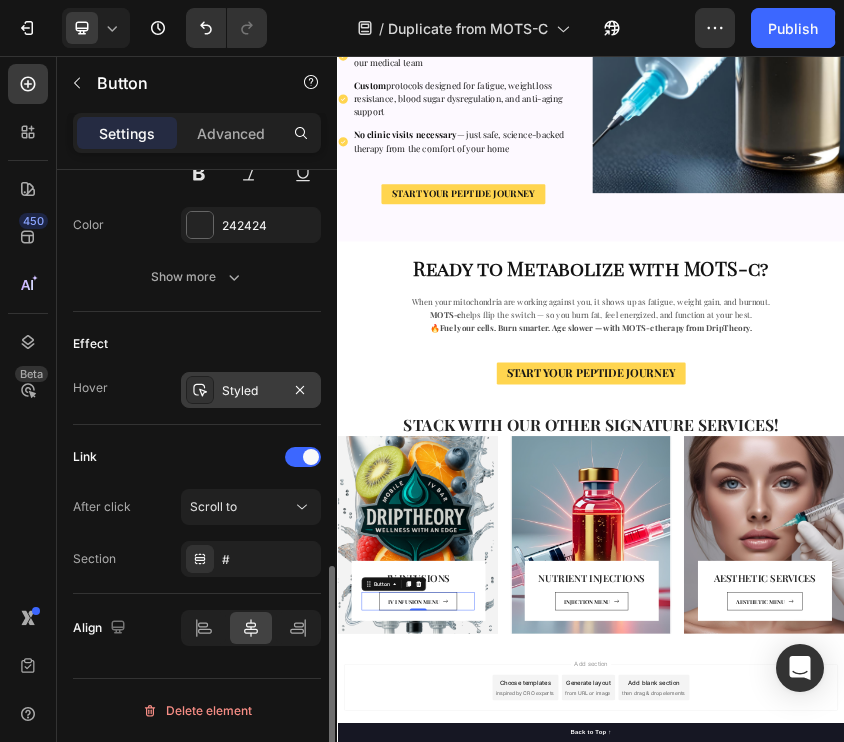 click on "Scroll to" at bounding box center [241, 507] 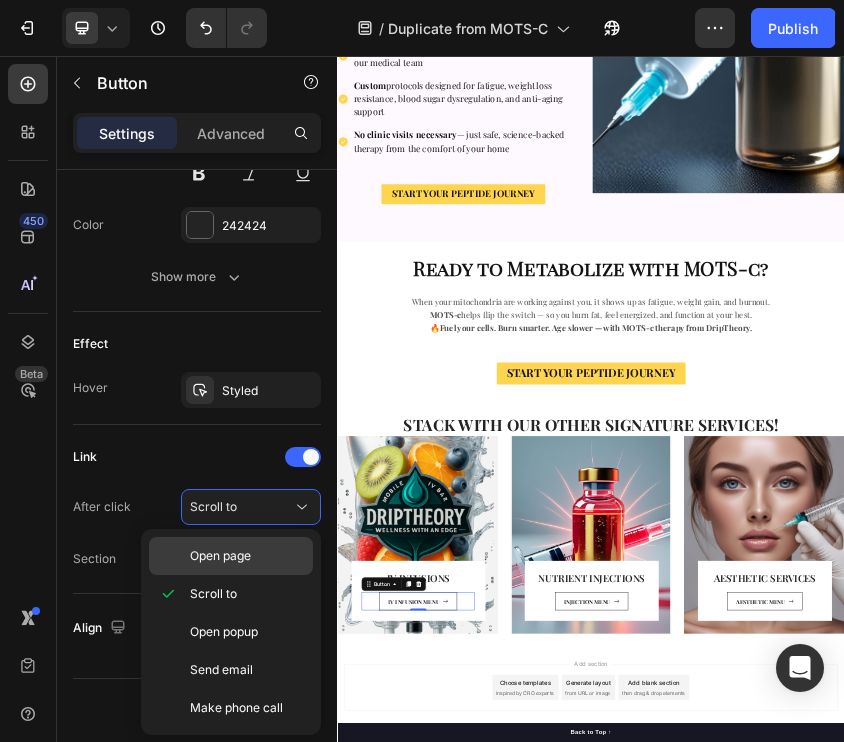 click on "Open page" at bounding box center (220, 556) 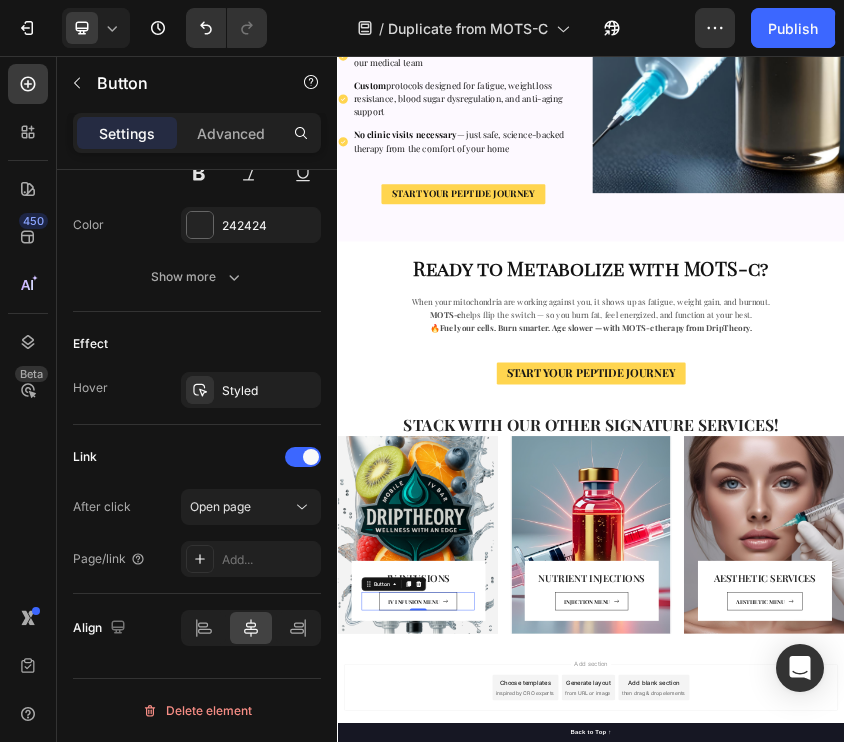 click on "Add..." at bounding box center [269, 560] 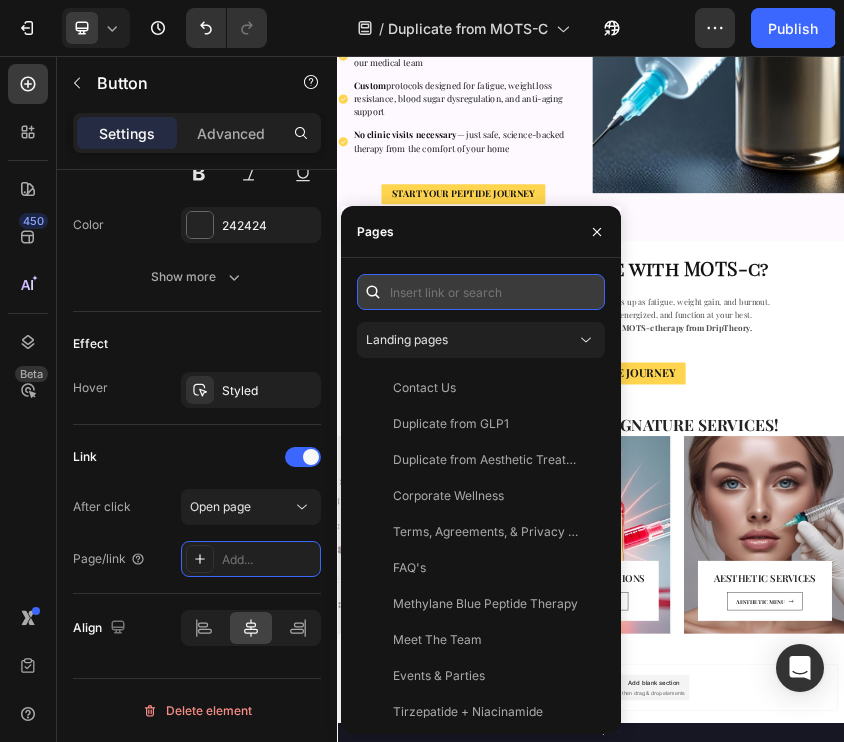 click at bounding box center [481, 292] 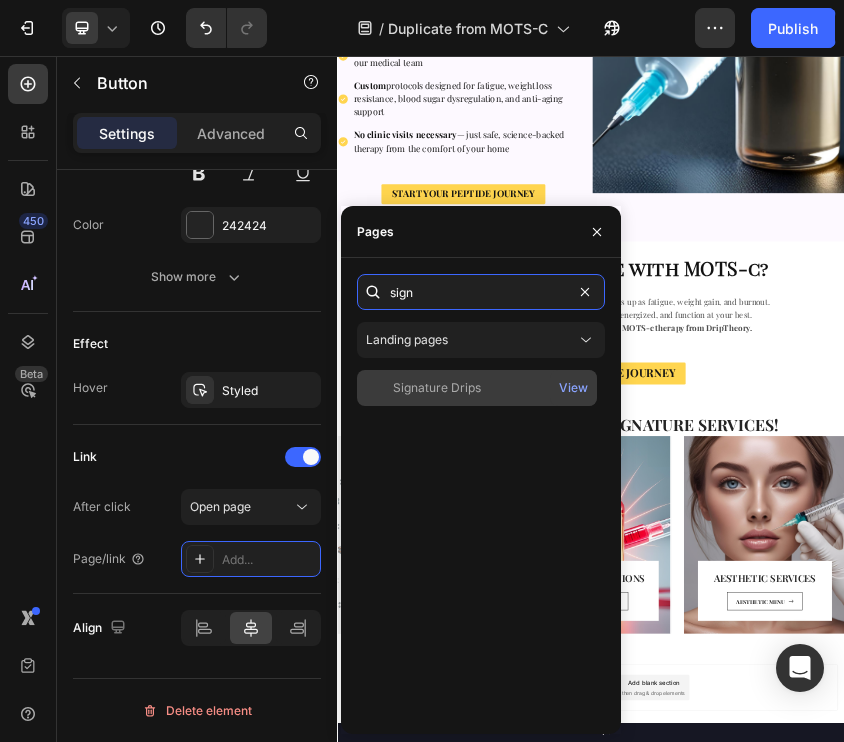 type on "sign" 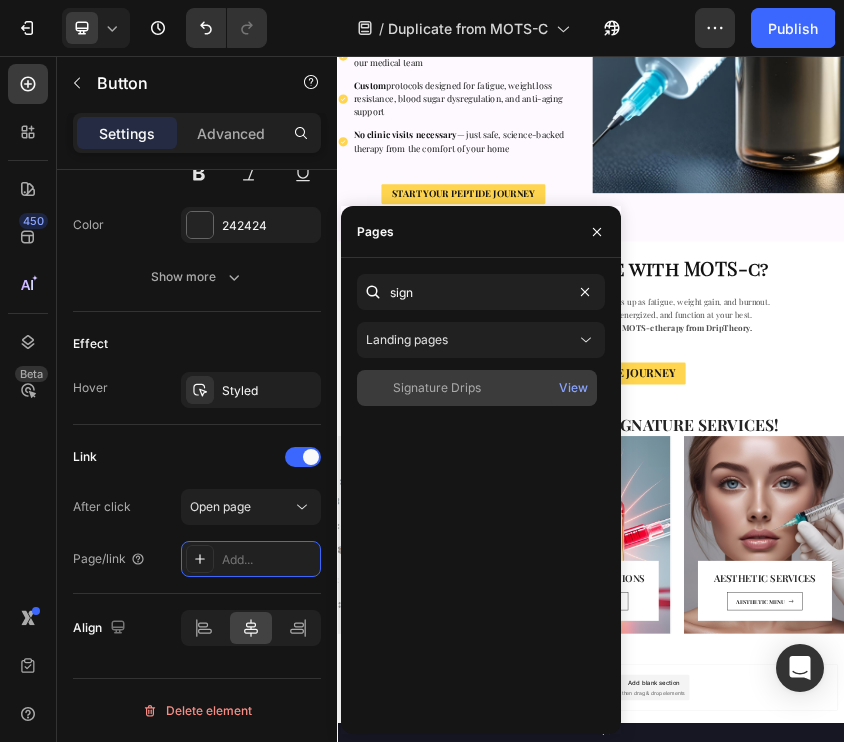 click on "Signature Drips" 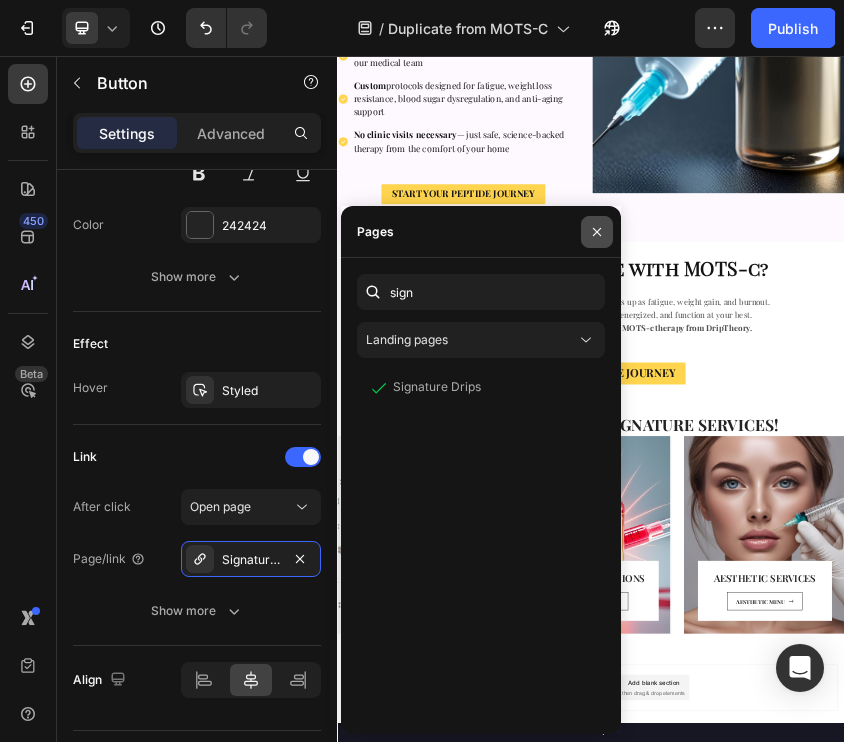 click 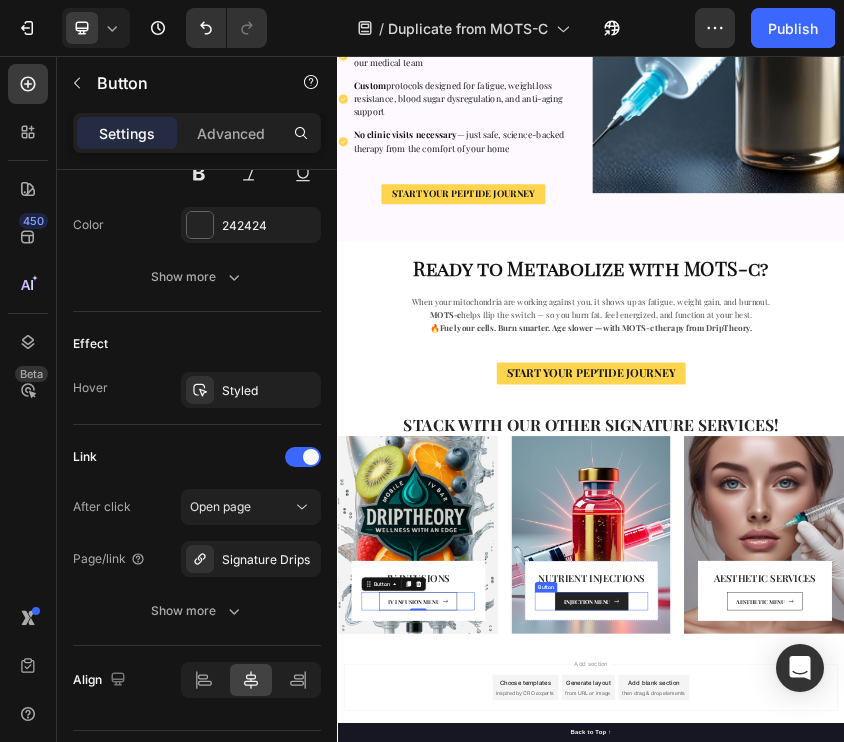 click on "INJECTION MENU" at bounding box center [937, 1347] 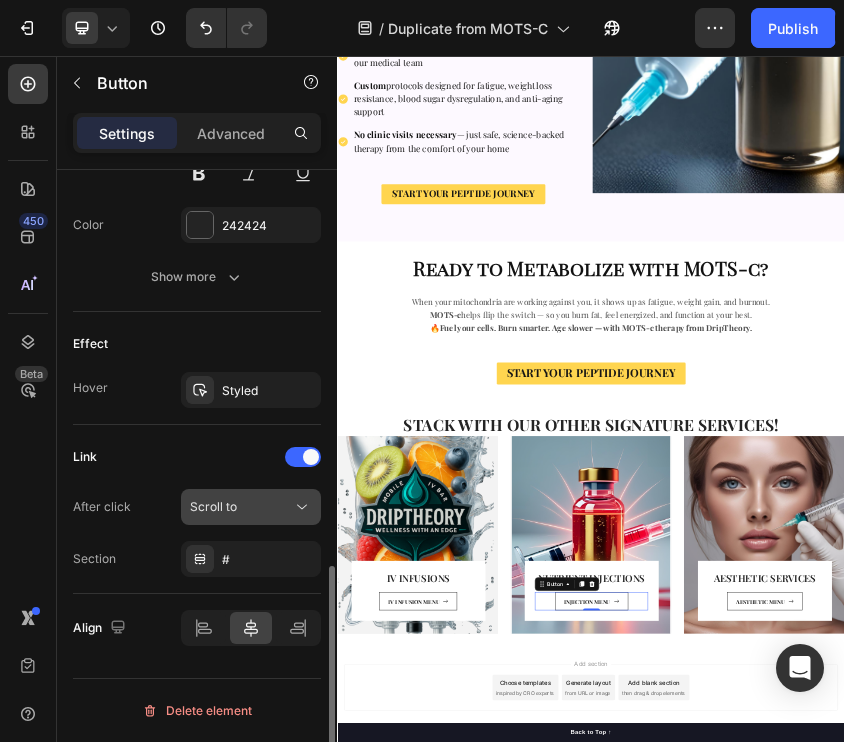 click on "Scroll to" 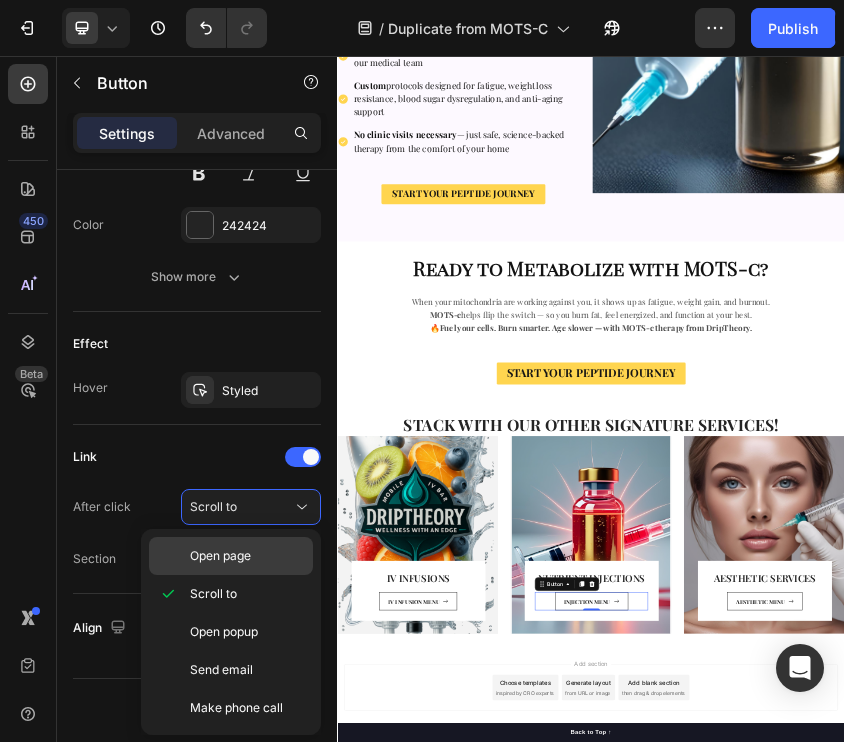 click on "Open page" 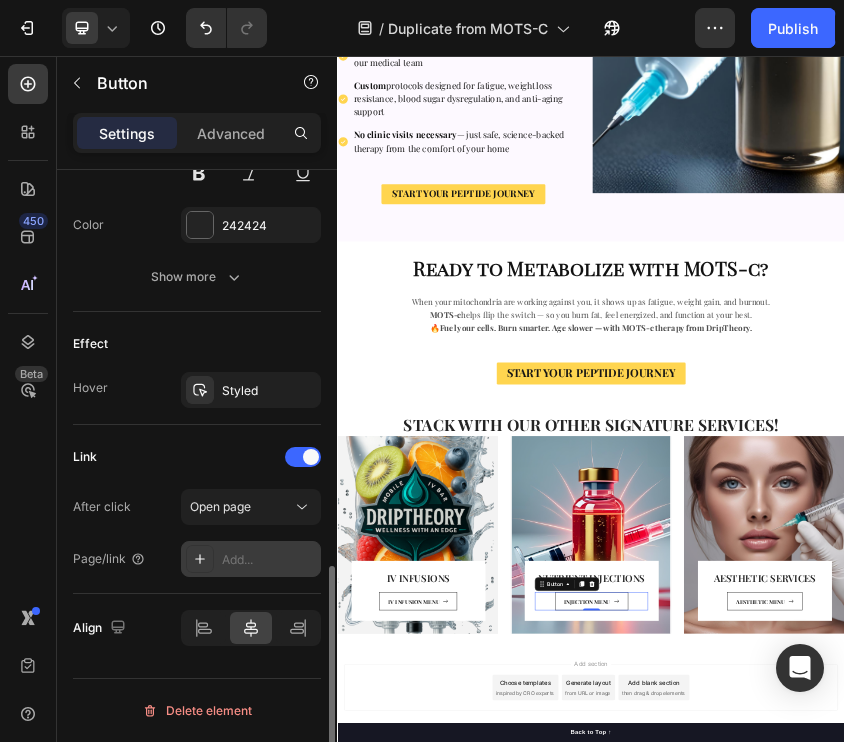click on "Add..." at bounding box center (269, 560) 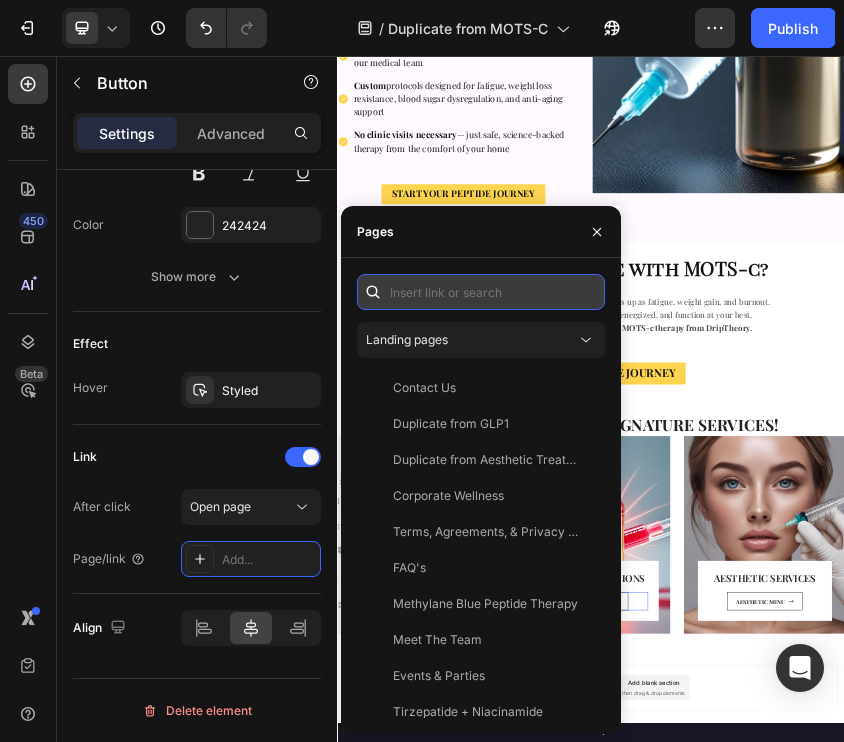 click at bounding box center [481, 292] 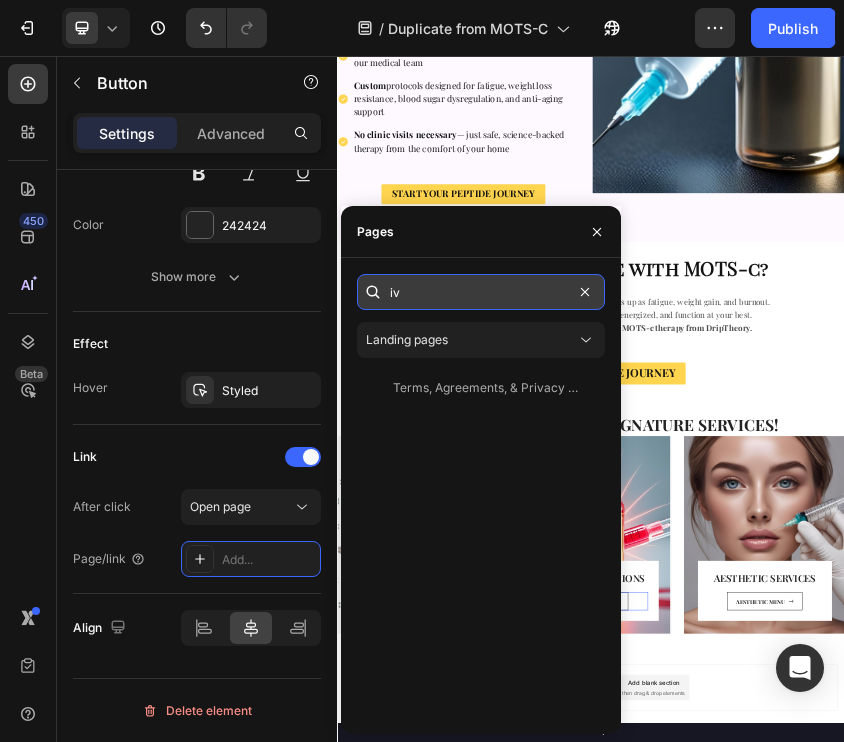 type on "i" 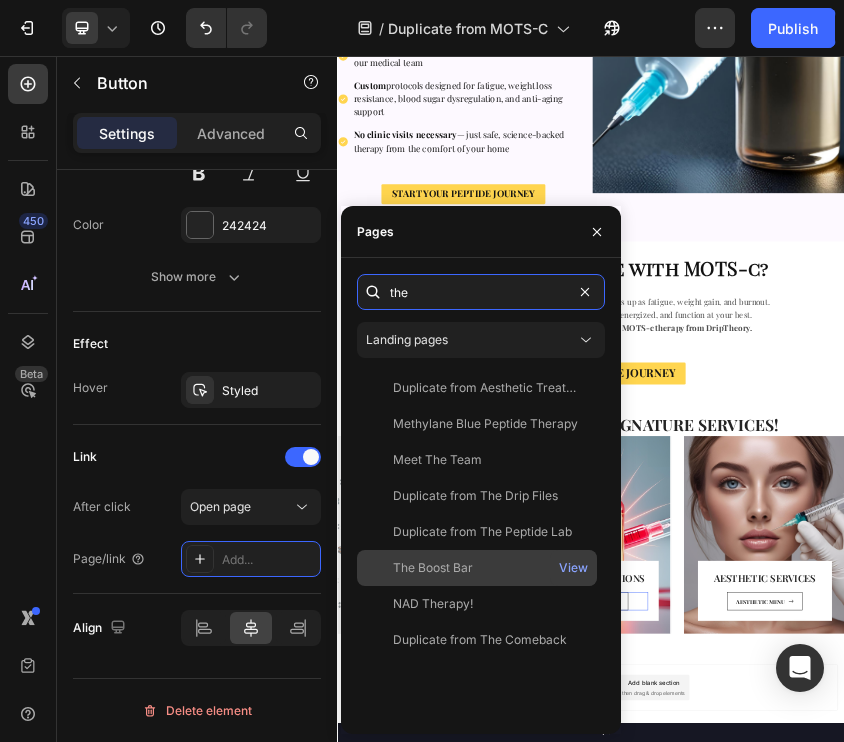 type on "the" 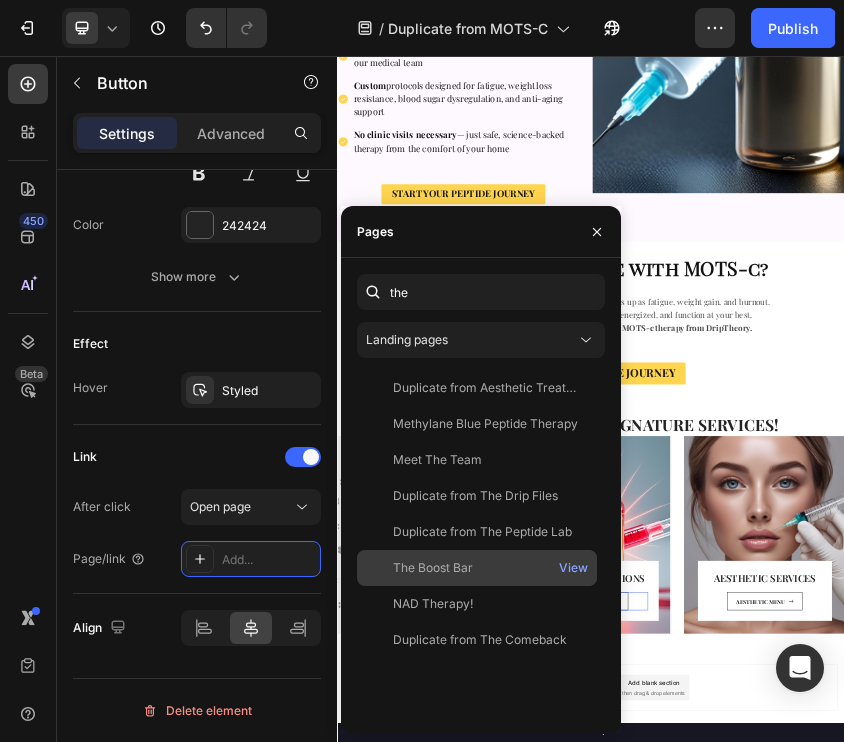 click on "The Boost Bar" 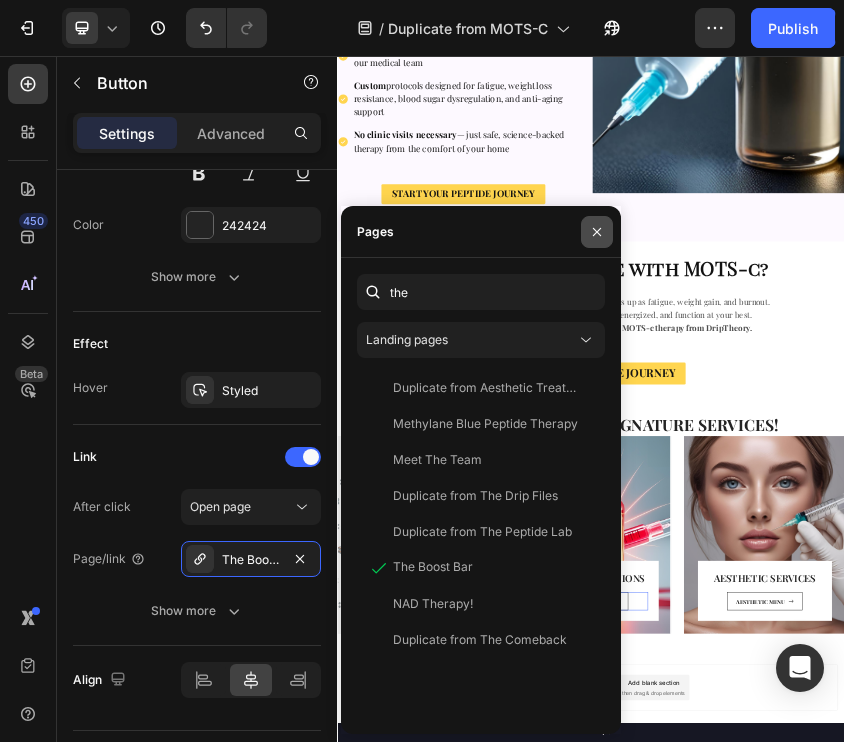 click at bounding box center [597, 232] 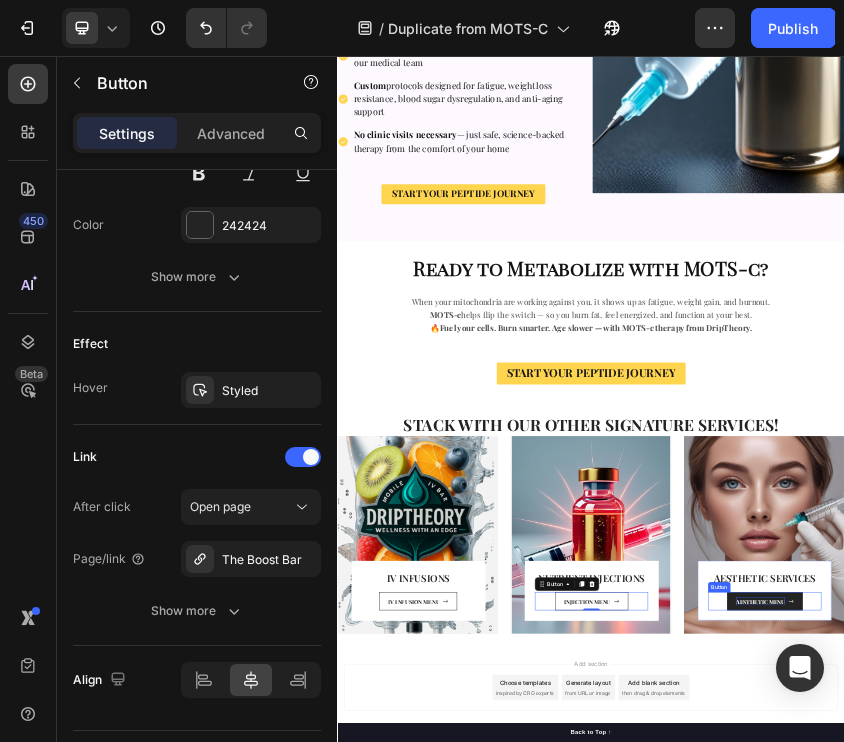 click on "AESTHETIC MENU" at bounding box center (1337, 1347) 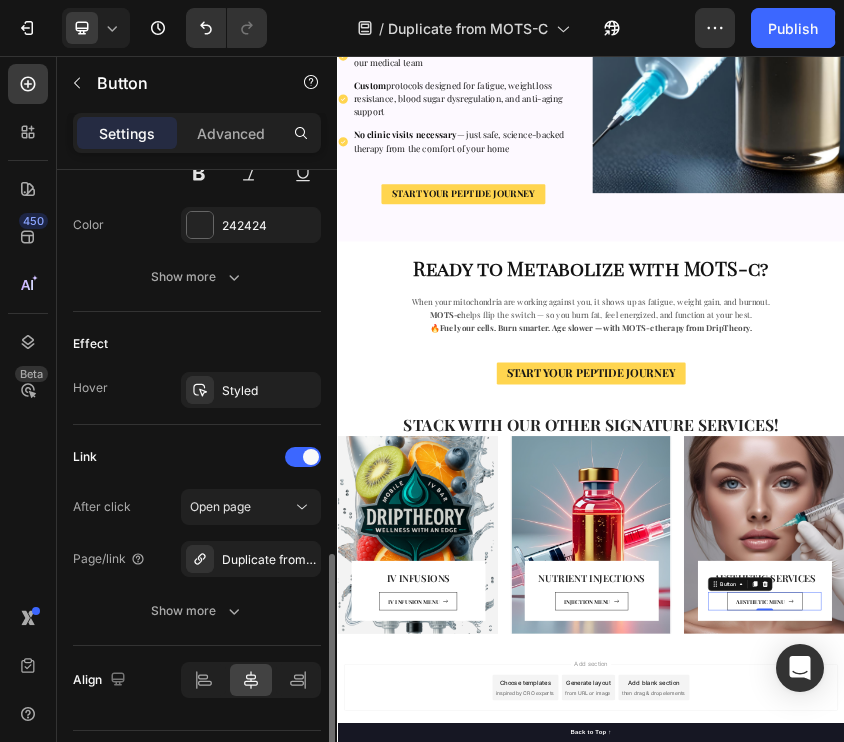 click on "After click Open page Page/link Duplicate from Aesthetic Treatments Show more" at bounding box center [197, 559] 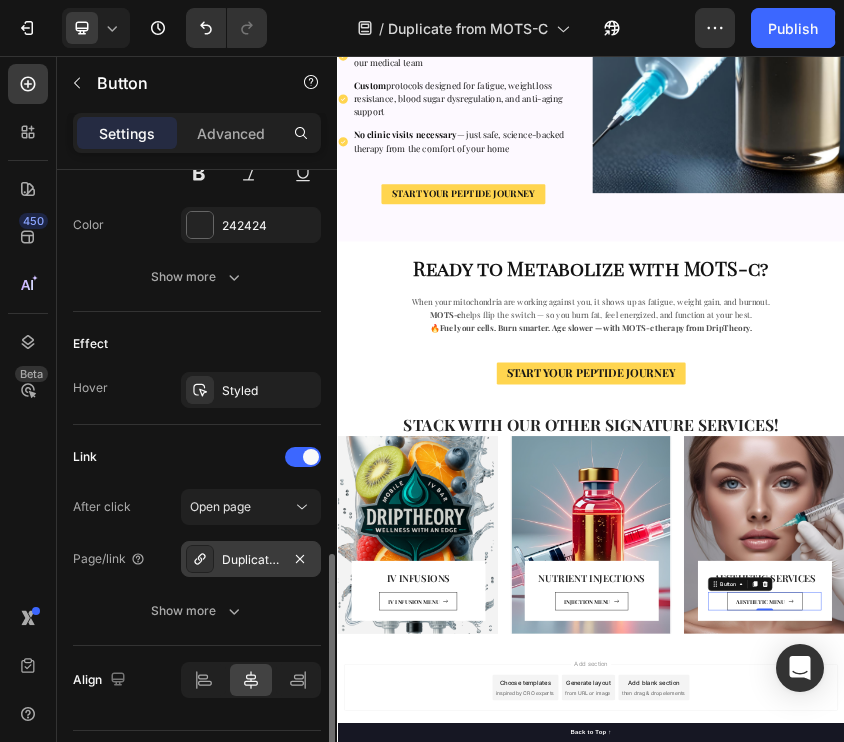 click on "Duplicate from Aesthetic Treatments" at bounding box center [251, 560] 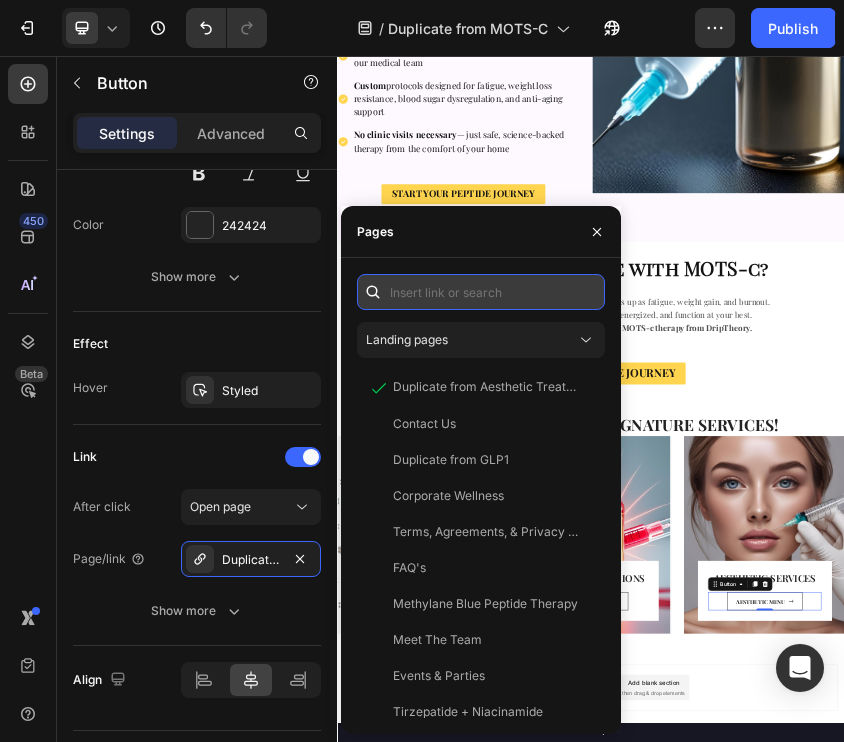 click at bounding box center [481, 292] 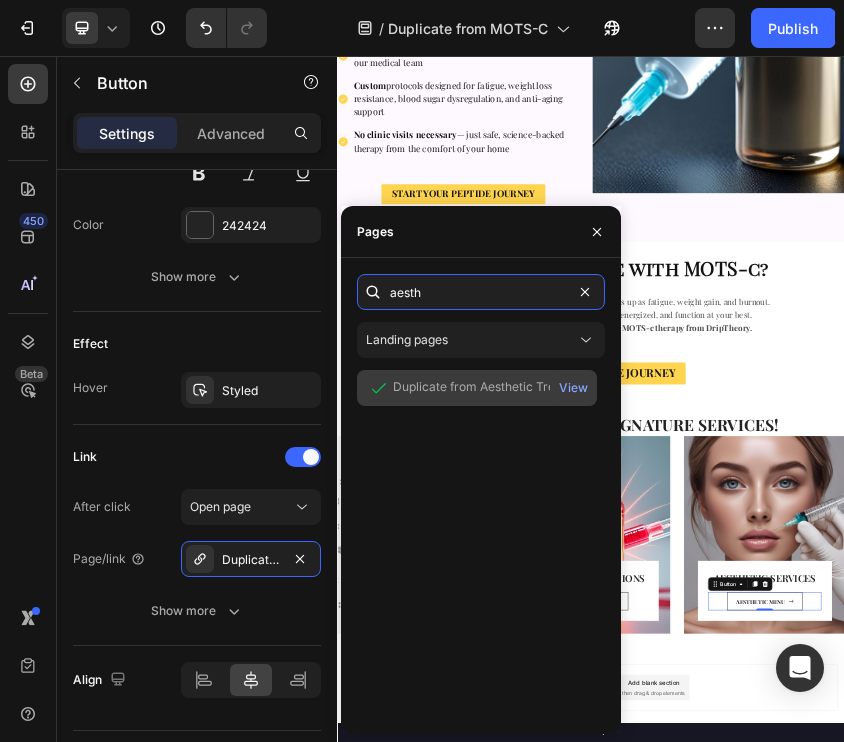 type on "aesth" 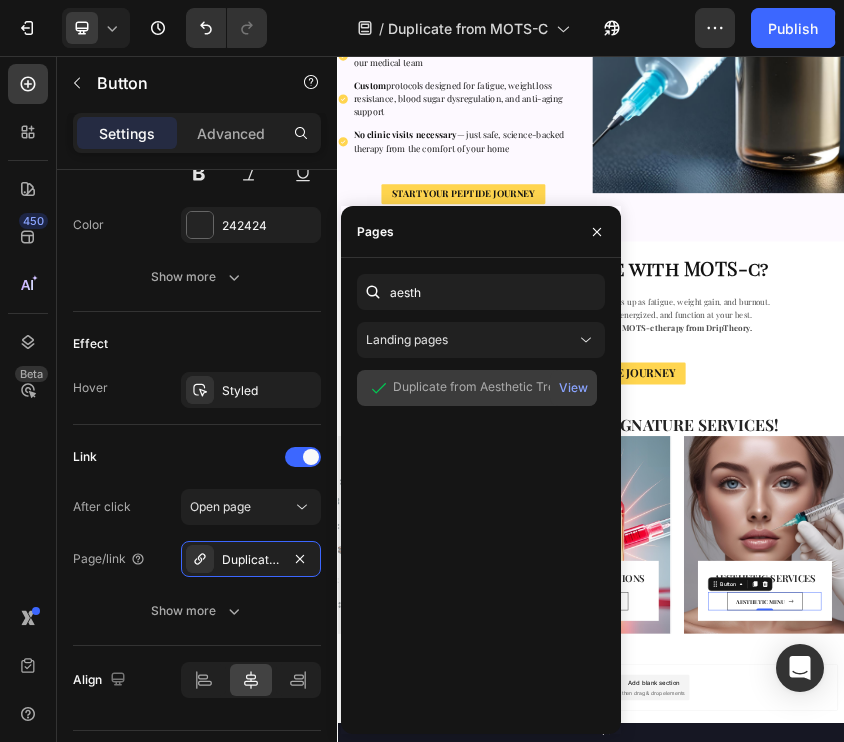 click on "Duplicate from Aesthetic Treatments" at bounding box center (489, 388) 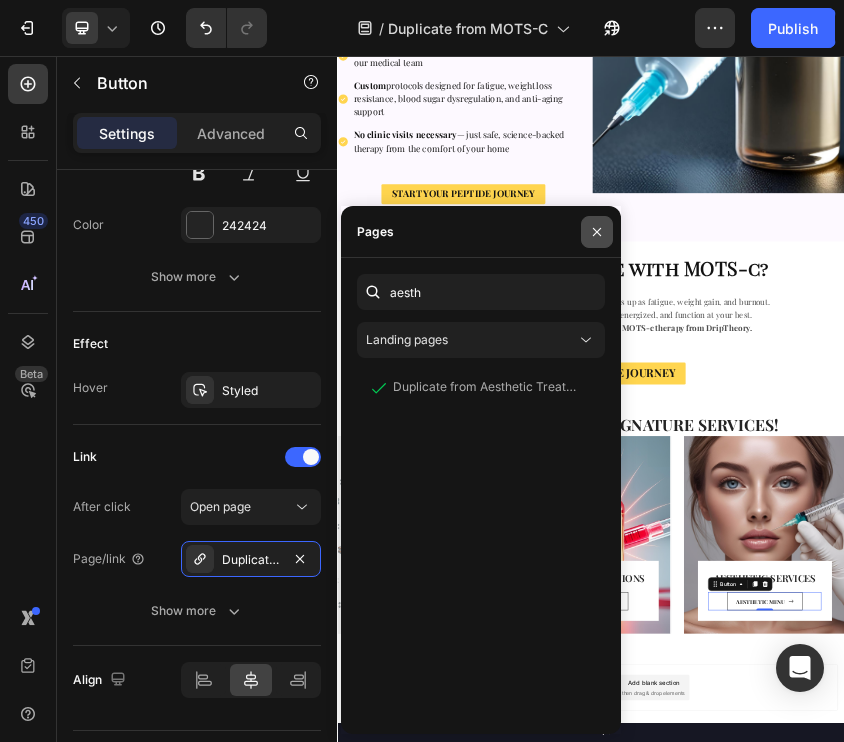 click 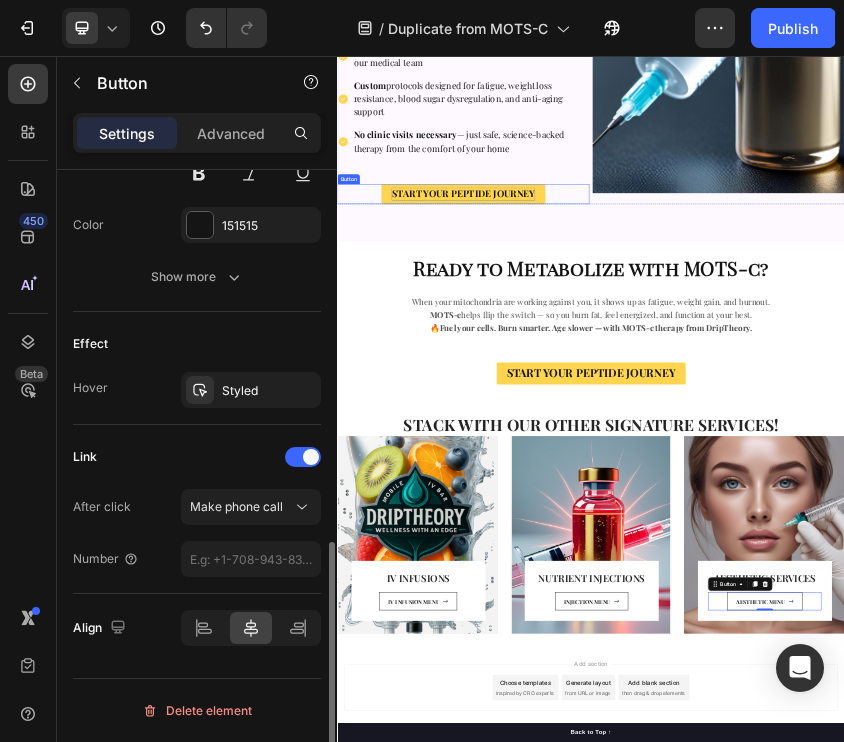 click on "START YOUR PEPTIDE JOURNEY" at bounding box center (635, 382) 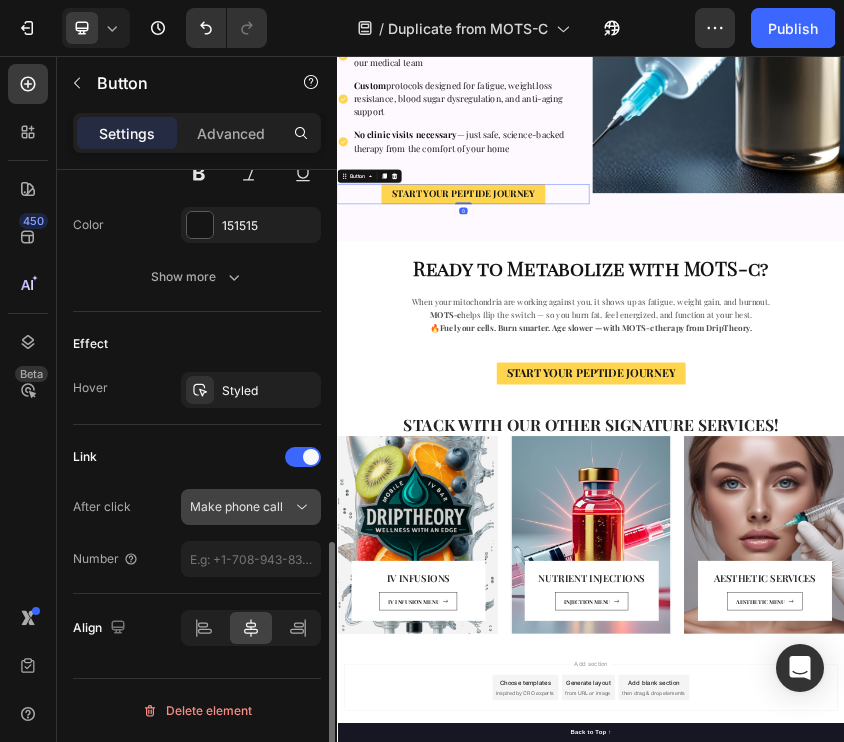click on "Make phone call" at bounding box center [236, 506] 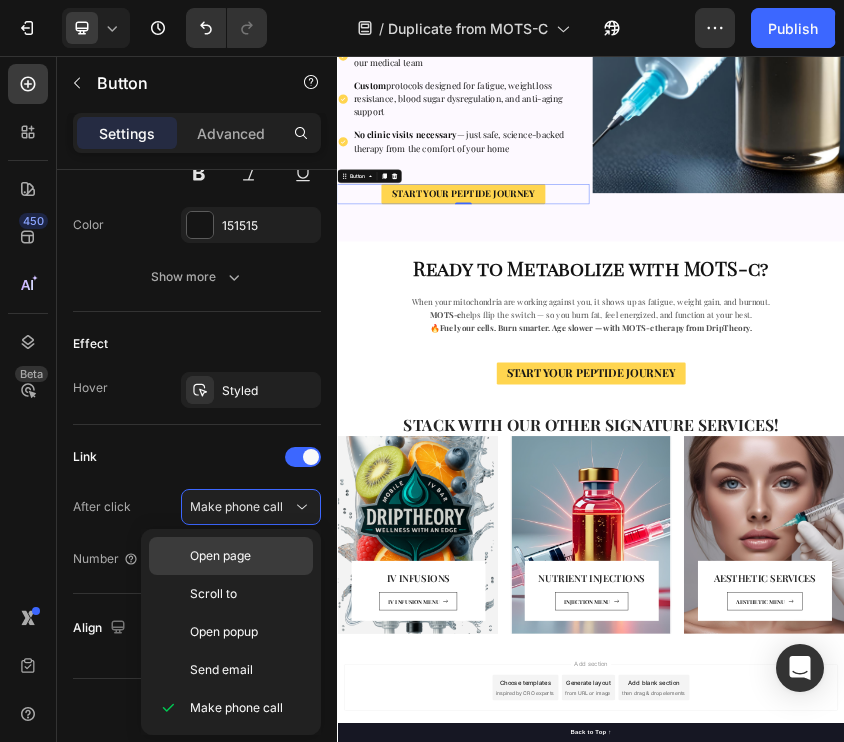 click on "Open page" at bounding box center (220, 556) 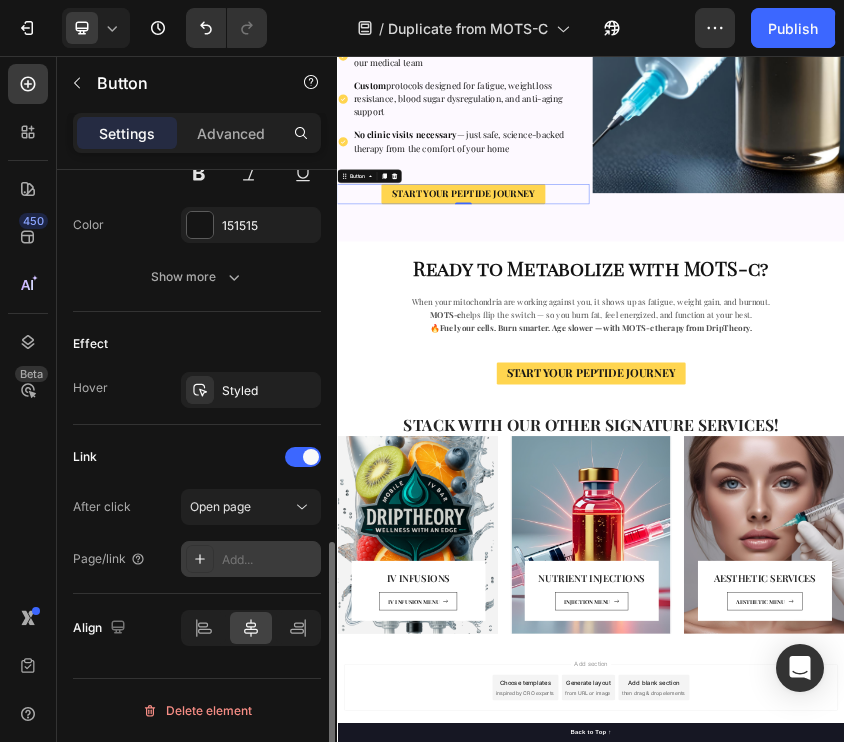 click on "Add..." at bounding box center (269, 560) 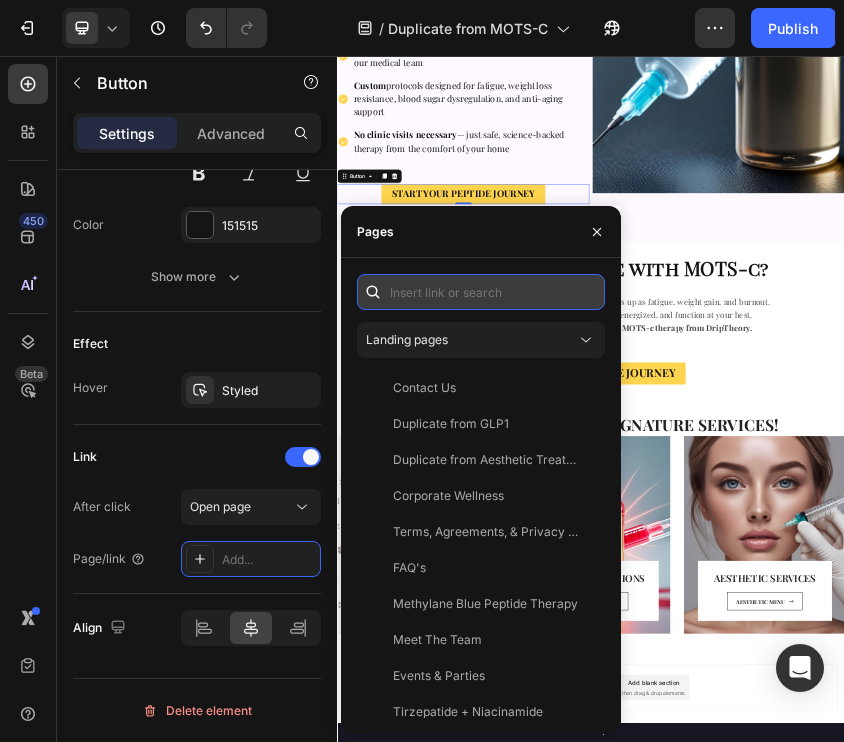 click at bounding box center [481, 292] 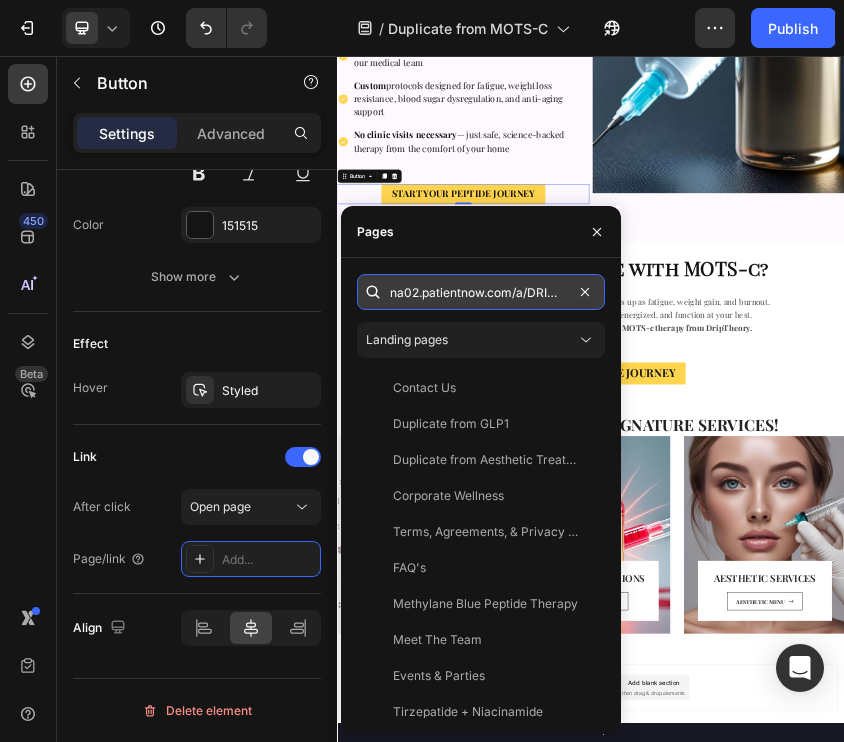 scroll, scrollTop: 0, scrollLeft: 74, axis: horizontal 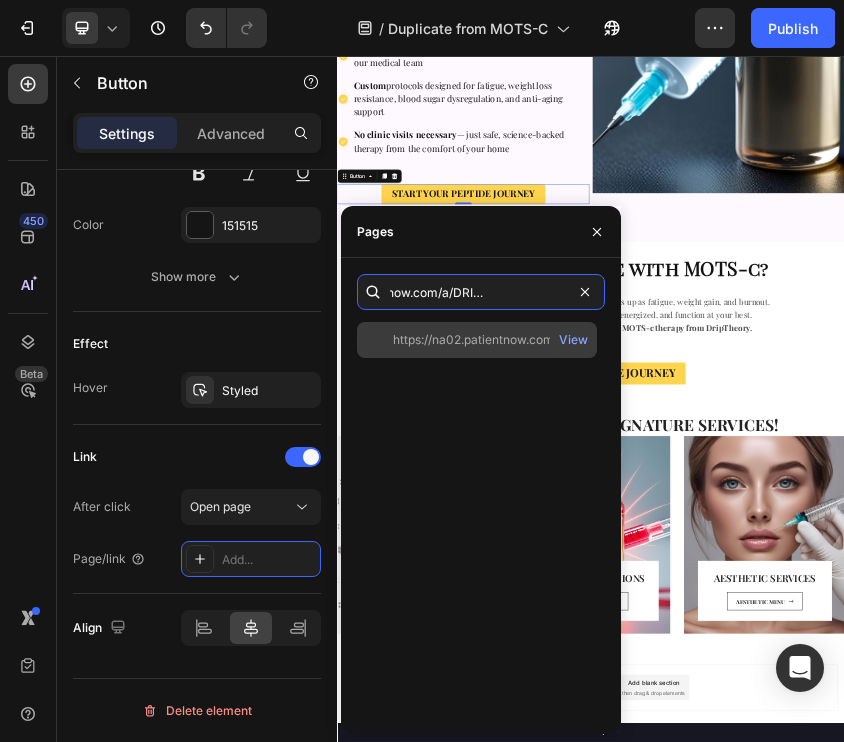 type on "na02.patientnow.com/a/DRIPTHEORYIVBAR" 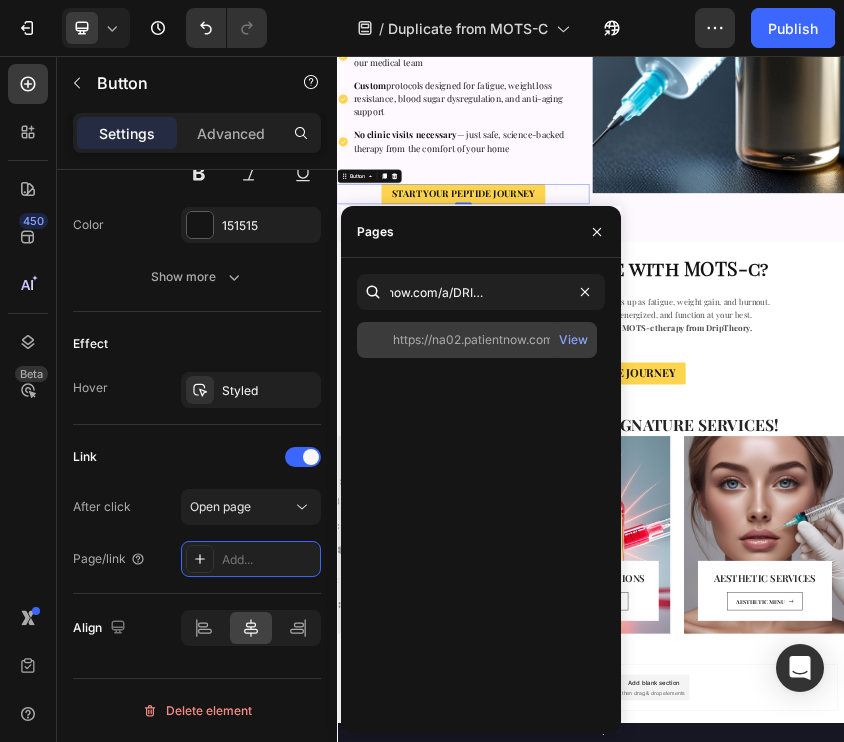 click on "https://na02.patientnow.com/a/DRIPTHEORYIVBAR" 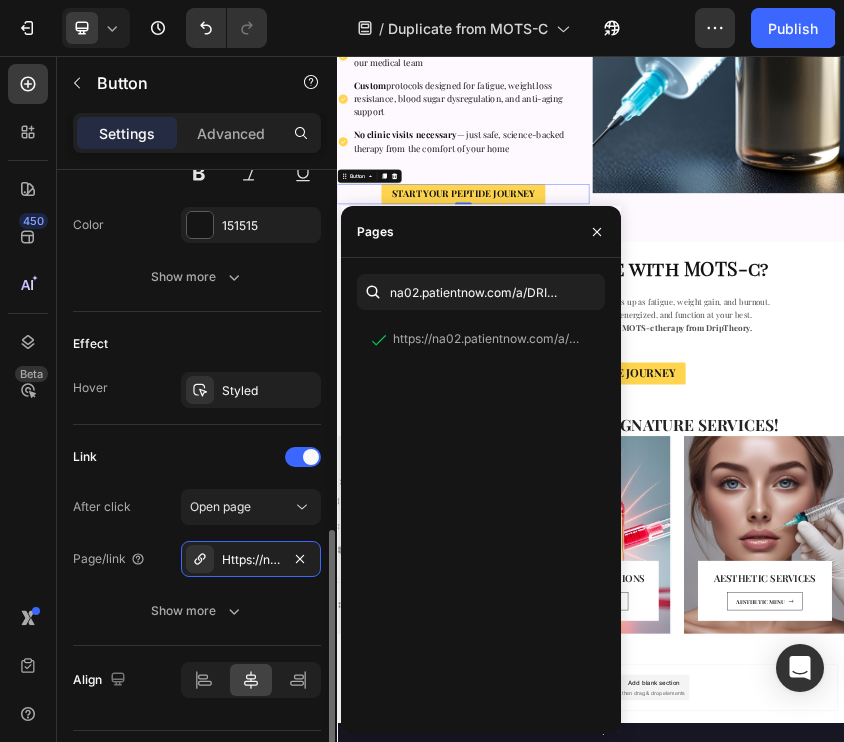 scroll, scrollTop: 961, scrollLeft: 0, axis: vertical 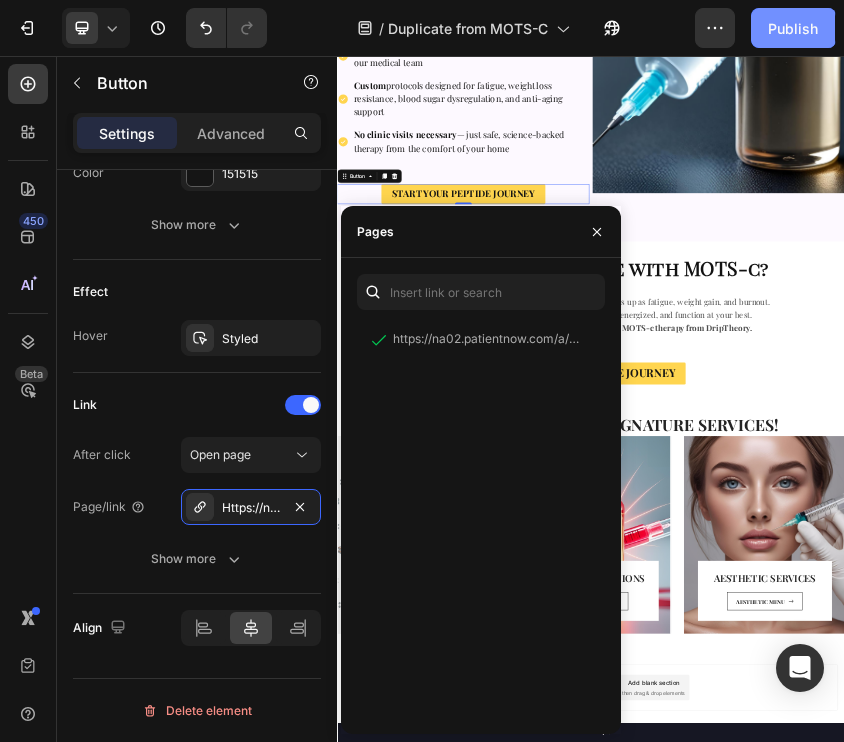 click on "Publish" 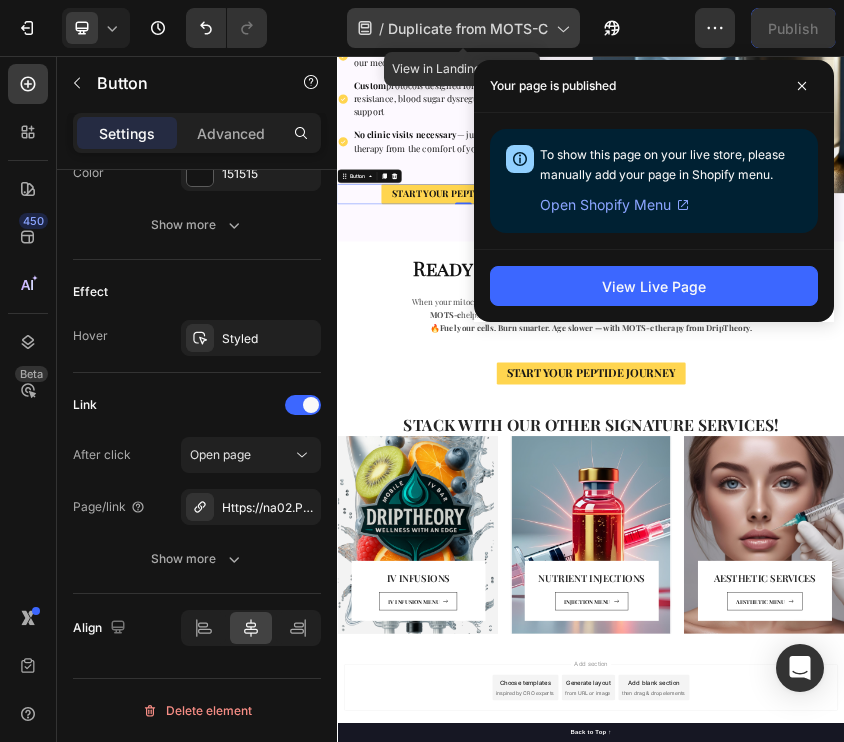 click on "Duplicate from MOTS-C" at bounding box center [468, 28] 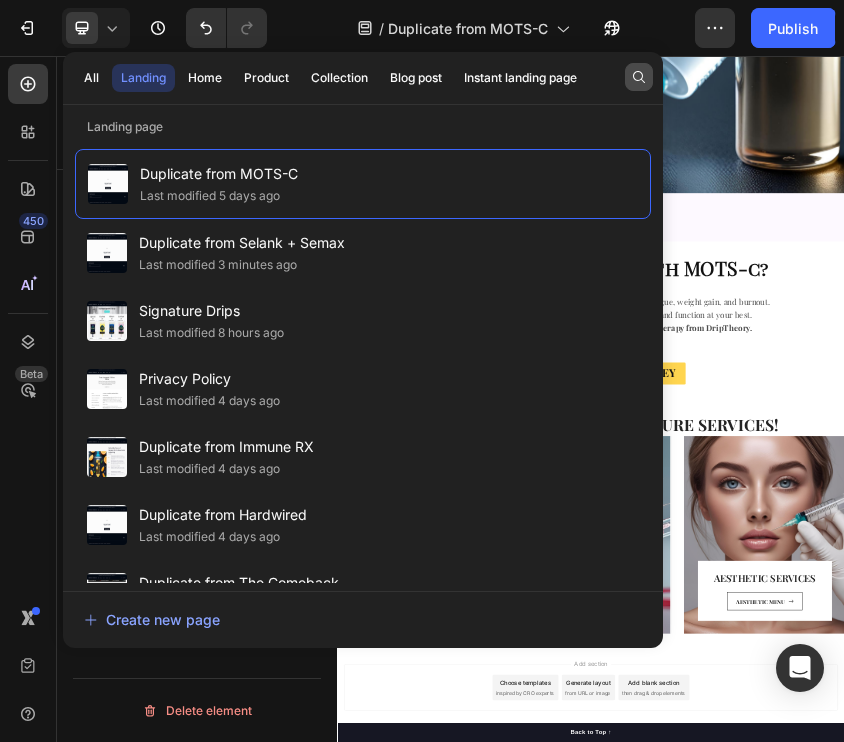 click 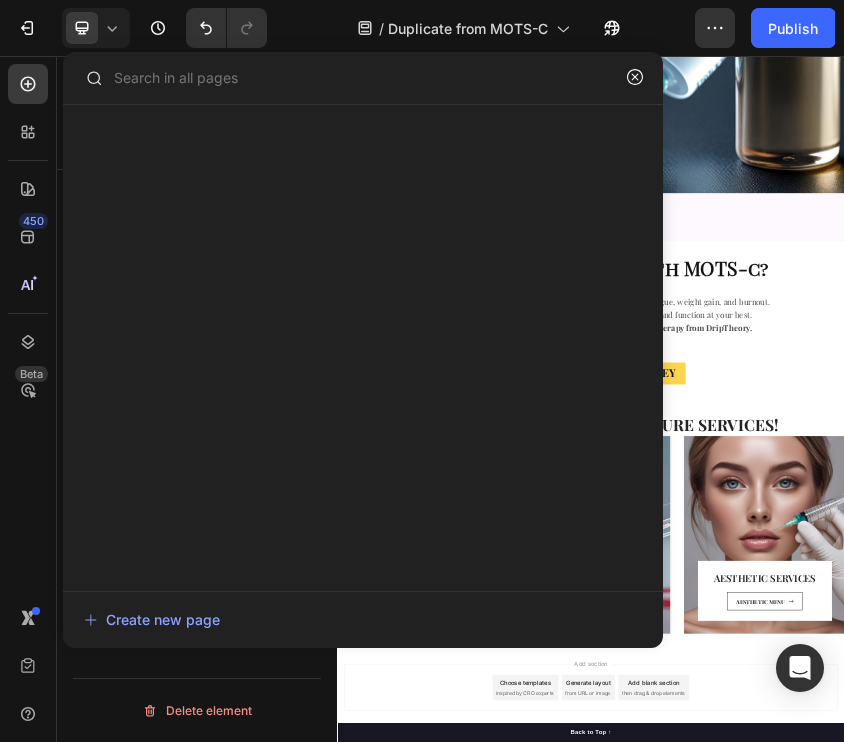 type on "a" 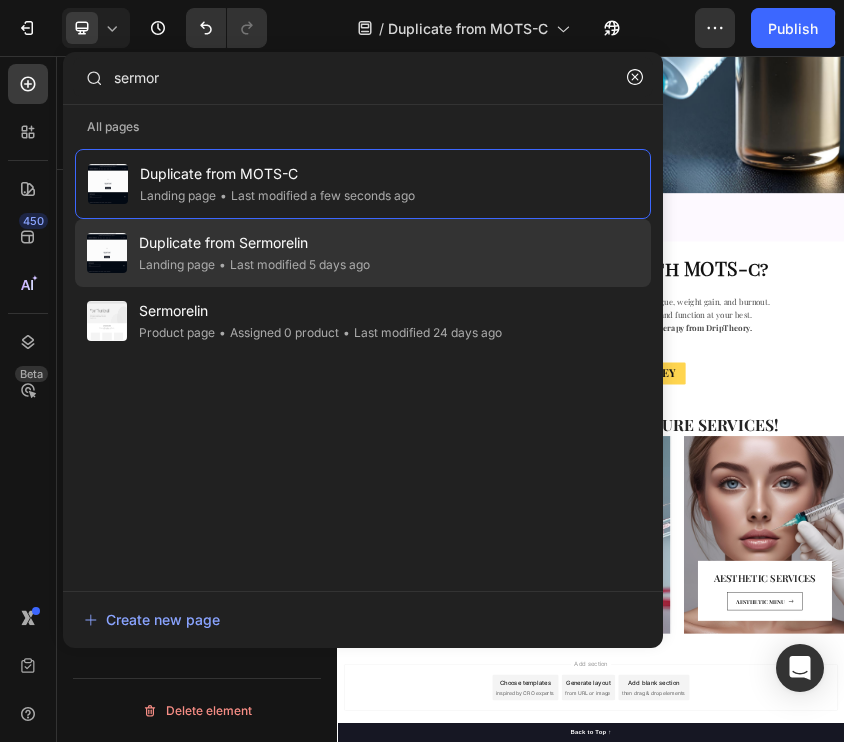 type on "sermor" 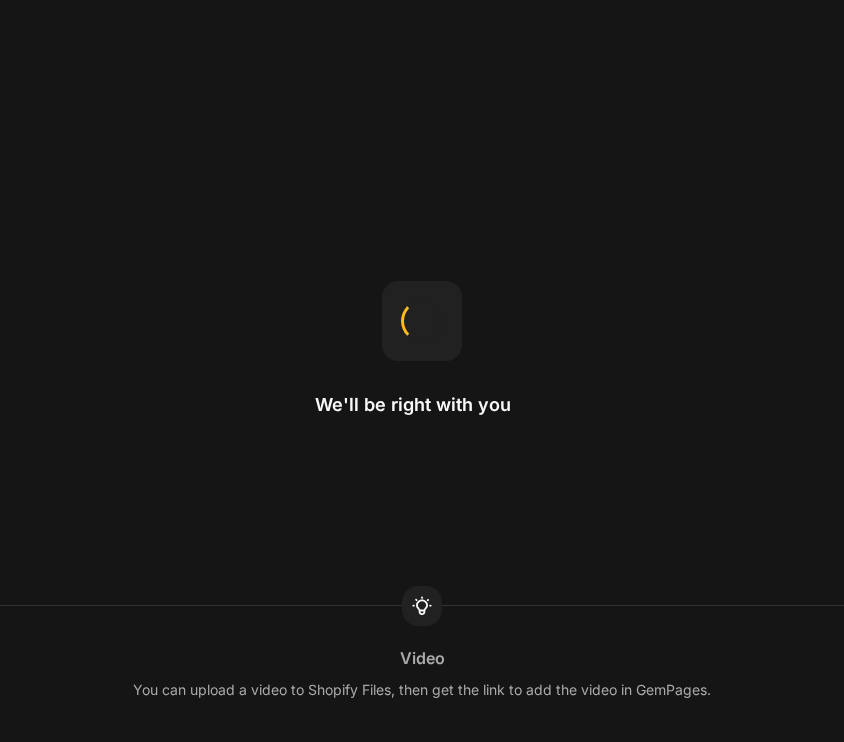 scroll, scrollTop: 0, scrollLeft: 0, axis: both 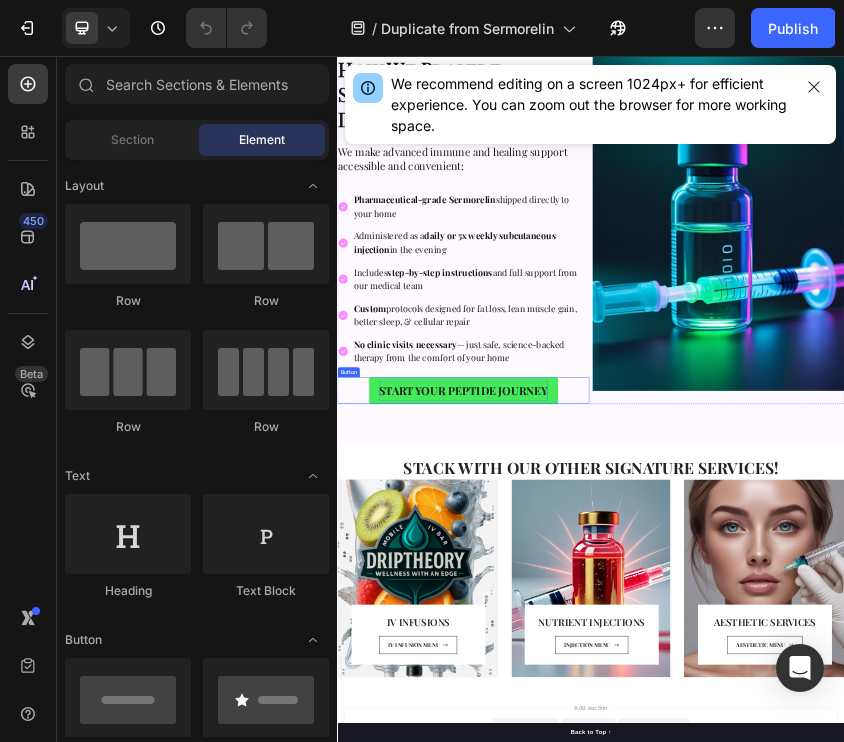 click on "START YOUR PEPTIDE JOURNEY" at bounding box center (635, 847) 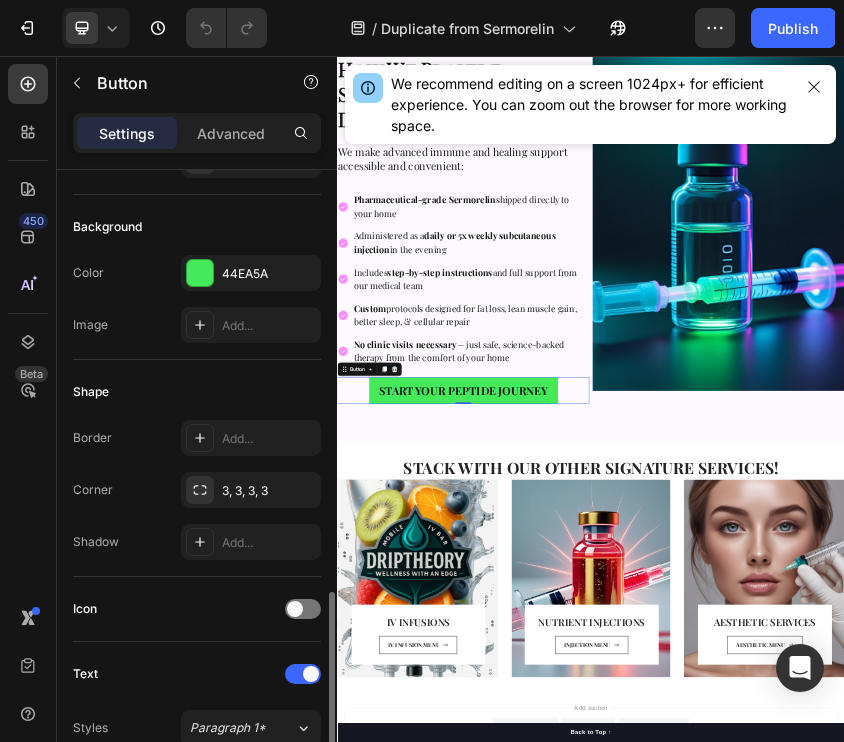 scroll, scrollTop: 439, scrollLeft: 0, axis: vertical 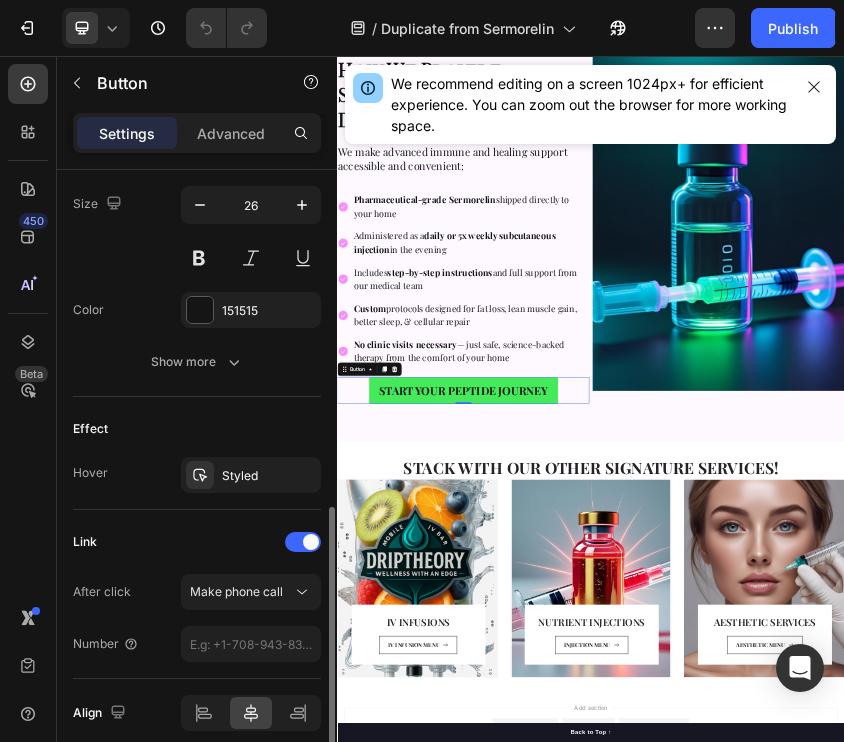 click on "Size Width Auto Height Auto Padding 8, 24, 8, 24 Background Color 44EA5A Image Add... Shape Border Add... Corner 3, 3, 3, 3 Shadow Add... Icon Text Styles Paragraph 1* Font Playfair Display Size 26 Color 151515 Show more Effect Hover Styled Link After click Make phone call Number Align" at bounding box center [197, 46] 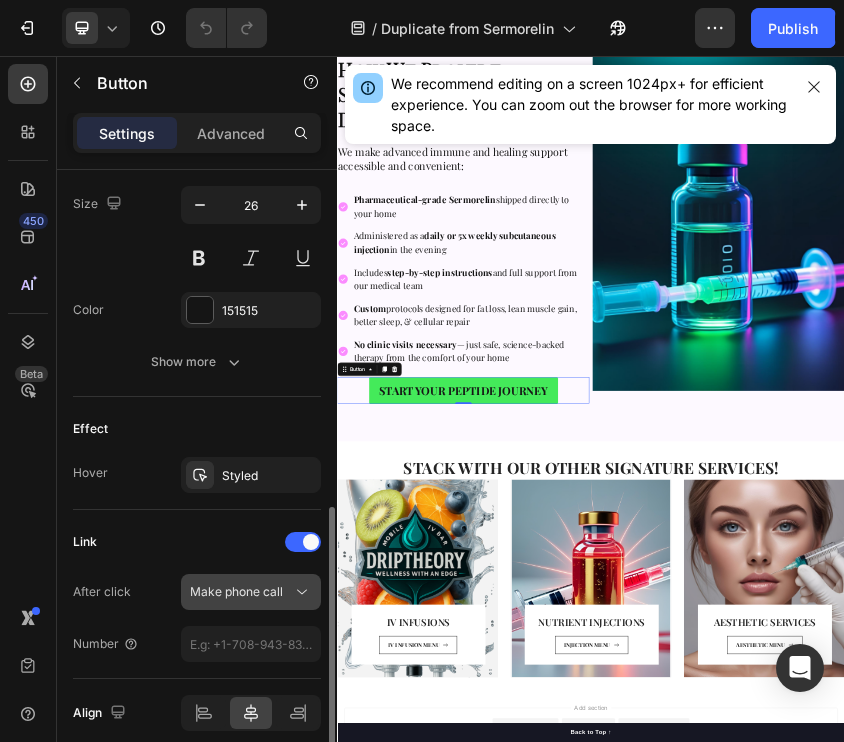 click on "Make phone call" 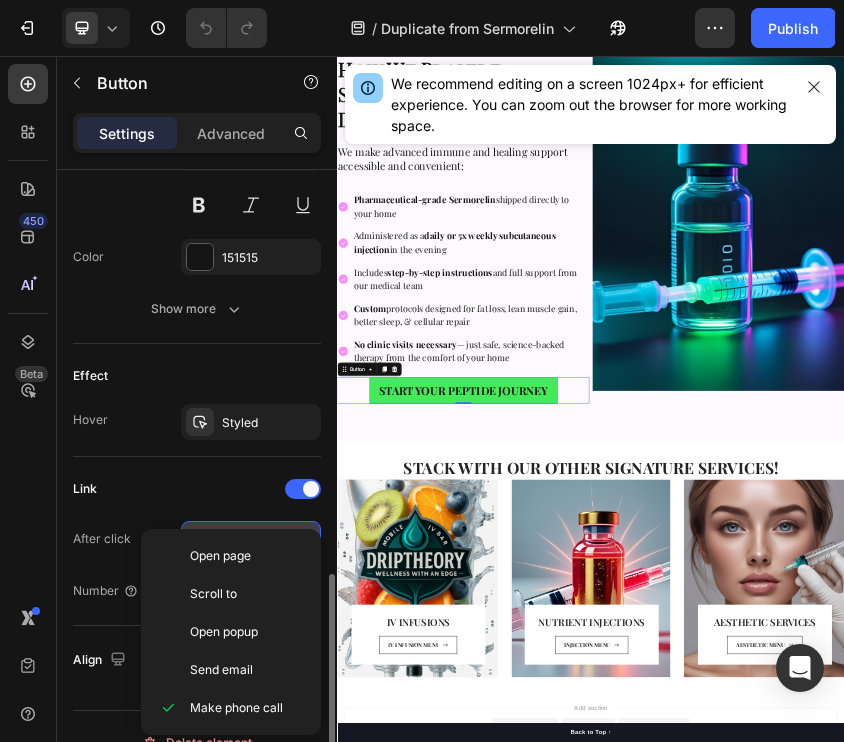 scroll, scrollTop: 909, scrollLeft: 0, axis: vertical 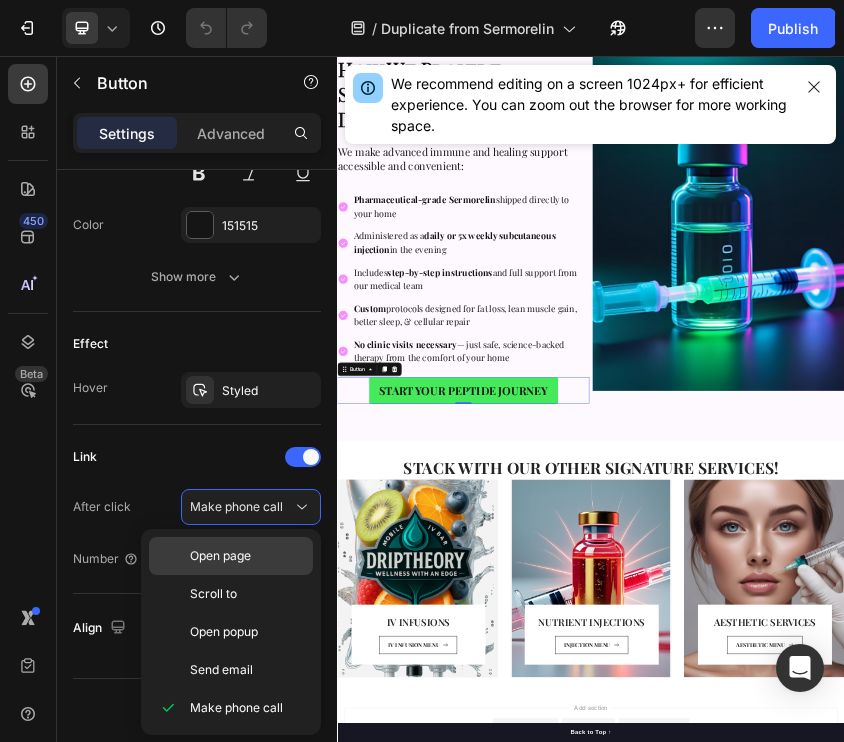 click on "Open page" at bounding box center [220, 556] 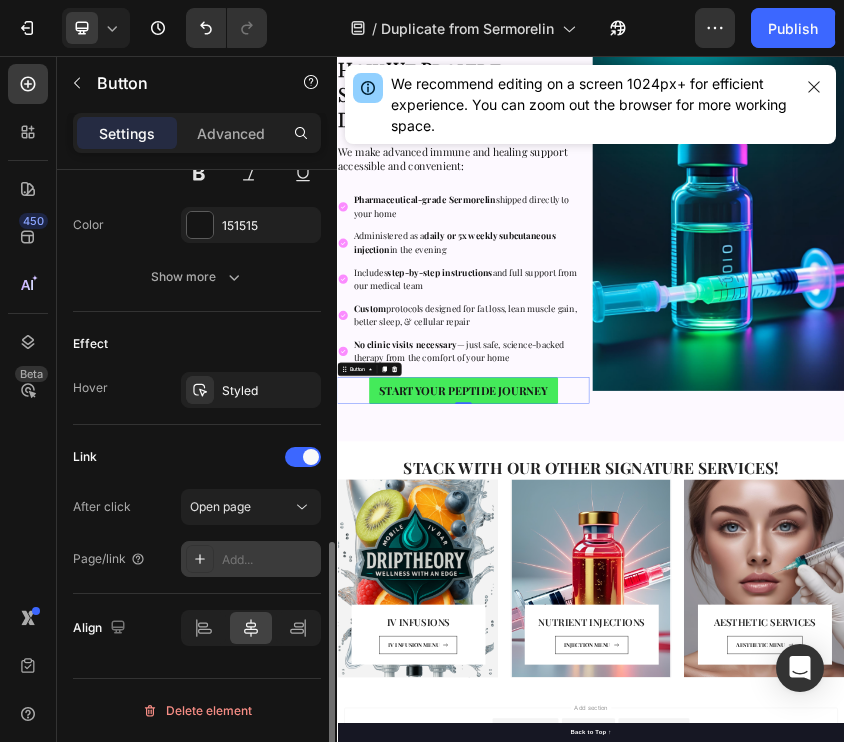 click on "Add..." at bounding box center (269, 560) 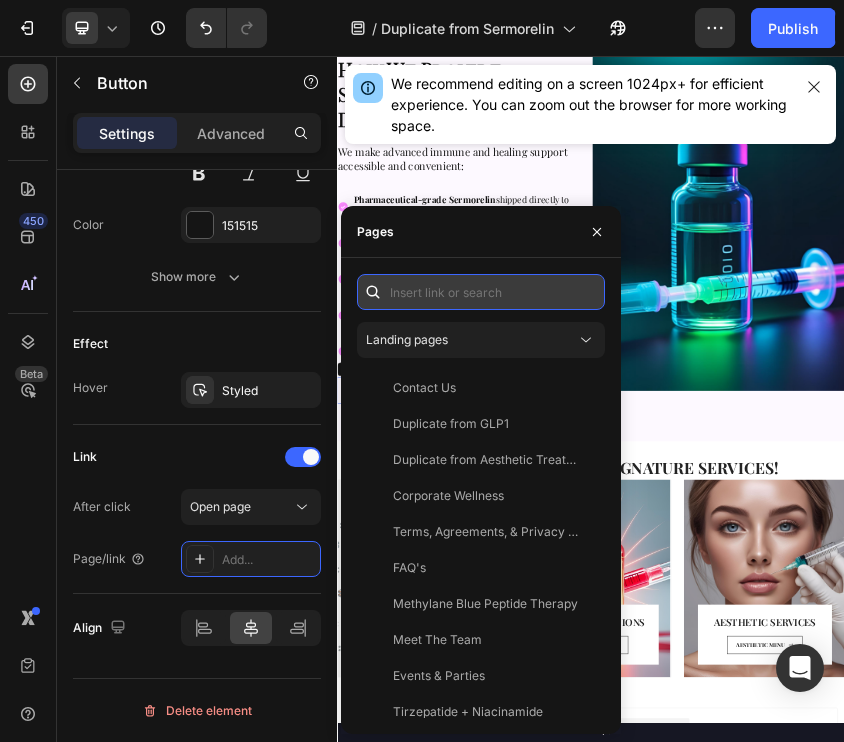 click at bounding box center (481, 292) 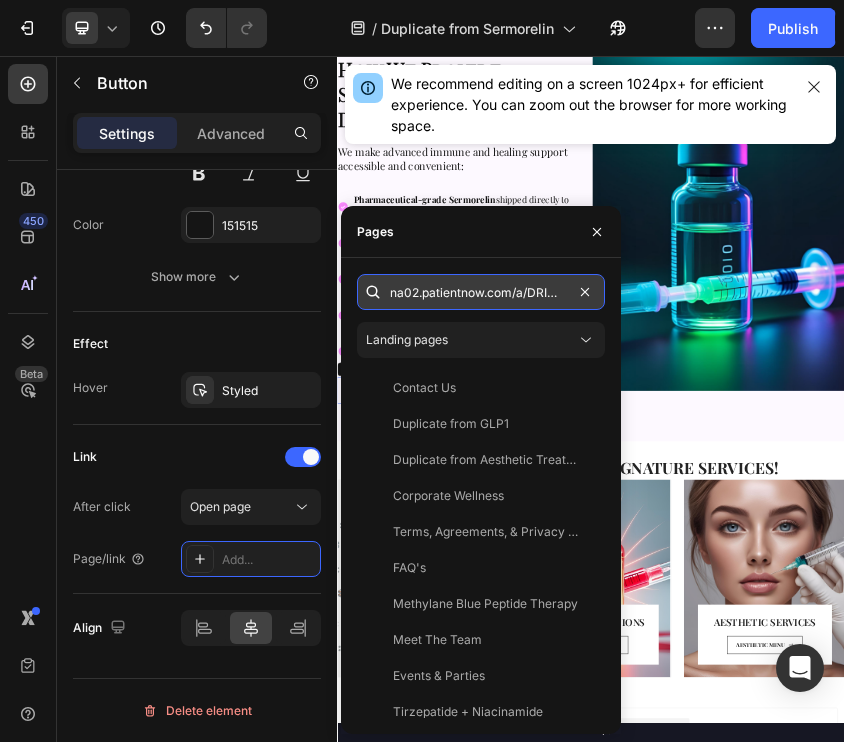 scroll, scrollTop: 0, scrollLeft: 74, axis: horizontal 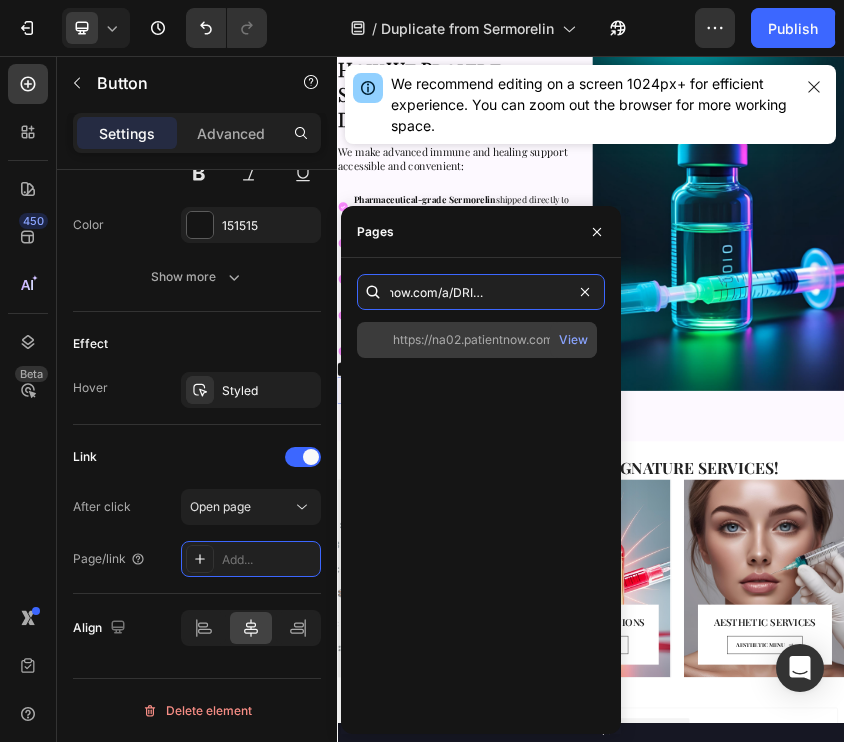 type on "na02.patientnow.com/a/DRIPTHEORYIVBAR" 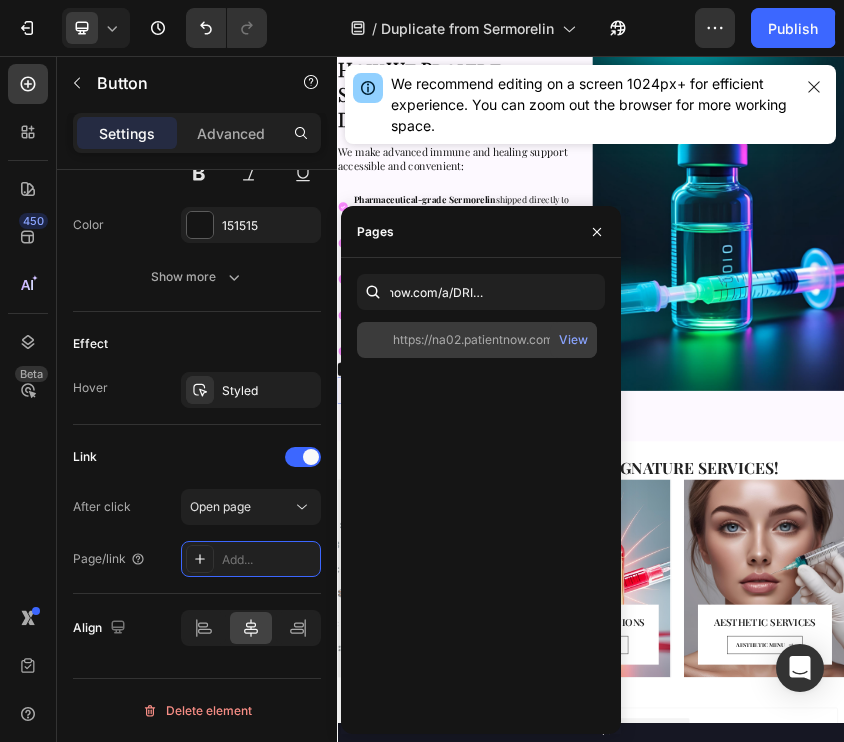 click on "https://na02.patientnow.com/a/DRIPTHEORYIVBAR" 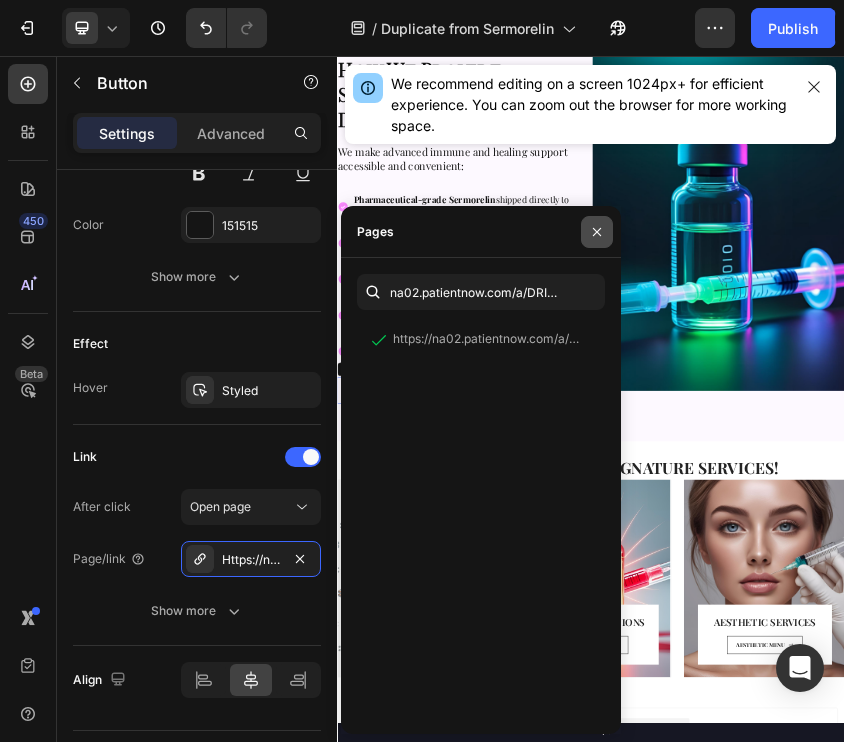 click 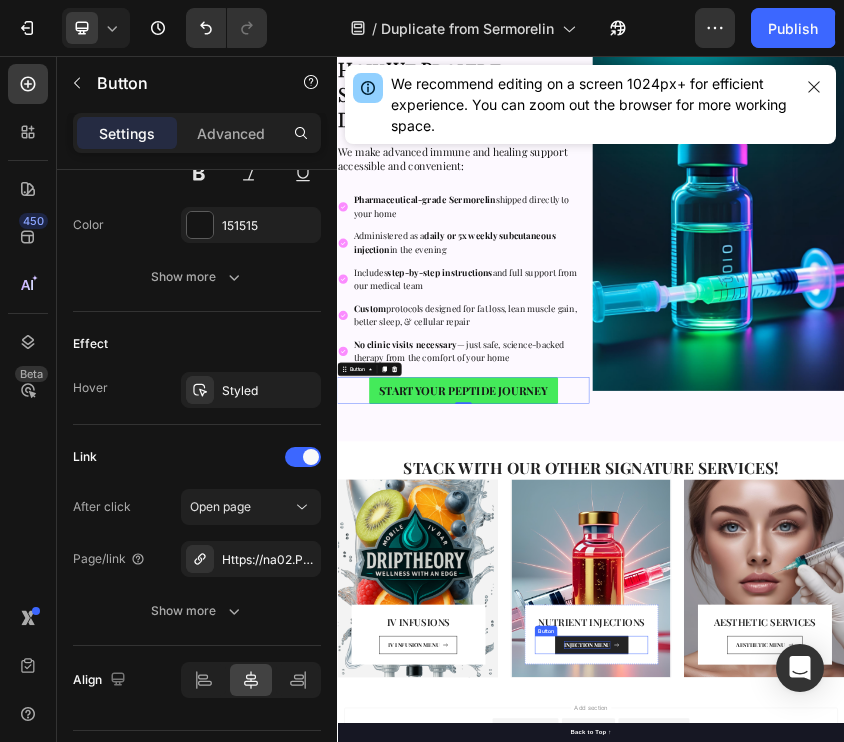 click on "INJECTION MENU" at bounding box center [927, 1450] 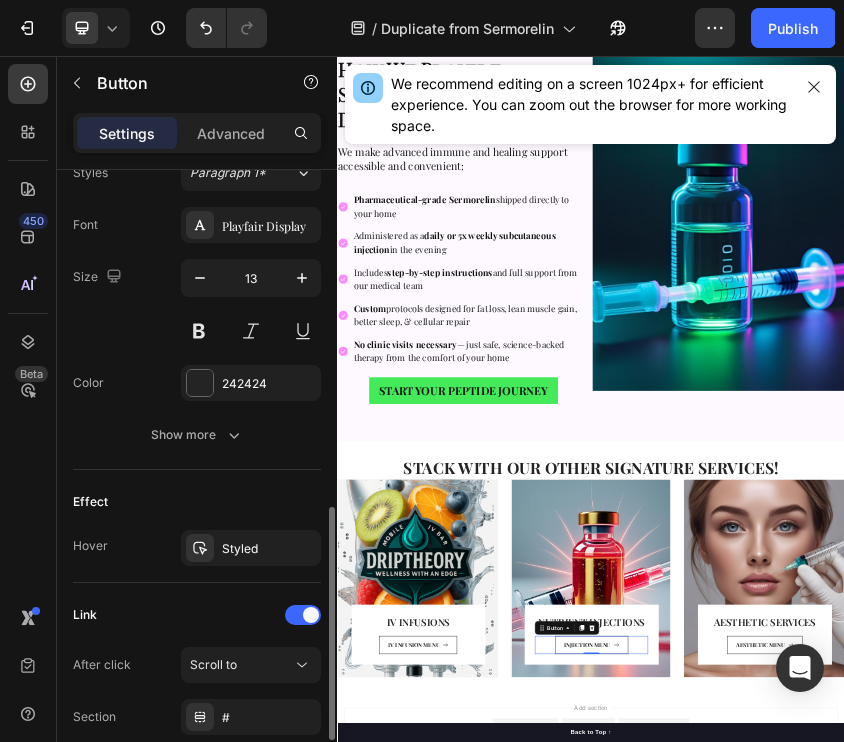 scroll, scrollTop: 1067, scrollLeft: 0, axis: vertical 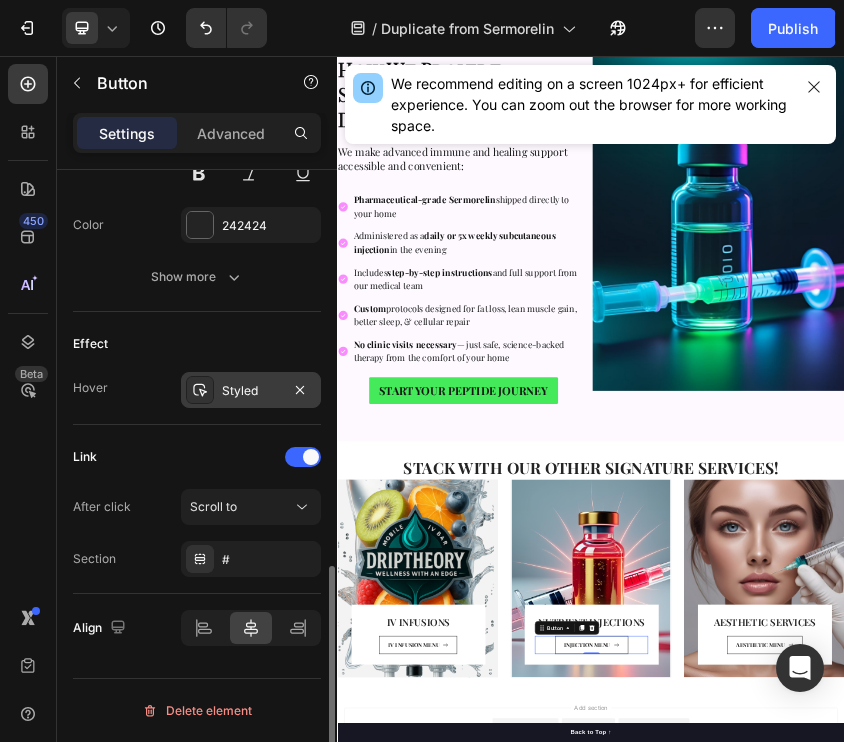 click on "Styled" at bounding box center [251, 391] 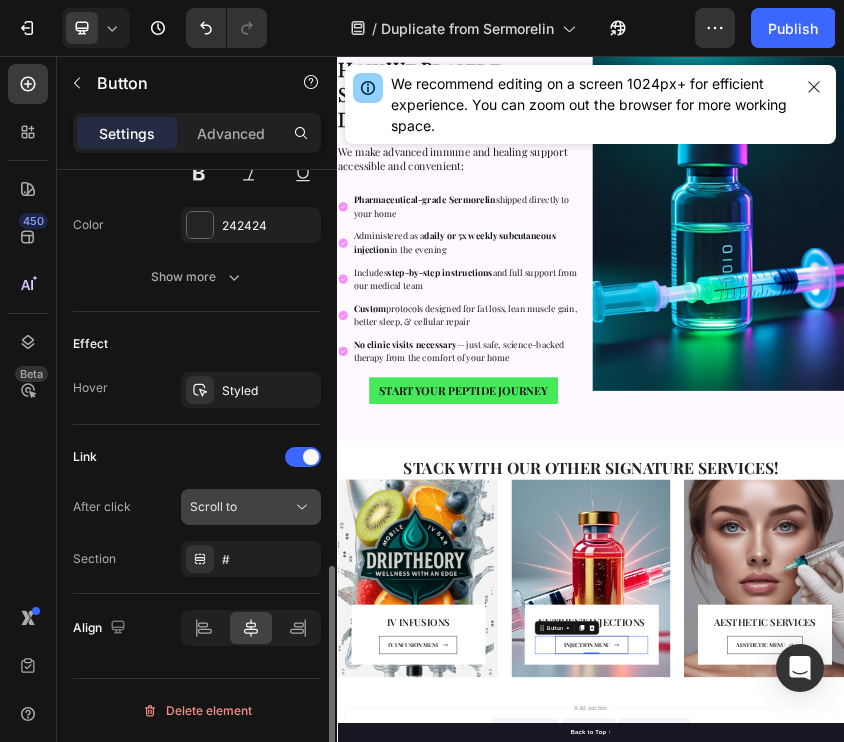 click on "Scroll to" at bounding box center (213, 506) 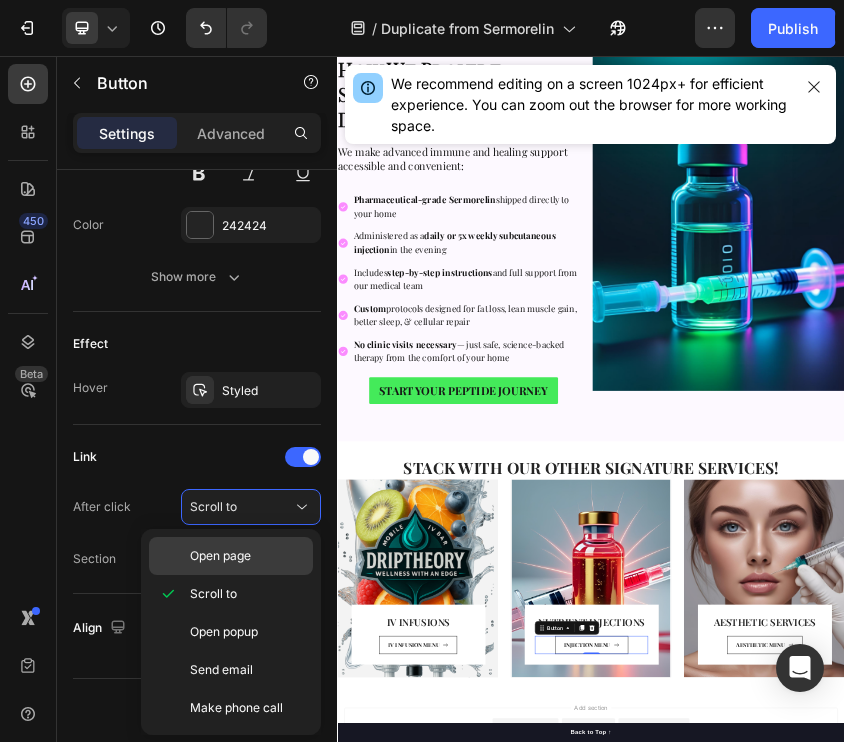 click on "Open page" 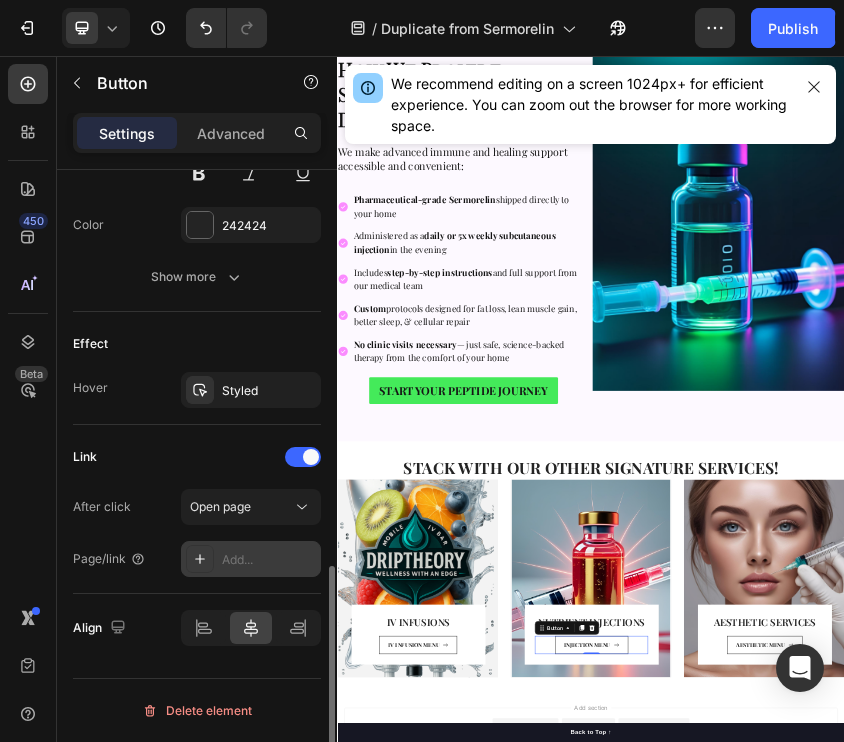 click on "Add..." at bounding box center [269, 560] 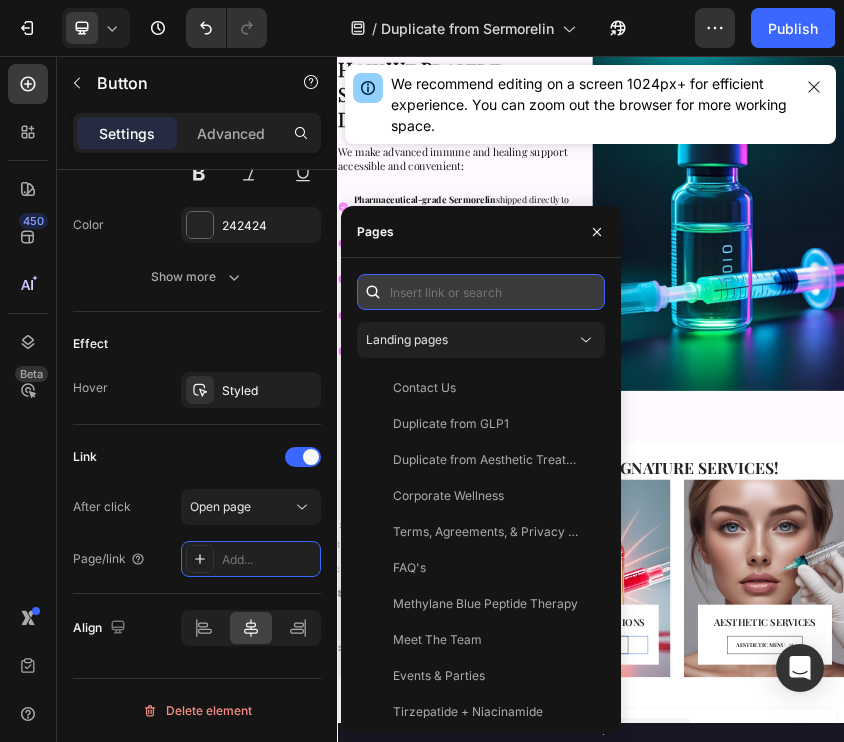 click at bounding box center (481, 292) 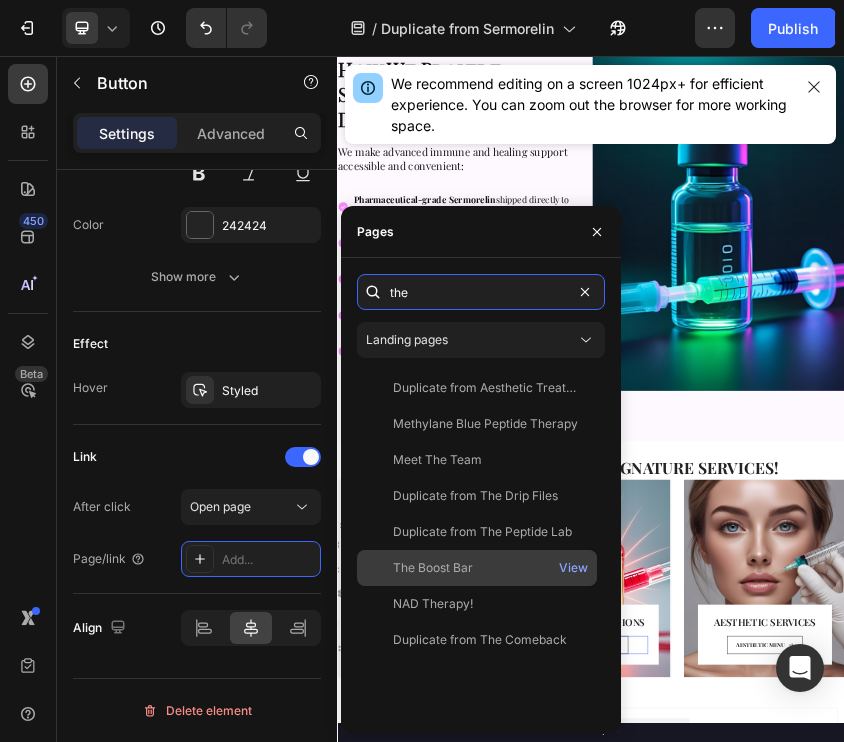 type on "the" 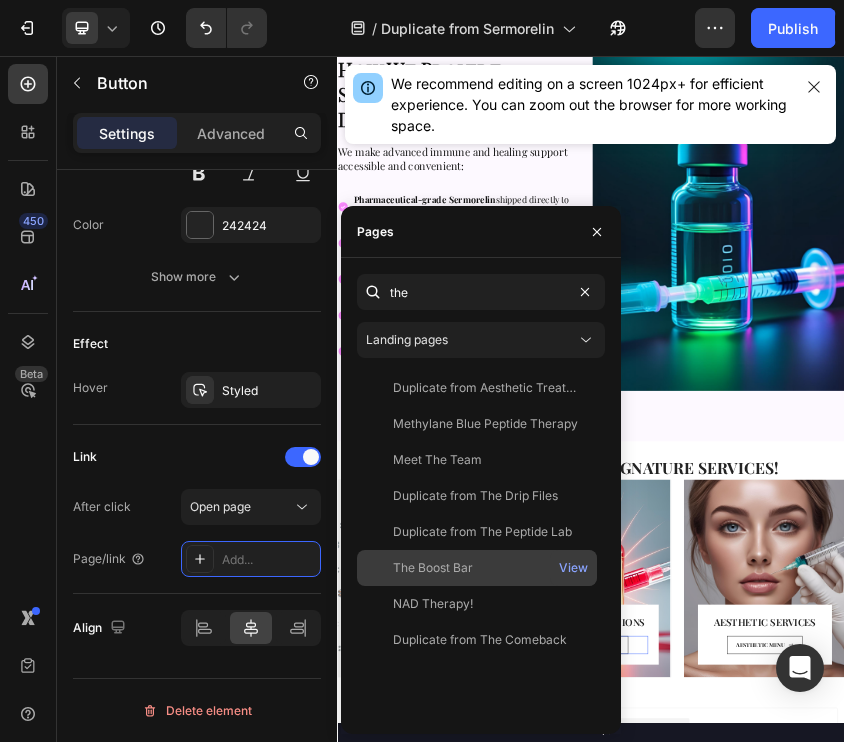 click on "The Boost Bar" 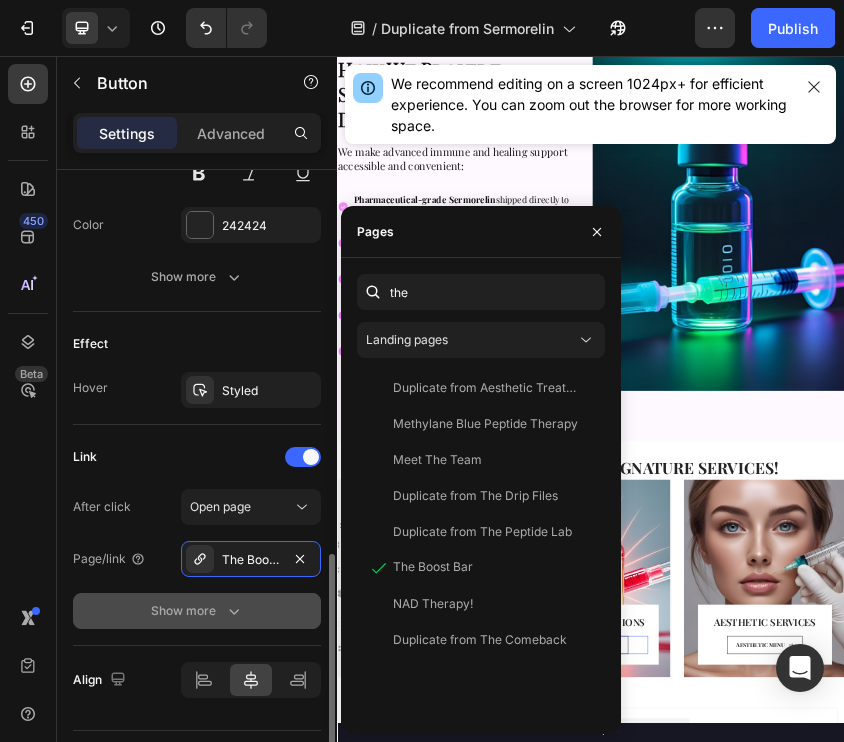 scroll, scrollTop: 1119, scrollLeft: 0, axis: vertical 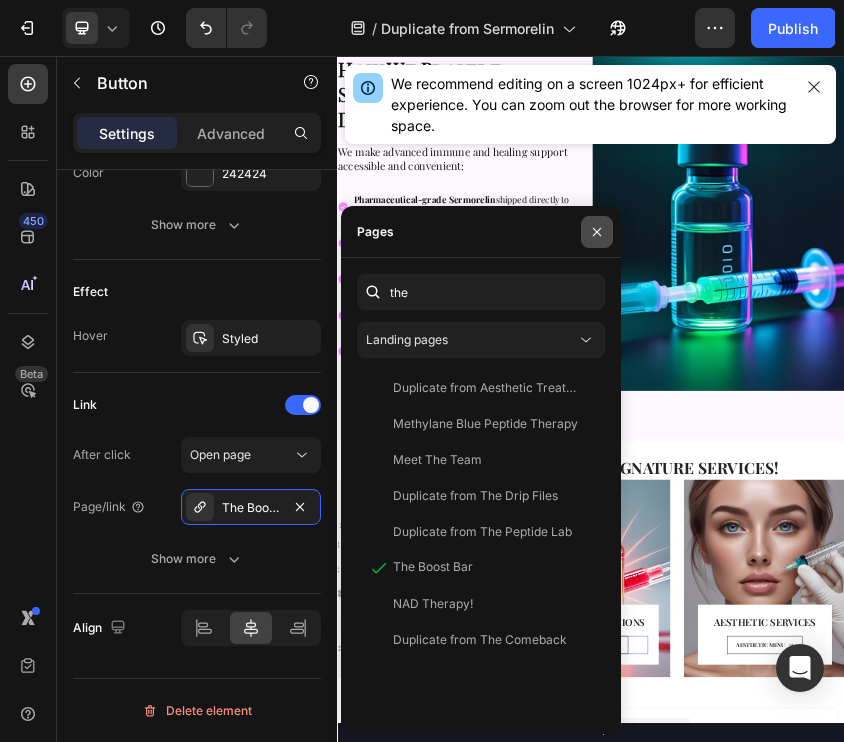 click 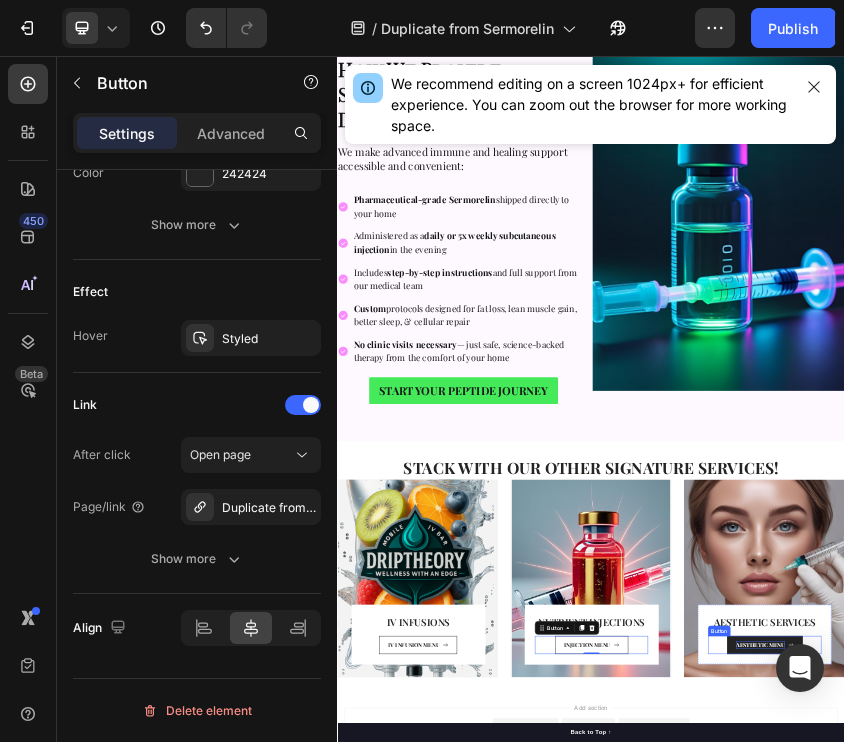 click on "AESTHETIC MENU" at bounding box center (1337, 1450) 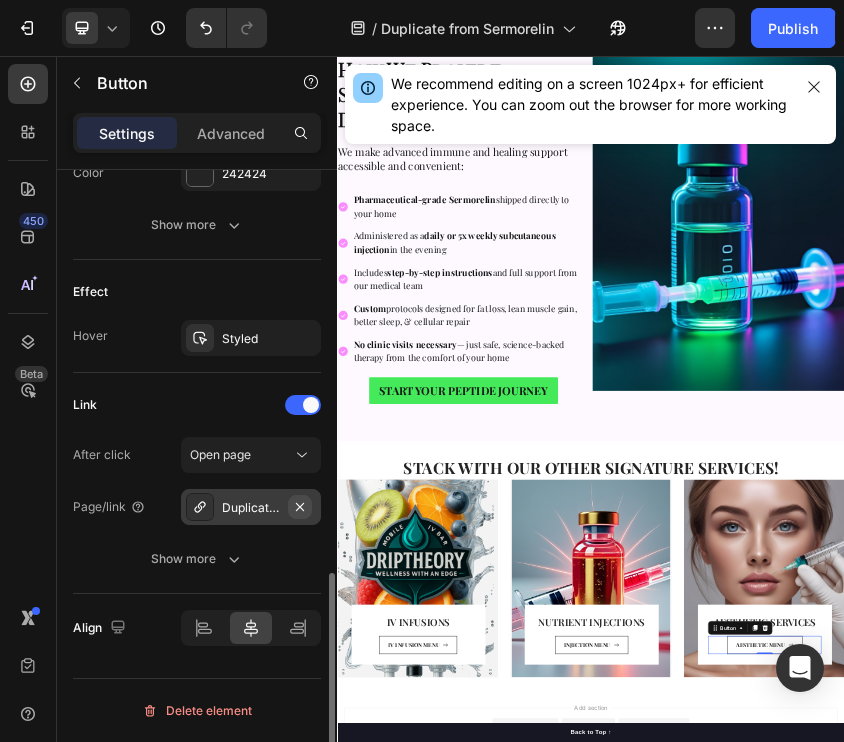 click 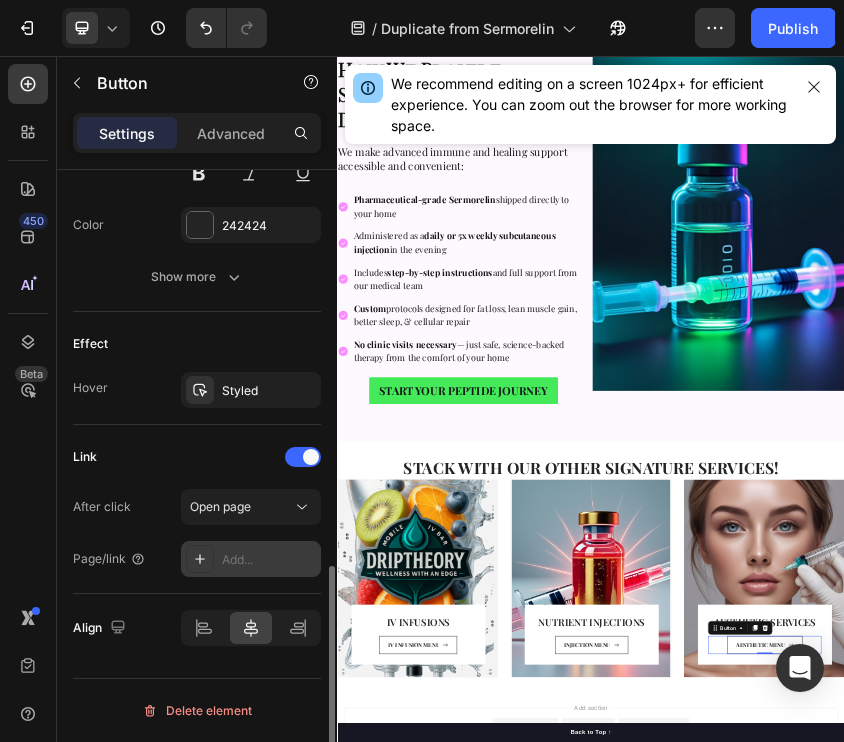 scroll, scrollTop: 1067, scrollLeft: 0, axis: vertical 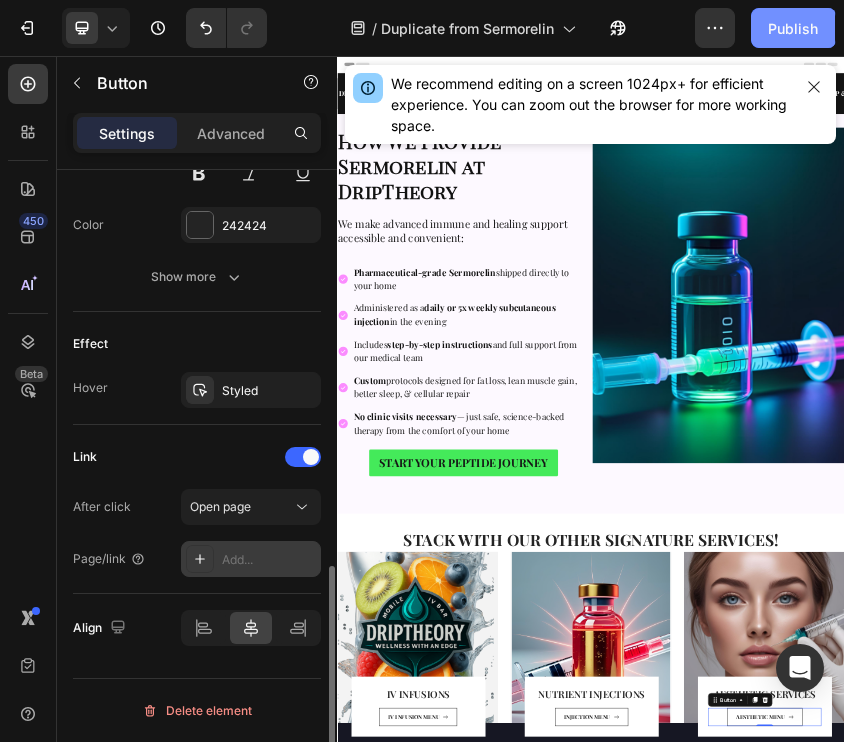 click on "Publish" at bounding box center [793, 28] 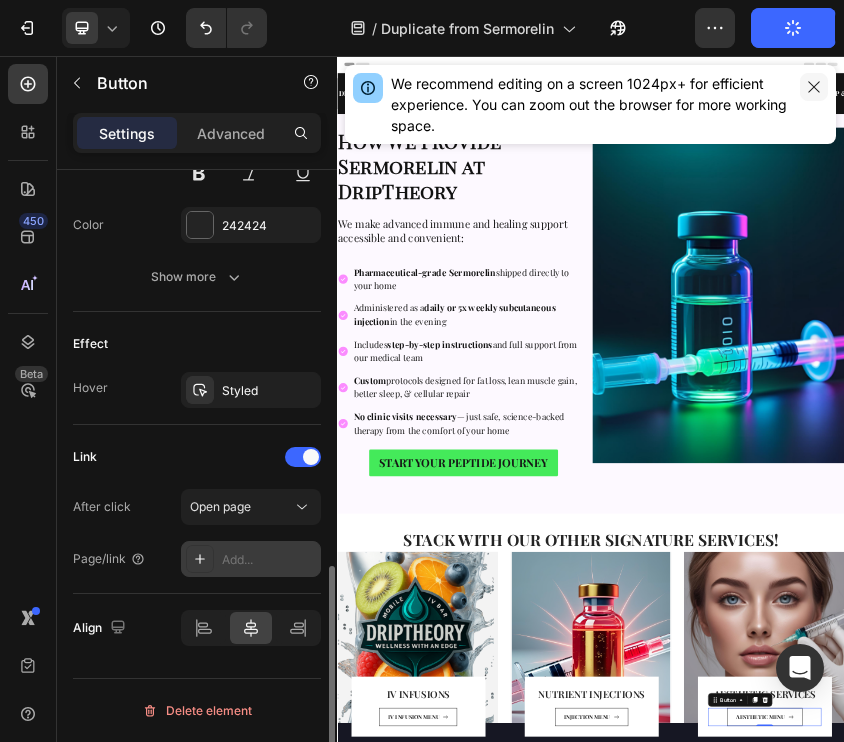 drag, startPoint x: 812, startPoint y: 93, endPoint x: 1124, endPoint y: 85, distance: 312.10254 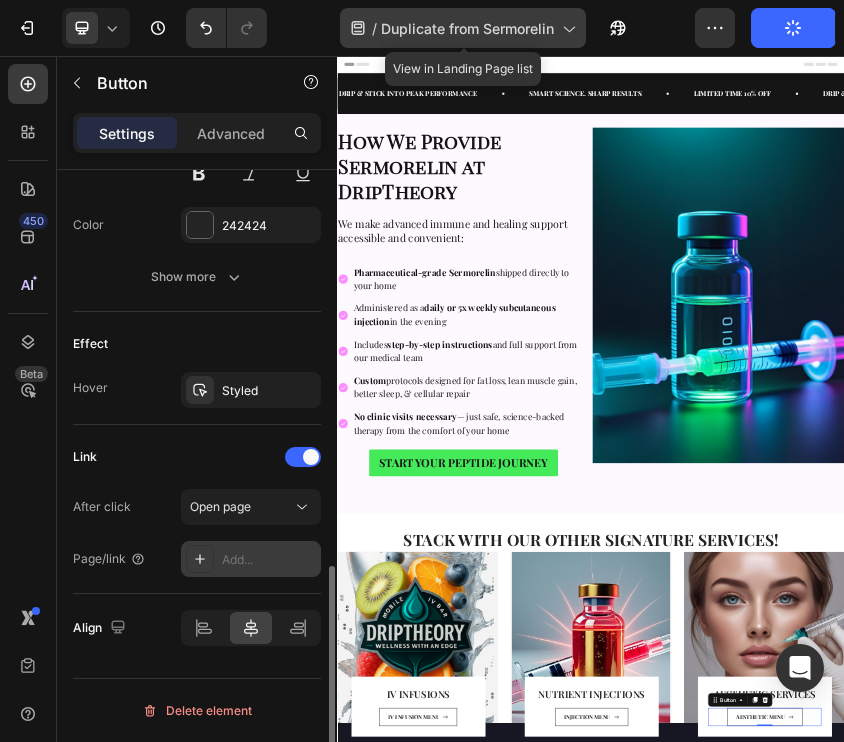 click on "Duplicate from Sermorelin" at bounding box center (467, 28) 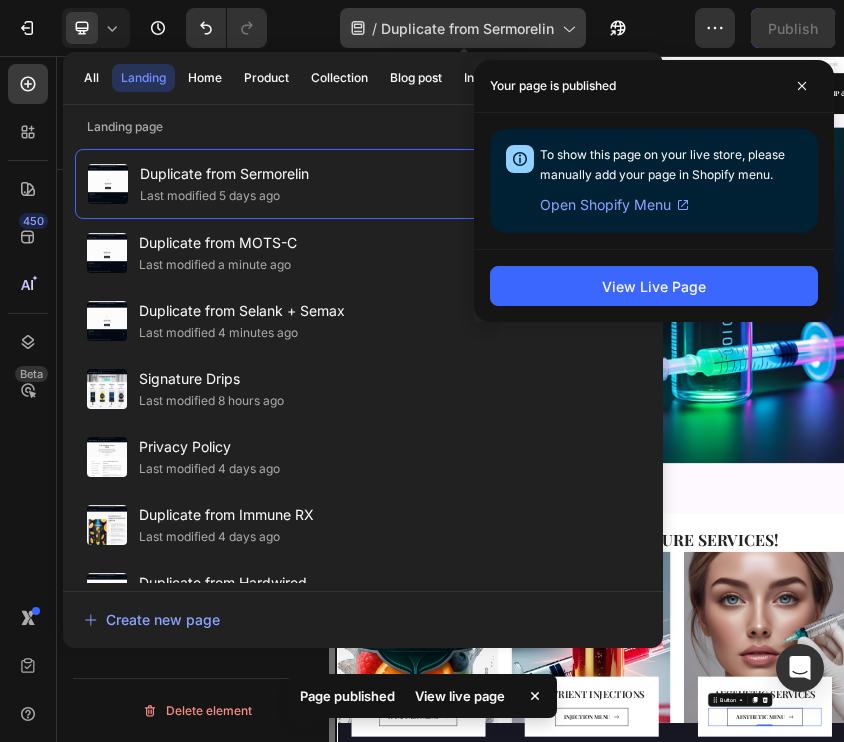 click on "Duplicate from Sermorelin" at bounding box center (467, 28) 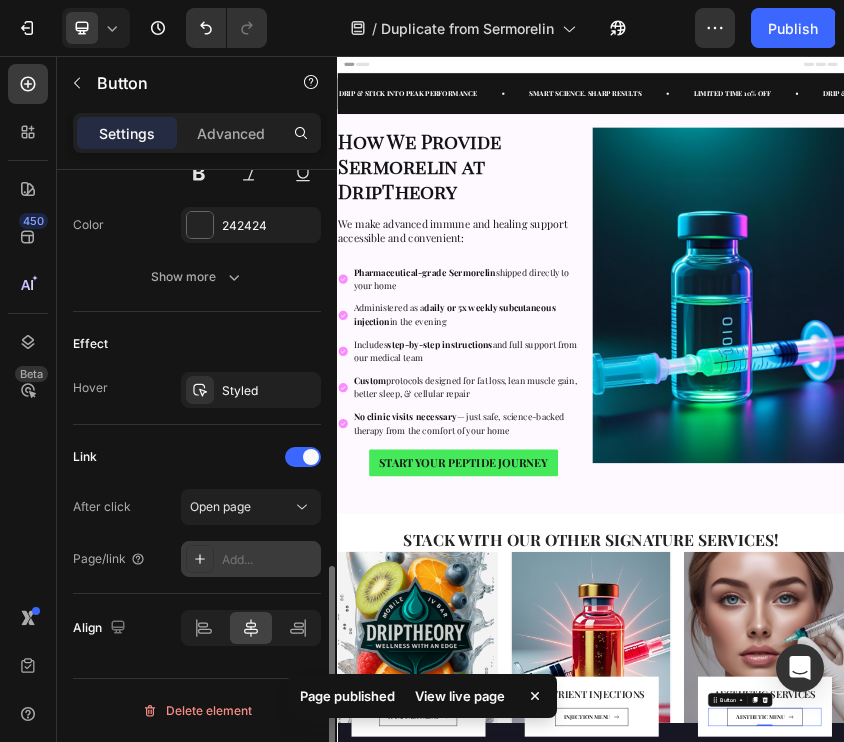 click on "7  Version history  /  Duplicate from Sermorelin Preview  Save   Publish" 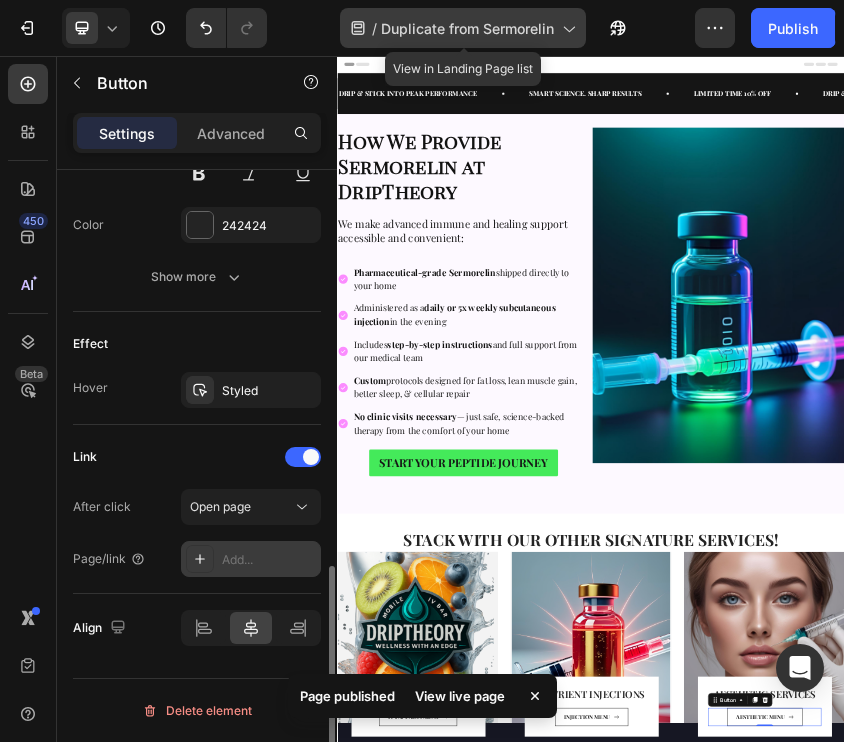 click on "/  Duplicate from Sermorelin" 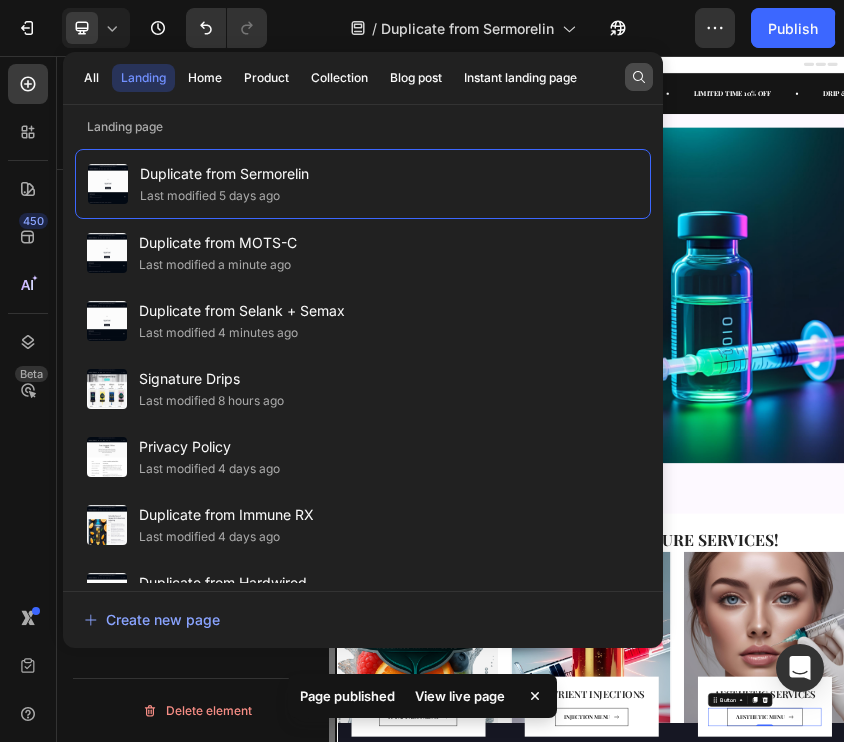 click at bounding box center (639, 77) 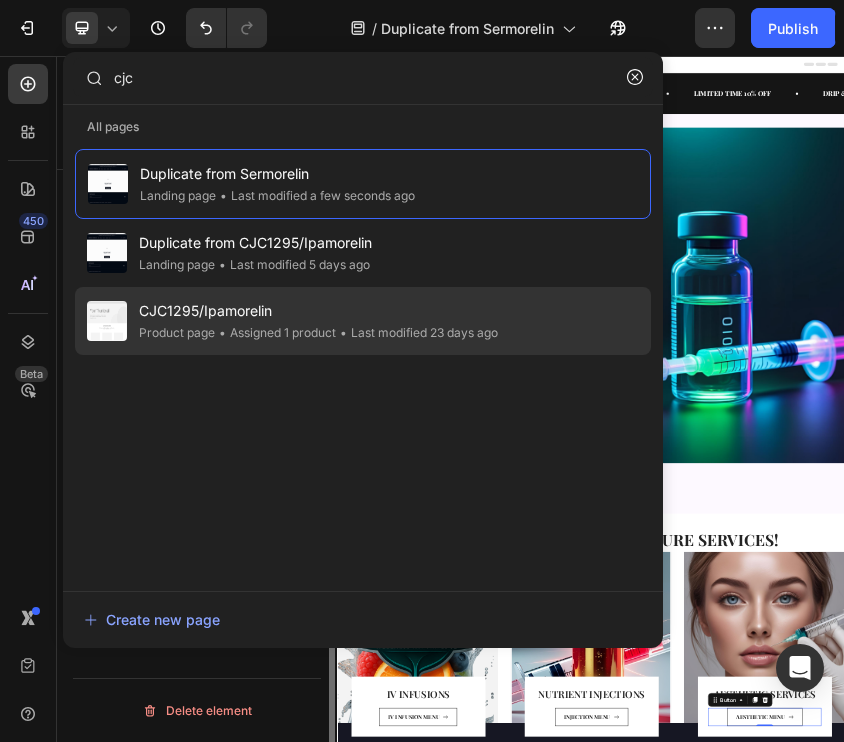 type on "cjc" 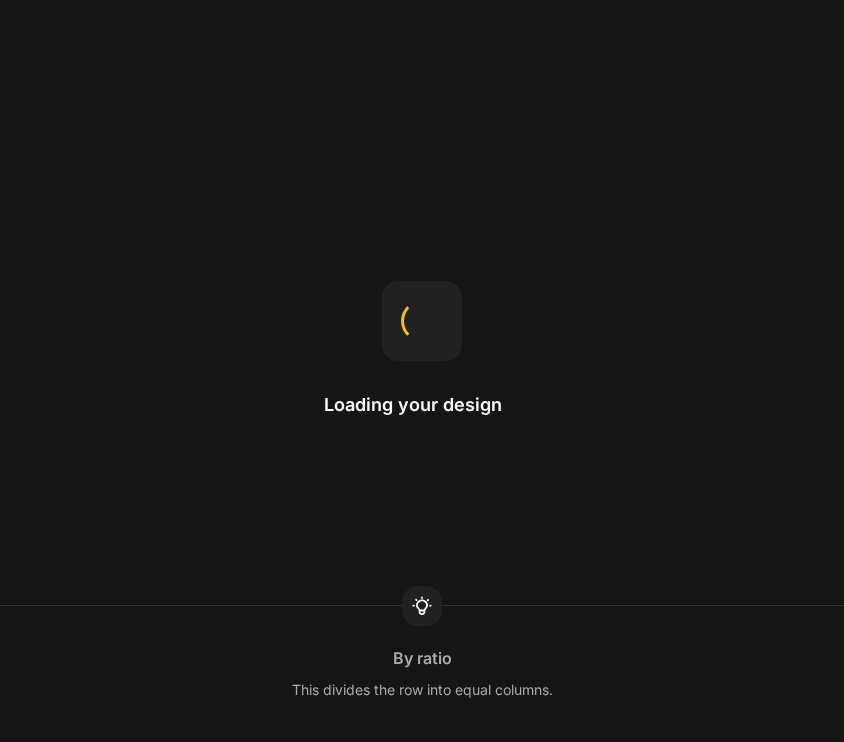 scroll, scrollTop: 0, scrollLeft: 0, axis: both 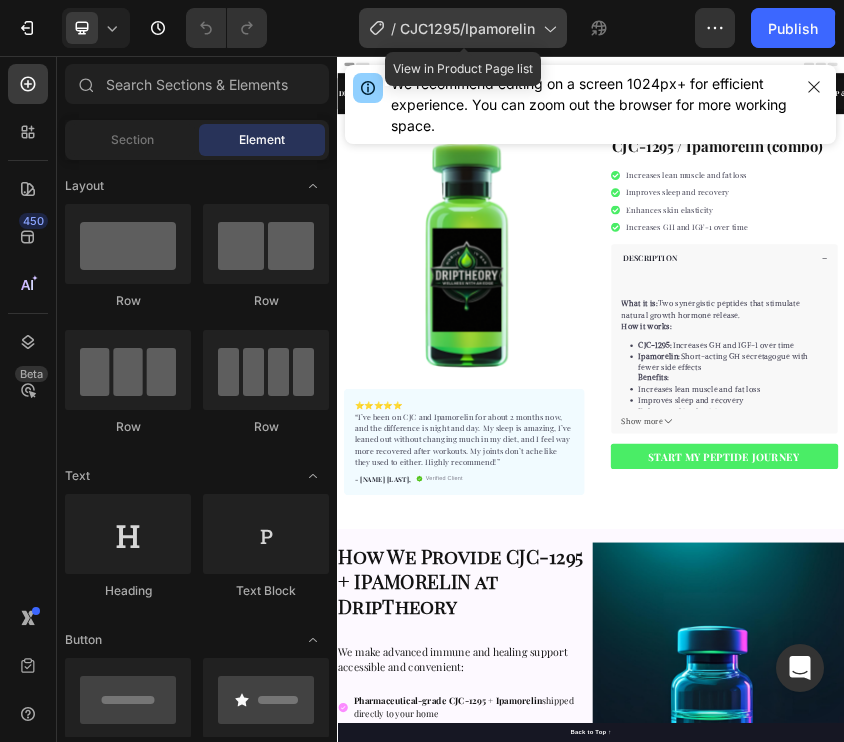 click on "CJC1295/Ipamorelin" at bounding box center [467, 28] 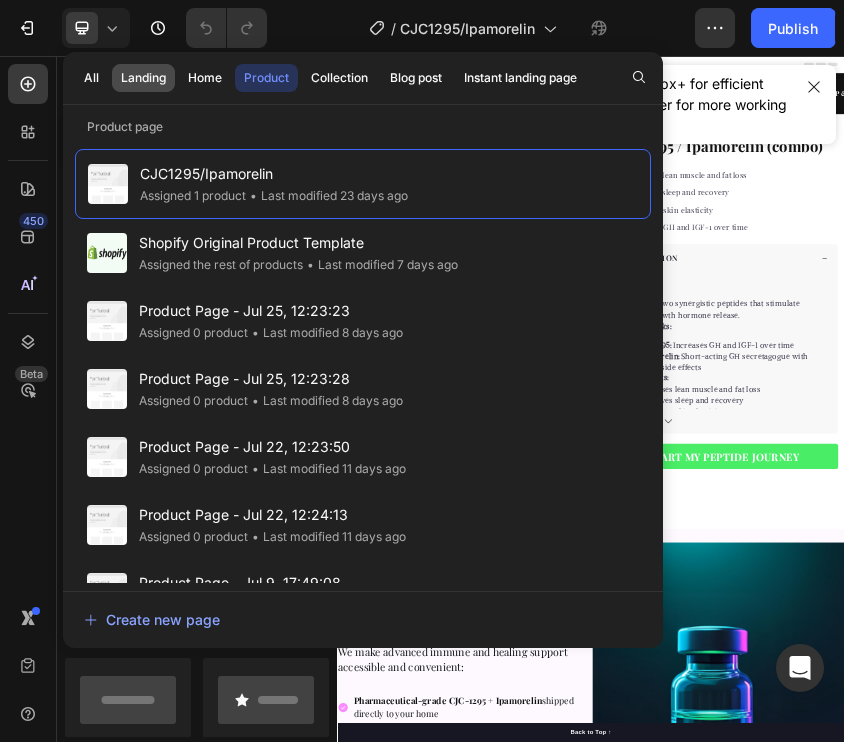 click on "Landing" at bounding box center (143, 78) 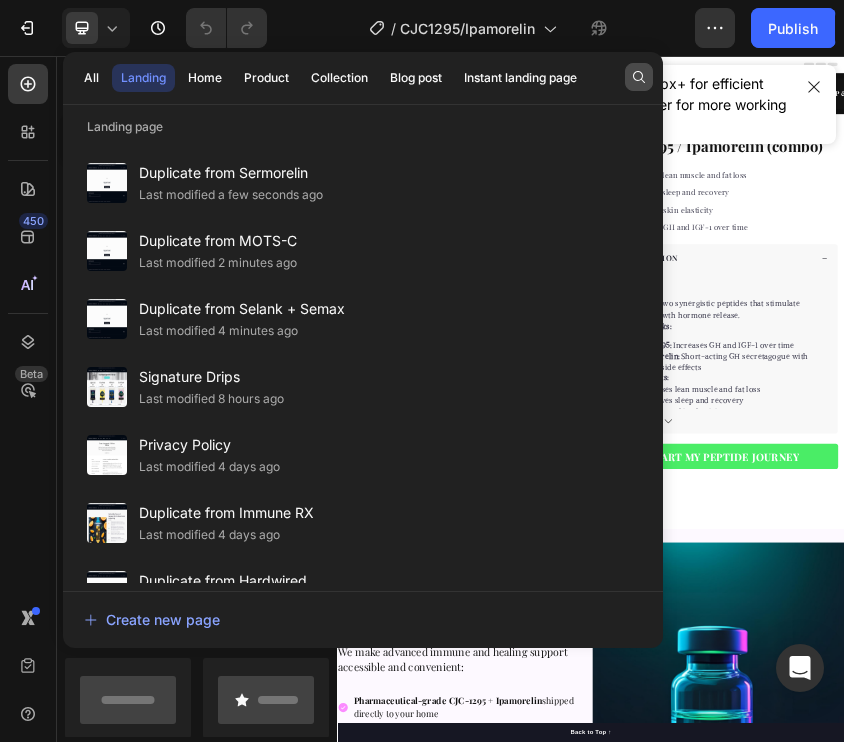 click 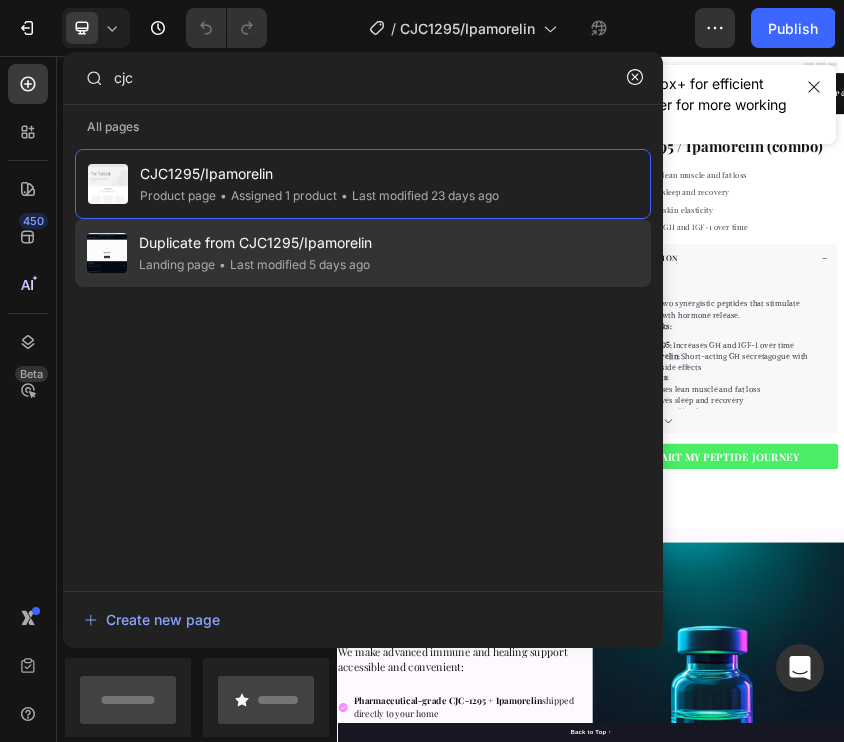 type on "cjc" 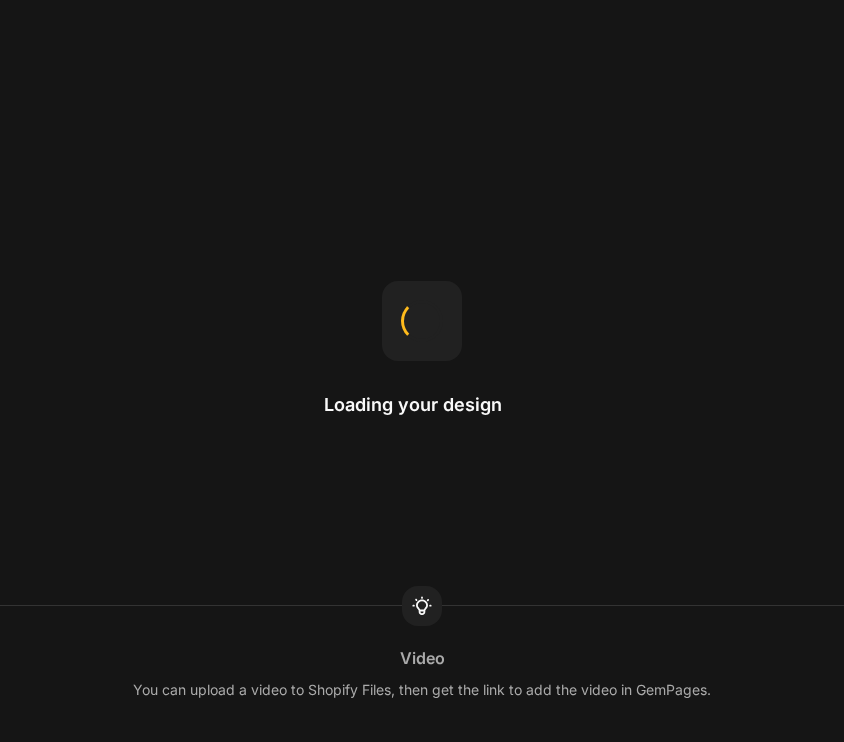 scroll, scrollTop: 0, scrollLeft: 0, axis: both 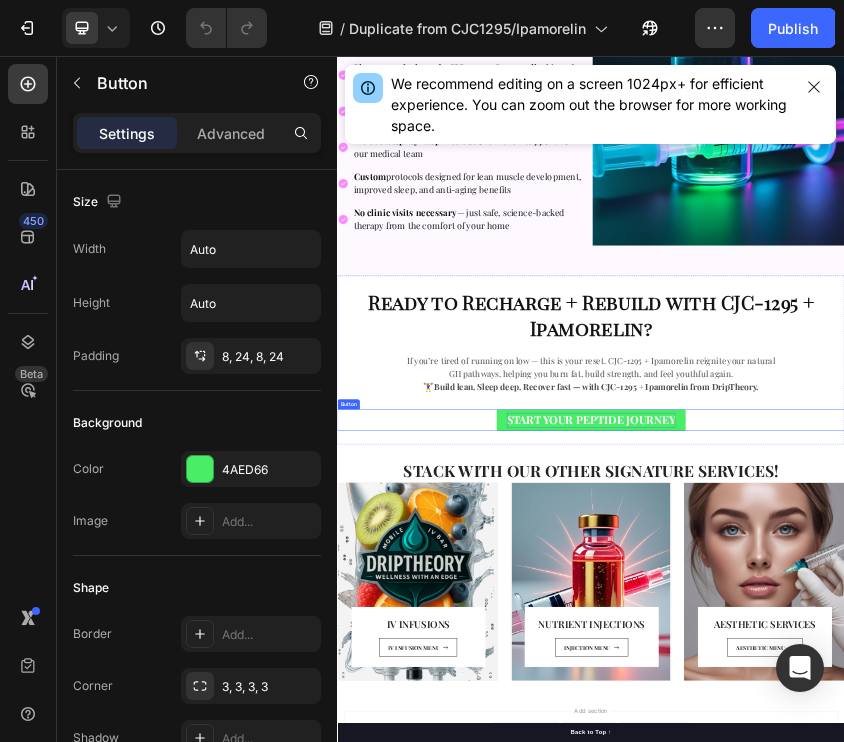 click on "START YOUR PEPTIDE JOURNEY" at bounding box center [937, 916] 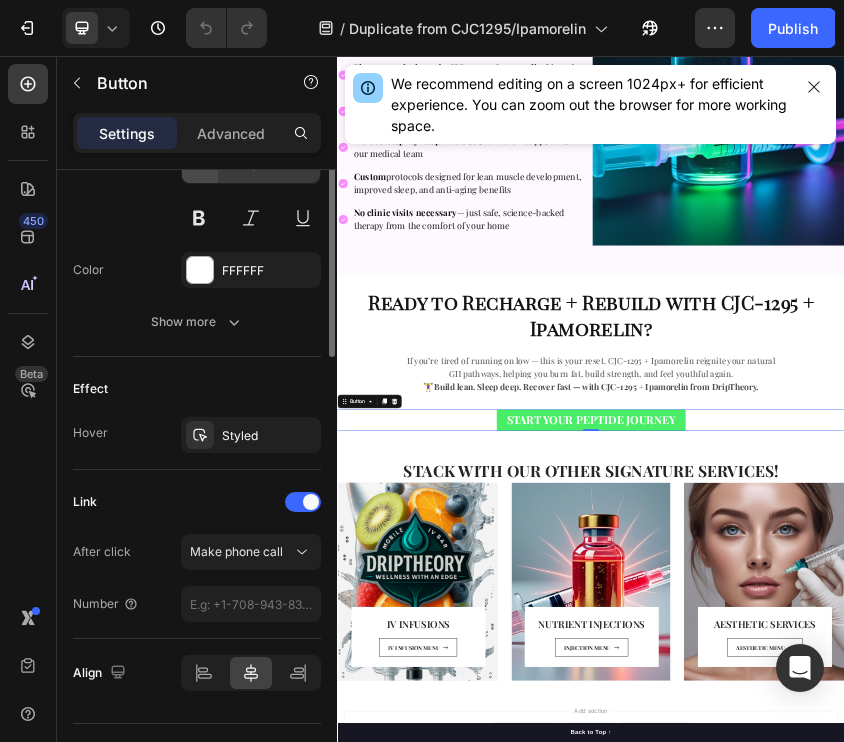 scroll, scrollTop: 909, scrollLeft: 0, axis: vertical 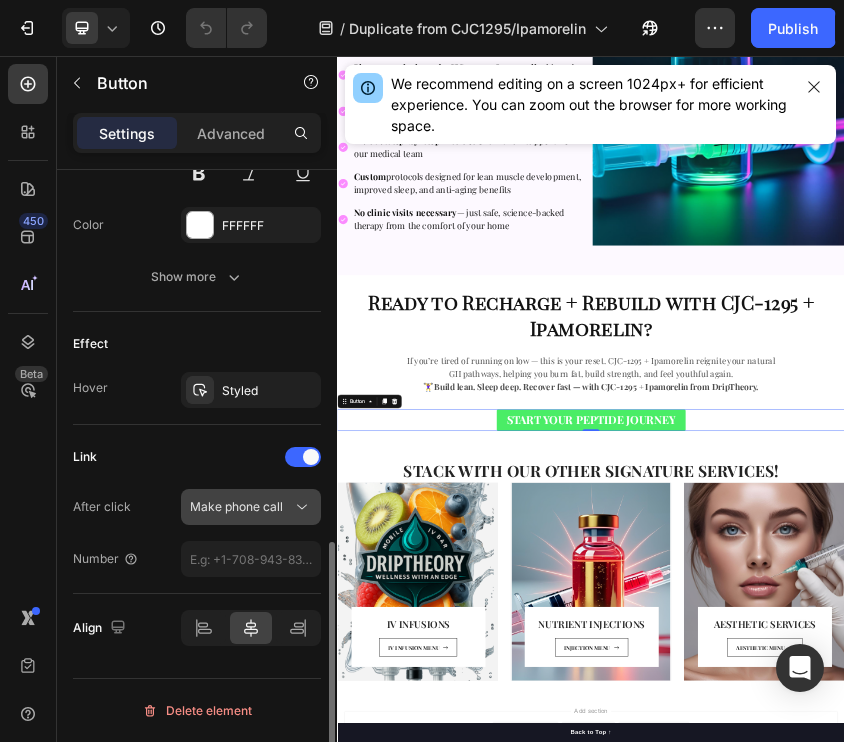 click on "Make phone call" 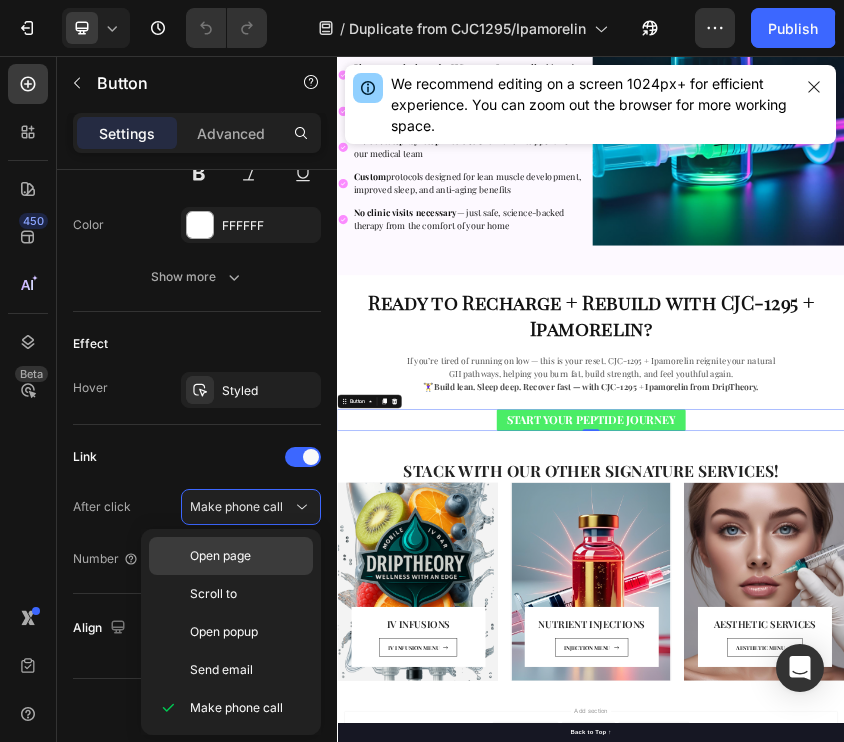 click on "Open page" 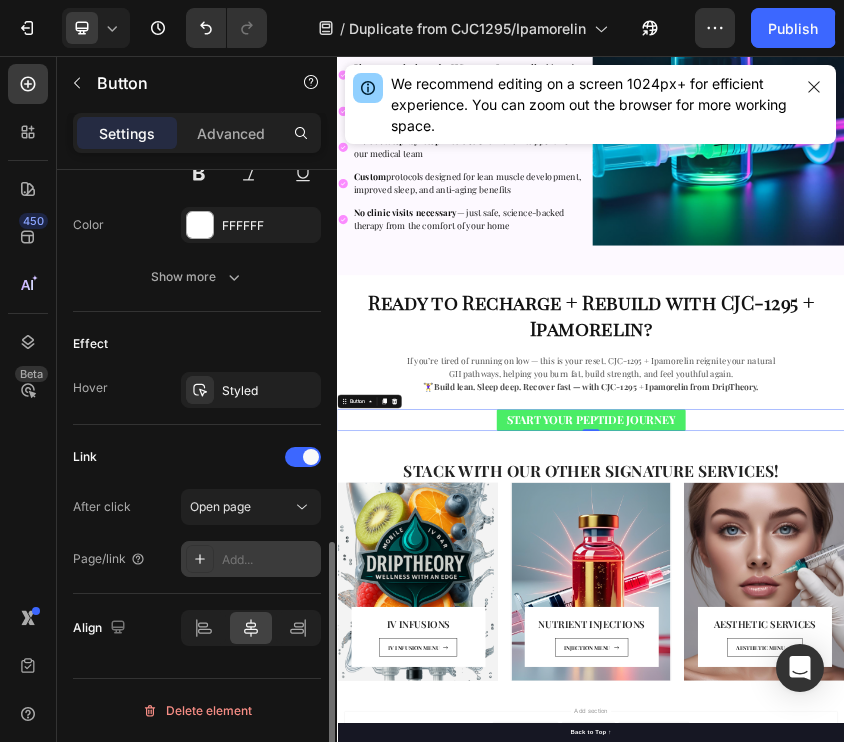 click on "Add..." at bounding box center (251, 559) 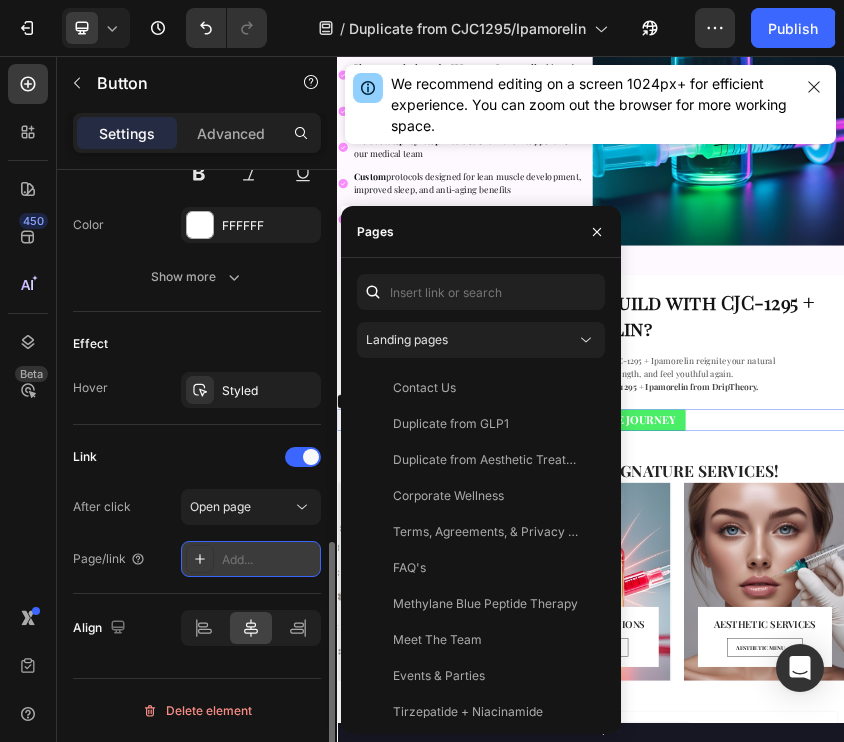 click on "Add..." at bounding box center (251, 559) 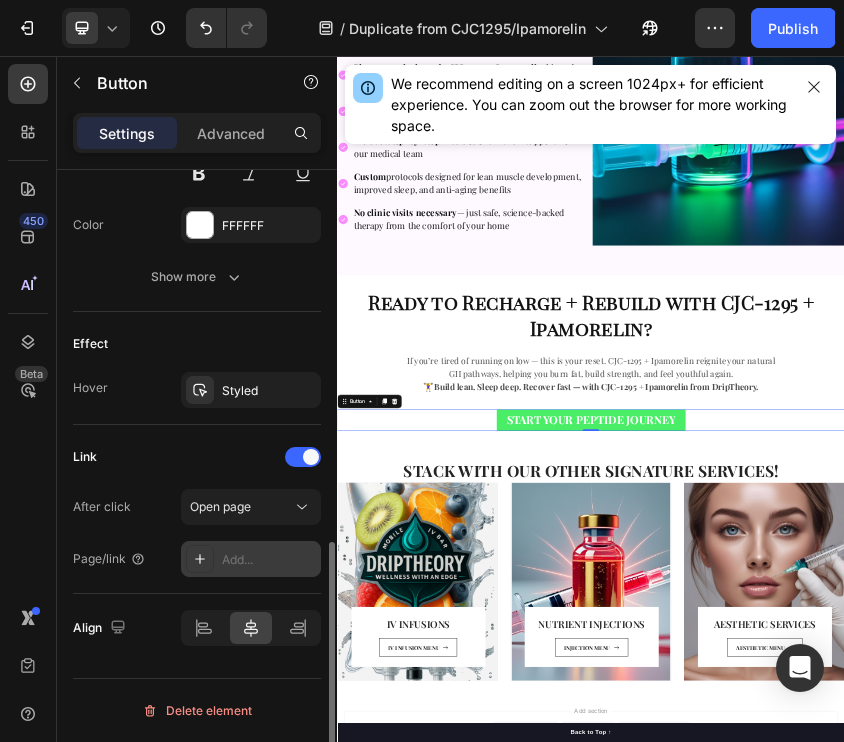 click on "Add..." at bounding box center (251, 559) 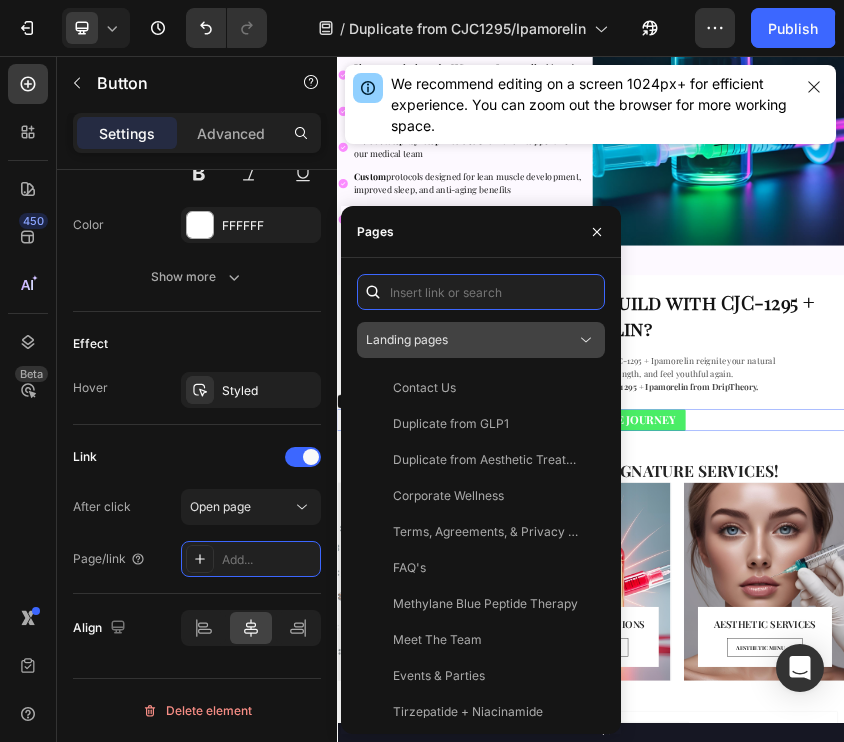 paste on "na02.patientnow.com/a/DRIPTHEORYIVBAR" 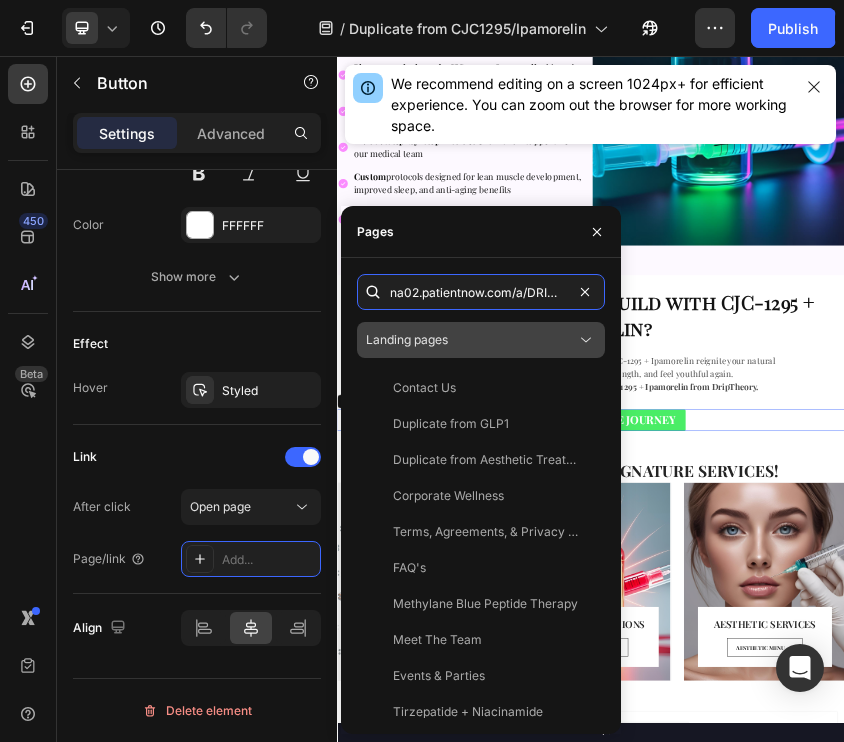 scroll, scrollTop: 0, scrollLeft: 74, axis: horizontal 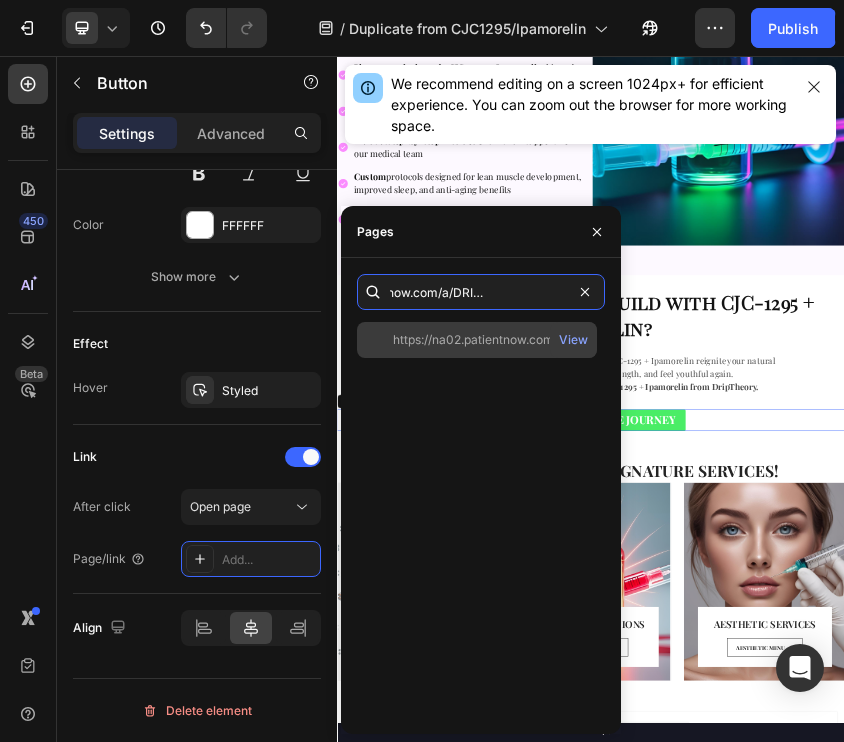 type on "na02.patientnow.com/a/DRIPTHEORYIVBAR" 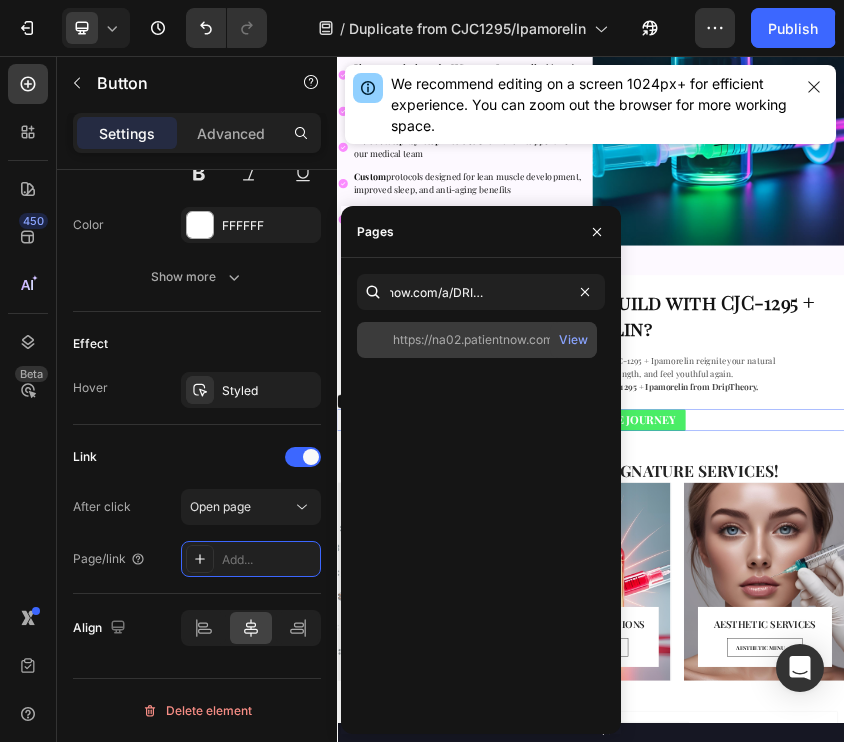 click on "https://na02.patientnow.com/a/DRIPTHEORYIVBAR   View" 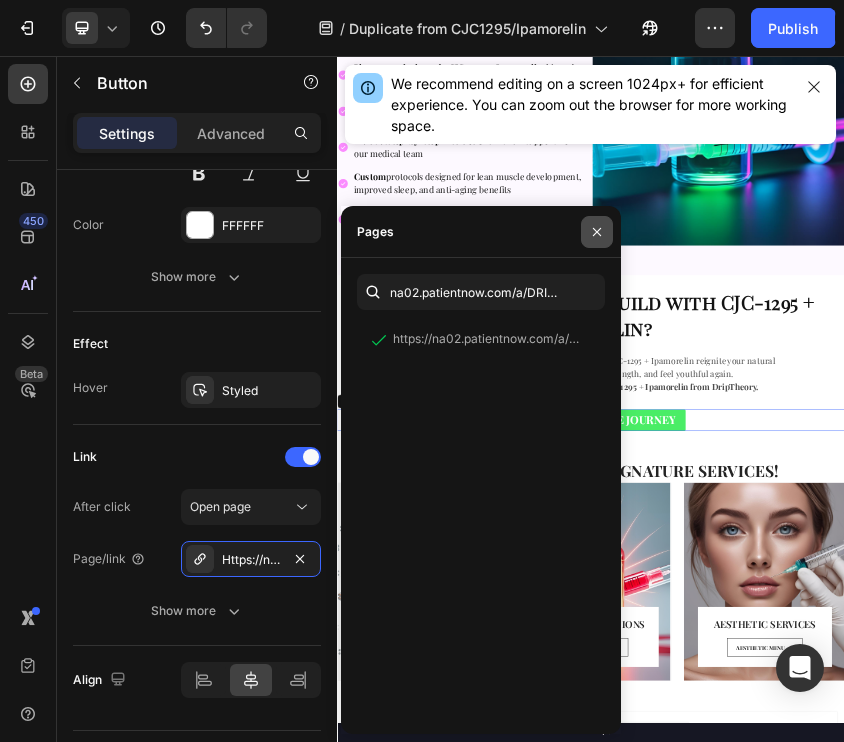 click 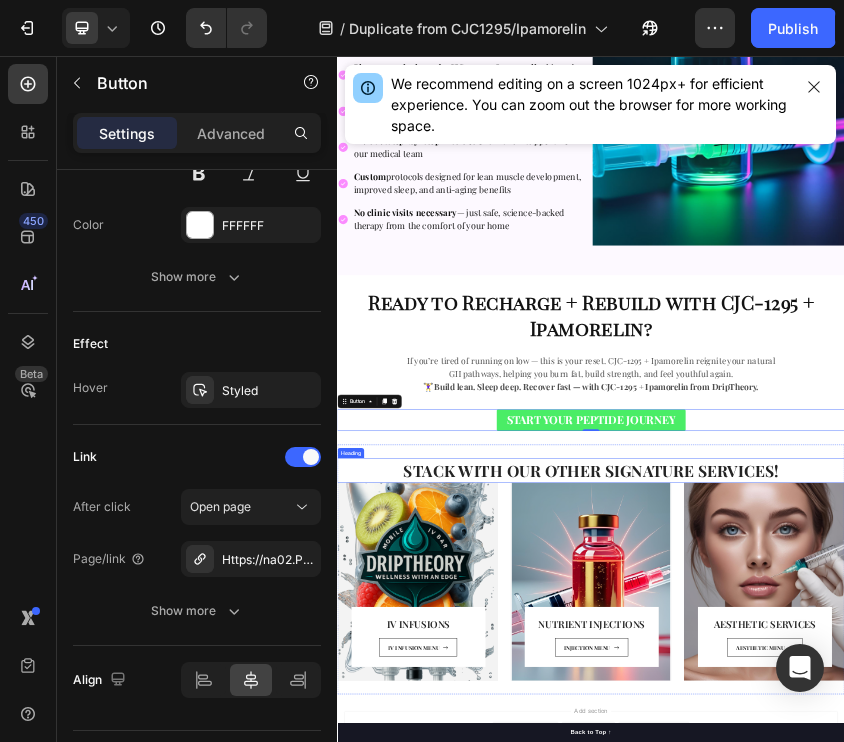 scroll, scrollTop: 628, scrollLeft: 0, axis: vertical 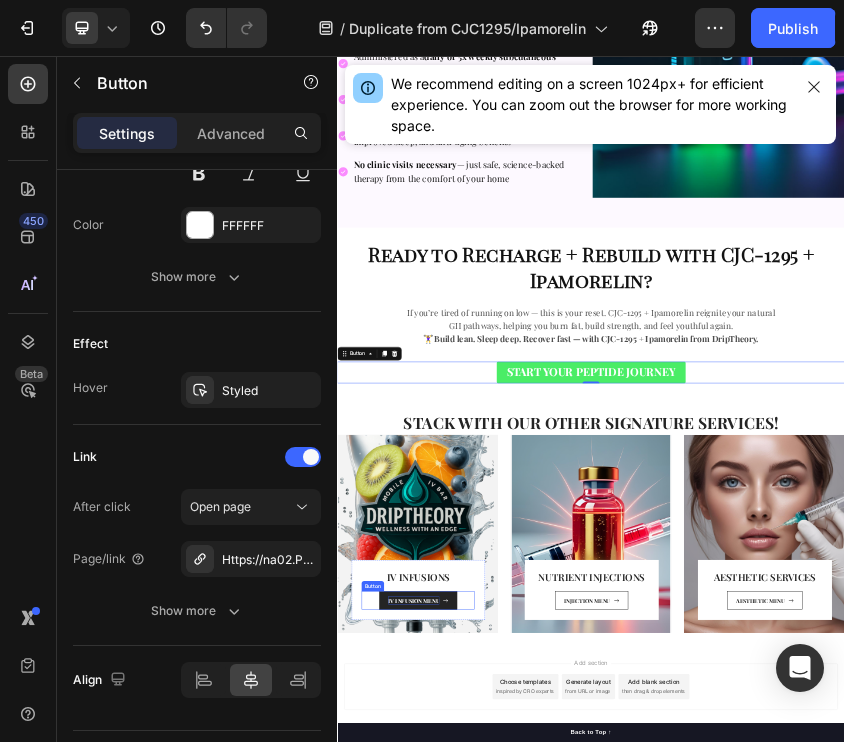 click on "IV INFUSION MENU" at bounding box center [516, 1344] 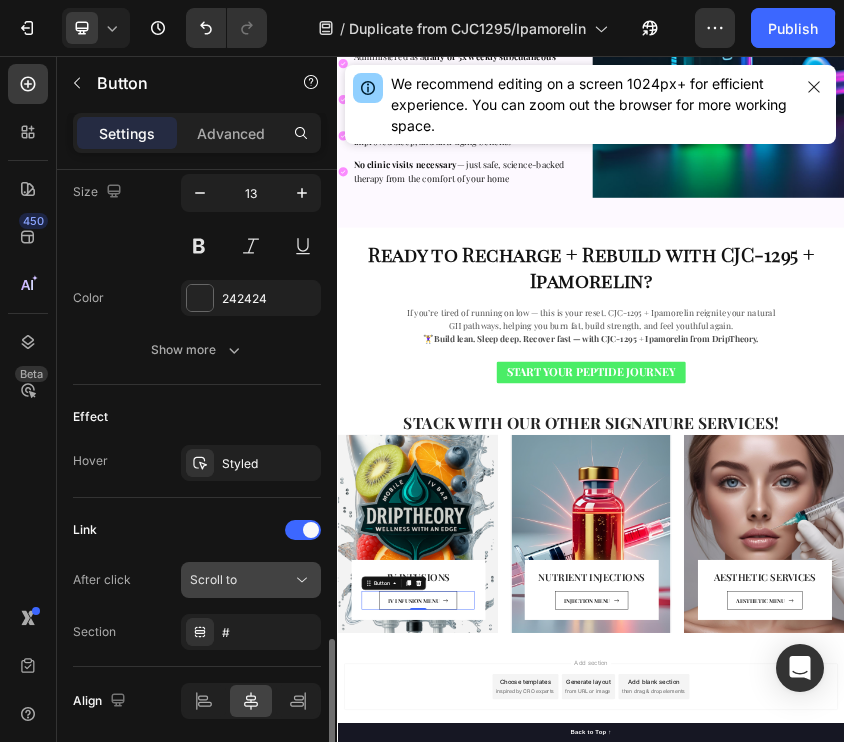 scroll, scrollTop: 1067, scrollLeft: 0, axis: vertical 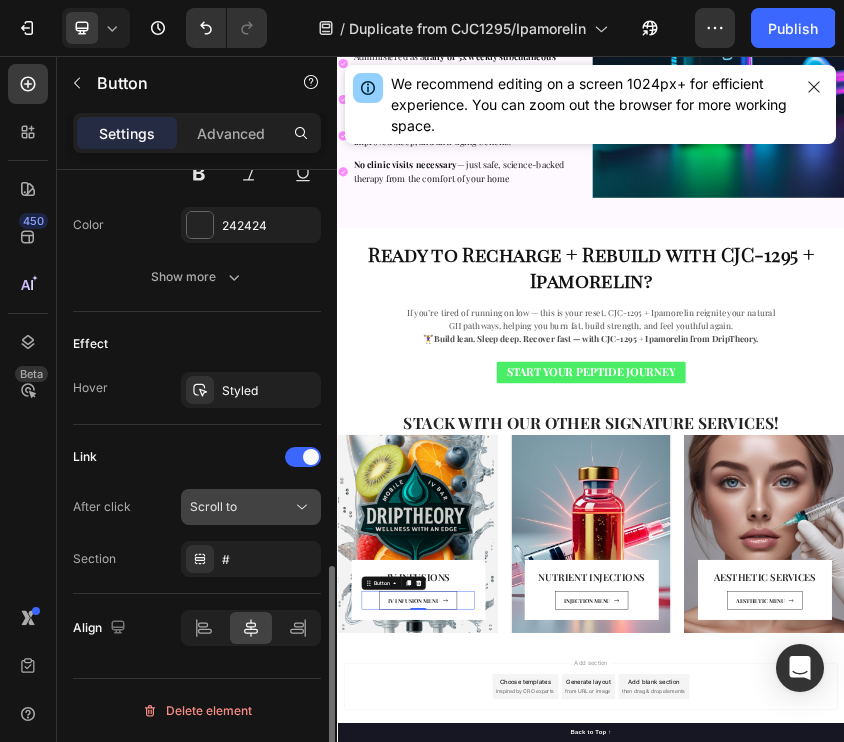 click on "Scroll to" 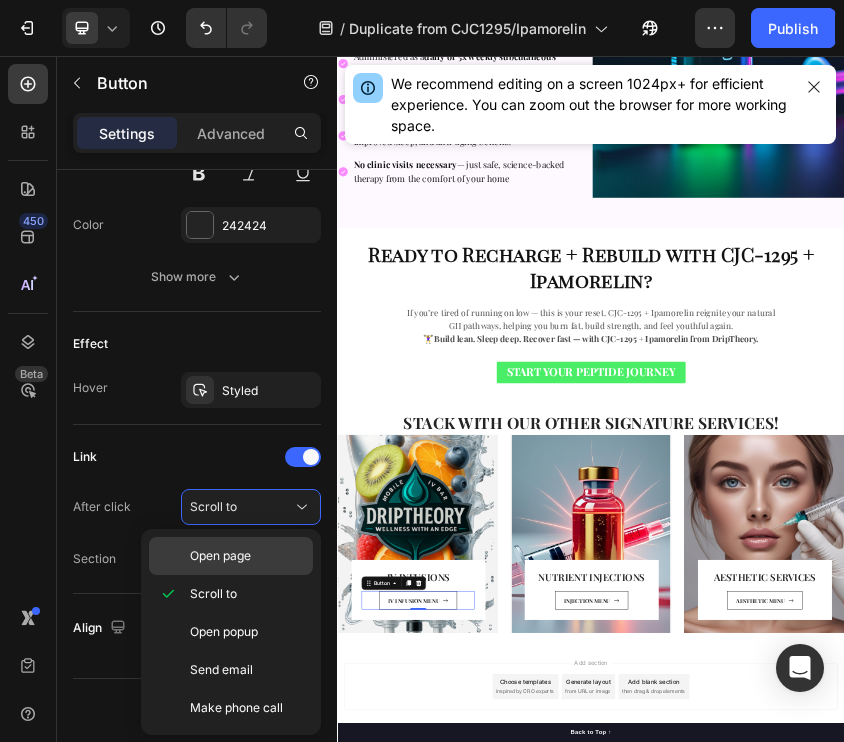 click on "Open page" at bounding box center (220, 556) 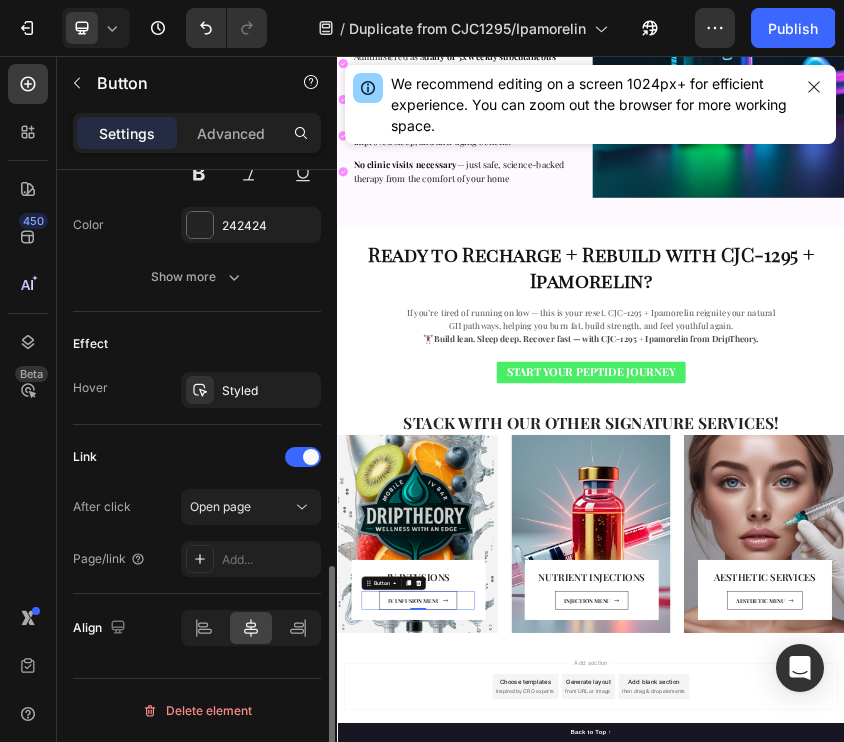 click on "Link After click Open page Page/link Add..." 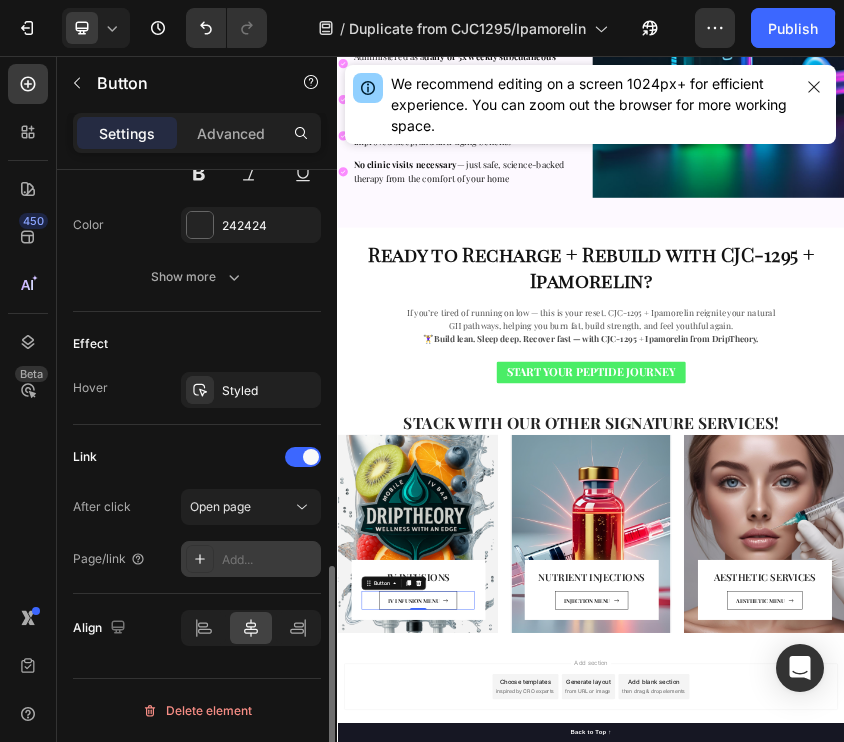 click on "Add..." at bounding box center [269, 560] 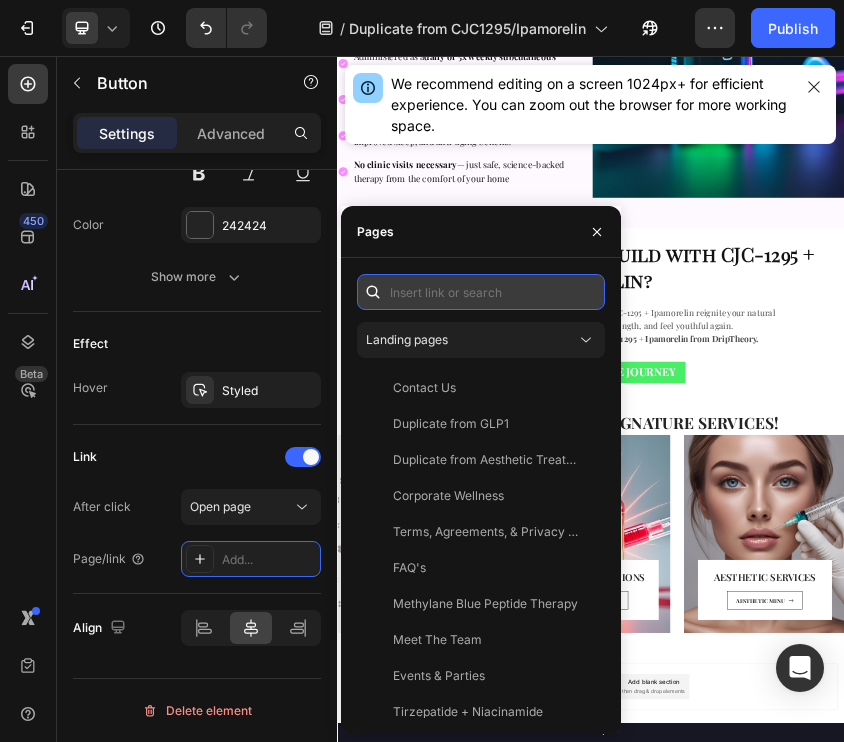 click at bounding box center [481, 292] 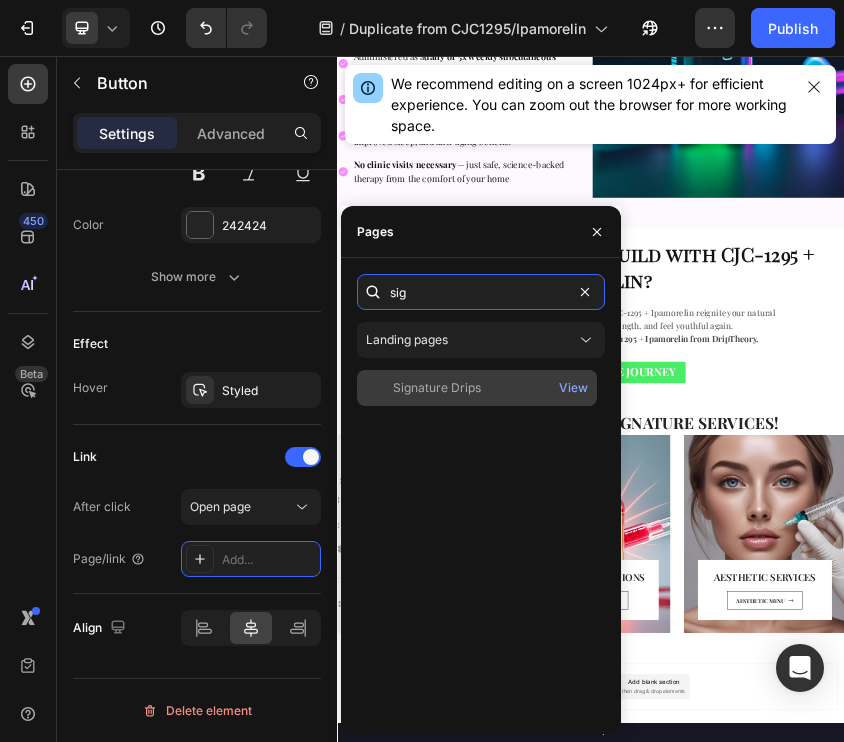 type on "sig" 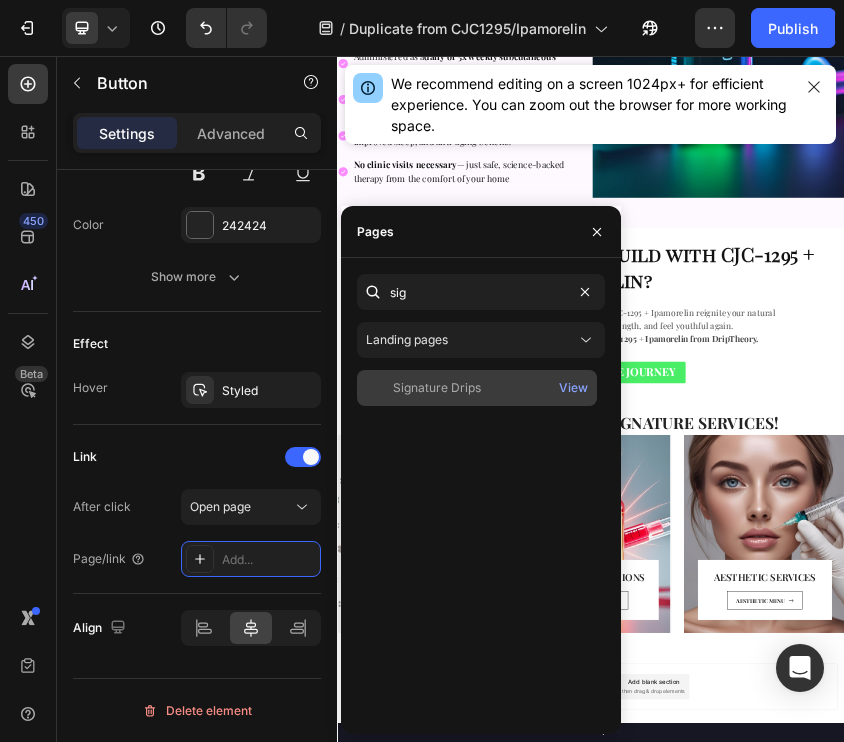 click on "Signature Drips   View" 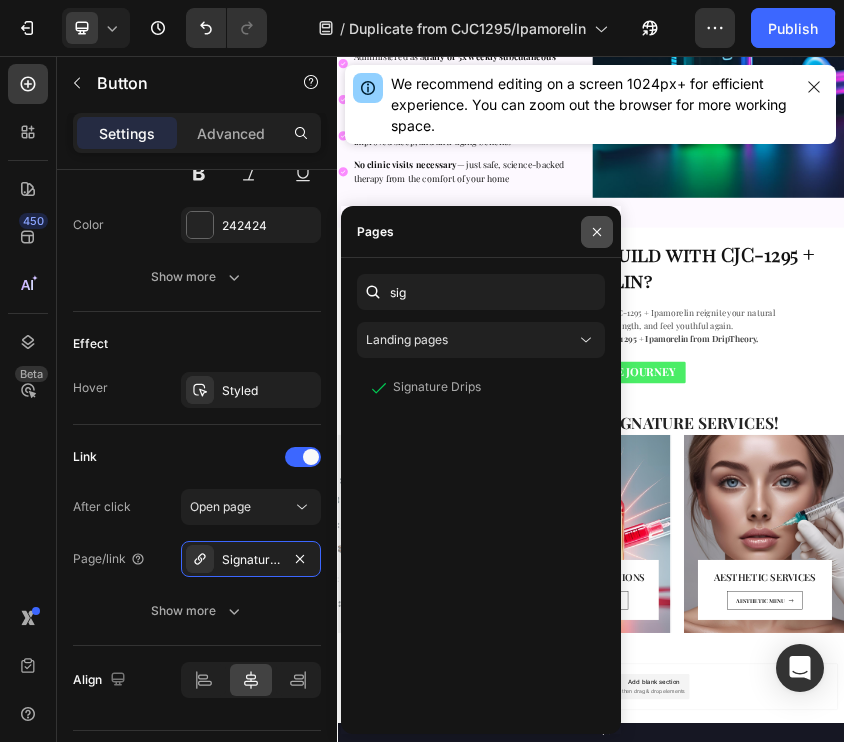 click at bounding box center (597, 232) 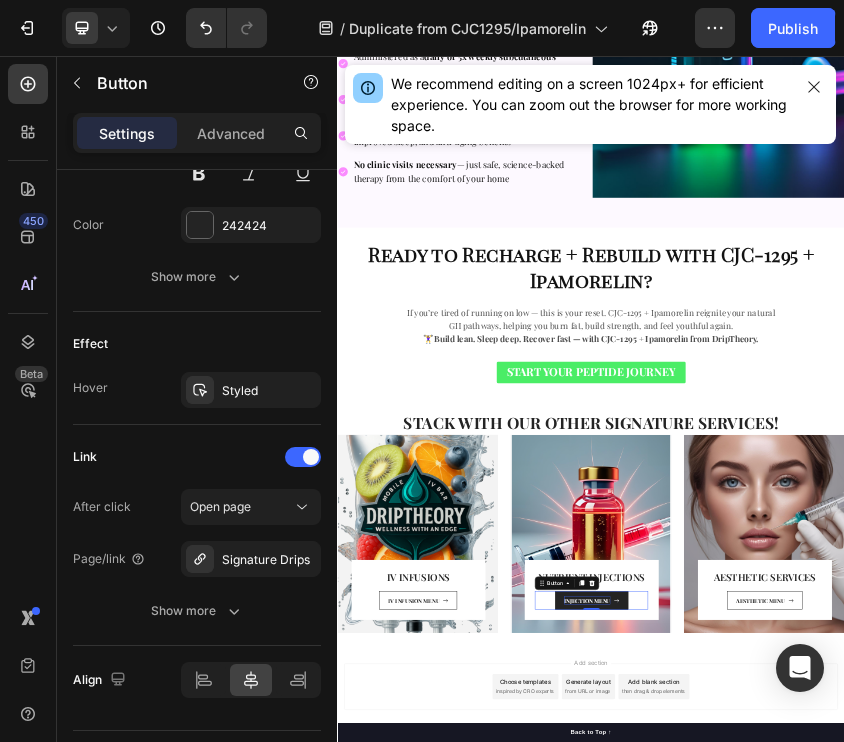 click on "INJECTION MENU" at bounding box center (927, 1344) 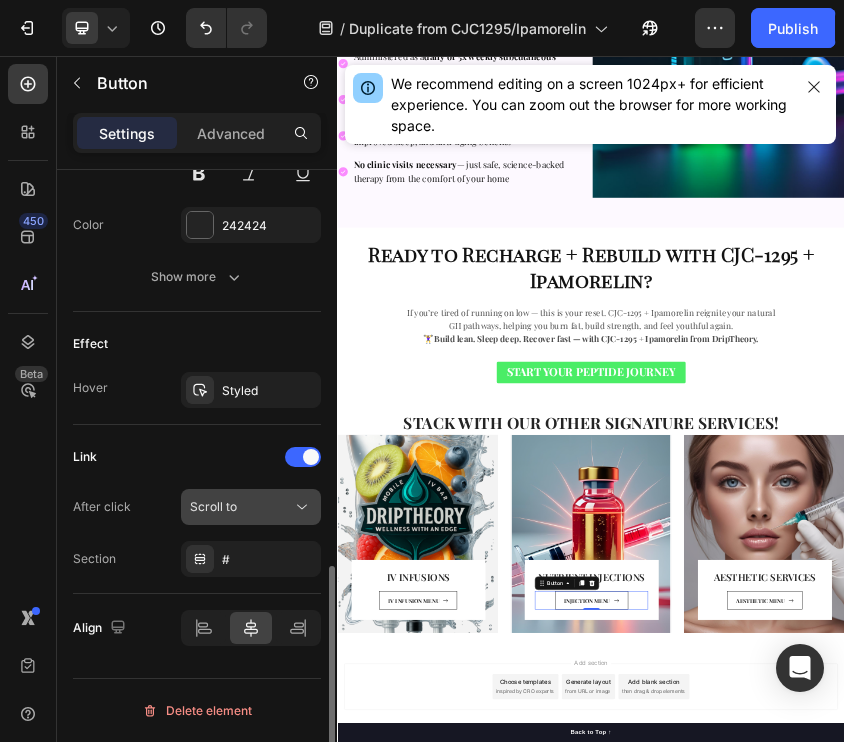 click on "Scroll to" 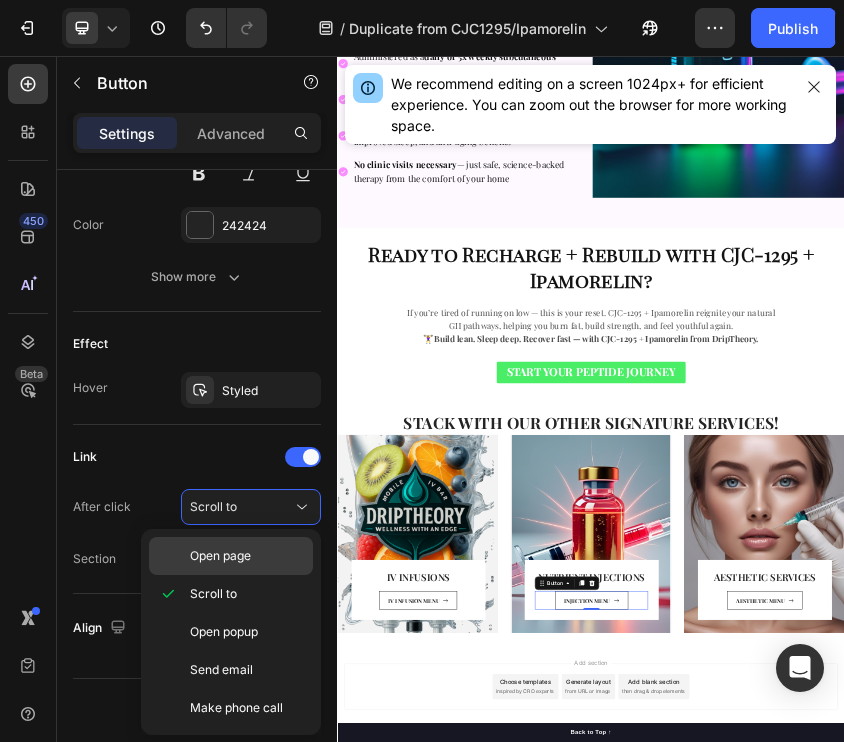 click on "Open page" 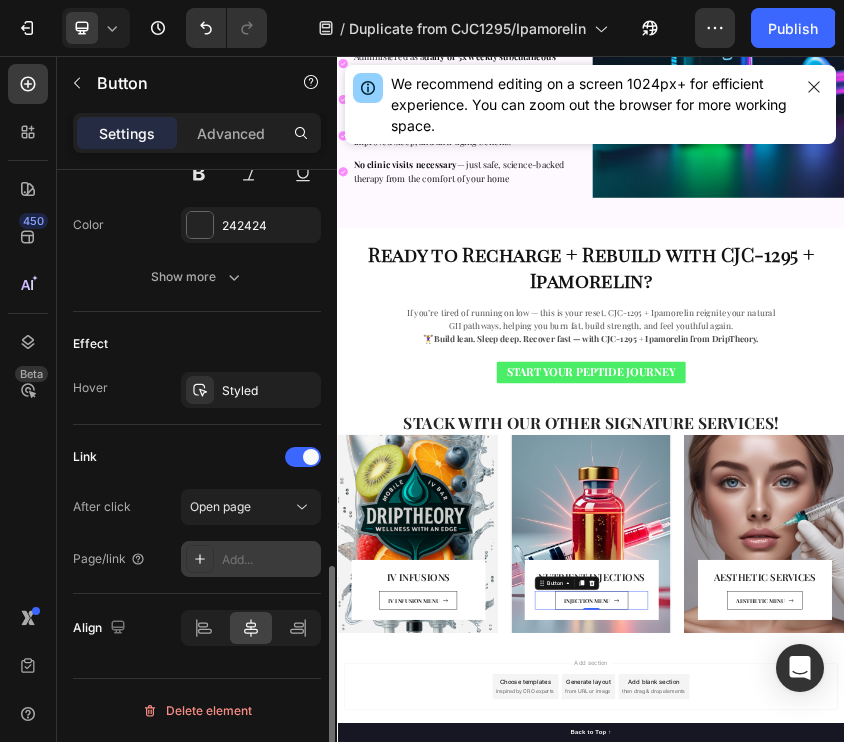 click on "Add..." at bounding box center [269, 560] 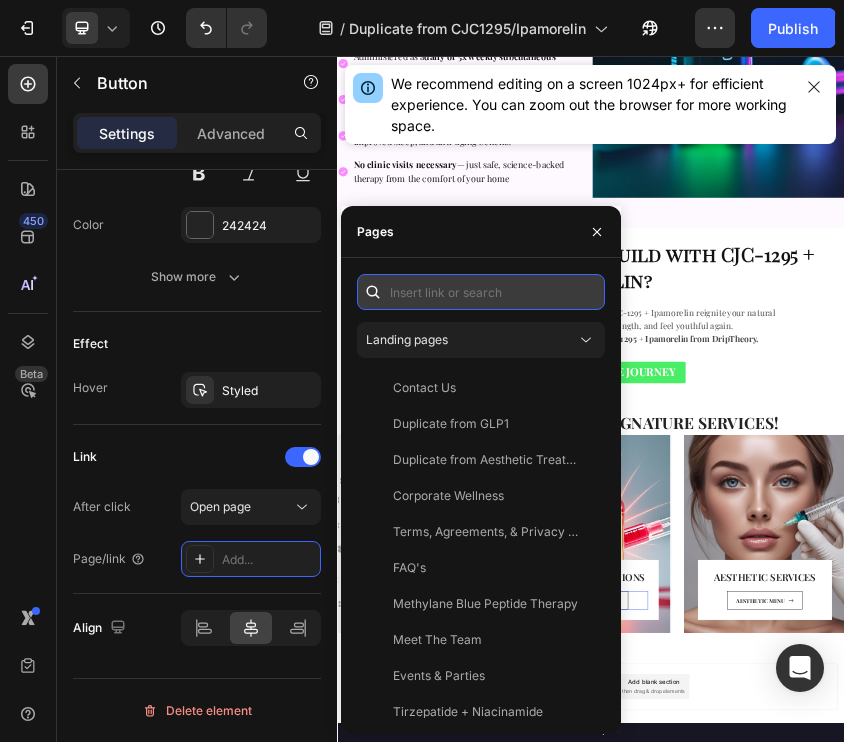 click at bounding box center [481, 292] 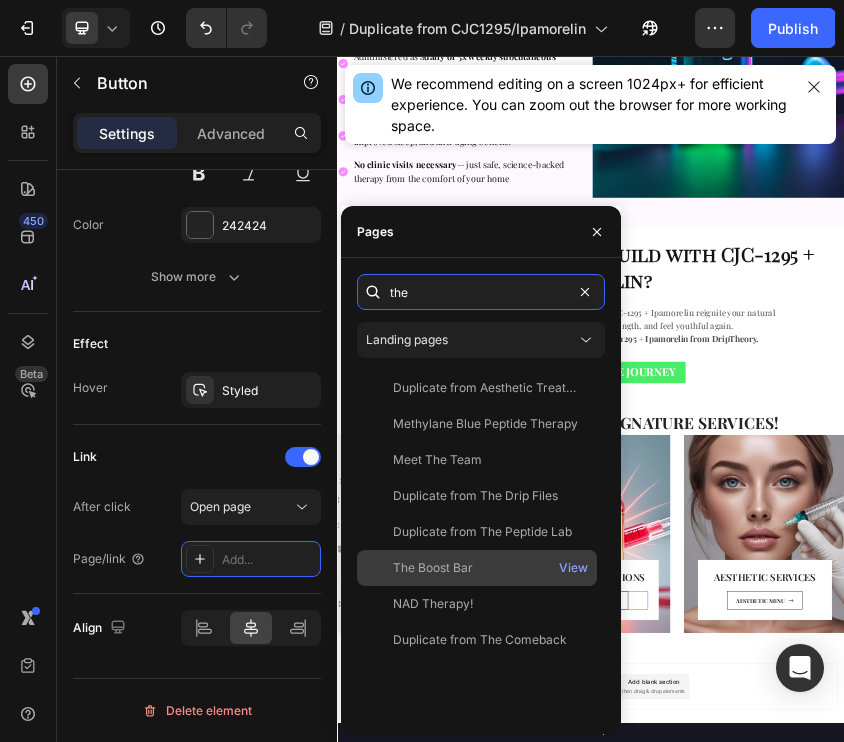 type on "the" 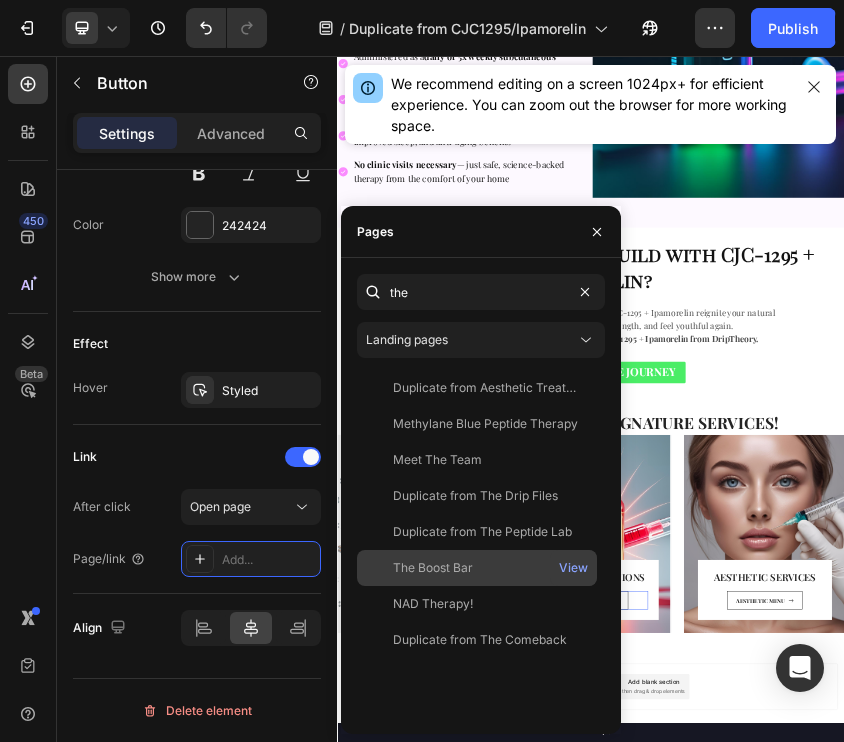 click on "The Boost Bar" 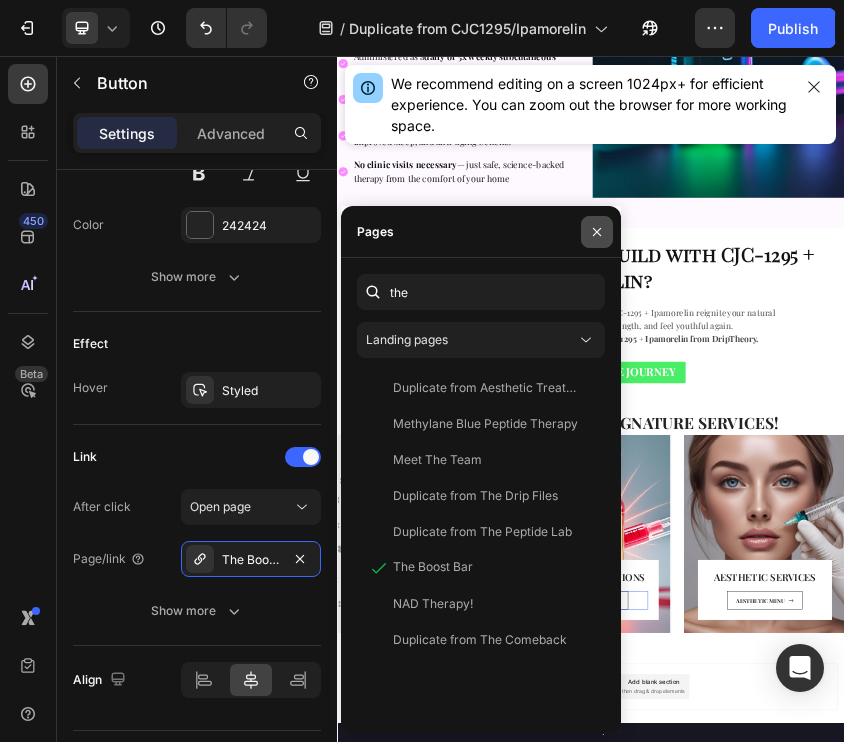 click 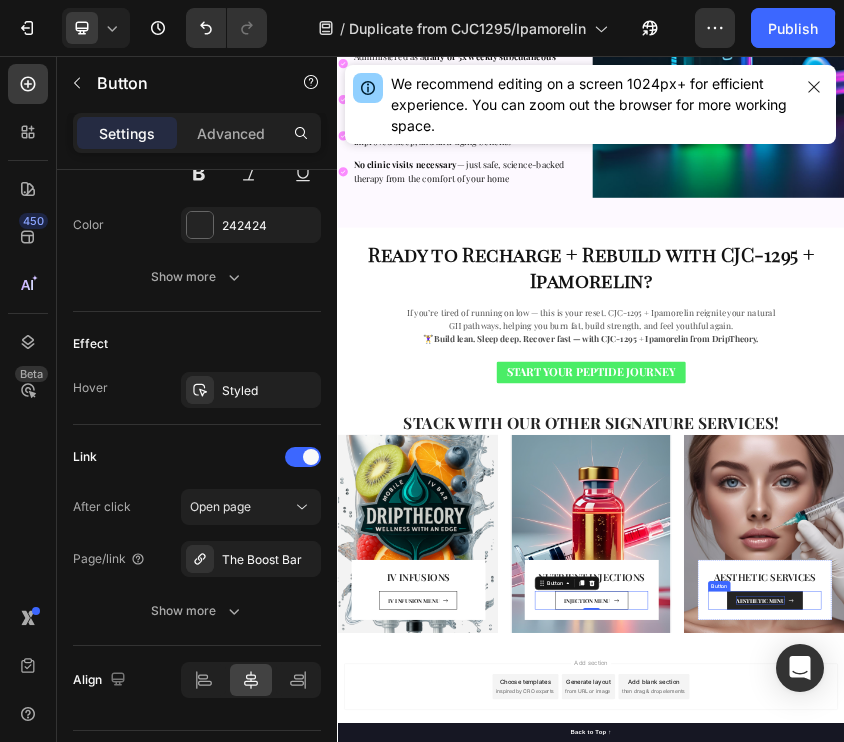 click on "AESTHETIC MENU" at bounding box center [1347, 1344] 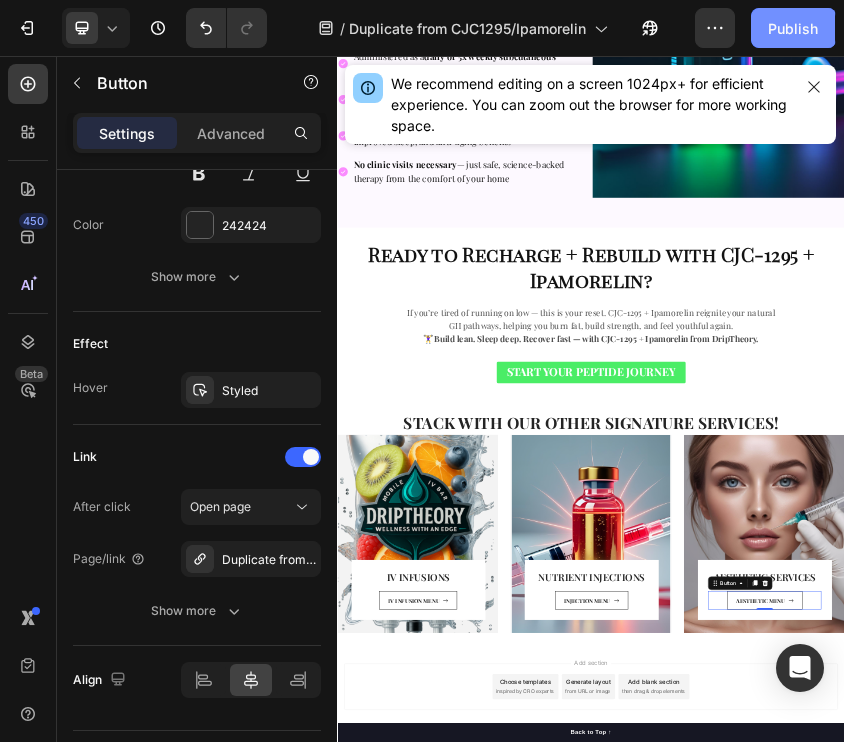 click on "Publish" 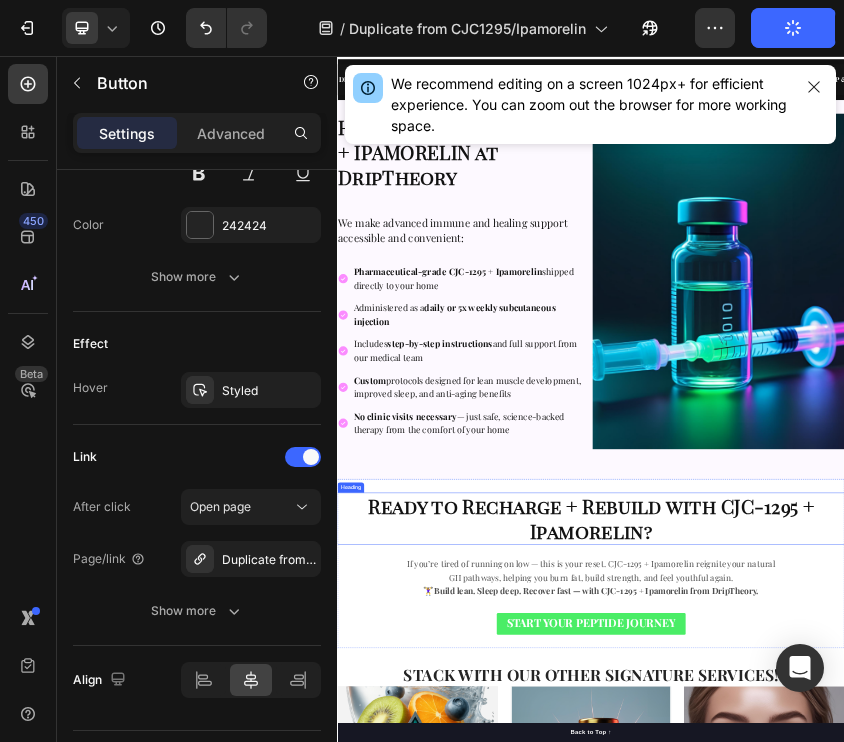 scroll, scrollTop: 31, scrollLeft: 0, axis: vertical 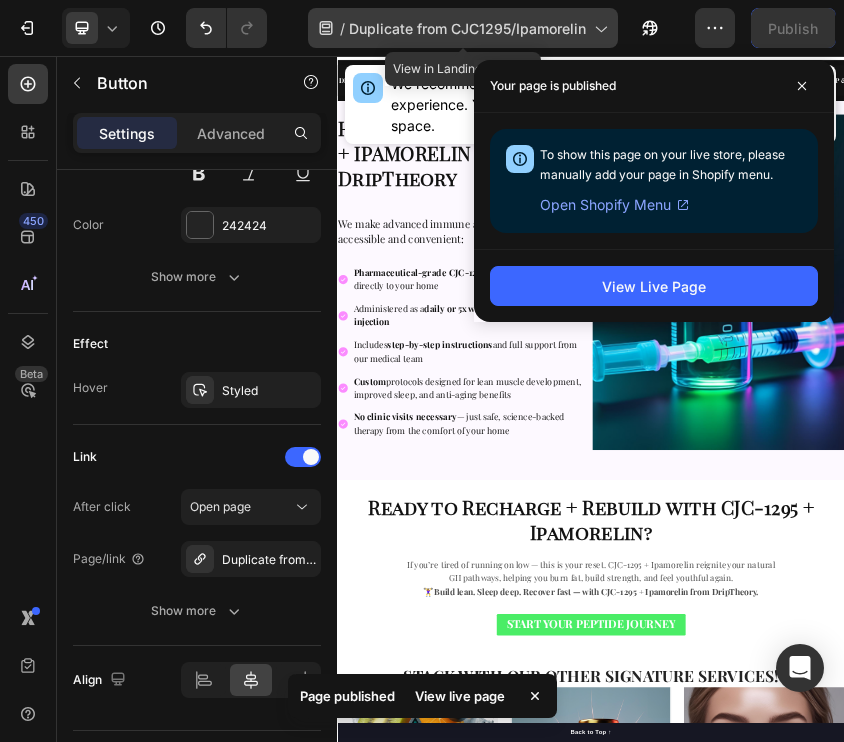 click on "Duplicate from CJC1295/Ipamorelin" at bounding box center [467, 28] 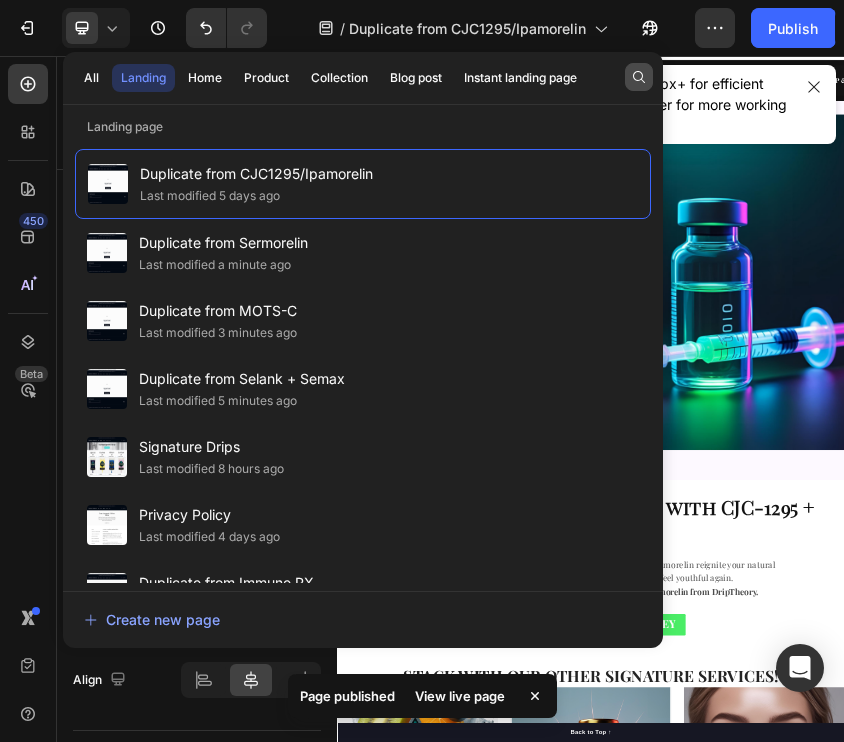 click at bounding box center [639, 77] 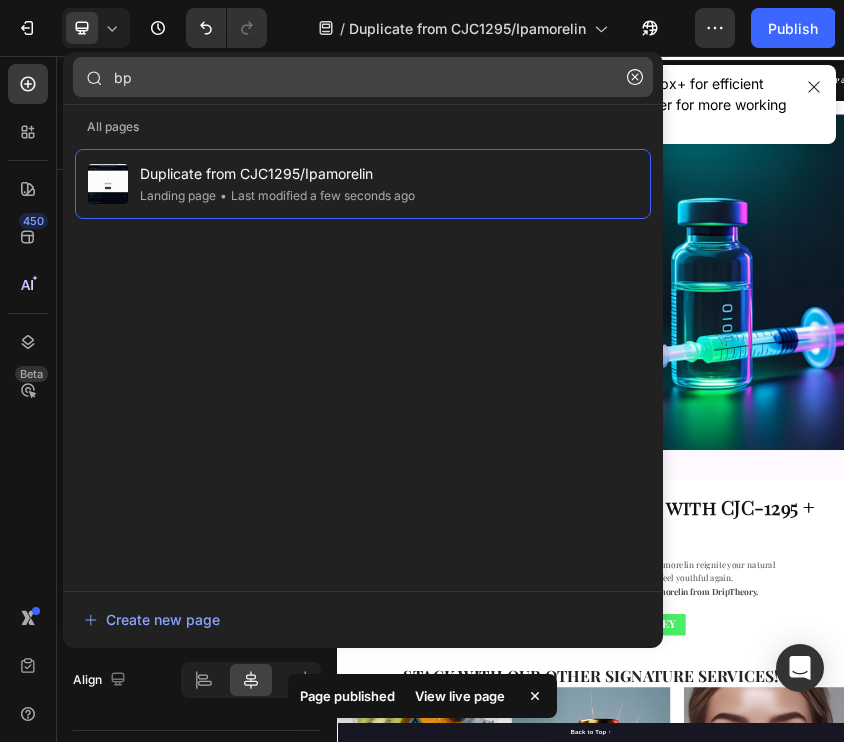 type on "bpc" 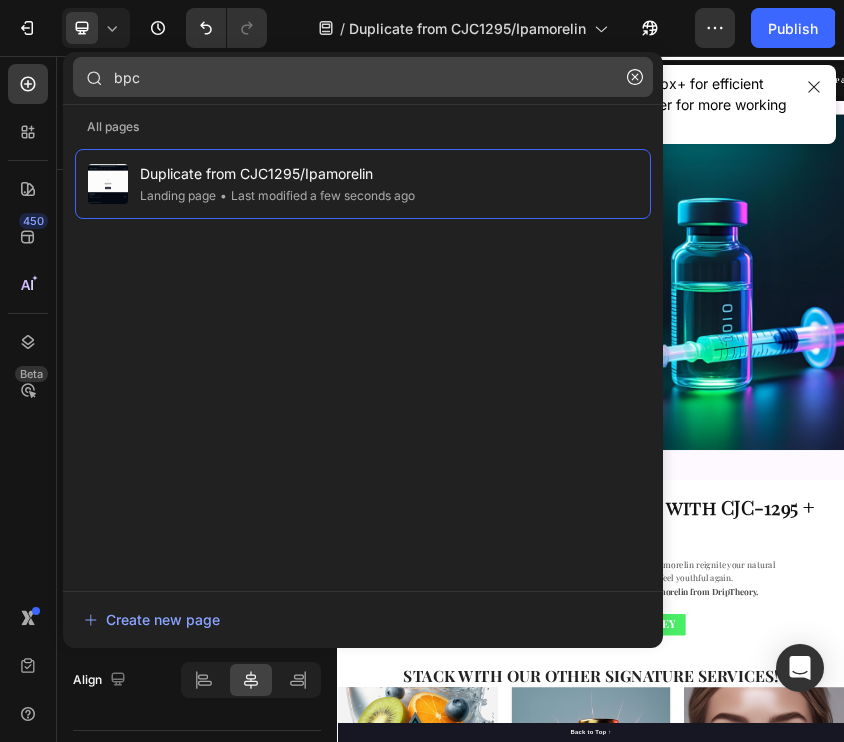 click on "bpc" 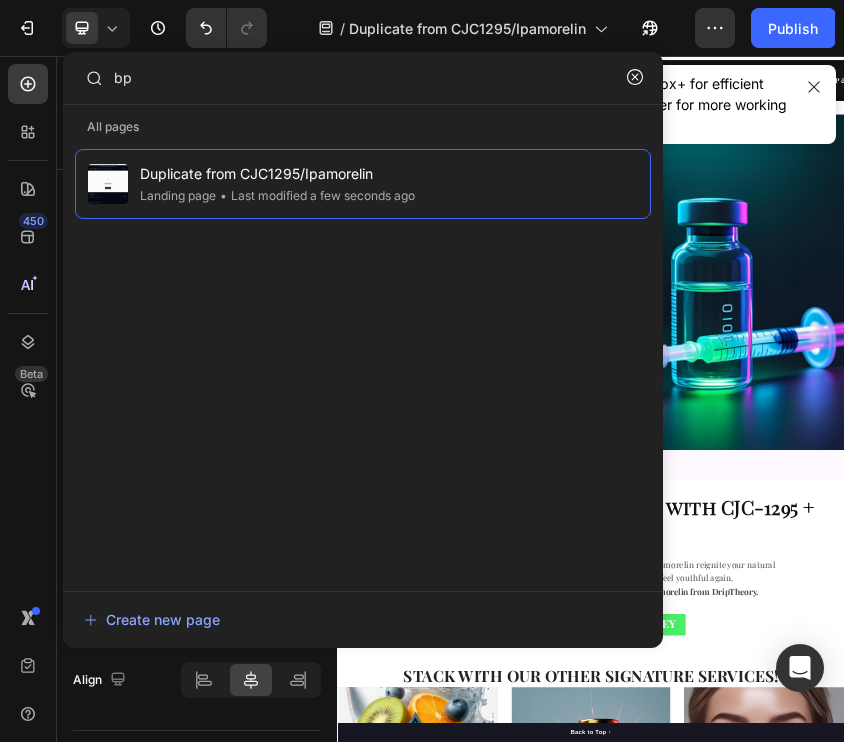 type on "b" 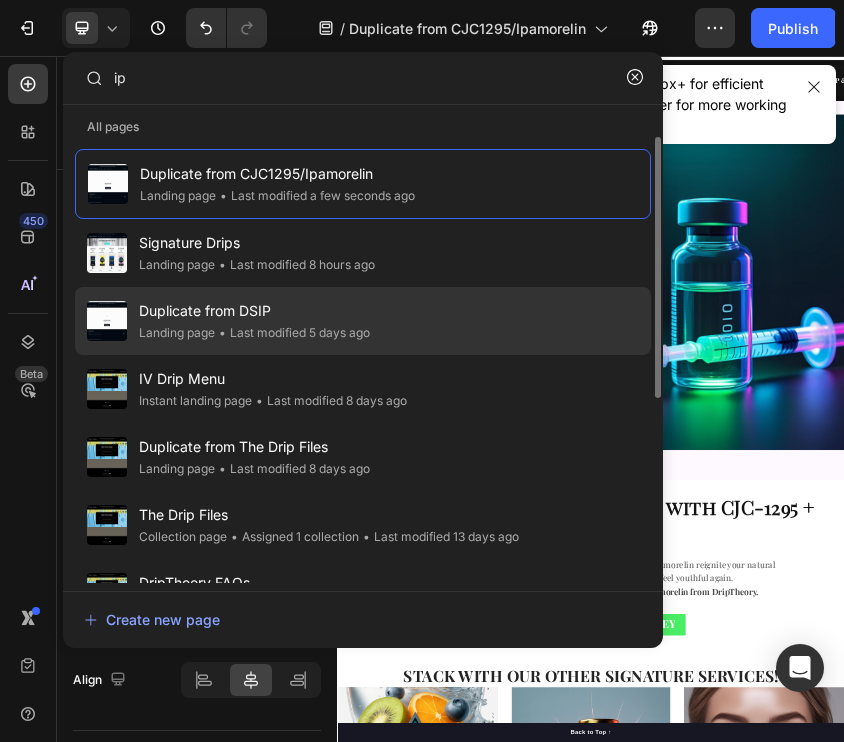 type on "ip" 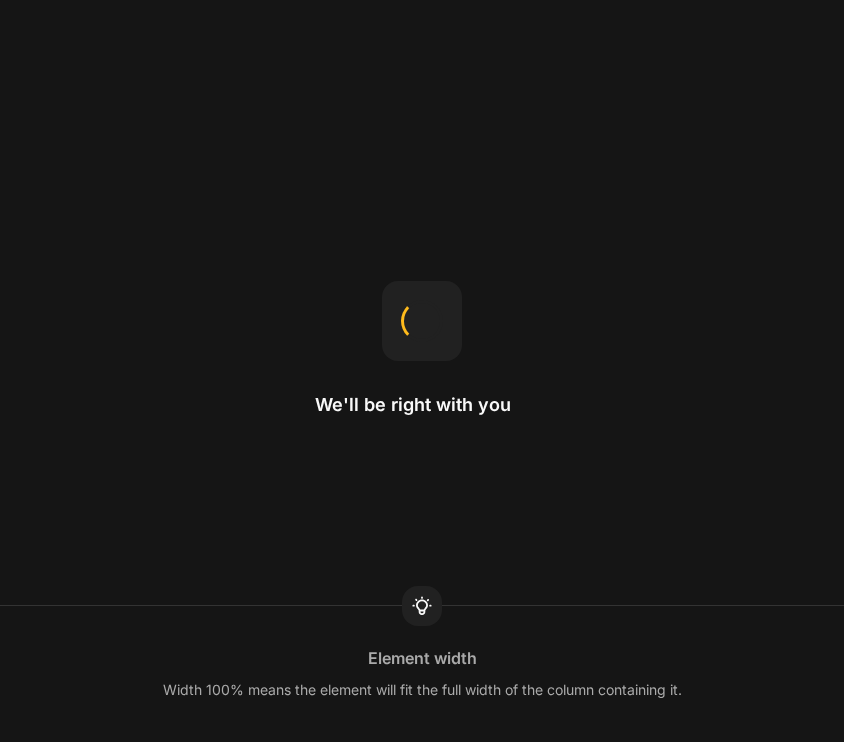 scroll, scrollTop: 0, scrollLeft: 0, axis: both 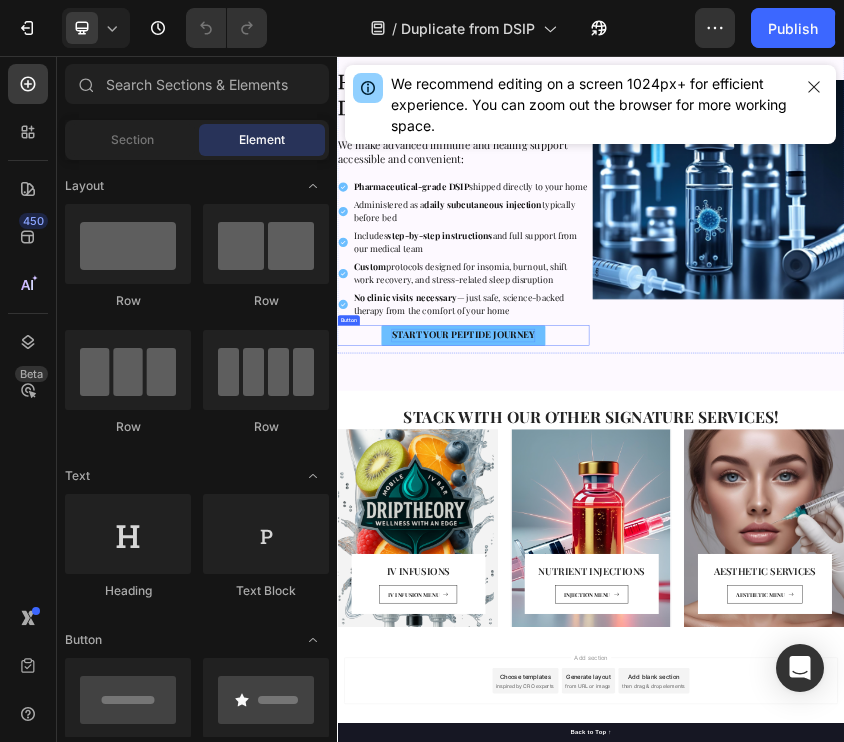 click on "START YOUR PEPTIDE JOURNEY" at bounding box center [635, 718] 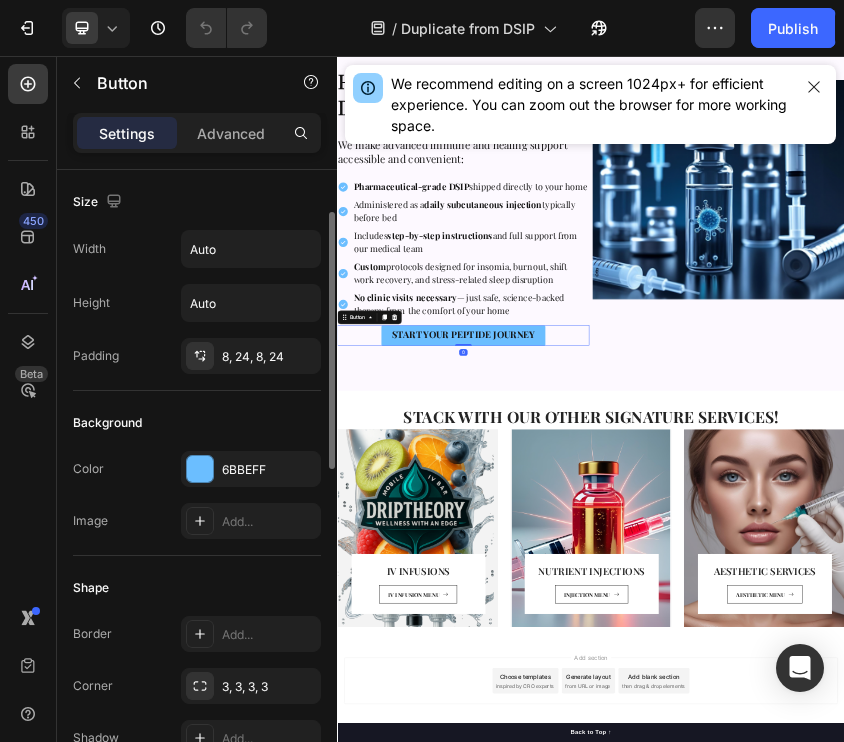 scroll, scrollTop: 909, scrollLeft: 0, axis: vertical 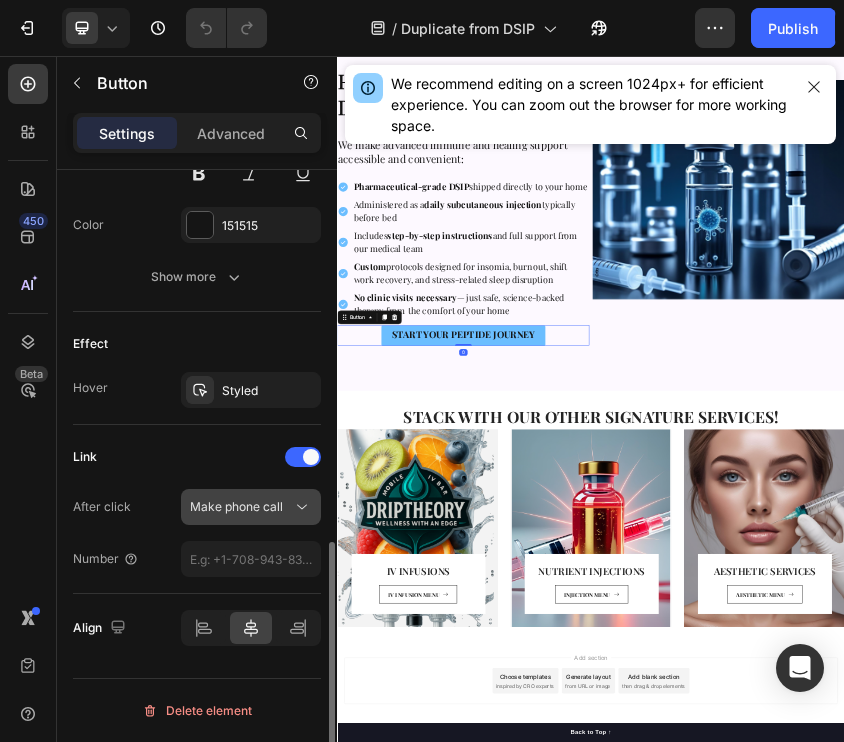 click on "Make phone call" at bounding box center [236, 506] 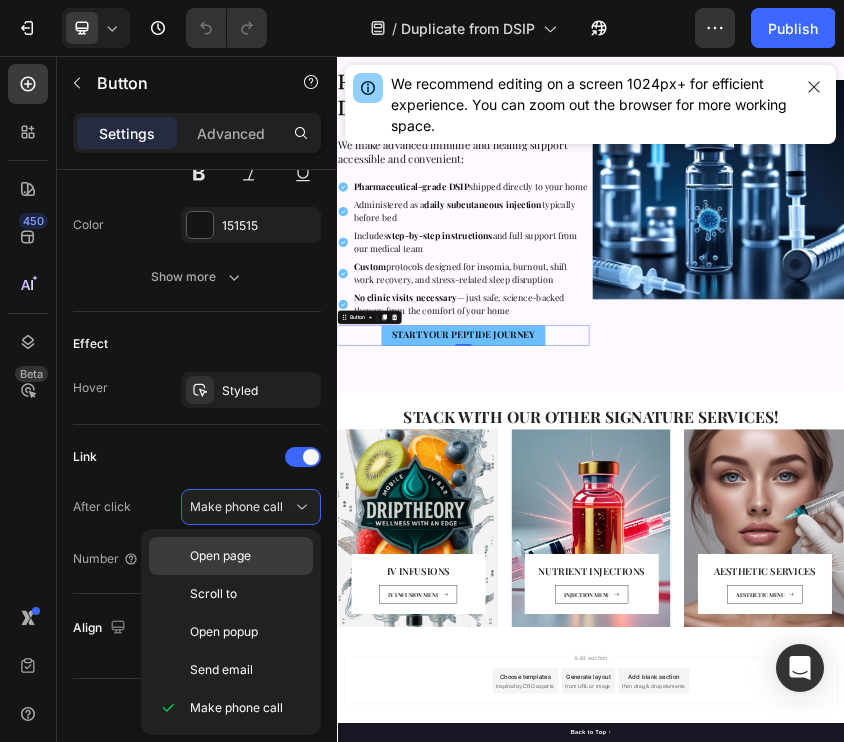 click on "Open page" at bounding box center [220, 556] 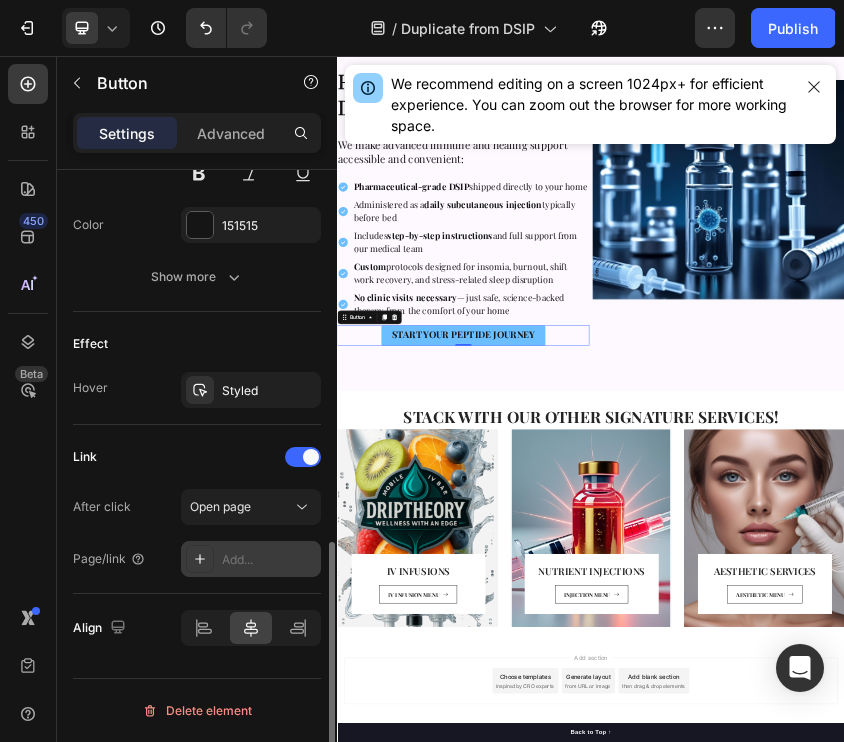 click on "Add..." at bounding box center [269, 560] 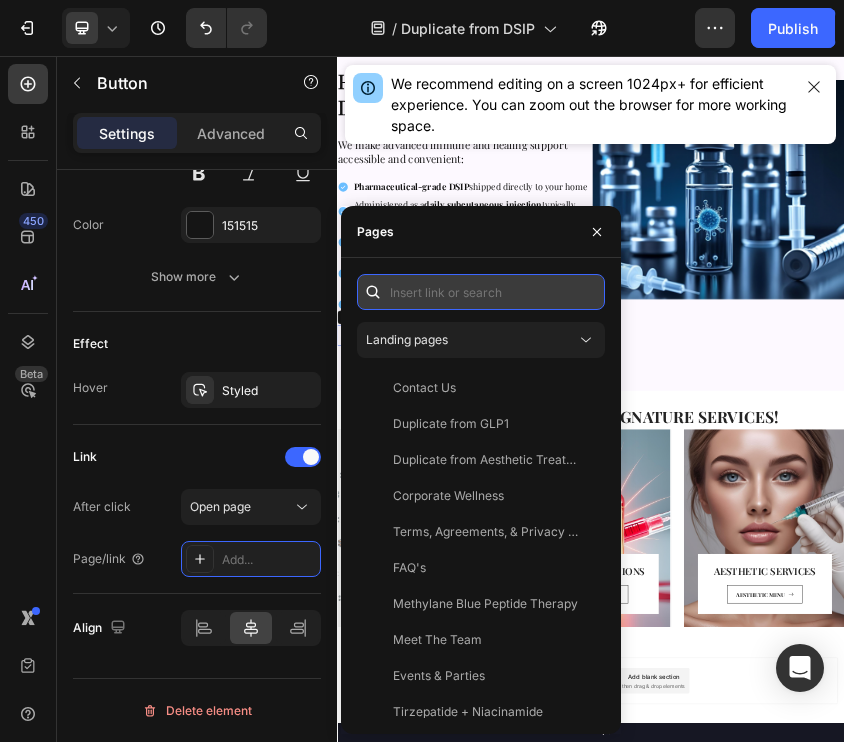 click at bounding box center (481, 292) 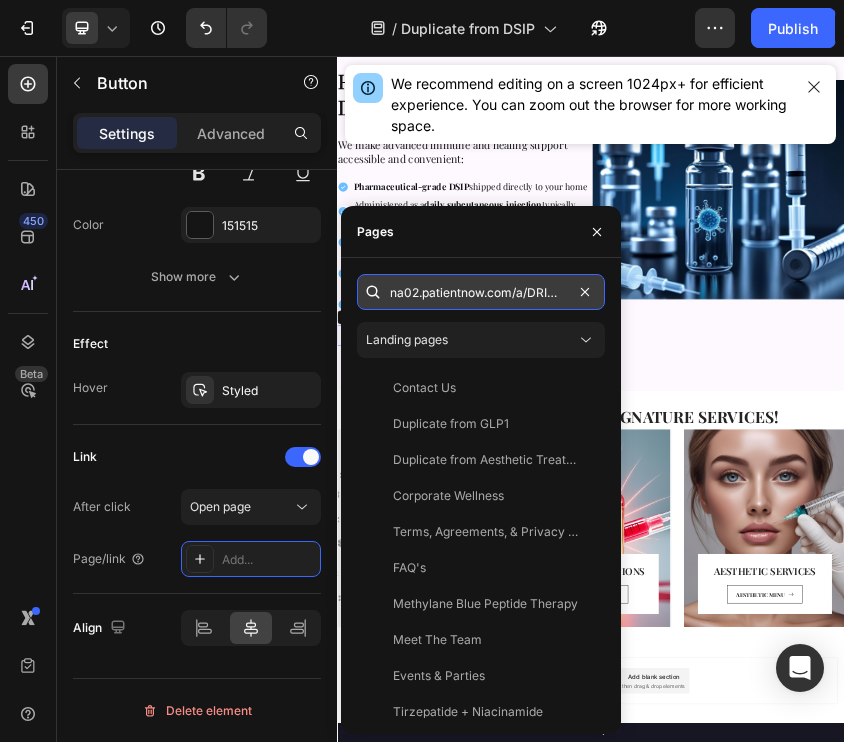 scroll, scrollTop: 0, scrollLeft: 74, axis: horizontal 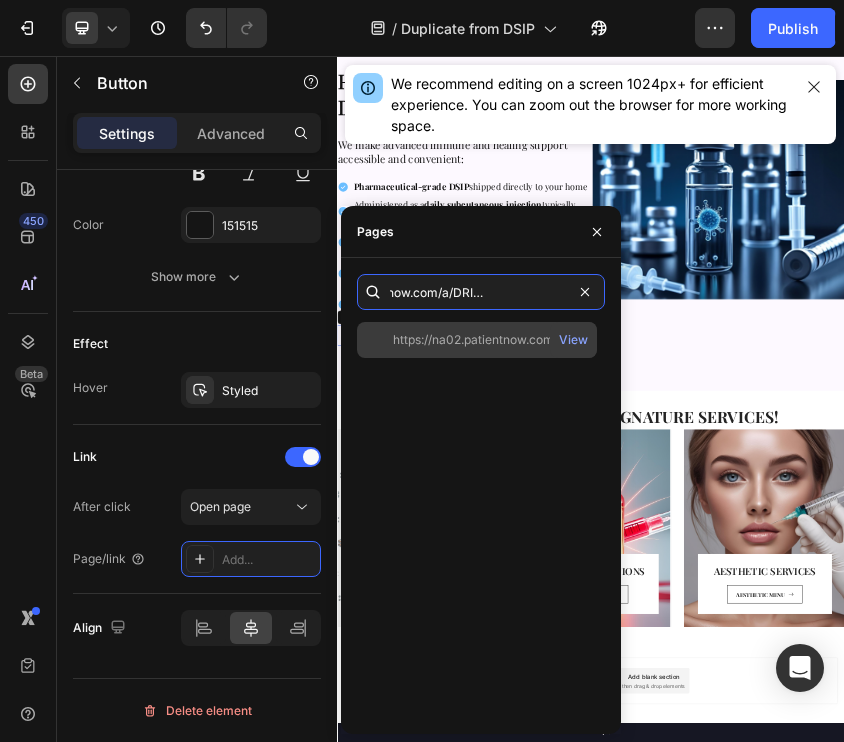 type on "na02.patientnow.com/a/DRIPTHEORYIVBAR" 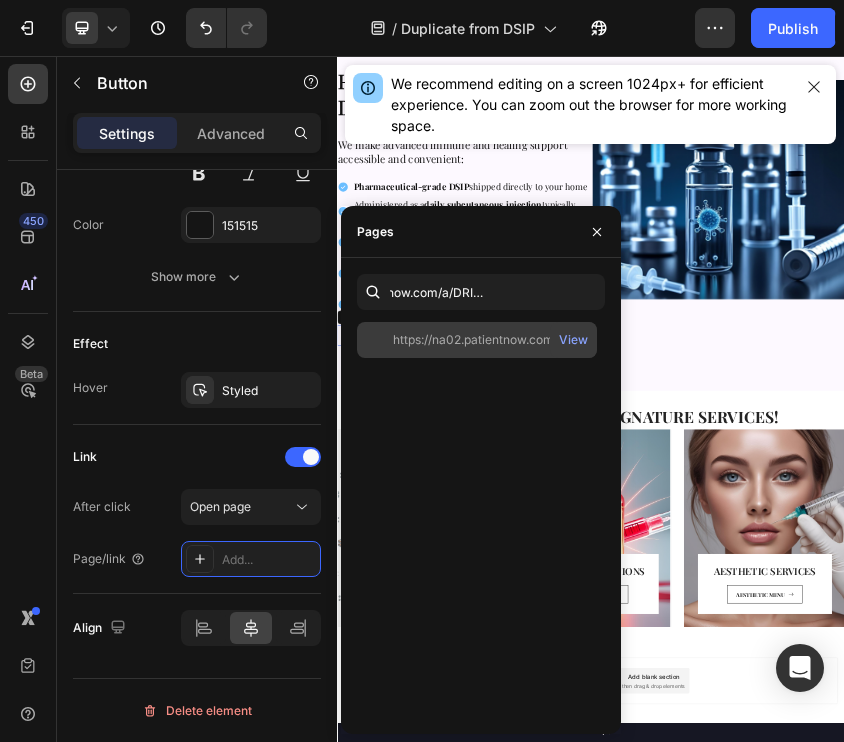 scroll, scrollTop: 0, scrollLeft: 0, axis: both 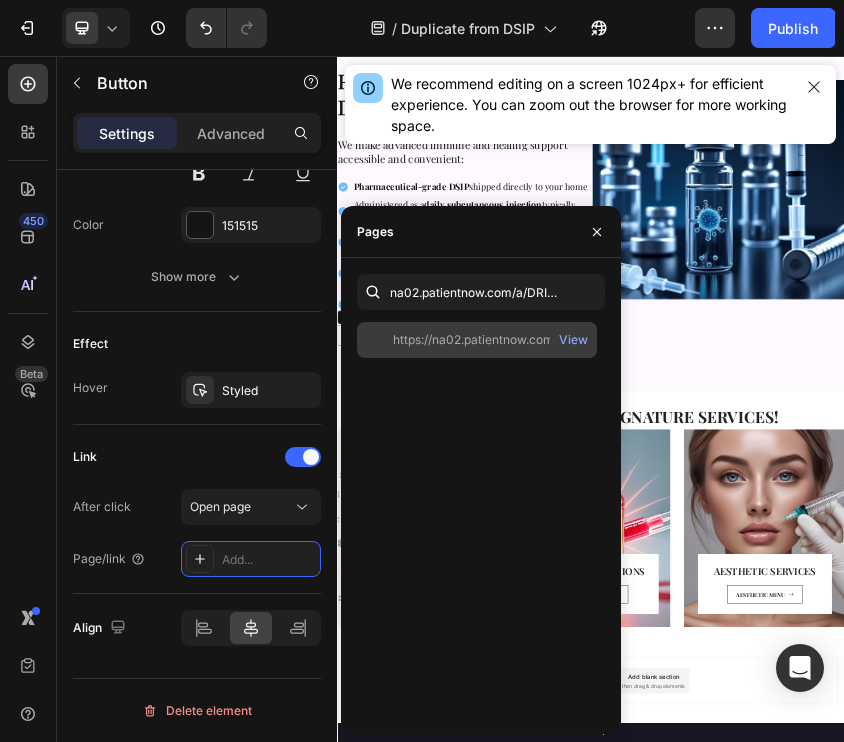 click on "https://na02.patientnow.com/a/DRIPTHEORYIVBAR" 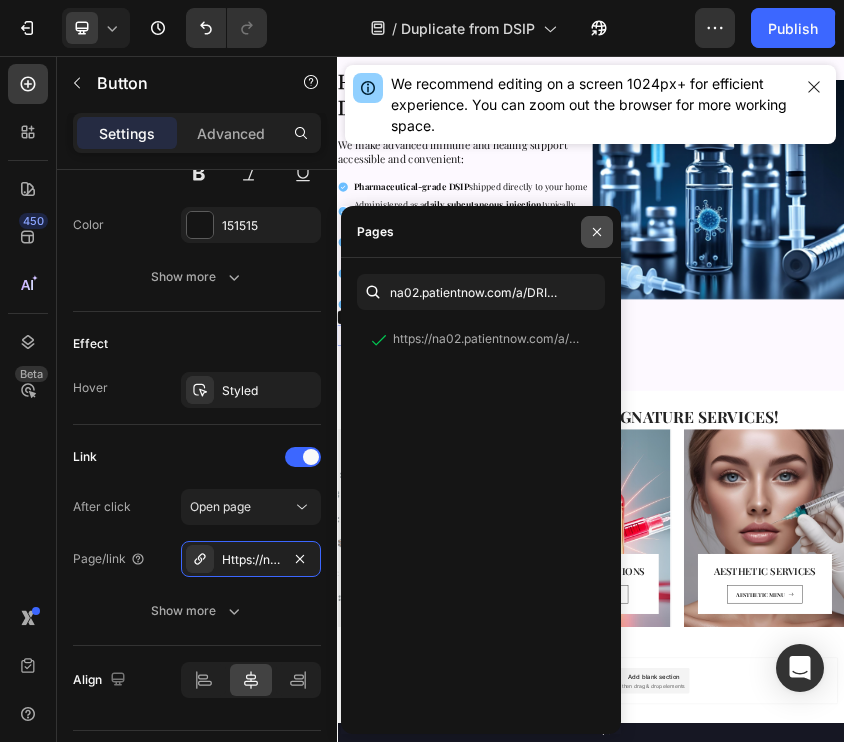 click 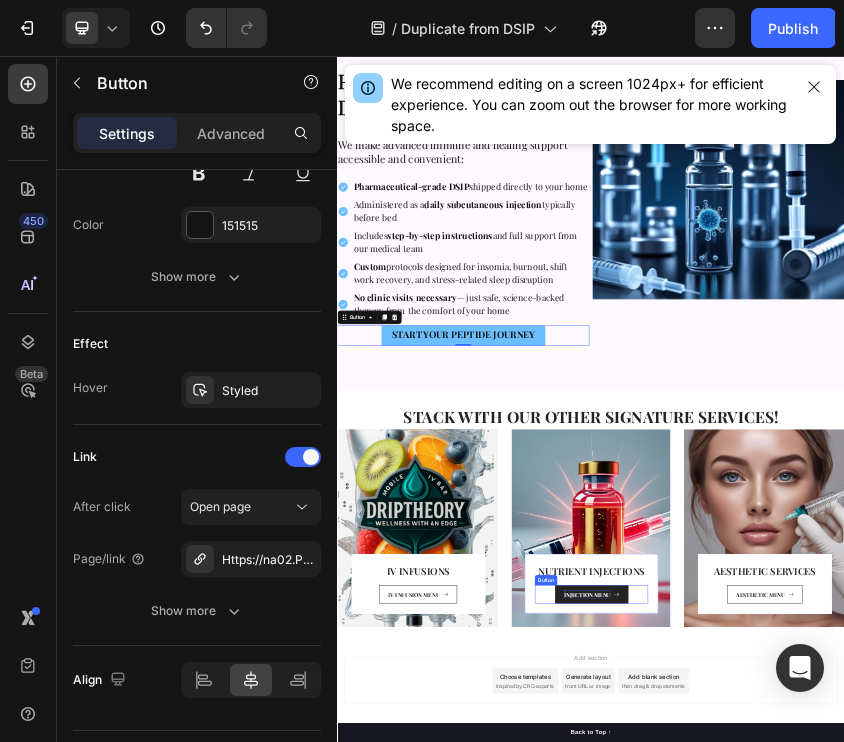 click on "INJECTION MENU" at bounding box center (927, 1331) 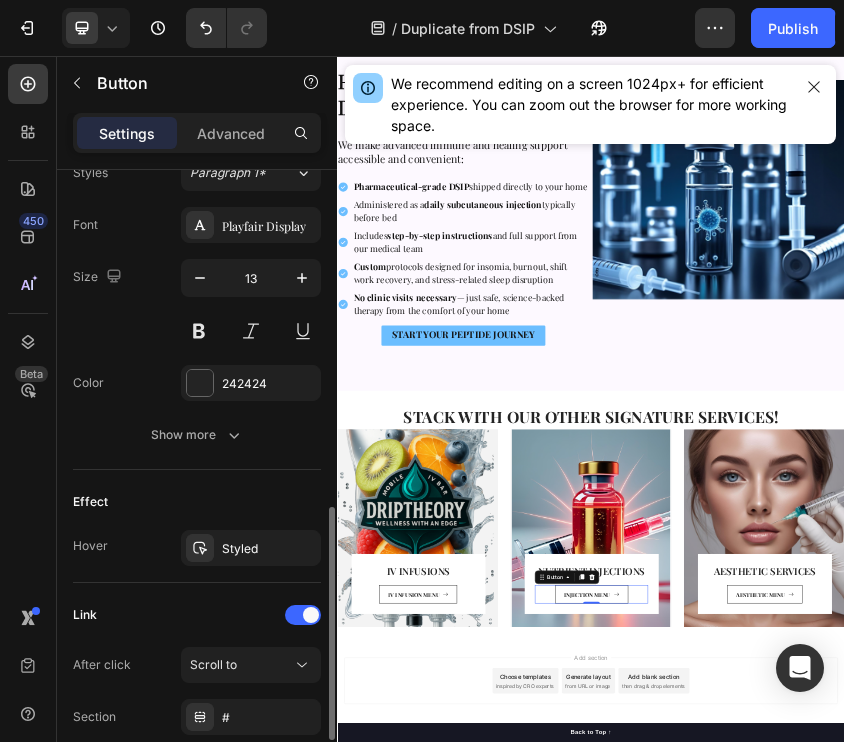 scroll, scrollTop: 1067, scrollLeft: 0, axis: vertical 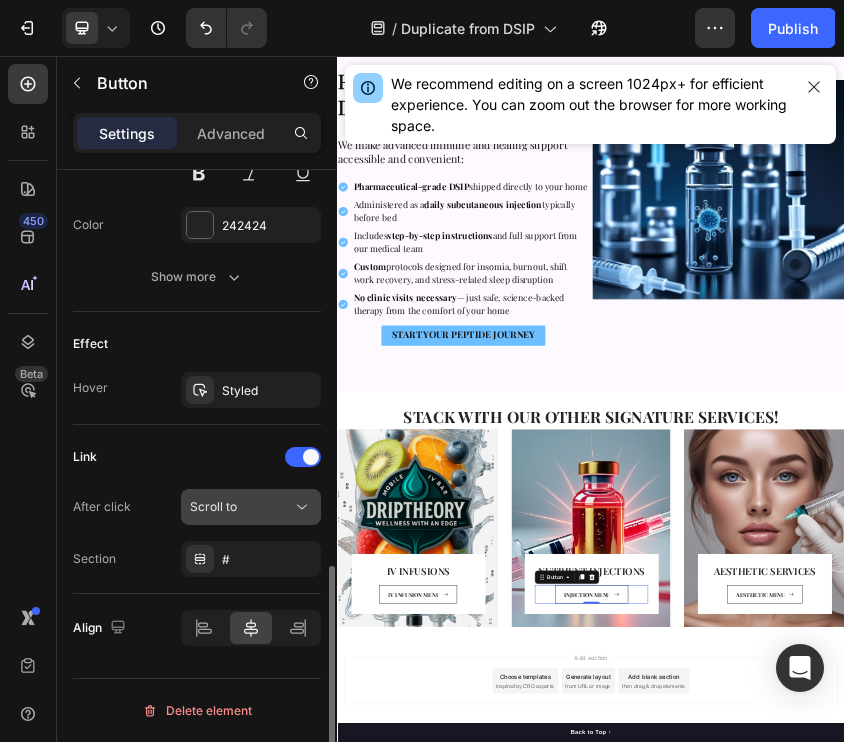 click on "Scroll to" at bounding box center [213, 506] 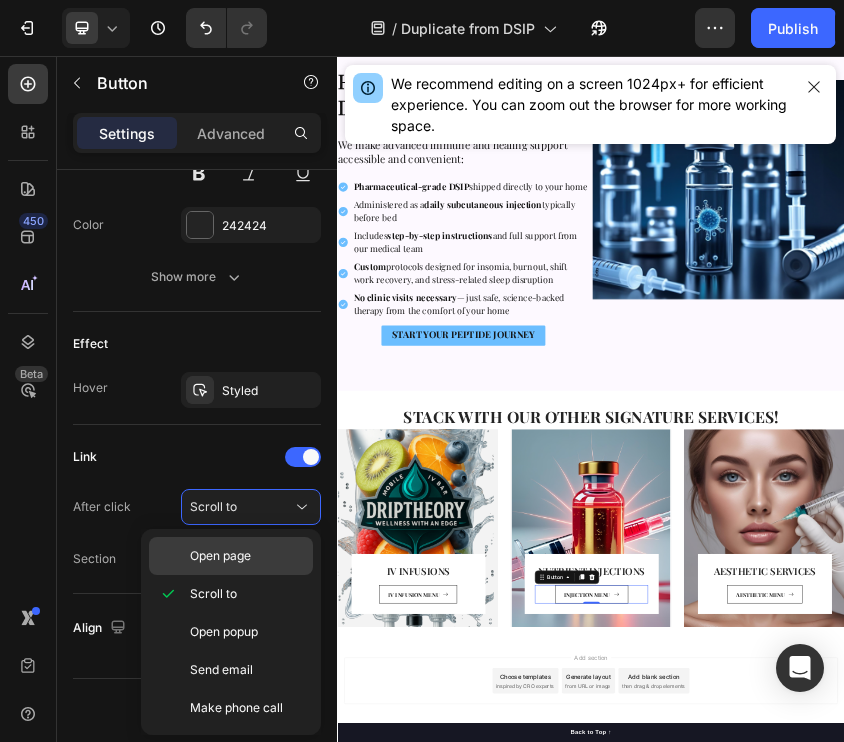 click on "Open page" 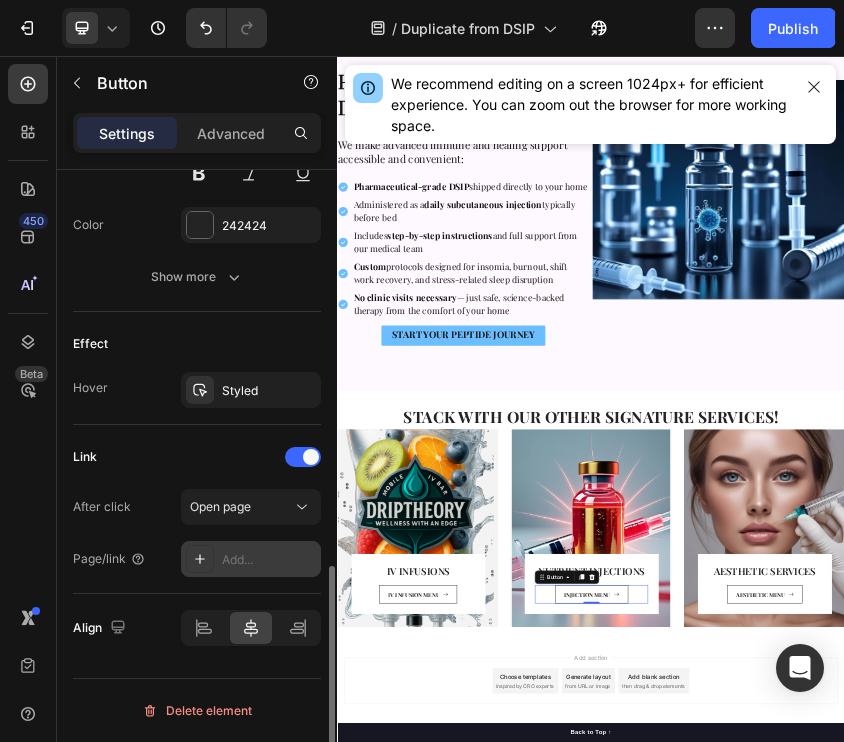 click on "Add..." at bounding box center (269, 560) 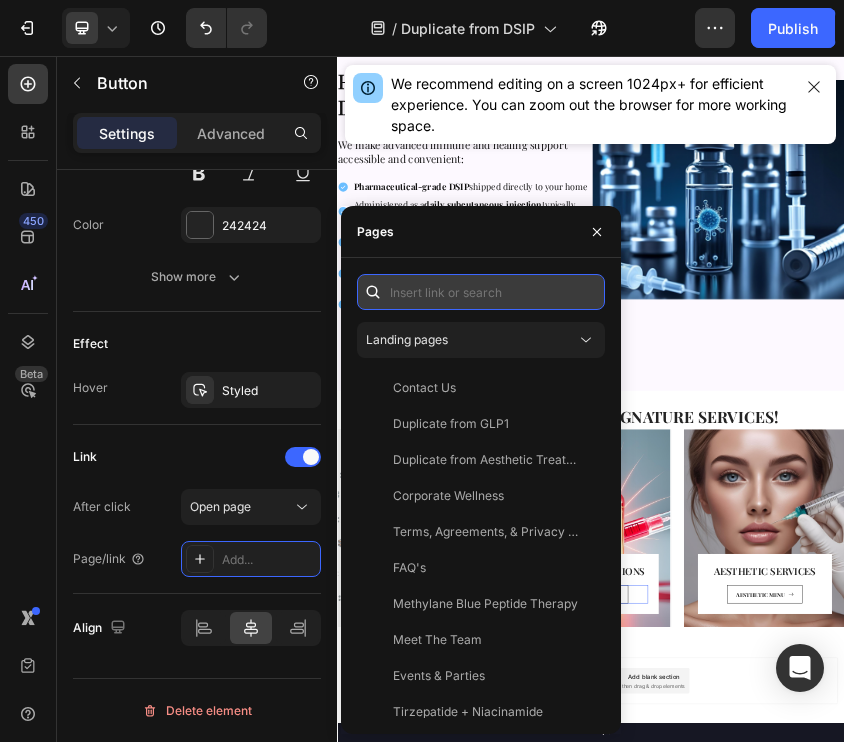 click at bounding box center [481, 292] 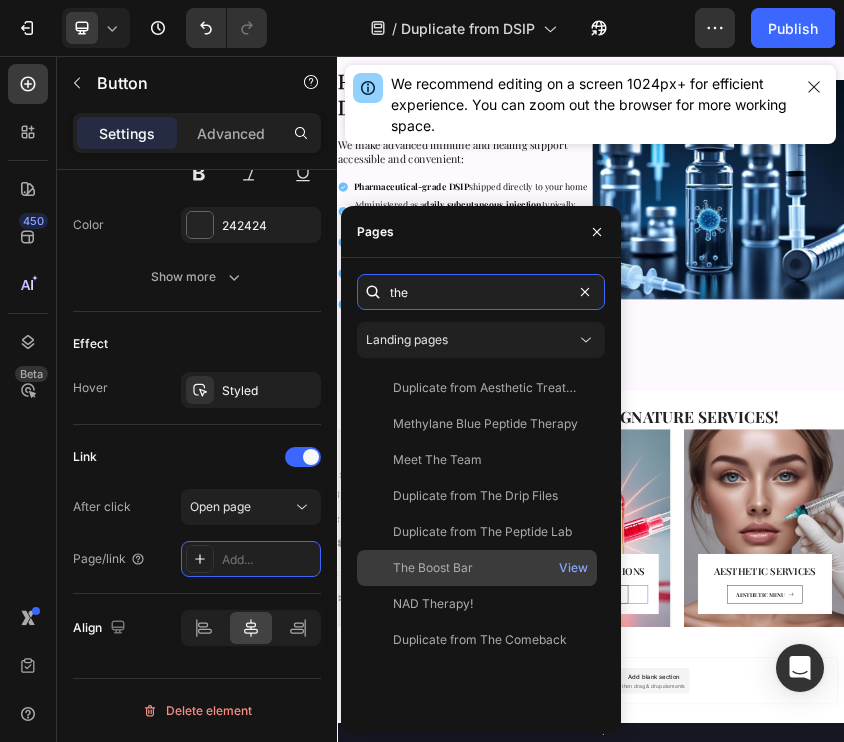 type on "the" 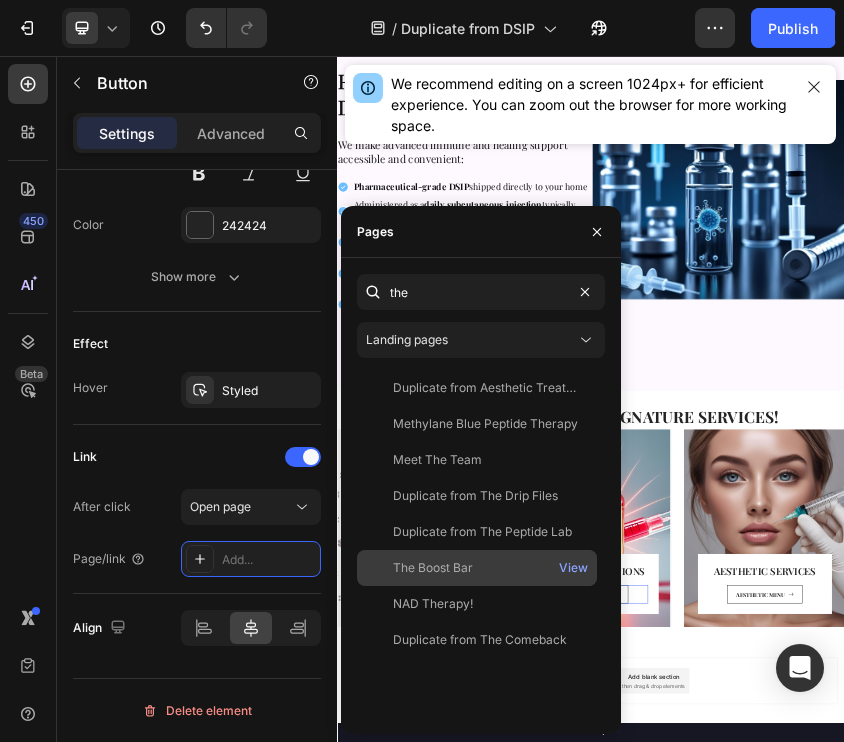 click on "The Boost Bar" 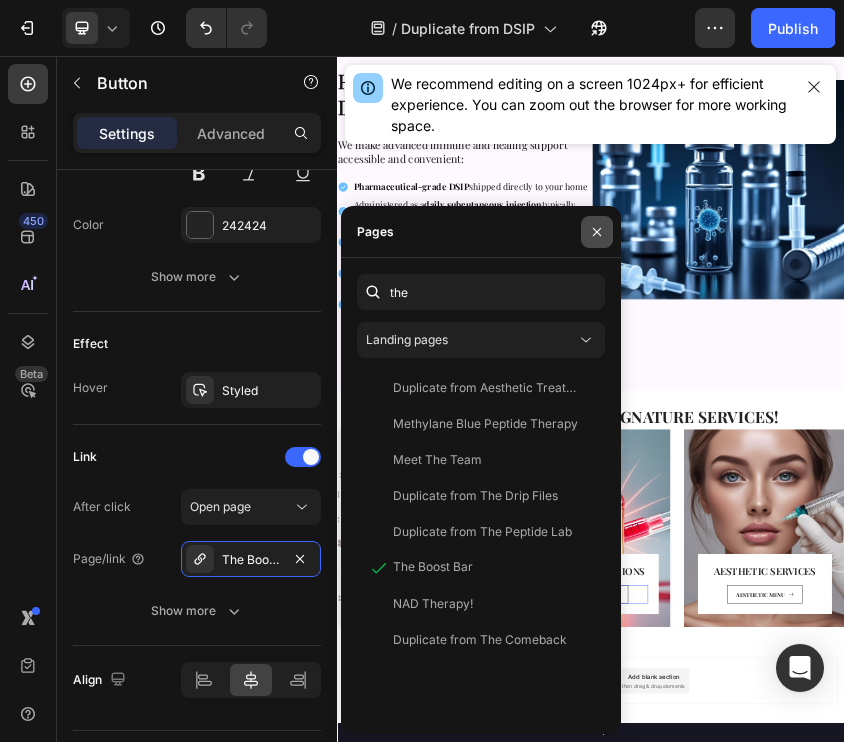 click 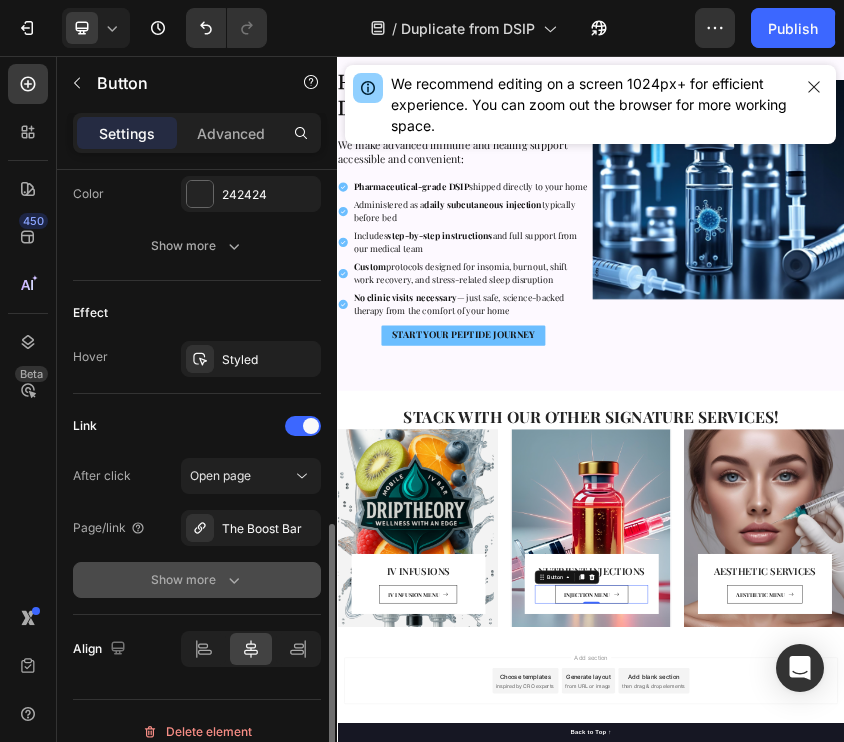 scroll, scrollTop: 1119, scrollLeft: 0, axis: vertical 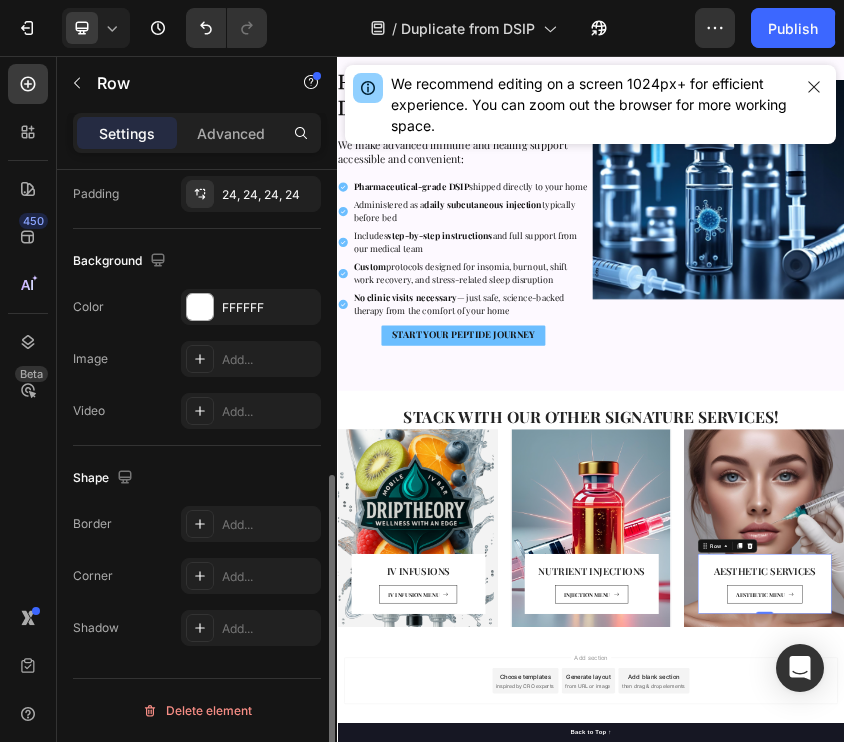 click on "AESTHETIC SERVICES Heading
AESTHETIC MENU Button Row   0" at bounding box center (1347, 1305) 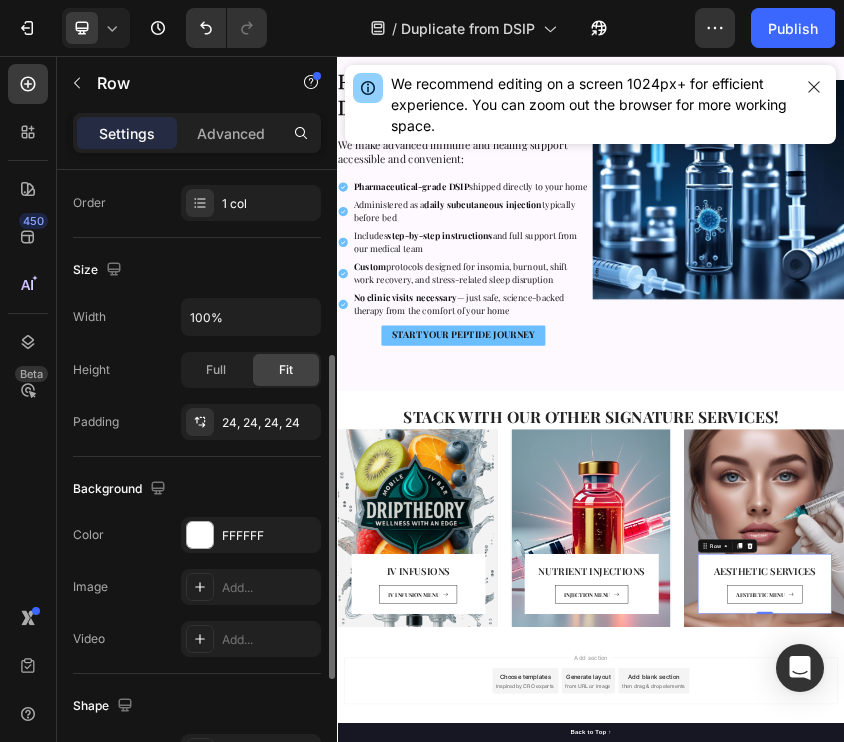 scroll, scrollTop: 0, scrollLeft: 0, axis: both 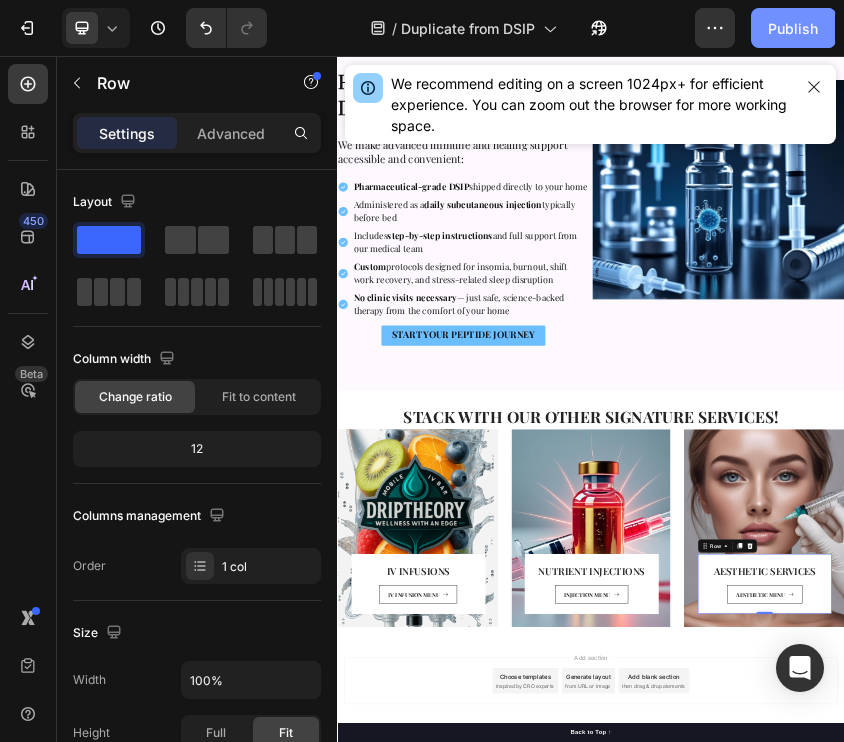 click on "Publish" 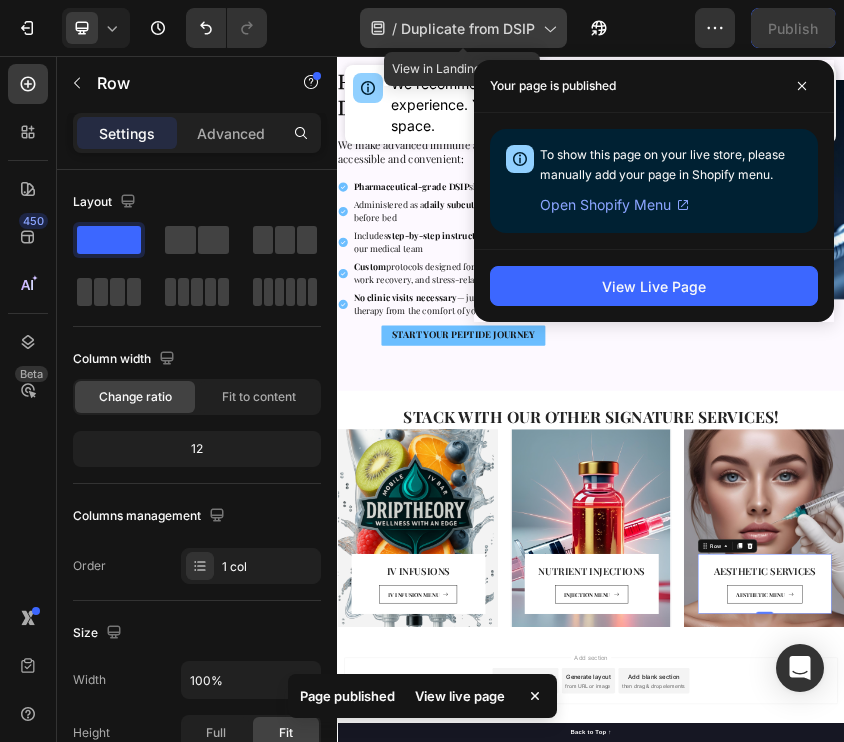click on "Duplicate from DSIP" at bounding box center (468, 28) 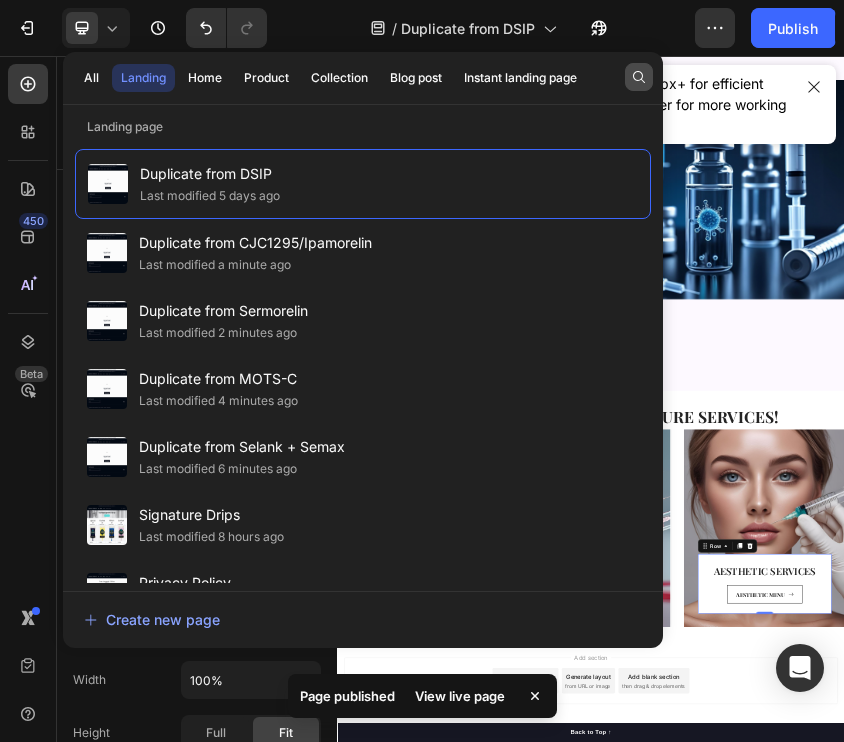 click at bounding box center (639, 77) 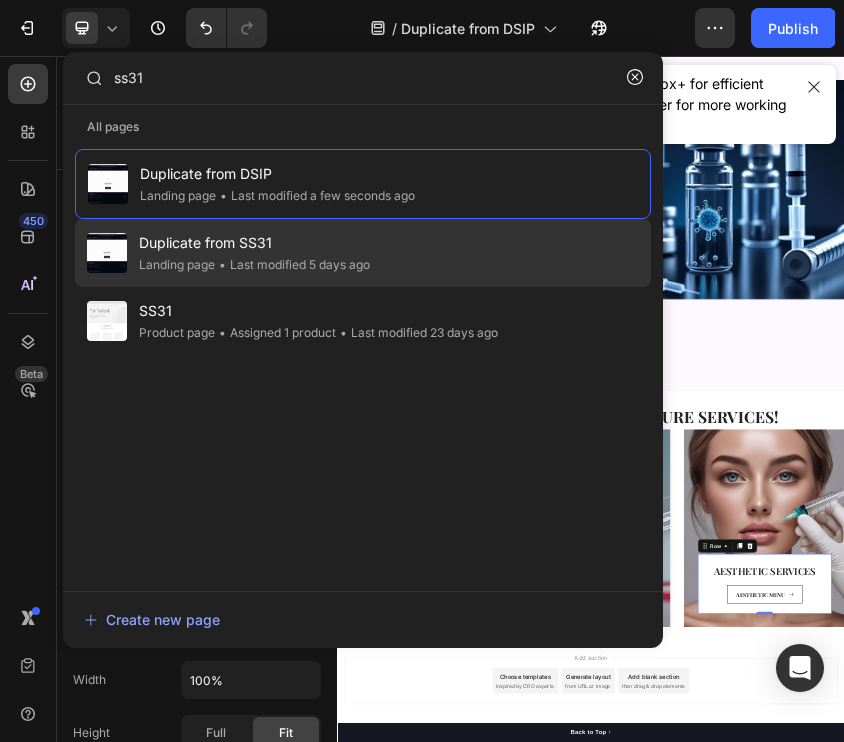 type on "ss31" 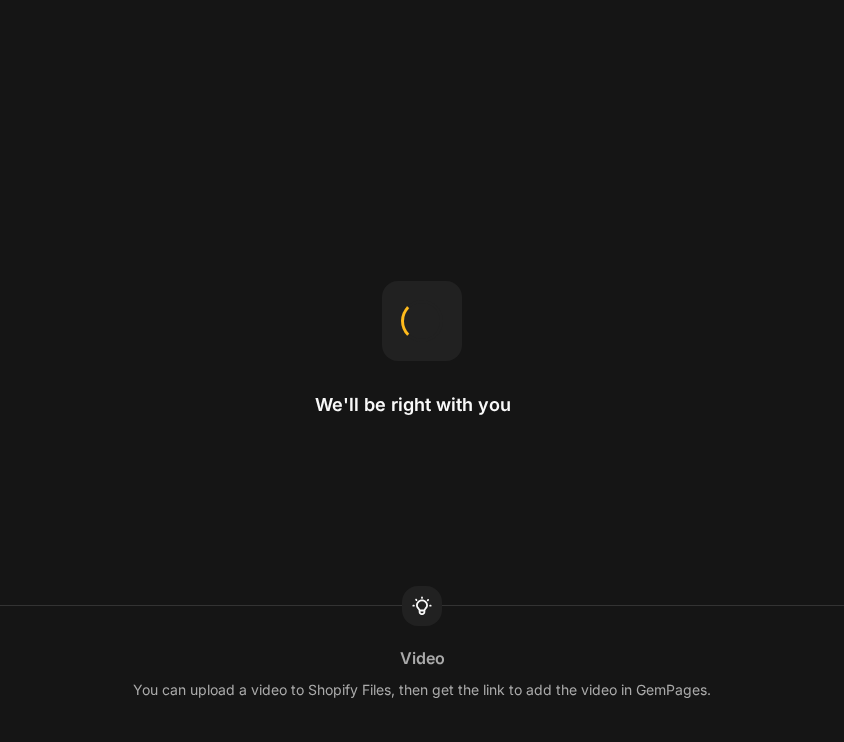 scroll, scrollTop: 0, scrollLeft: 0, axis: both 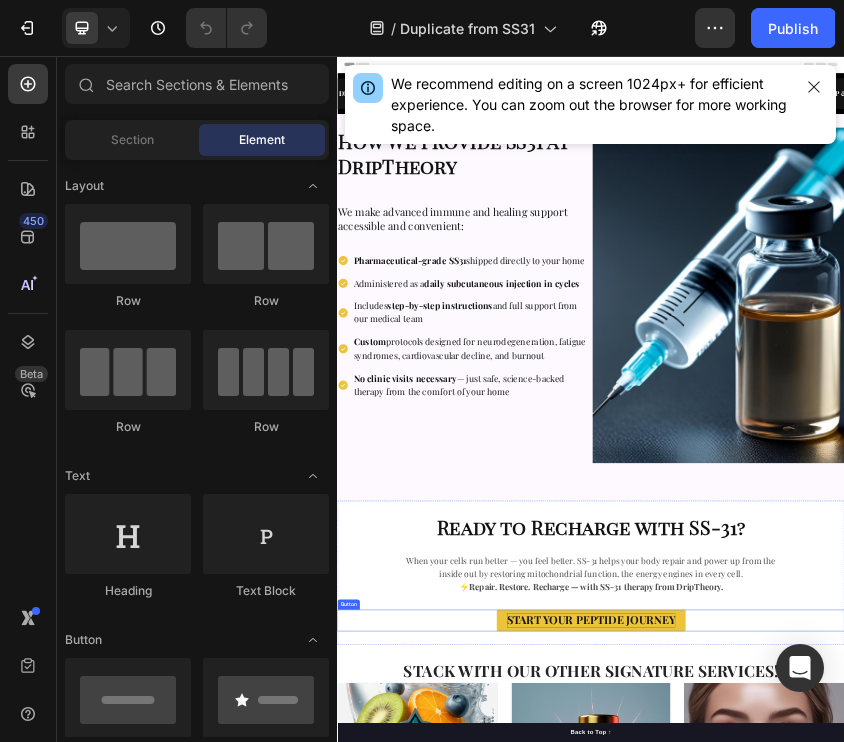 click on "START YOUR PEPTIDE JOURNEY" at bounding box center (937, 1390) 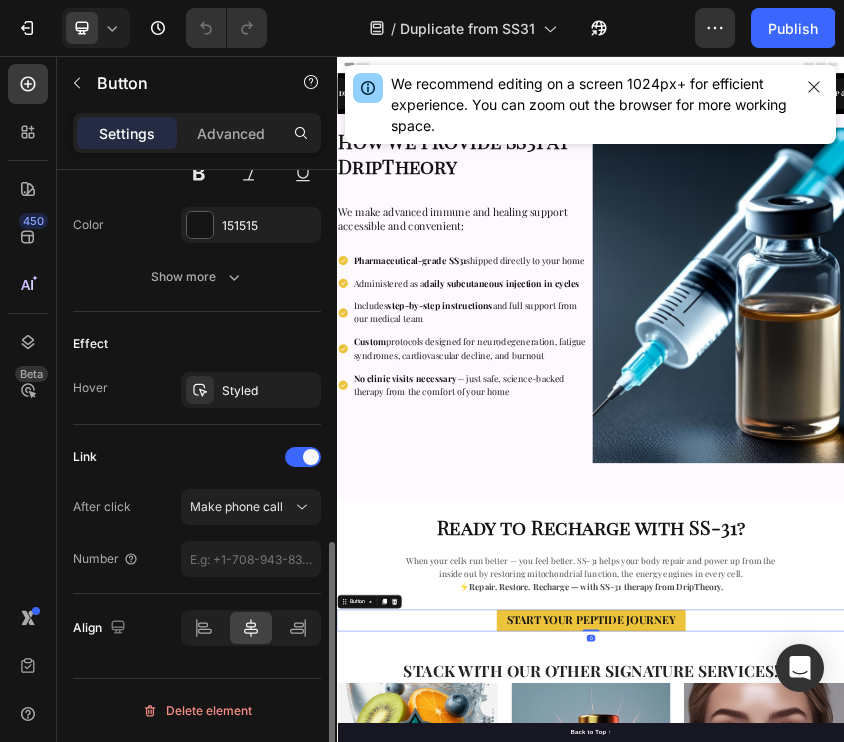 scroll, scrollTop: 825, scrollLeft: 0, axis: vertical 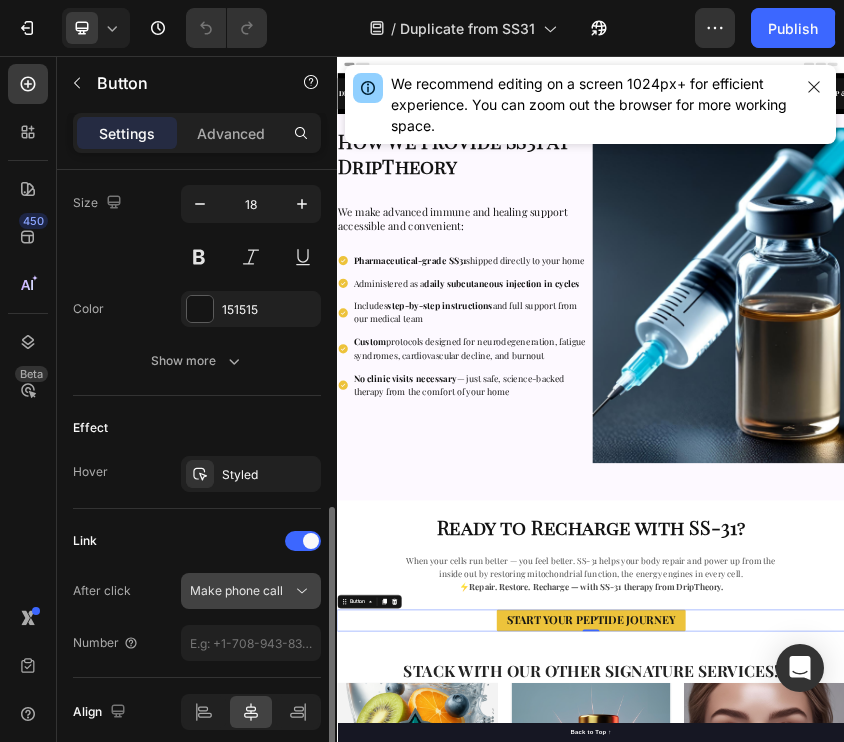 click on "Make phone call" at bounding box center (236, 590) 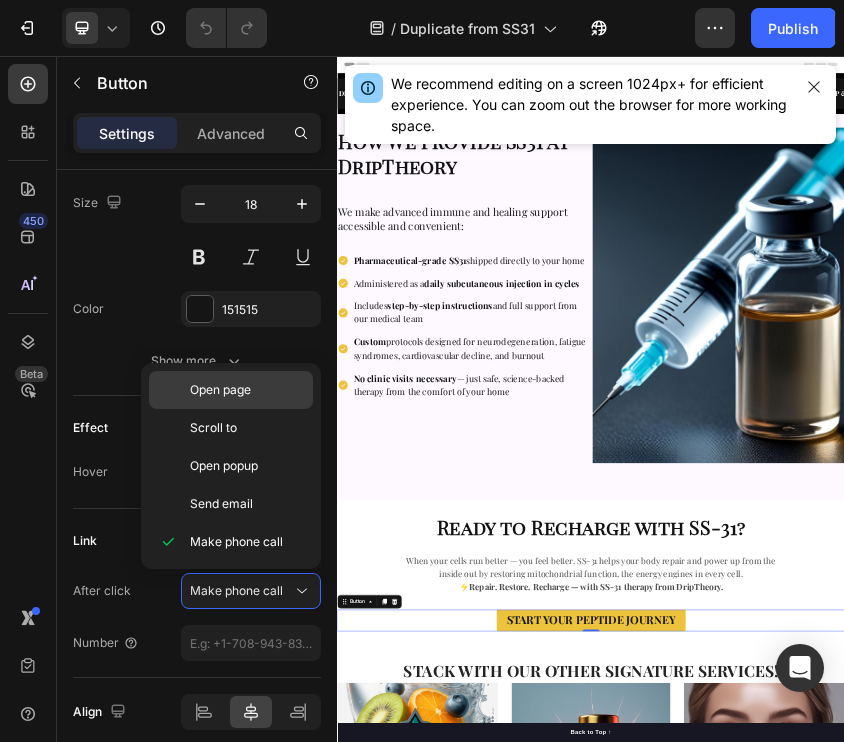 click on "Open page" at bounding box center (247, 390) 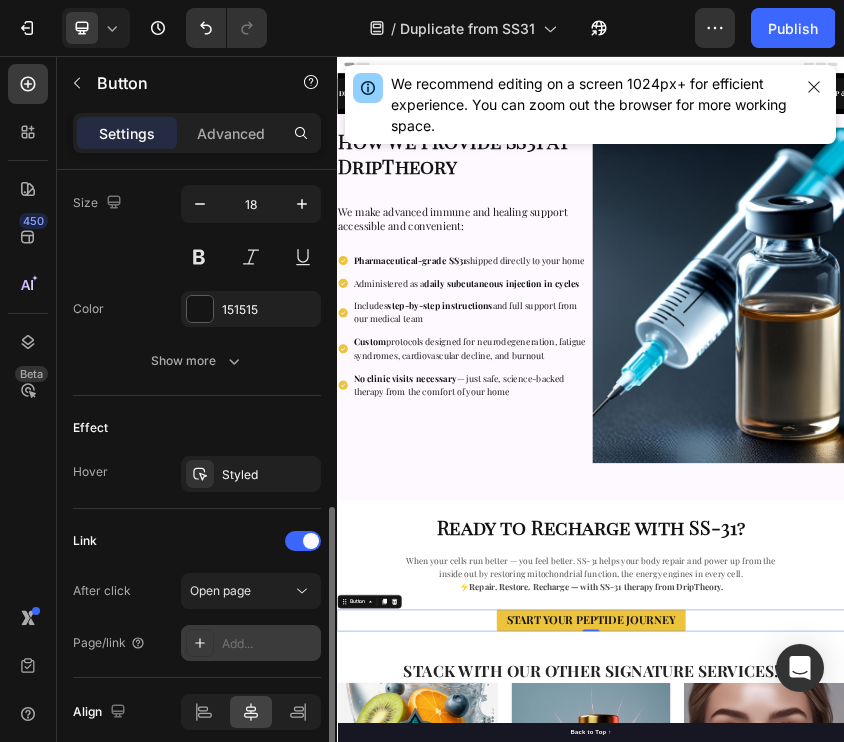 click on "Add..." at bounding box center (269, 644) 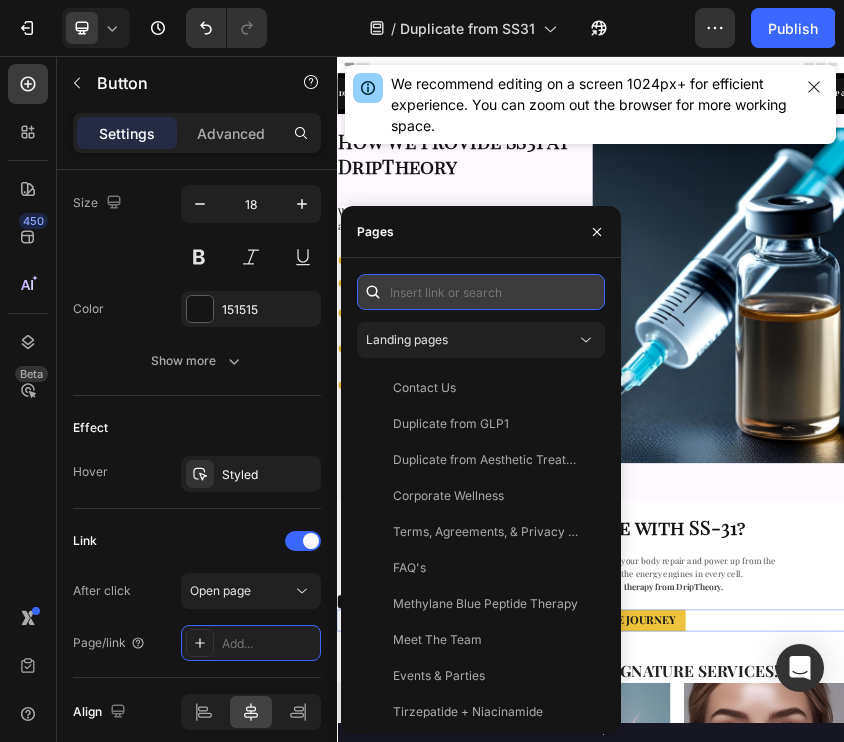 click at bounding box center [481, 292] 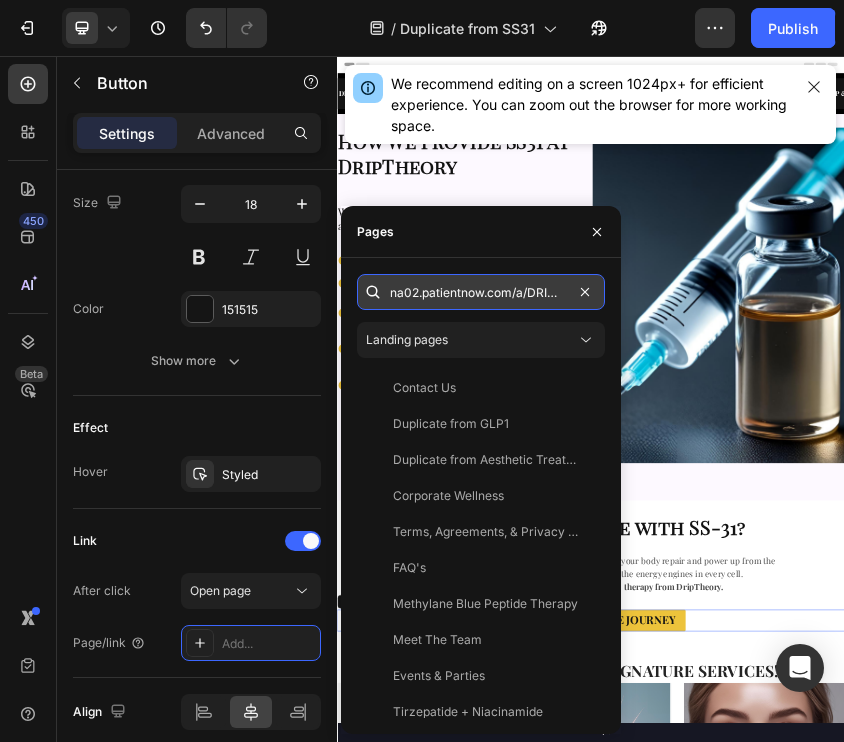 scroll, scrollTop: 0, scrollLeft: 74, axis: horizontal 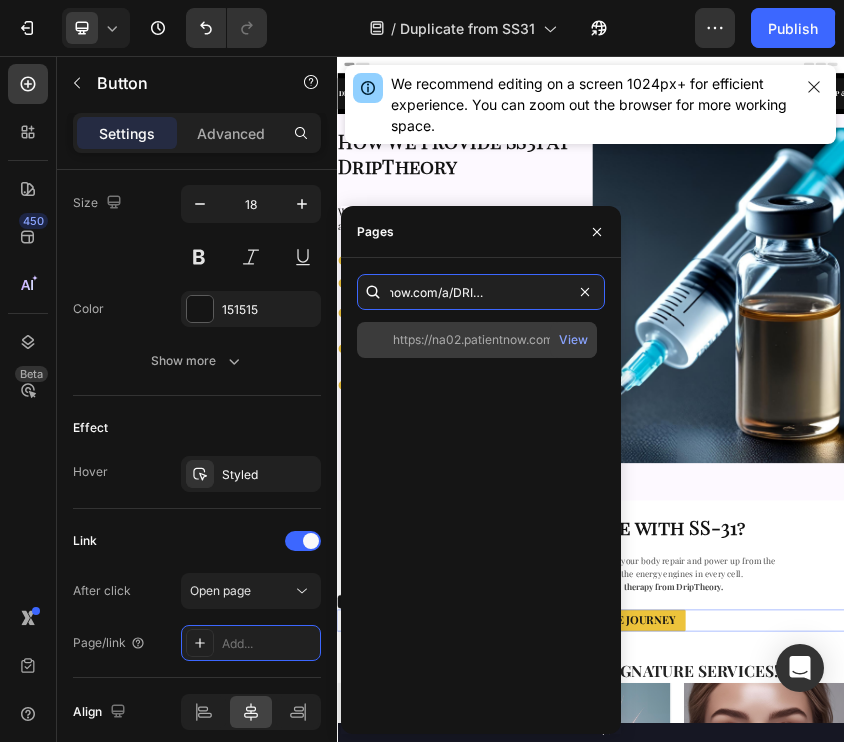 type on "na02.patientnow.com/a/DRIPTHEORYIVBAR" 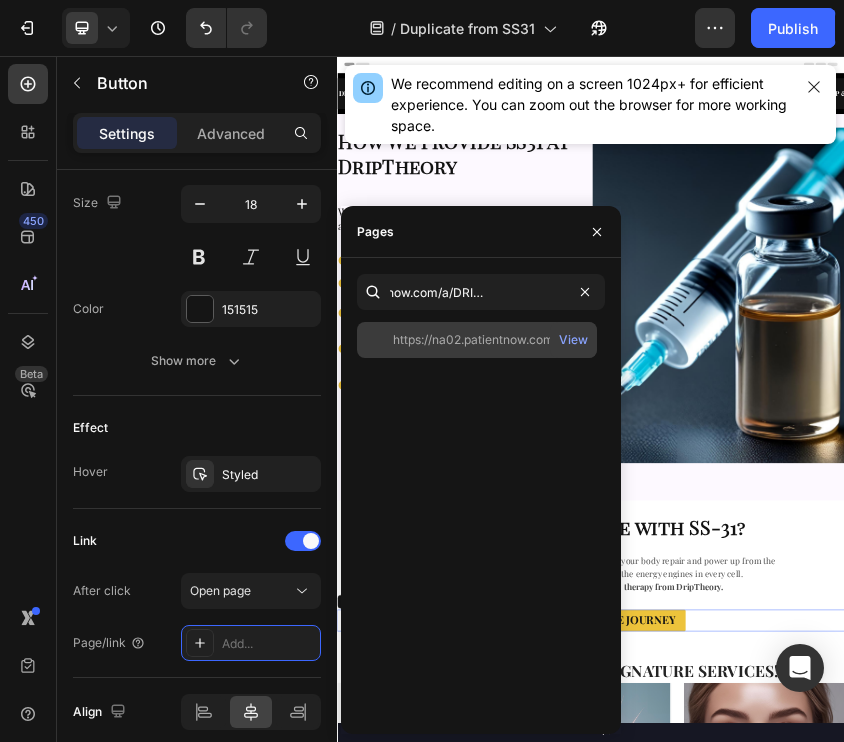 click on "https://na02.patientnow.com/a/DRIPTHEORYIVBAR" 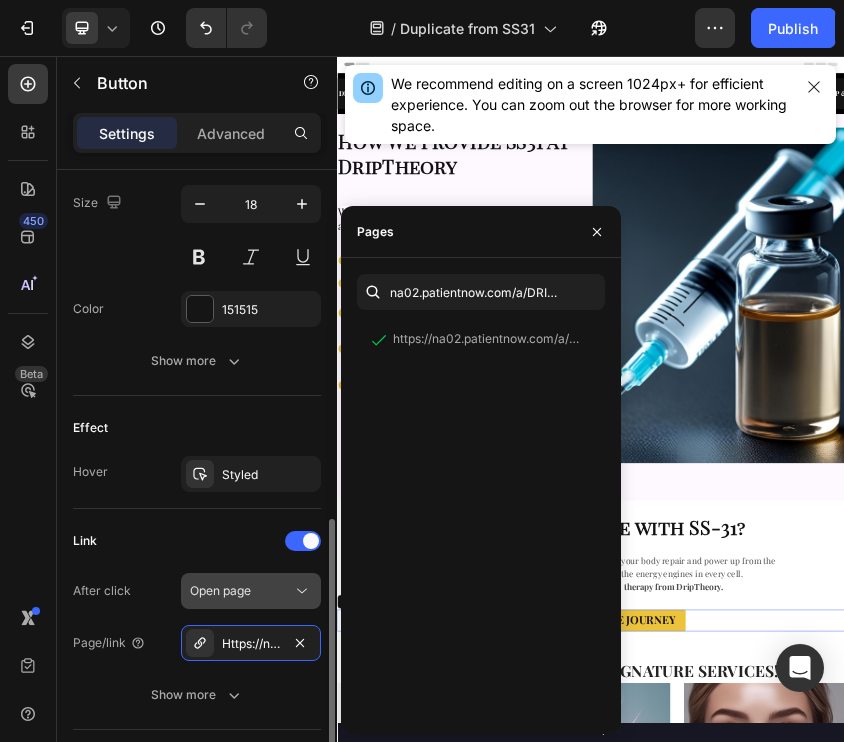 scroll, scrollTop: 961, scrollLeft: 0, axis: vertical 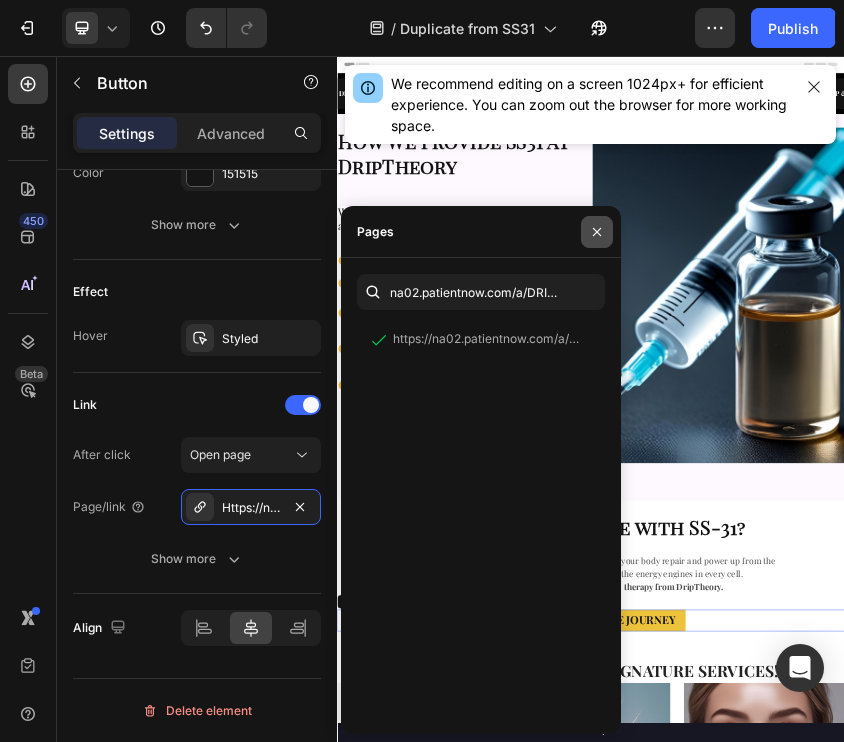 click 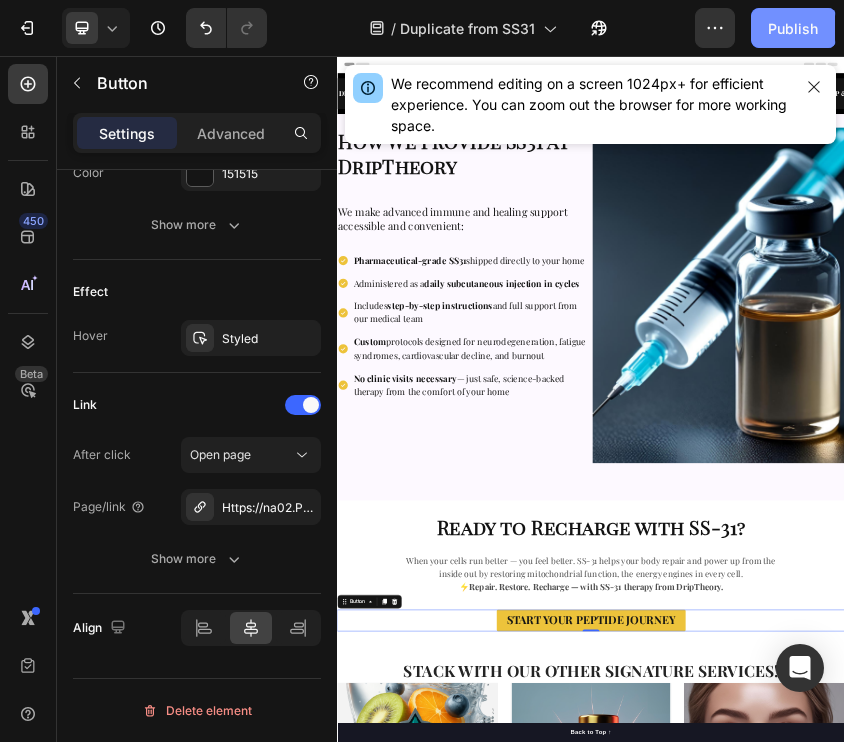 click on "Publish" 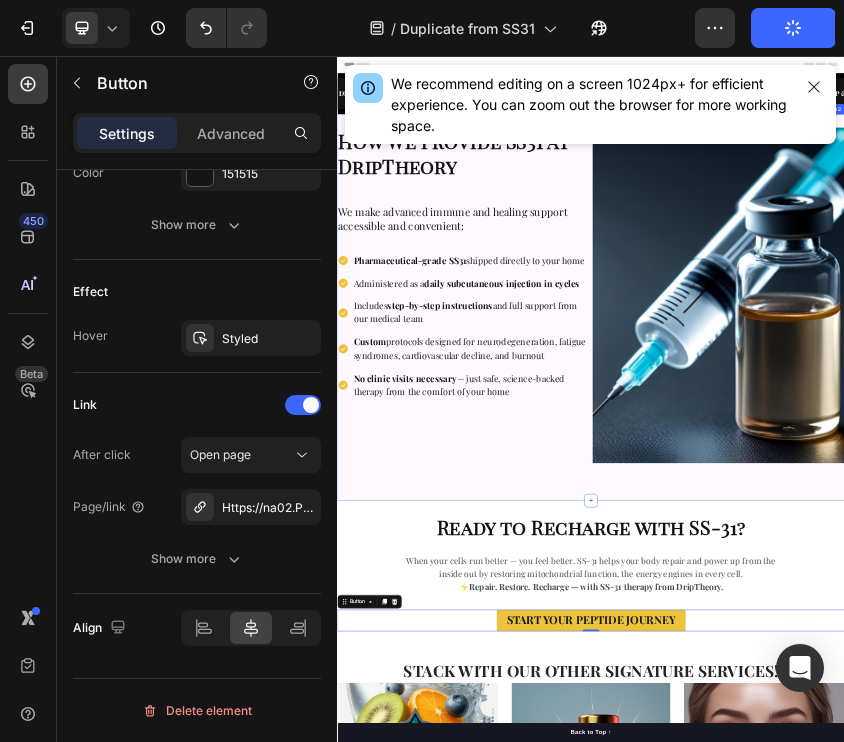 scroll, scrollTop: 384, scrollLeft: 0, axis: vertical 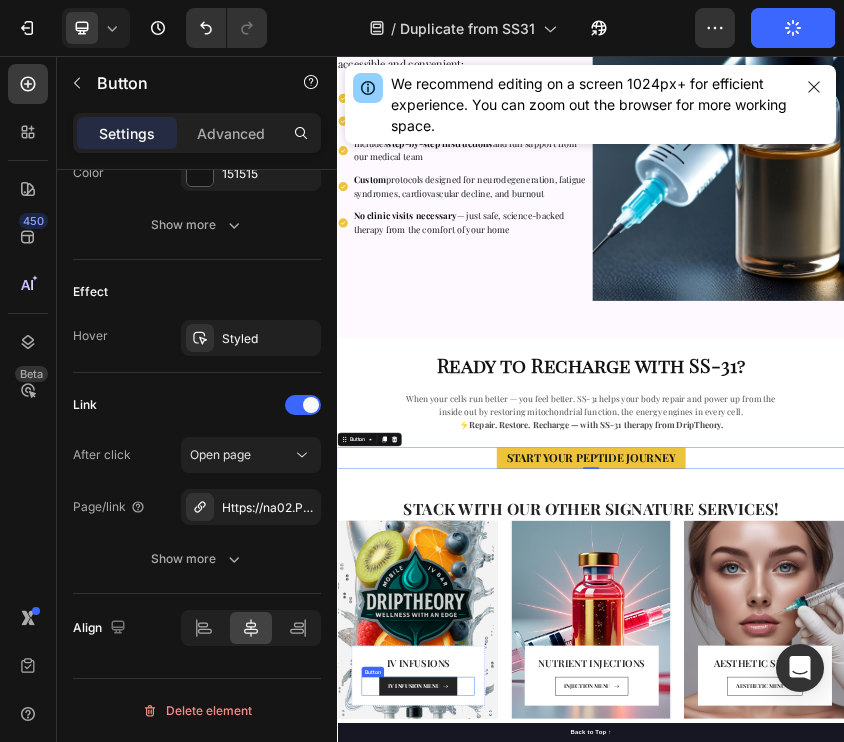 click on "IV INFUSION MENU" at bounding box center (527, 1547) 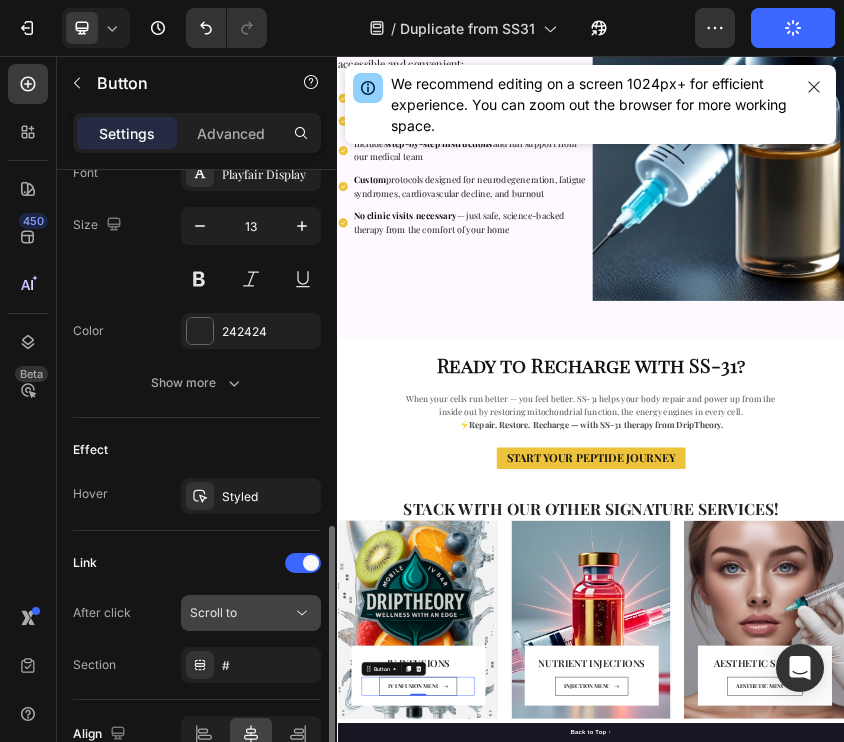 scroll, scrollTop: 1067, scrollLeft: 0, axis: vertical 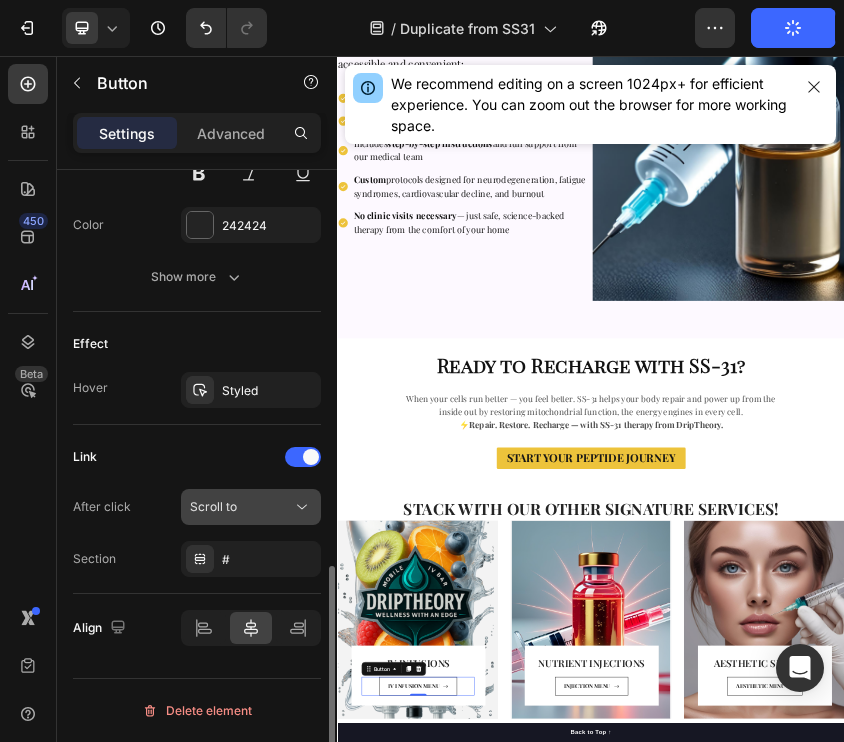 click on "Scroll to" at bounding box center (251, 507) 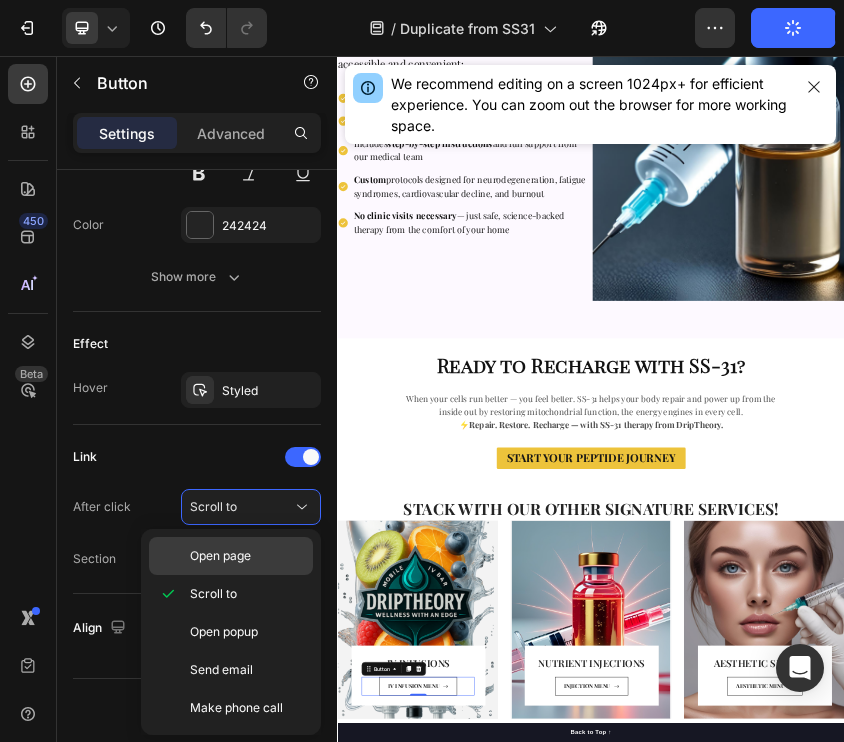 click on "Open page" at bounding box center [220, 556] 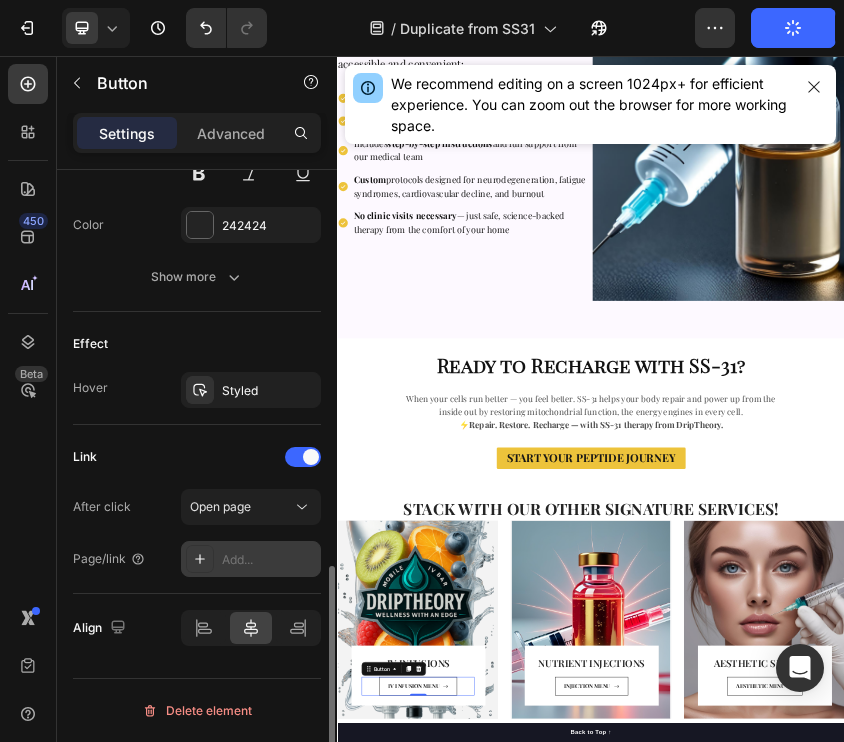 click on "Add..." at bounding box center [269, 560] 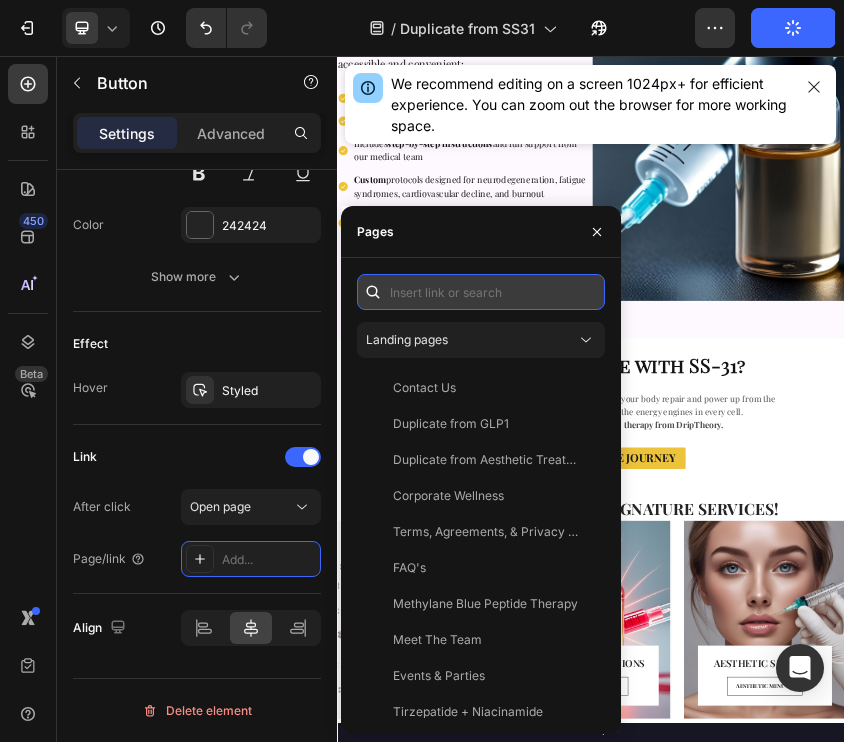 click at bounding box center [481, 292] 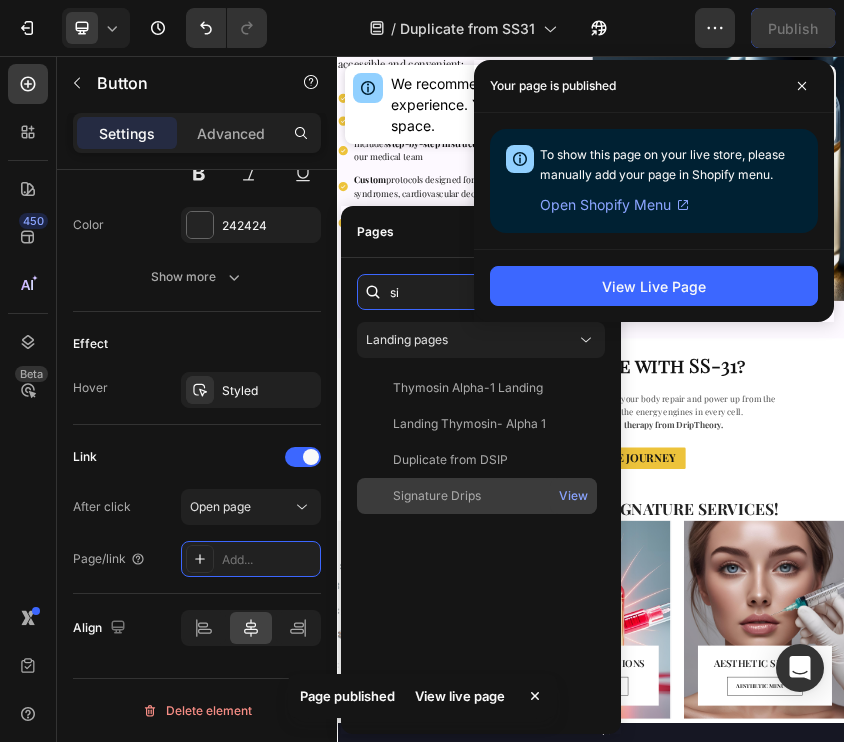 type on "si" 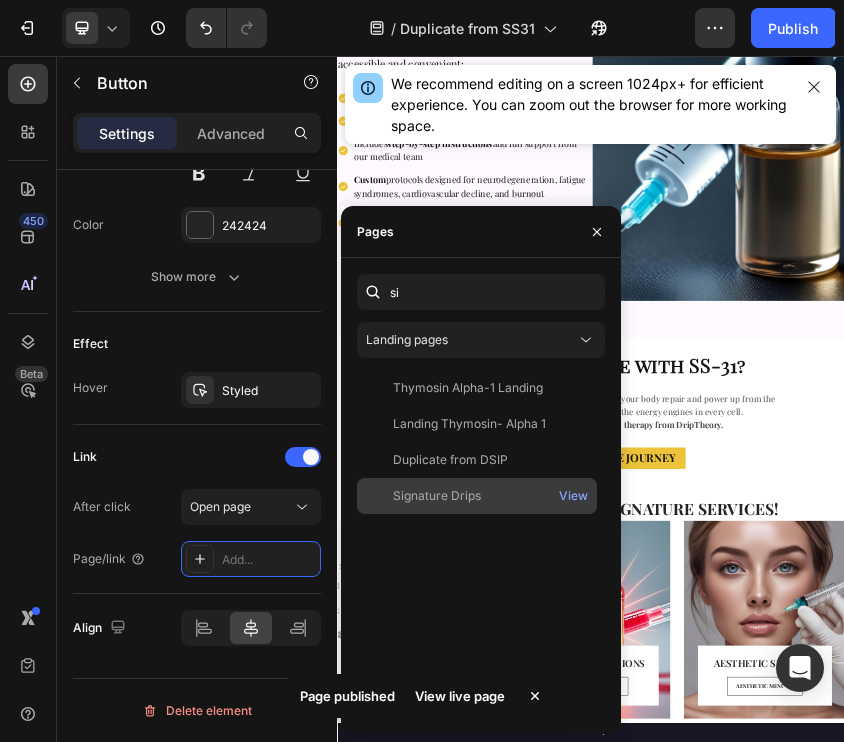 click on "Signature Drips   View" 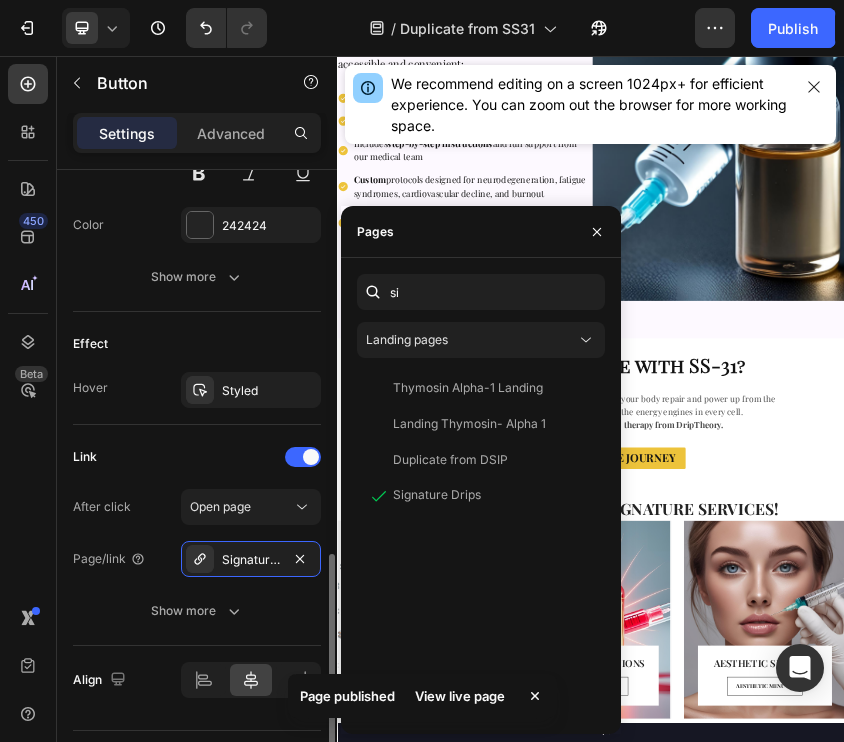 scroll, scrollTop: 1119, scrollLeft: 0, axis: vertical 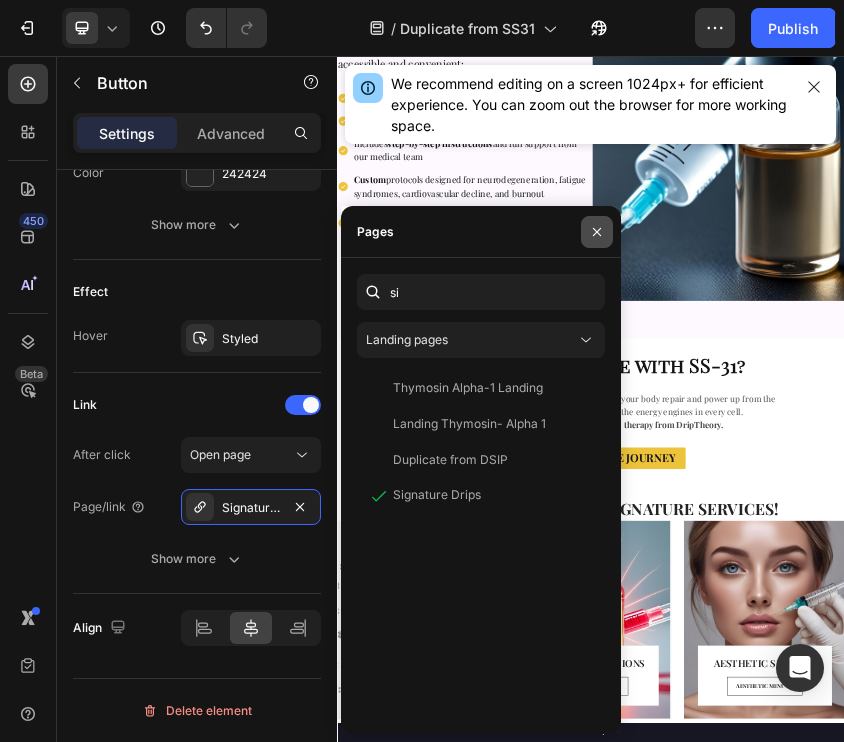 click 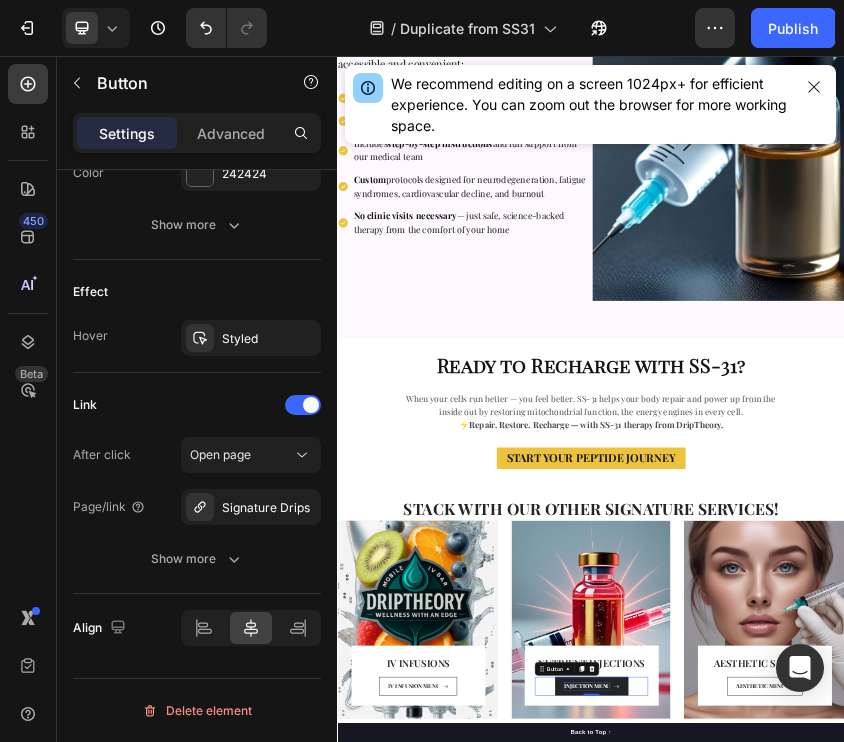 click on "INJECTION MENU" at bounding box center (927, 1547) 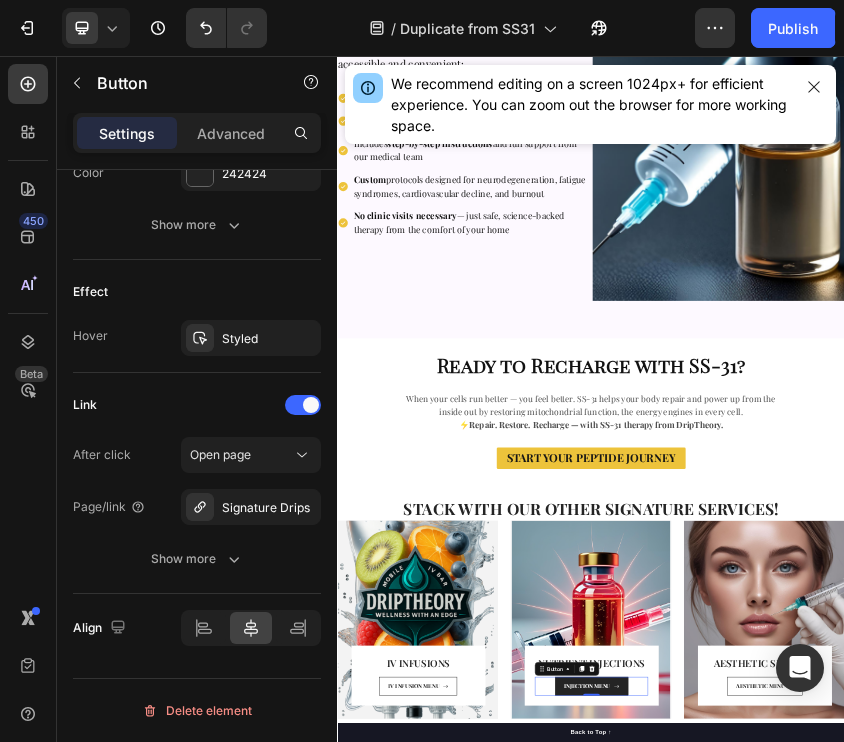 scroll, scrollTop: 1067, scrollLeft: 0, axis: vertical 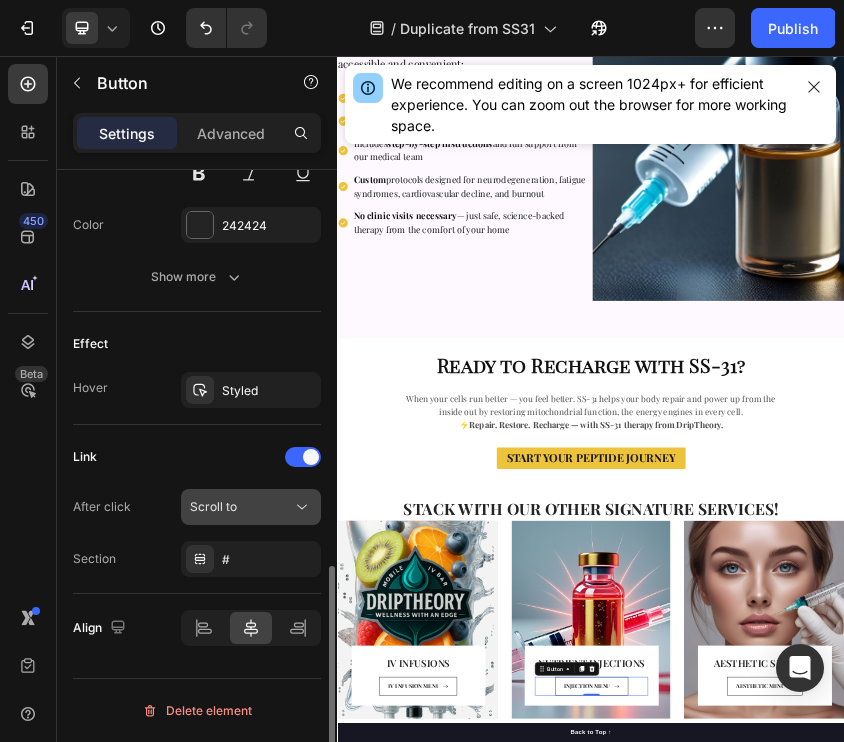 click on "Scroll to" 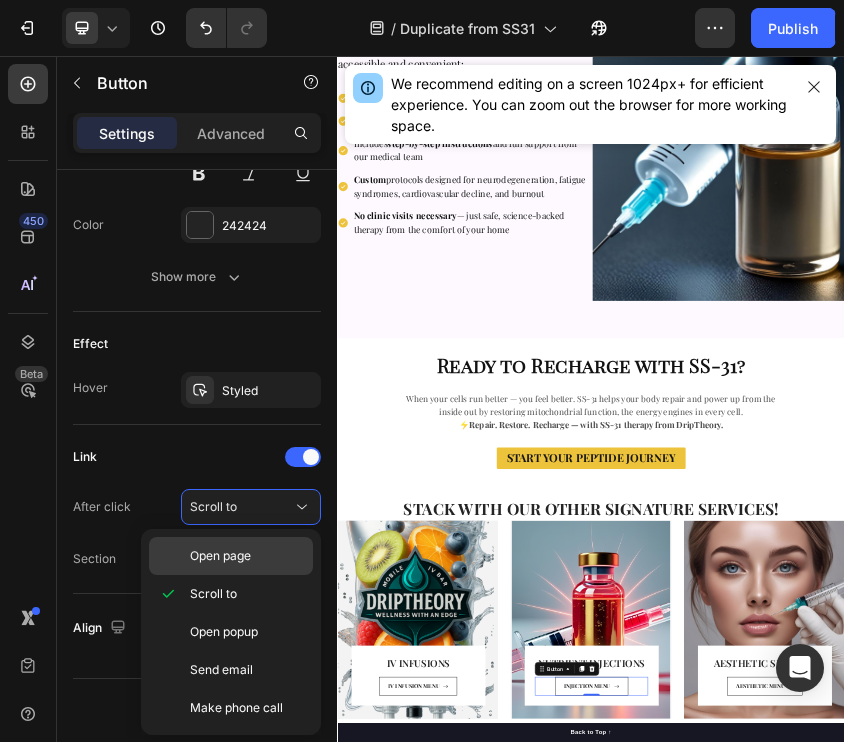 click on "Open page" 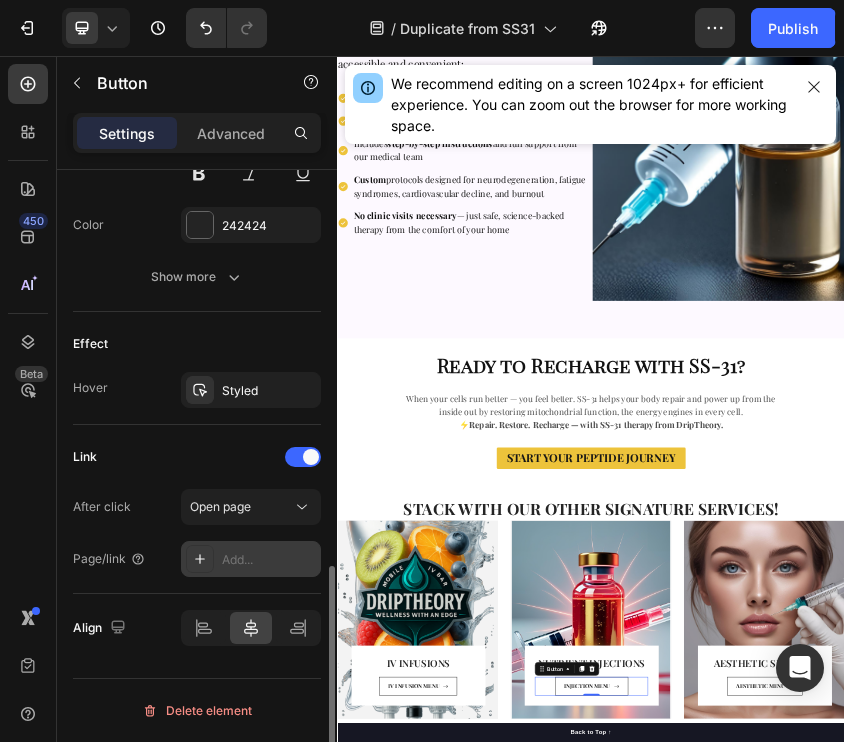 click on "Add..." at bounding box center [269, 560] 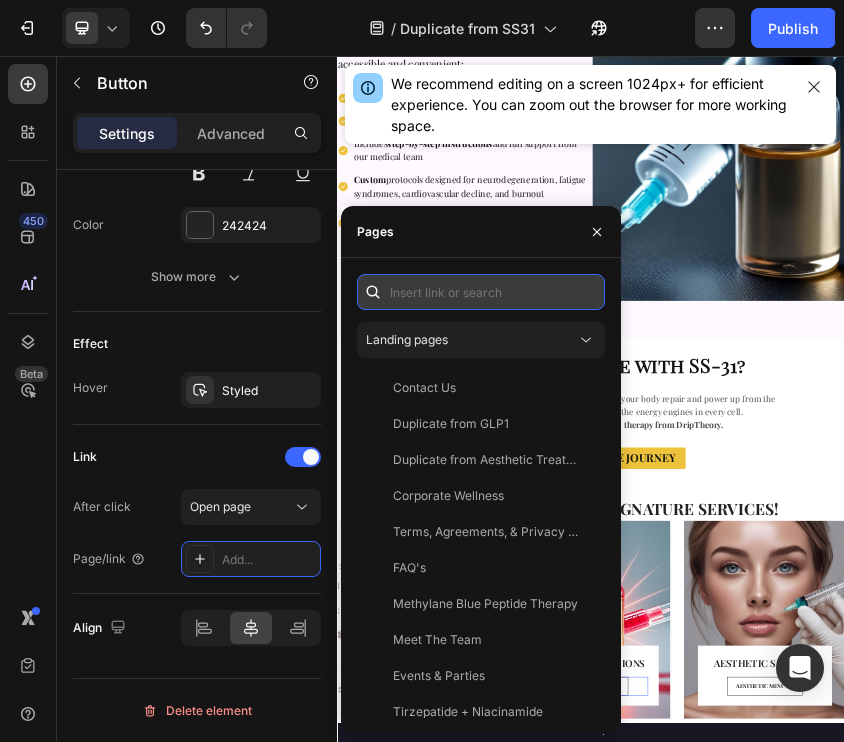 click at bounding box center [481, 292] 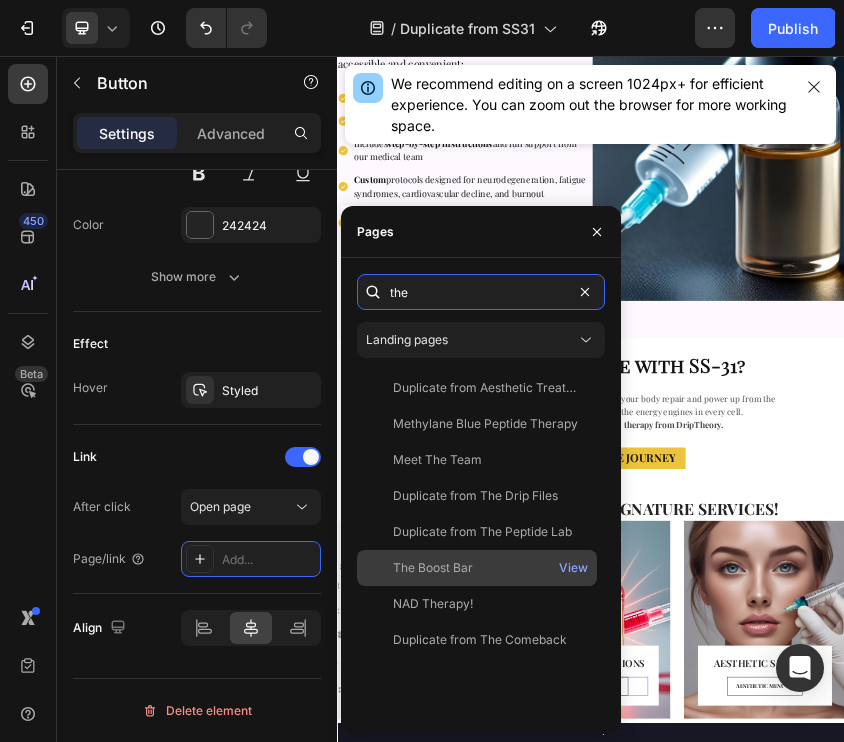 type on "the" 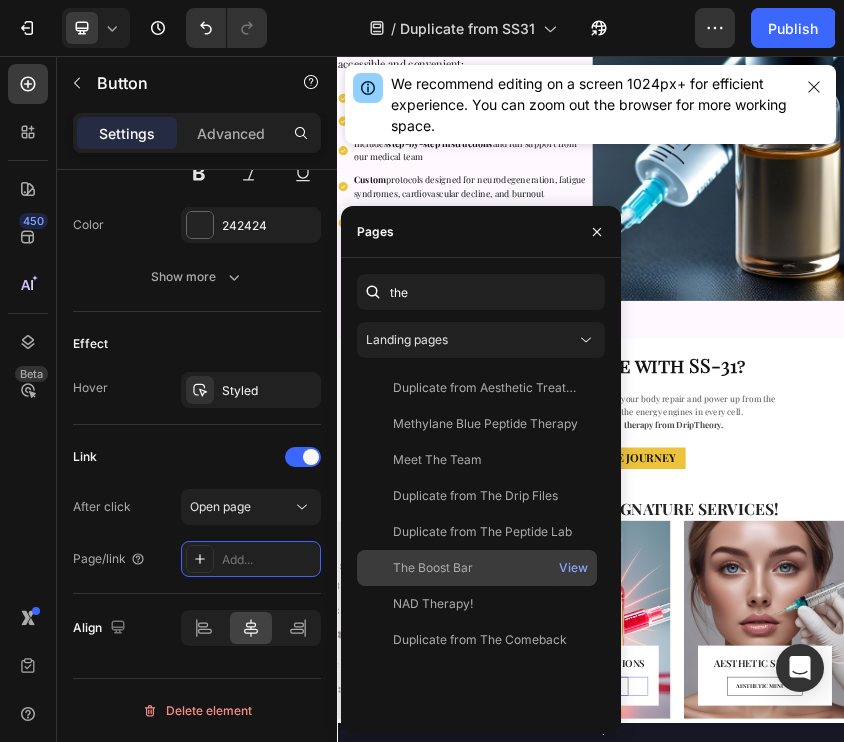 click on "The Boost Bar" 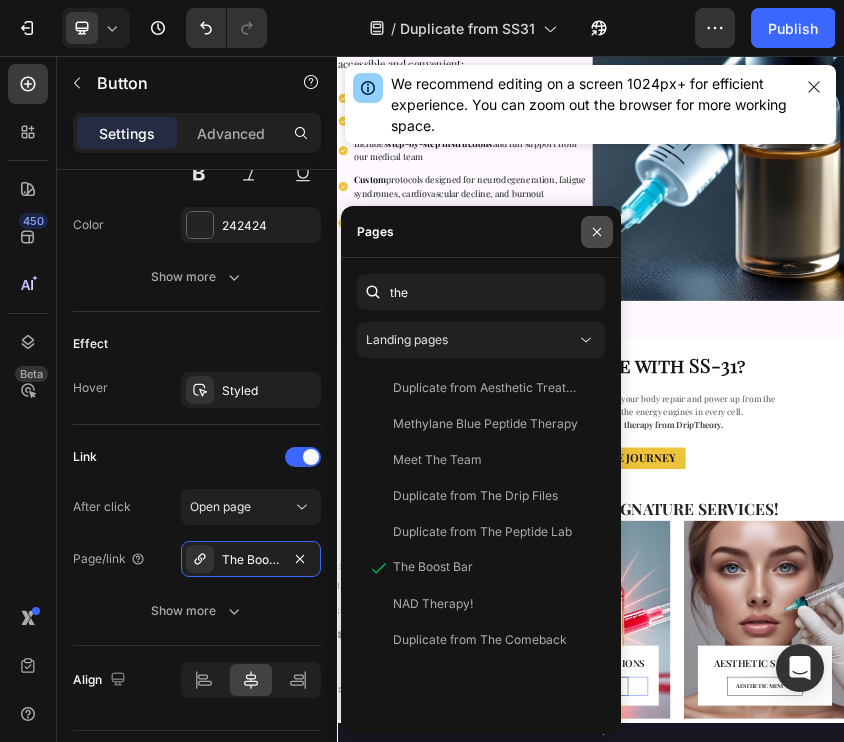 click 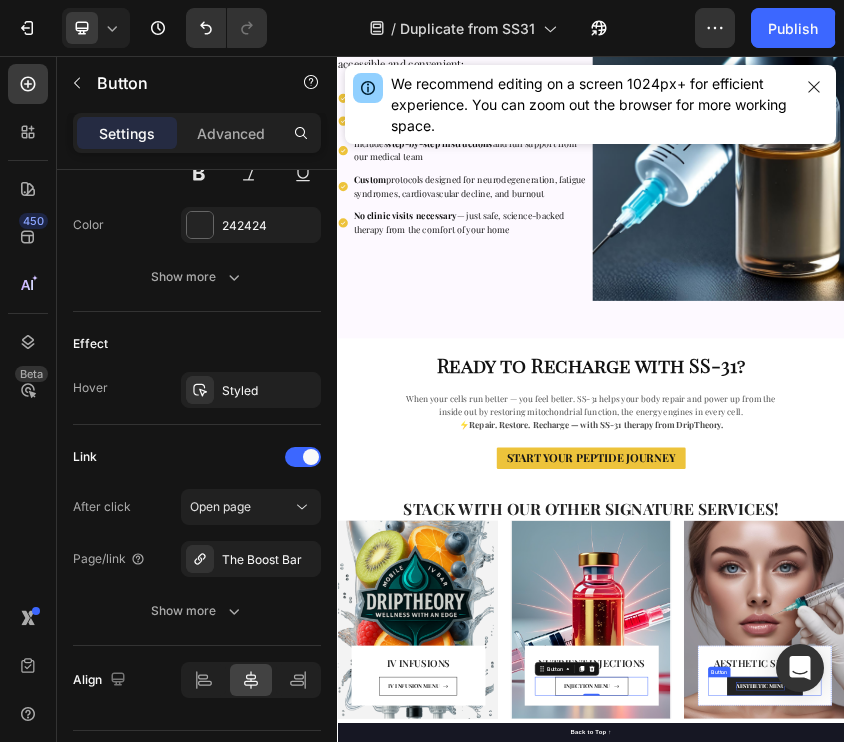 click on "AESTHETIC MENU" at bounding box center (1337, 1547) 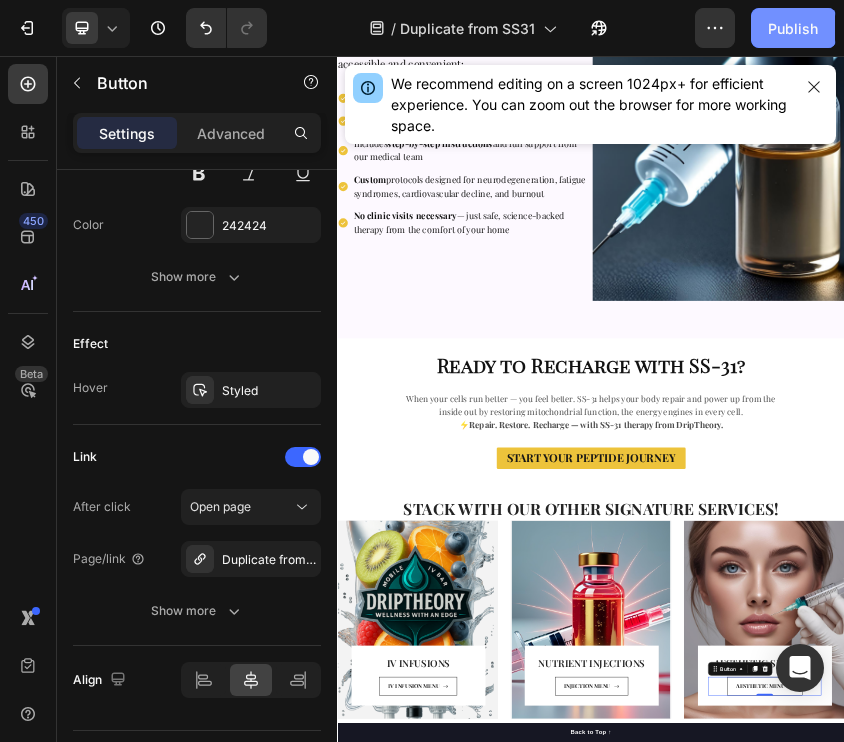 click on "Publish" at bounding box center [793, 28] 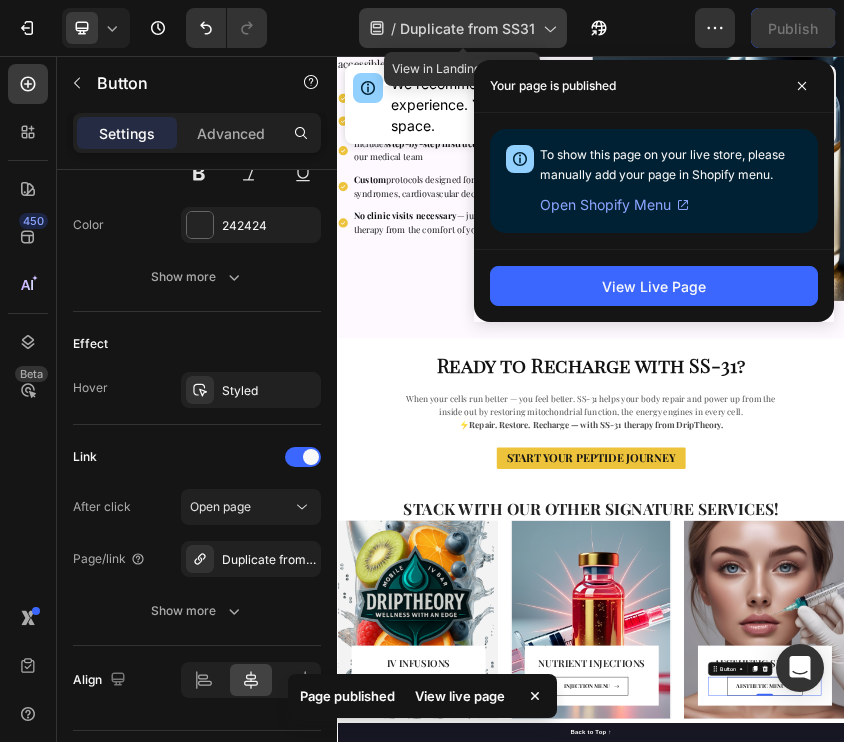 click on "Duplicate from SS31" at bounding box center (467, 28) 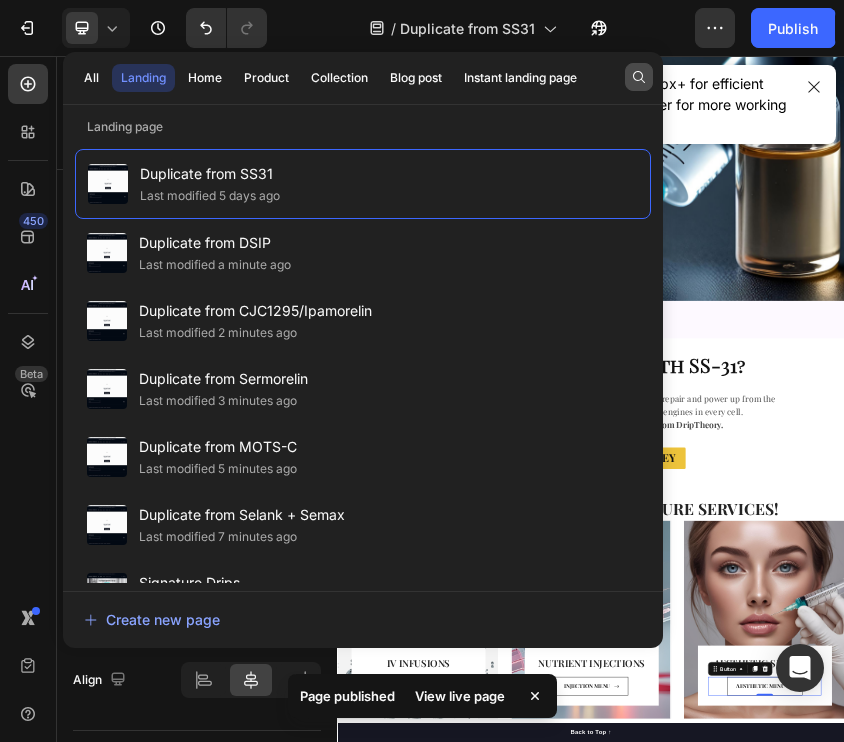 click at bounding box center [639, 77] 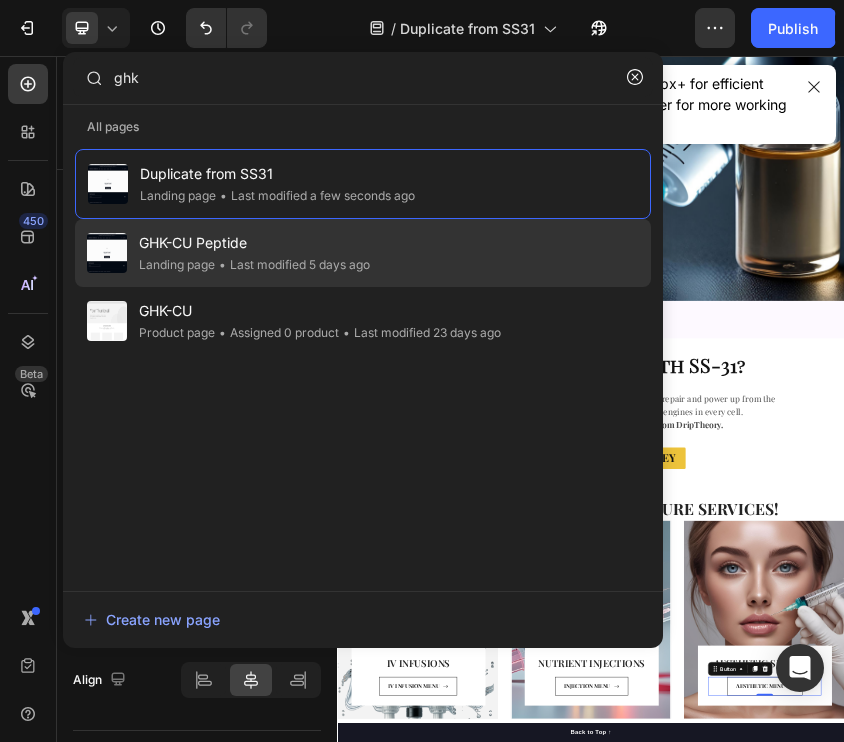 type on "ghk" 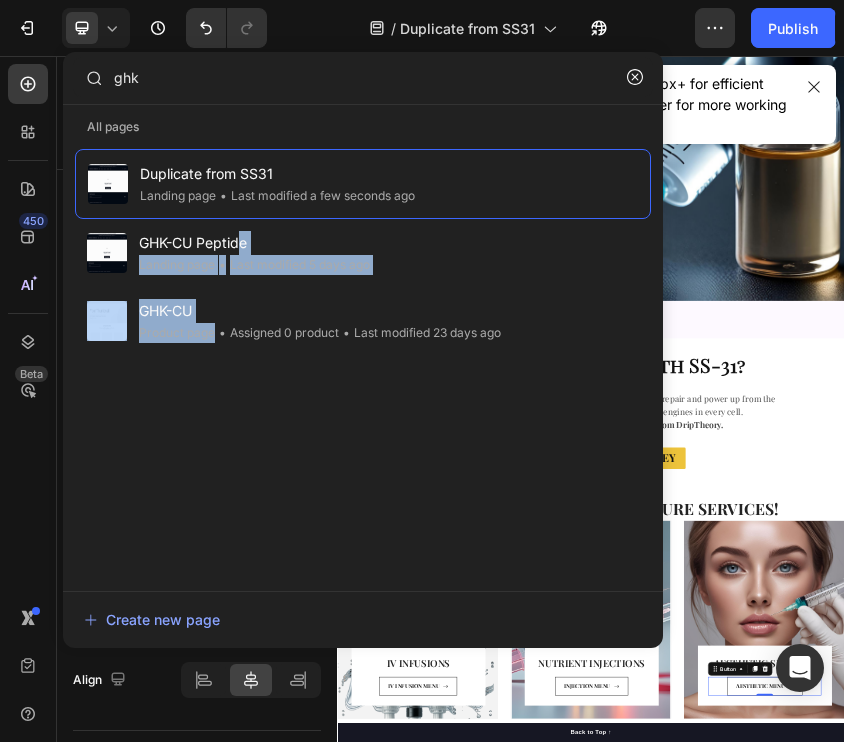drag, startPoint x: 238, startPoint y: 252, endPoint x: 159, endPoint y: 365, distance: 137.87675 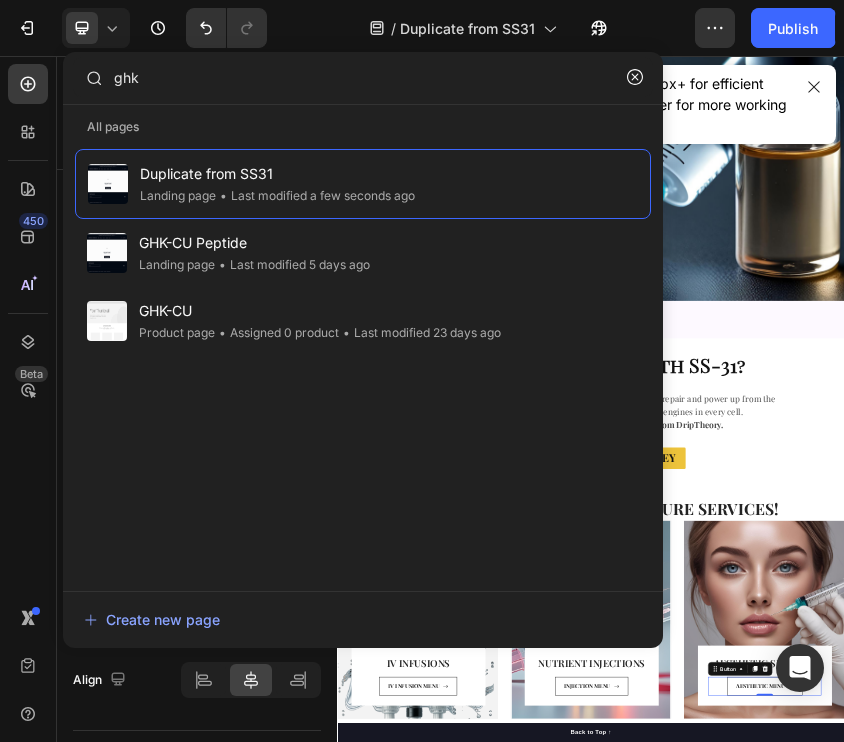click on "Duplicate from SS31 Landing page • Last modified a few seconds ago GHK-CU Peptide Landing page • Last modified 5 days ago GHK-CU Product page • Assigned 0 product • Last modified 23 days ago" at bounding box center [363, 360] 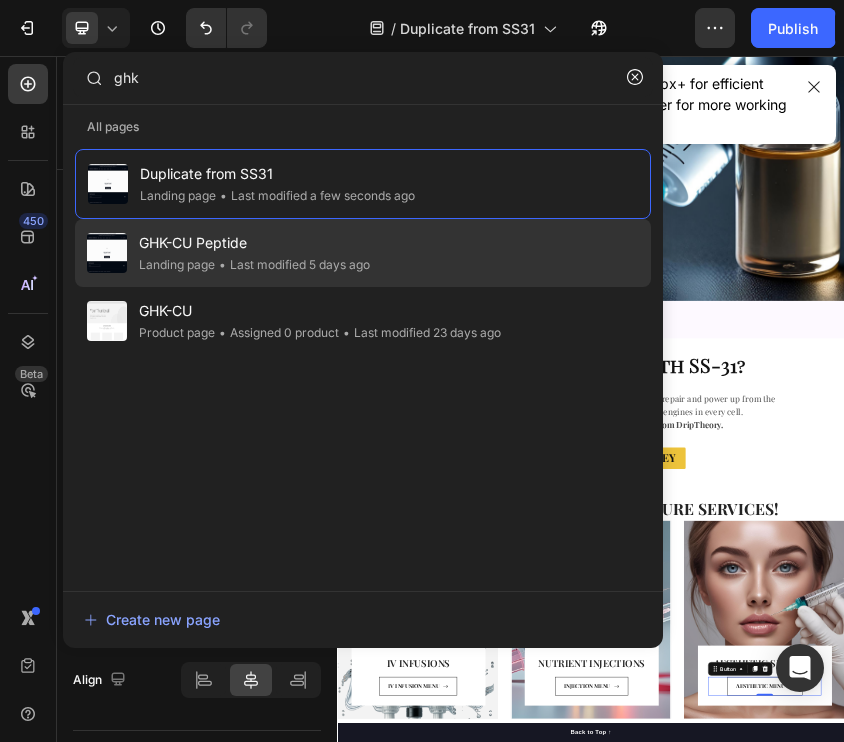 click on "GHK-CU Peptide" at bounding box center (254, 243) 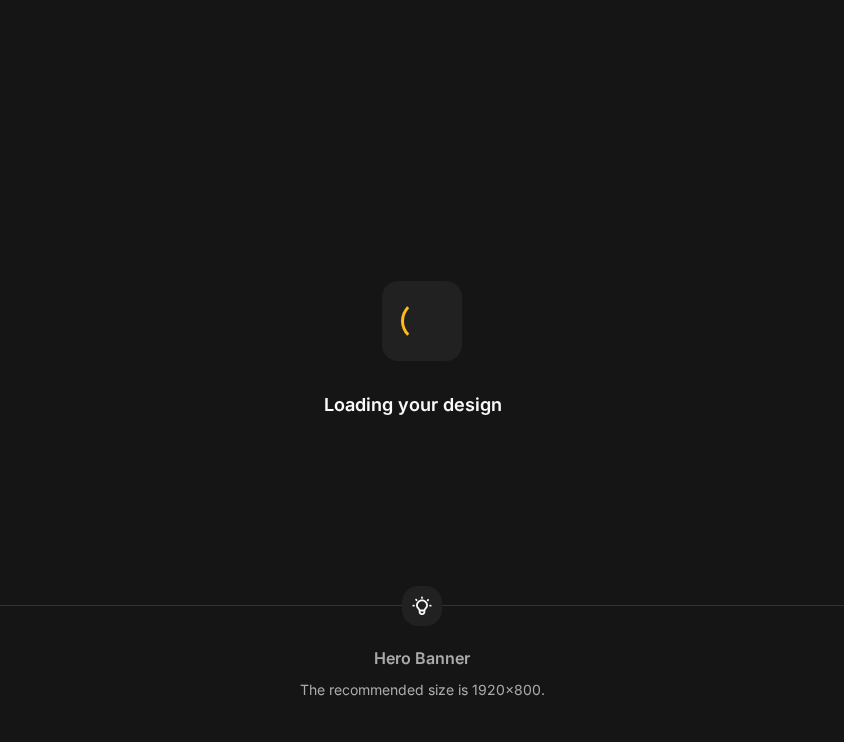 scroll, scrollTop: 0, scrollLeft: 0, axis: both 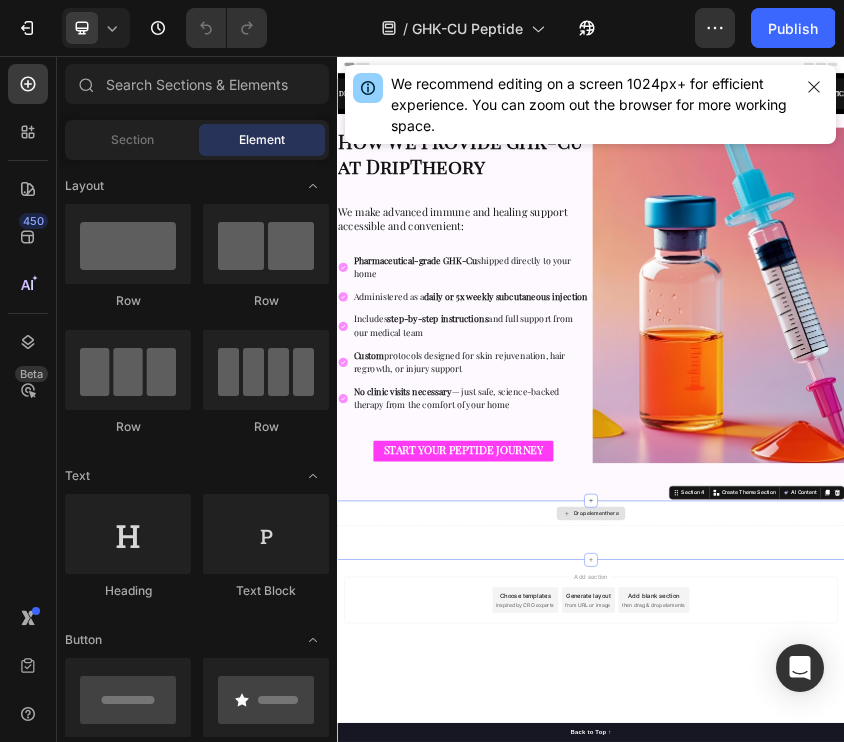 click on "Drop element here" at bounding box center (937, 1139) 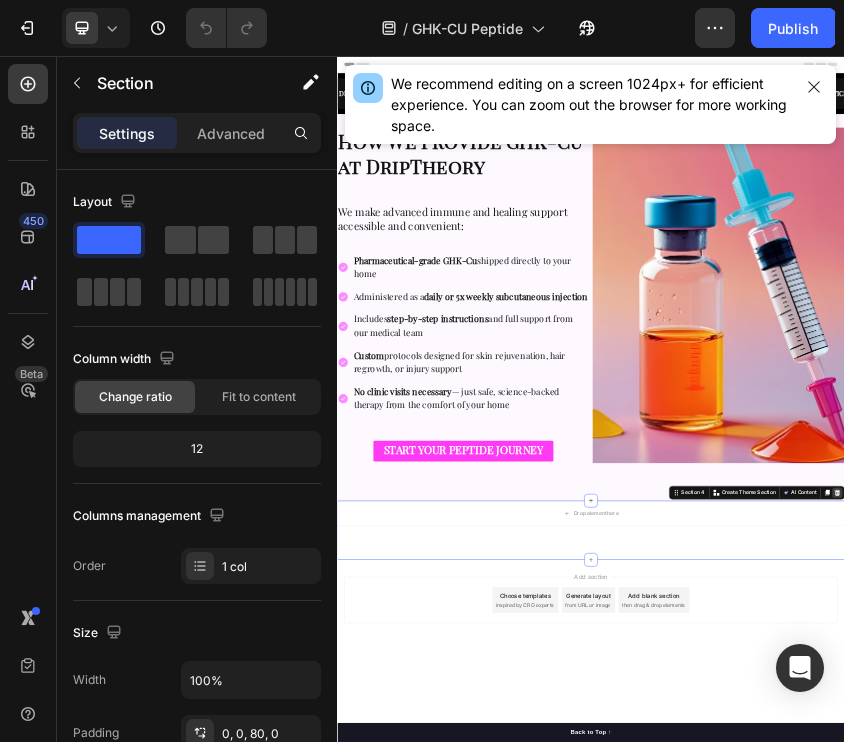 click 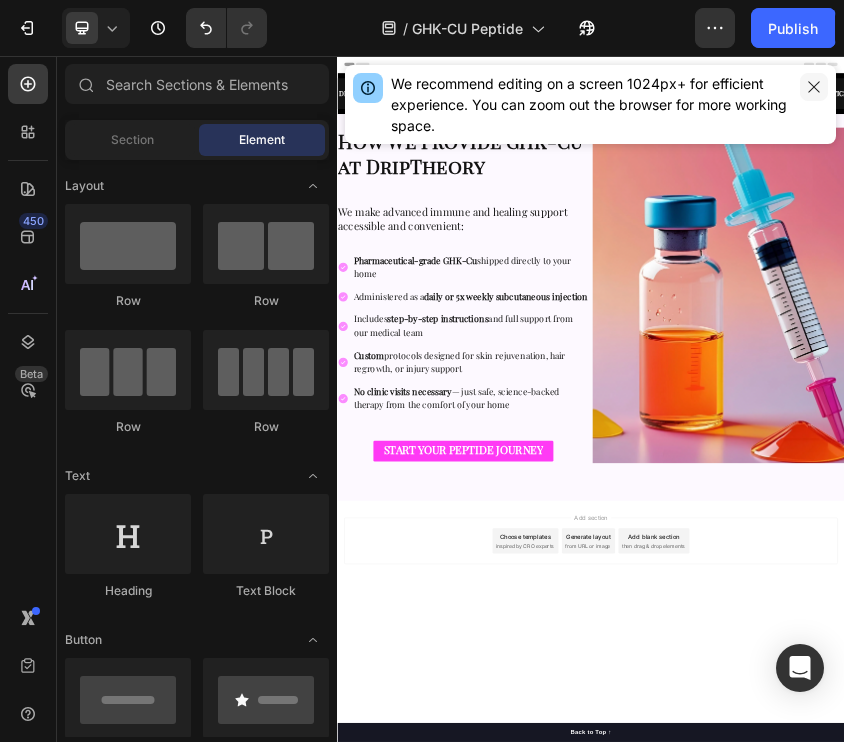 click 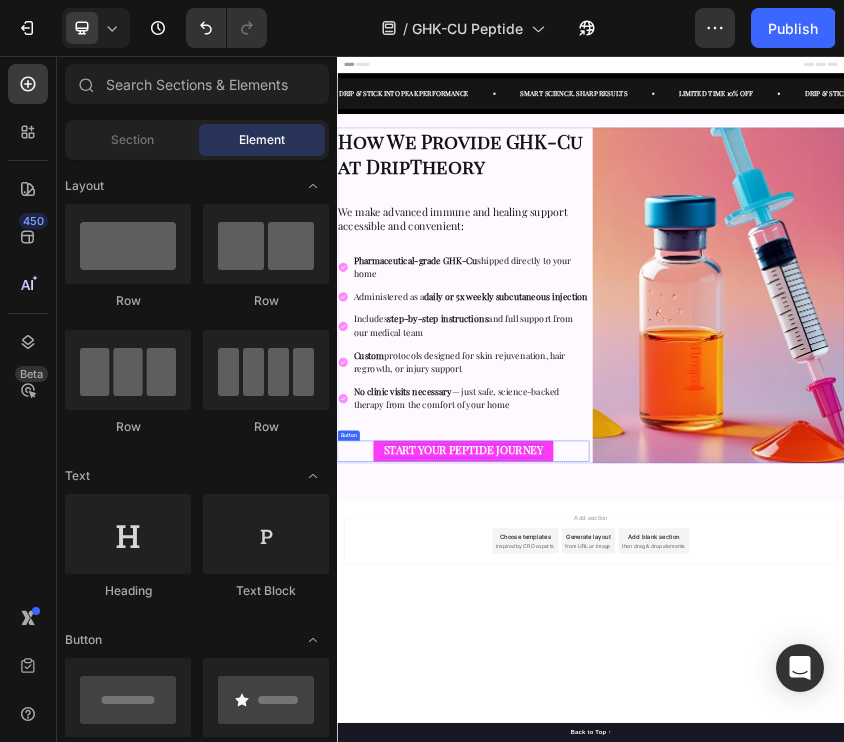 click on "START YOUR PEPTIDE JOURNEY" at bounding box center [635, 988] 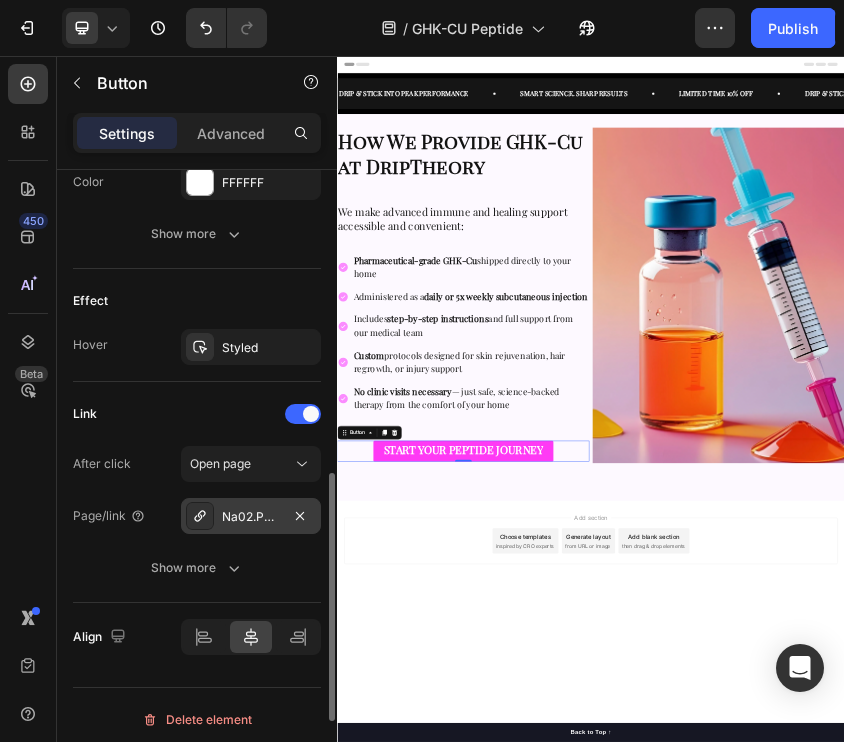 scroll, scrollTop: 961, scrollLeft: 0, axis: vertical 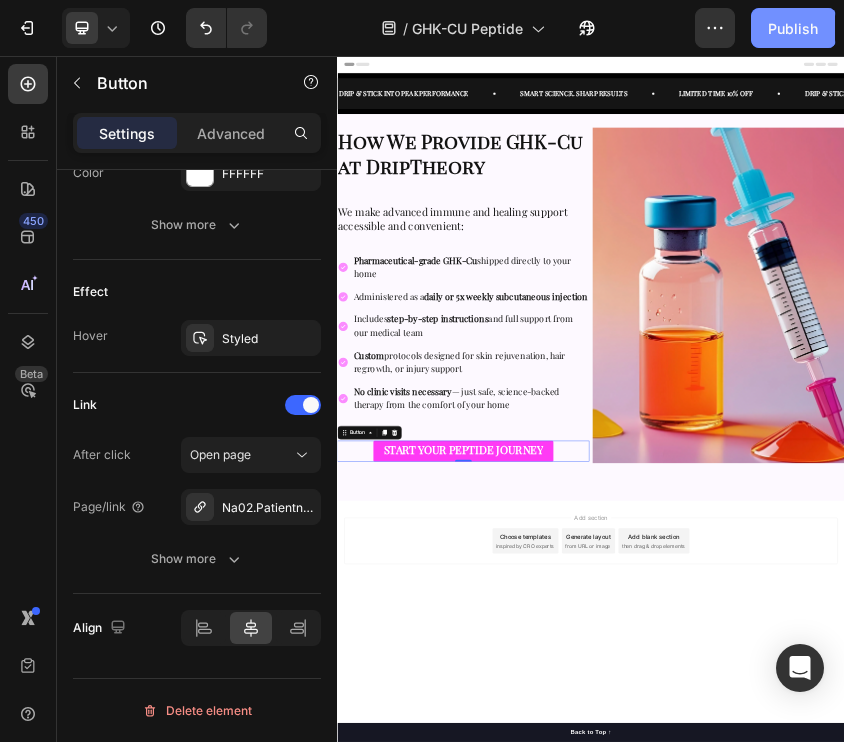 click on "Publish" at bounding box center (793, 28) 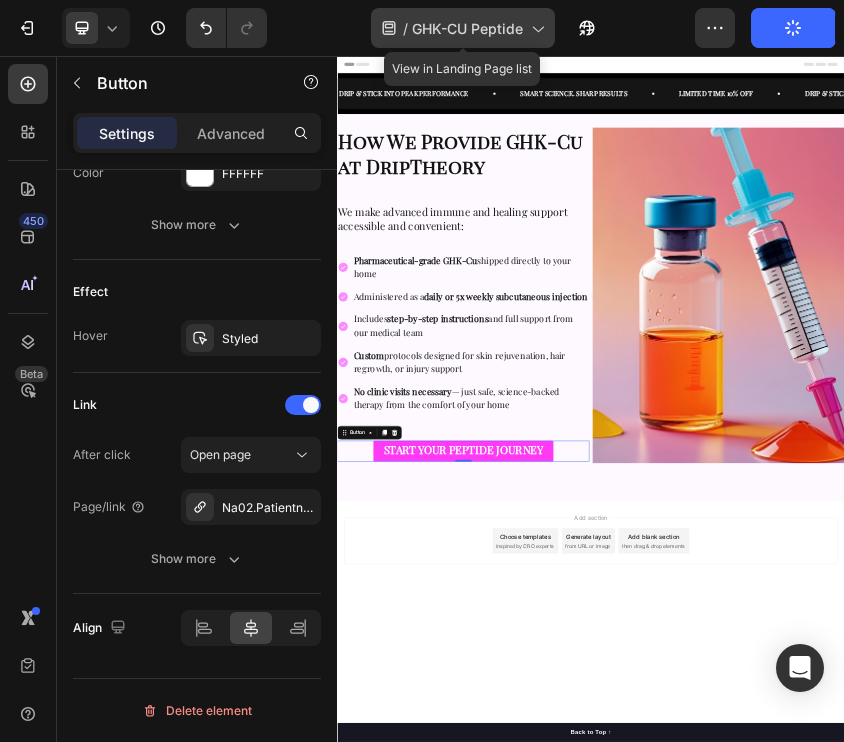 click on "GHK-CU Peptide" at bounding box center (467, 28) 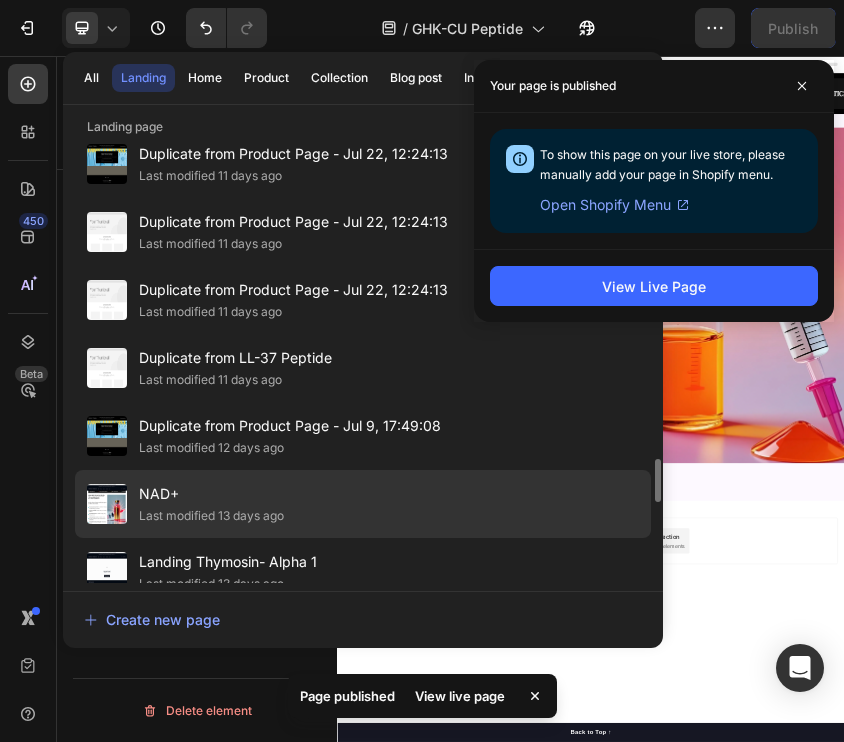 scroll, scrollTop: 3286, scrollLeft: 0, axis: vertical 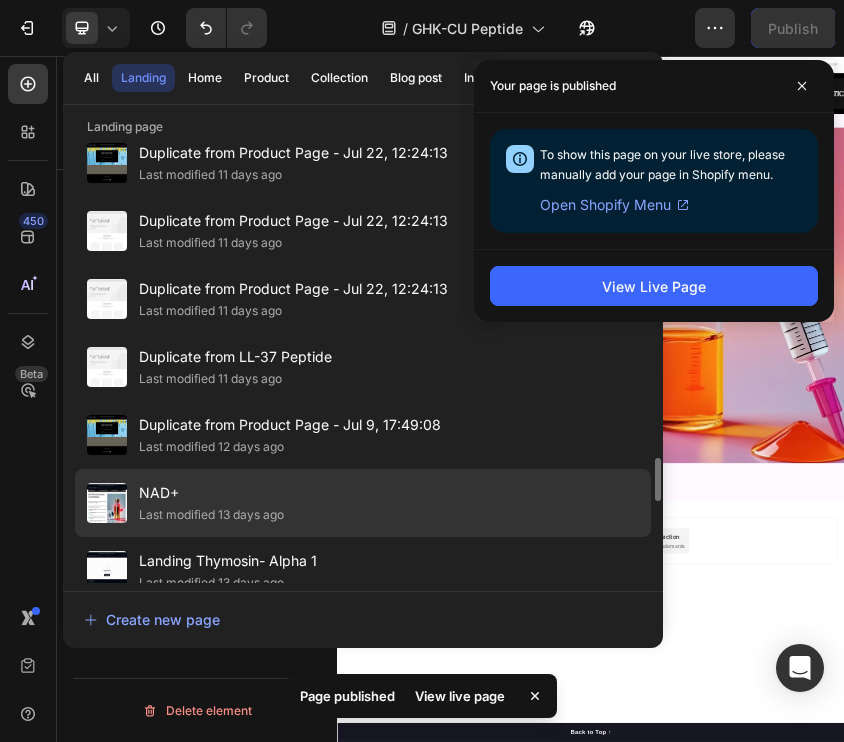 click on "NAD+" at bounding box center [211, 493] 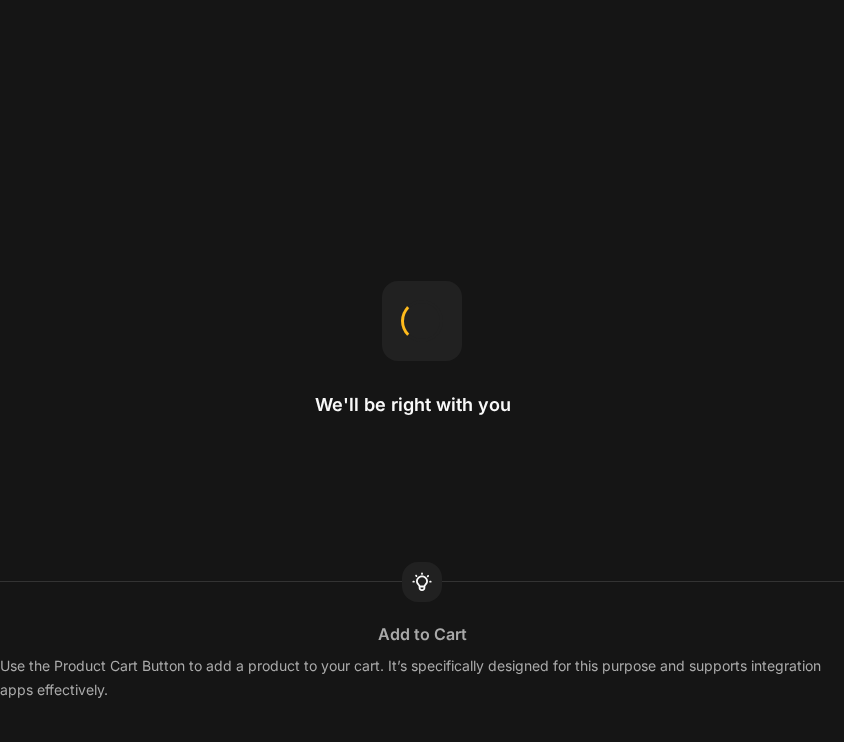 scroll, scrollTop: 0, scrollLeft: 0, axis: both 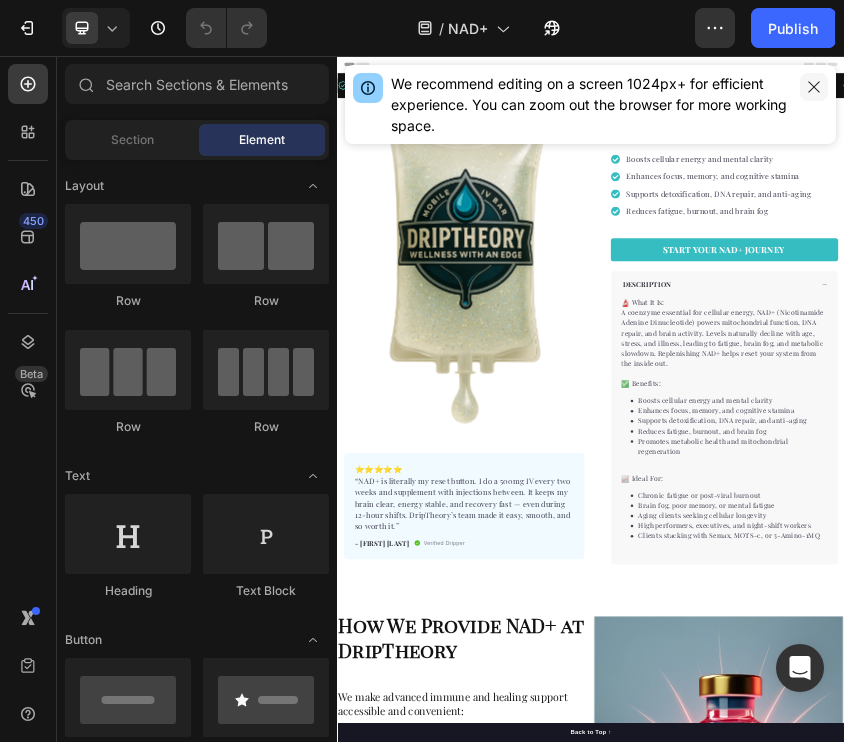 click 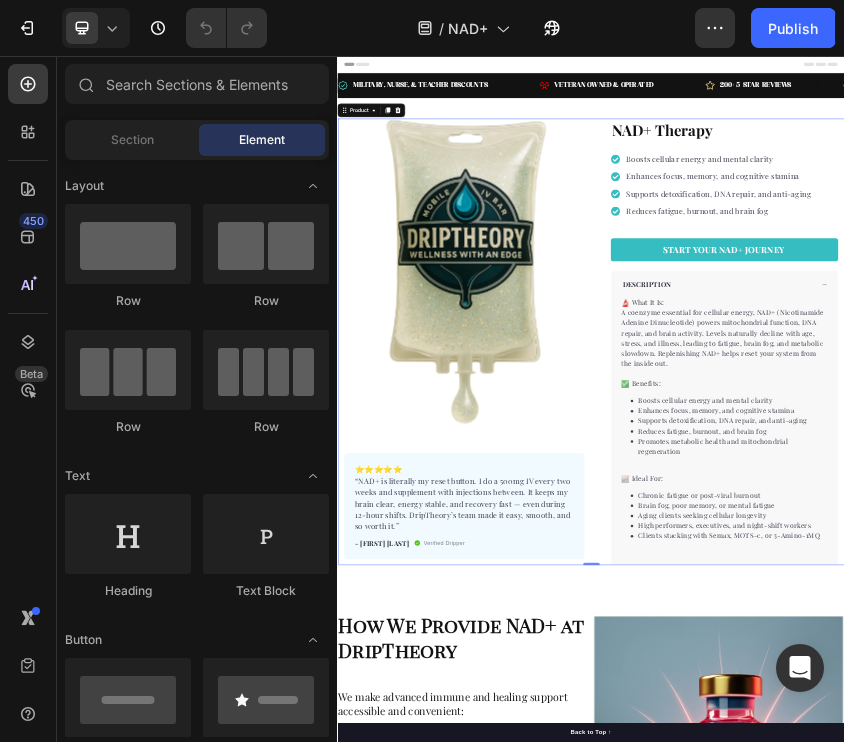 click on "Product Images ⭐️⭐️⭐️⭐️⭐️ “NAD+ is literally my reset button. I do a 500mg IV every two weeks and supplement with injections between. It keeps my brain clear, energy stable, and recovery fast — even during 12-hour shifts. DripTheory’s team made it easy, smooth, and so worth it.” Text block - Lindsey M. Text block
Verified Dripper Item list Row Row "My dog absolutely loves this food! It's clear that the taste and quality are top-notch."  -Daisy Text block Row Row NAD+ Therapy Product Title Boosts cellular energy and mental clarity Enhances focus, memory, and cognitive stamina Supports detoxification, DNA repair, and anti-aging Reduces fatigue, burnout, and brain fog Item list START YOUR NAD+ JOURNEY Product Cart Button Perfect for sensitive tummies Supercharge immunity System Bursting with protein, vitamins, and minerals Supports strong muscles, increases bone strength Item list
DESCRIPTION 🔬 What It Is:
✅ Benefits:" at bounding box center (937, 732) 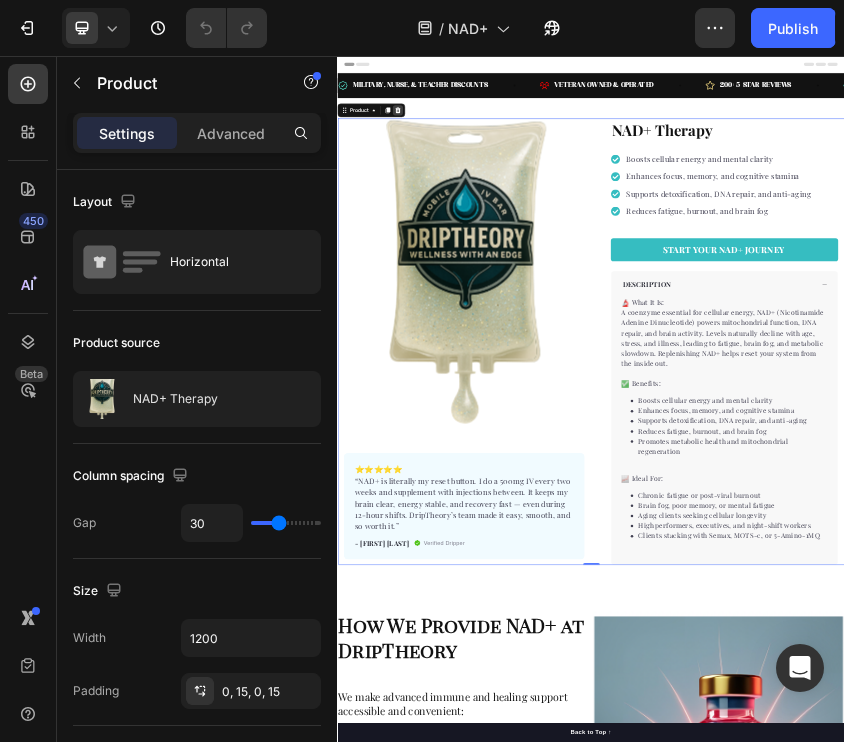 click 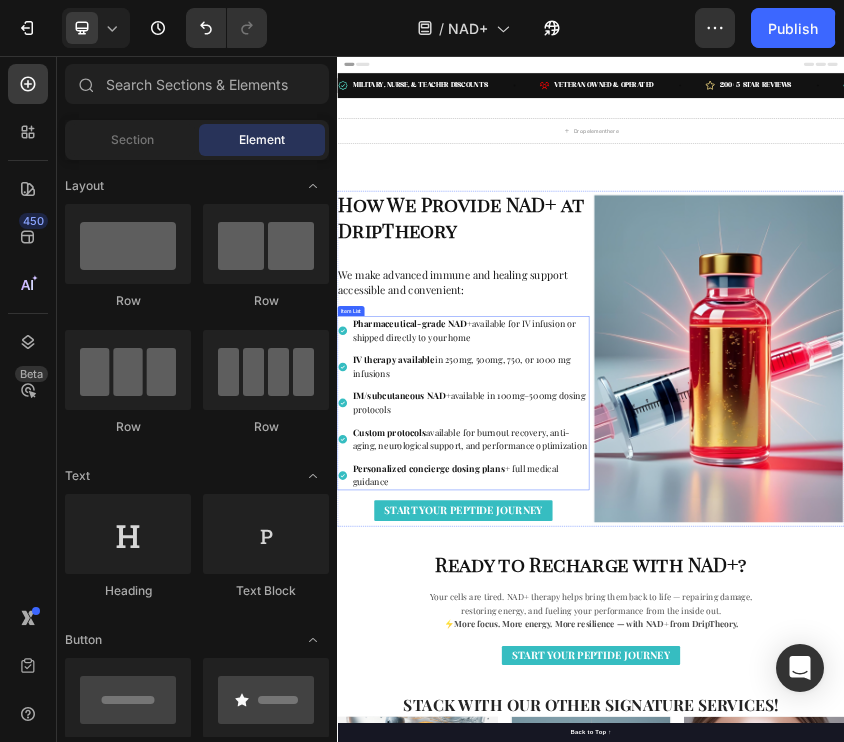 scroll, scrollTop: 58, scrollLeft: 0, axis: vertical 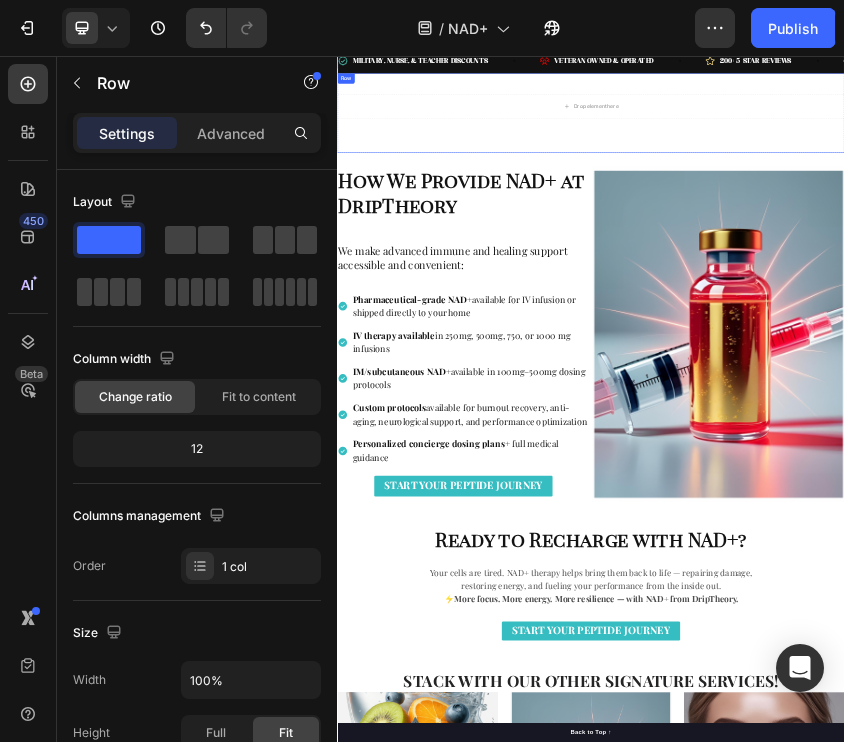 click on "Drop element here" at bounding box center [937, 176] 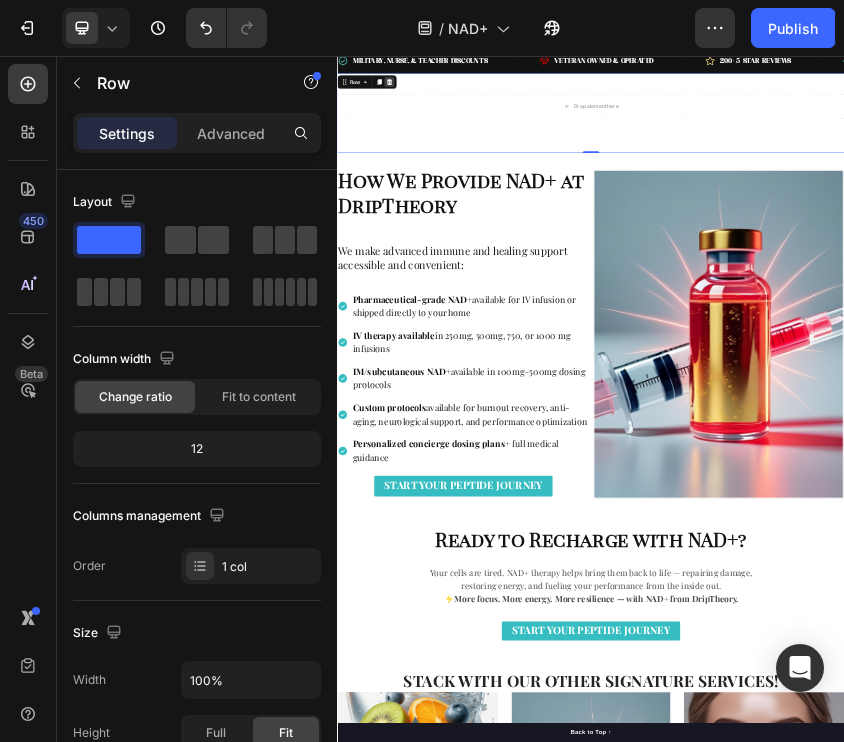 click 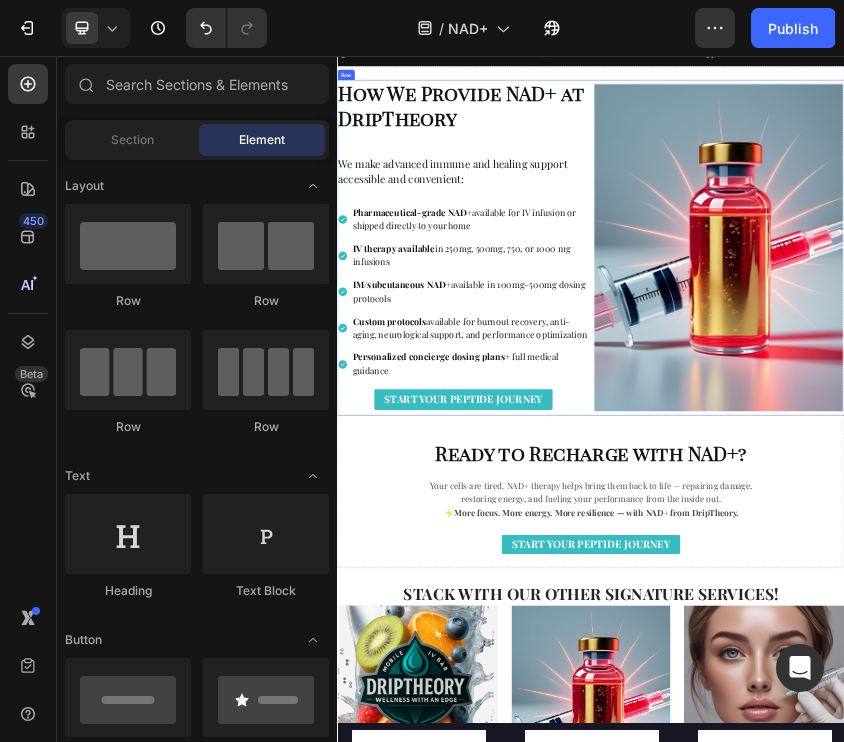 scroll, scrollTop: 80, scrollLeft: 0, axis: vertical 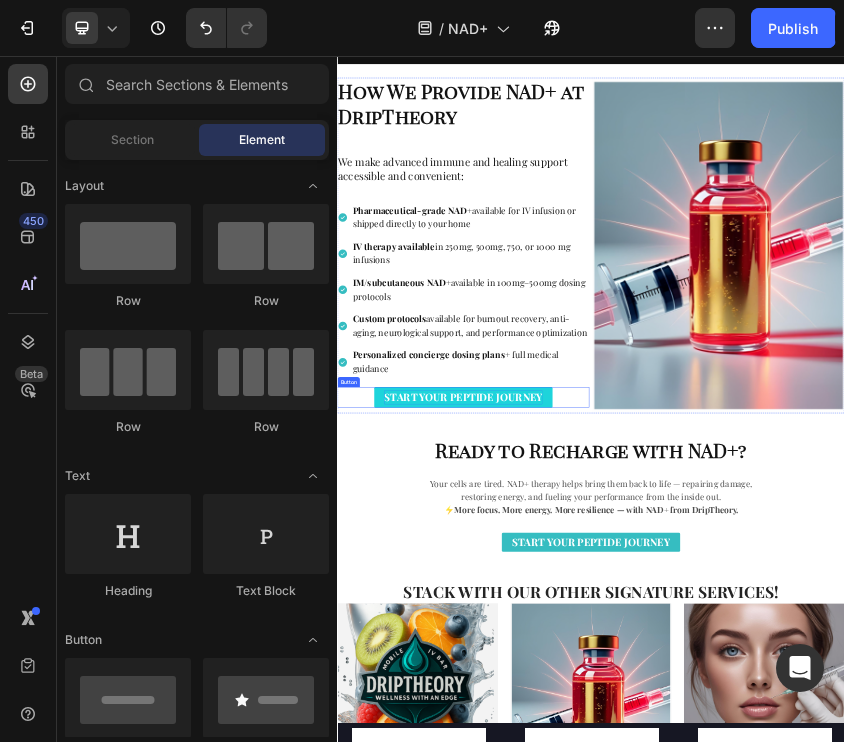 click on "START YOUR PEPTIDE JOURNEY" at bounding box center (635, 864) 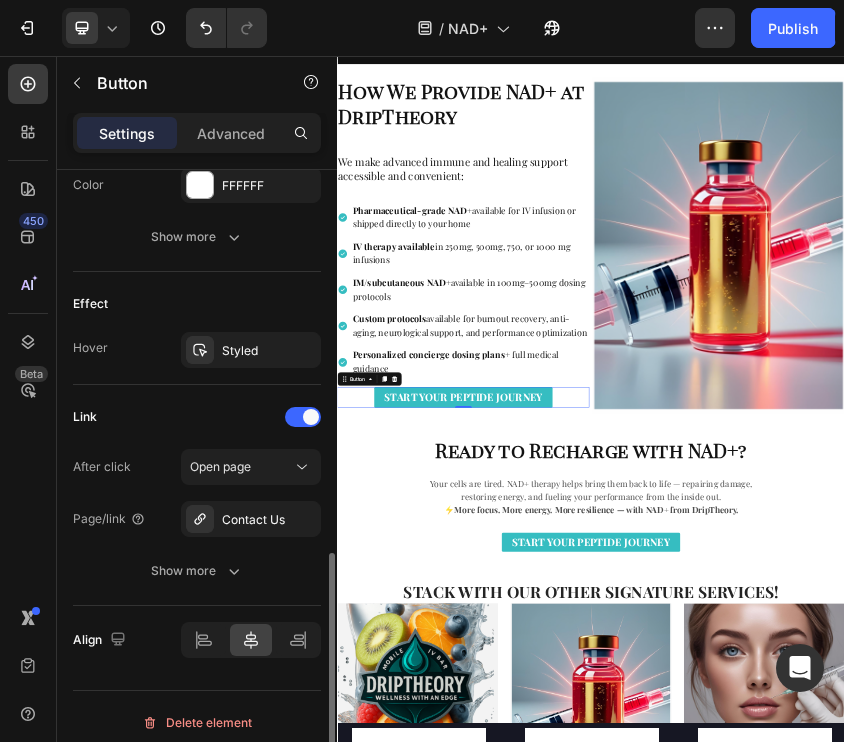 scroll, scrollTop: 961, scrollLeft: 0, axis: vertical 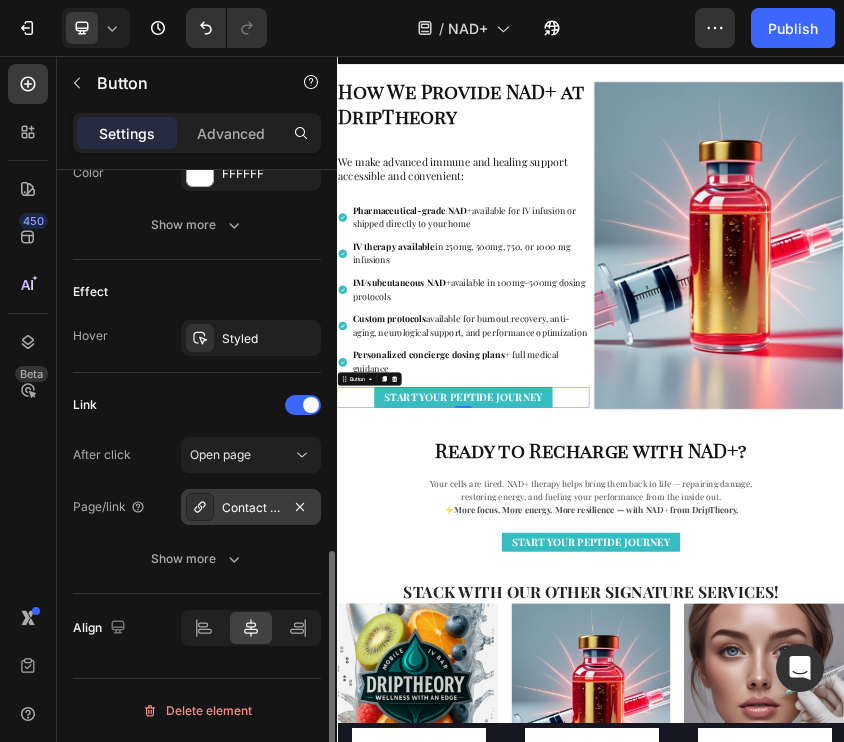 click on "Contact Us" at bounding box center (251, 508) 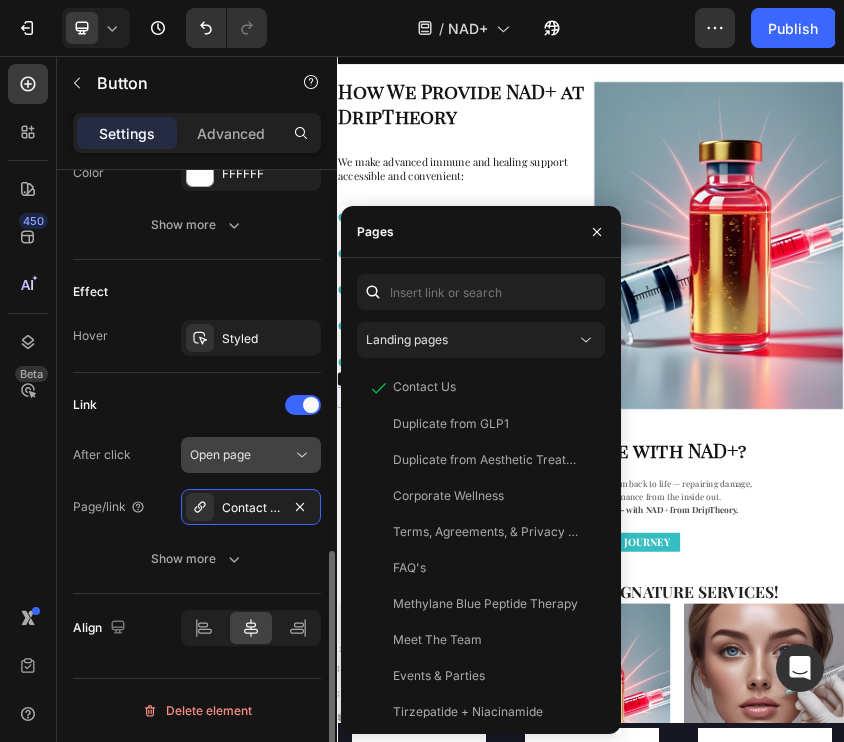 click on "Open page" at bounding box center (220, 454) 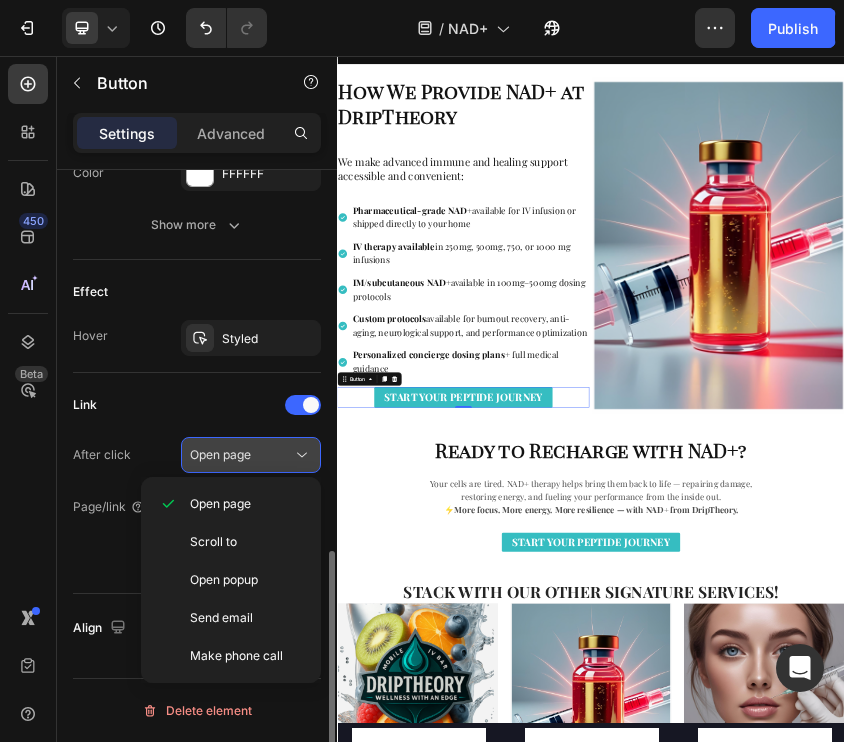 click on "Open page" at bounding box center (220, 454) 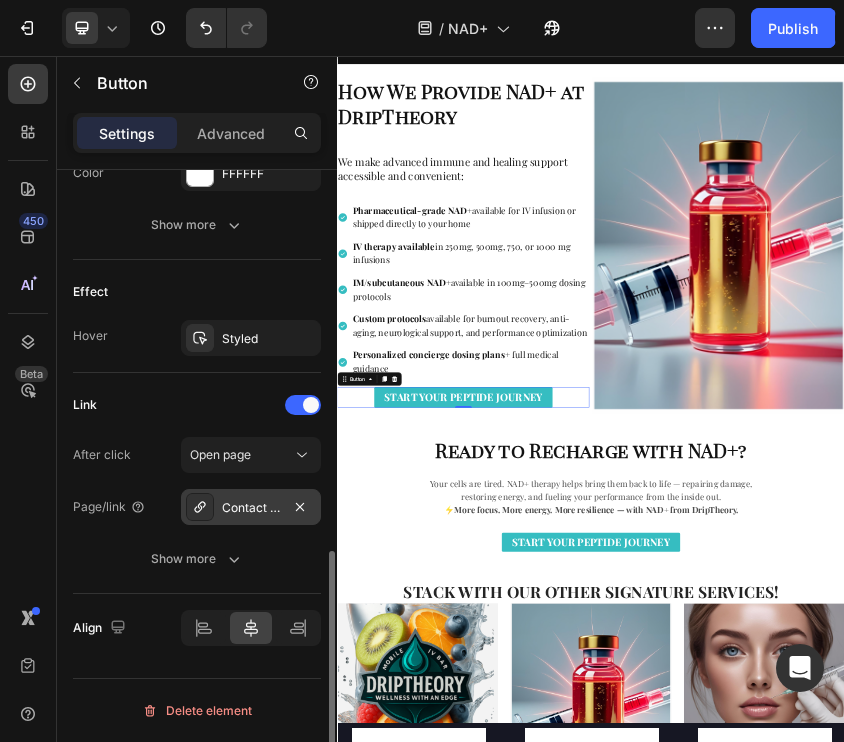 click at bounding box center [200, 507] 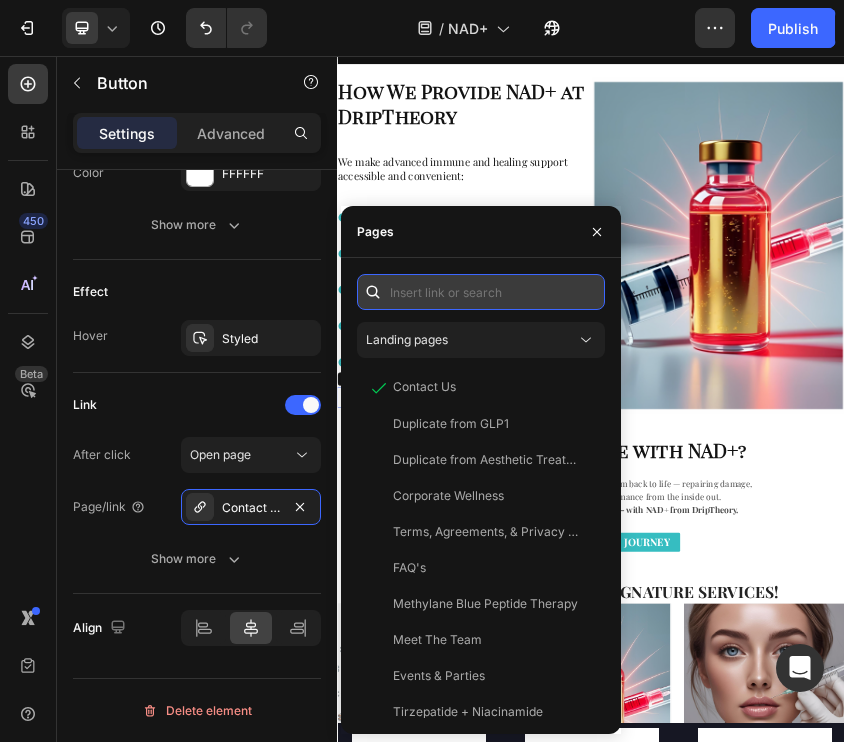 paste on "na02.patientnow.com/a/DRIPTHEORYIVBAR" 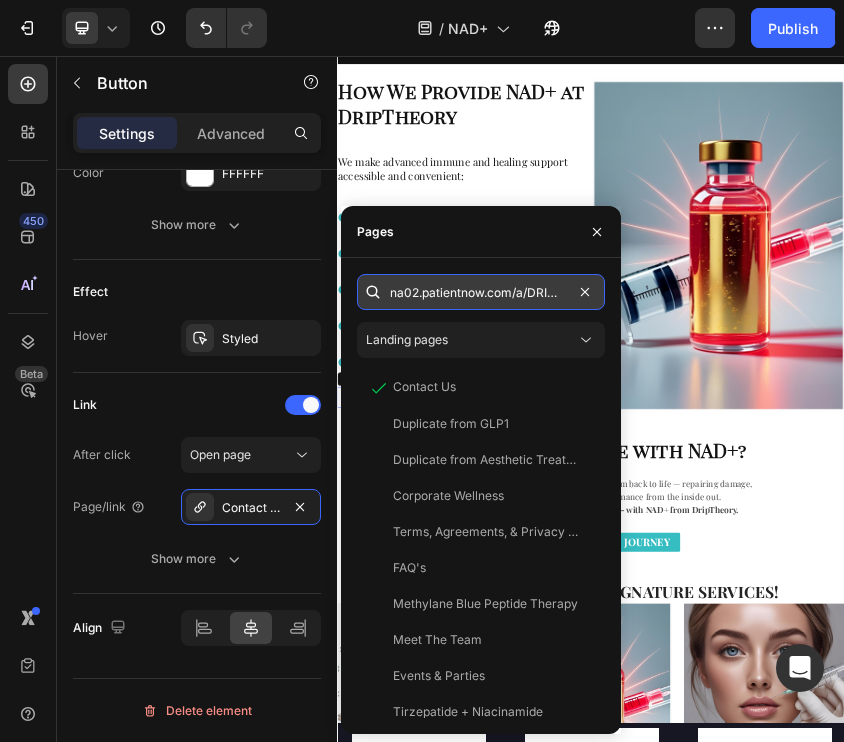scroll, scrollTop: 0, scrollLeft: 74, axis: horizontal 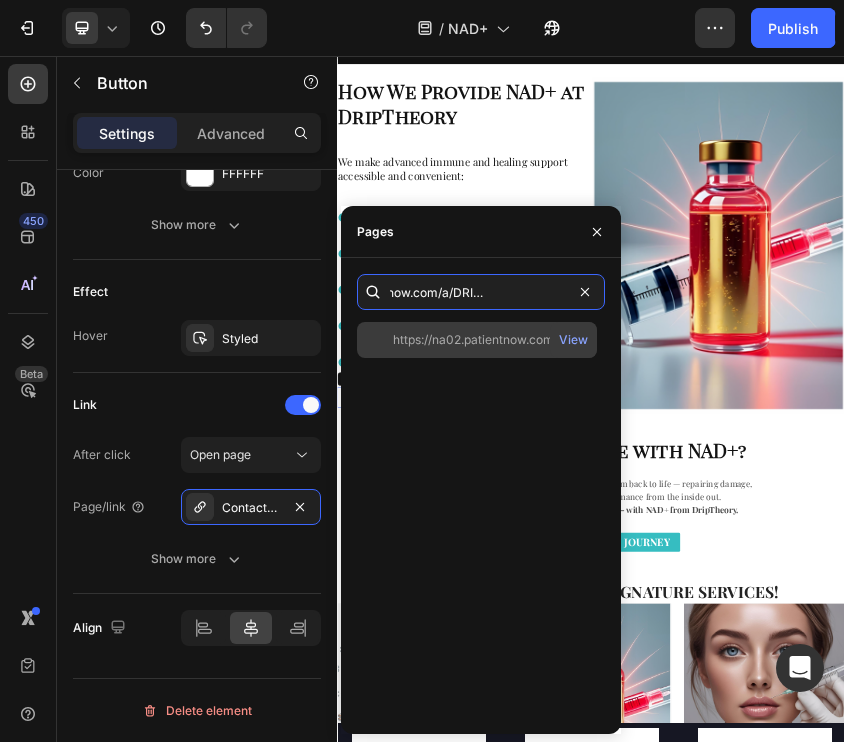 type on "na02.patientnow.com/a/DRIPTHEORYIVBAR" 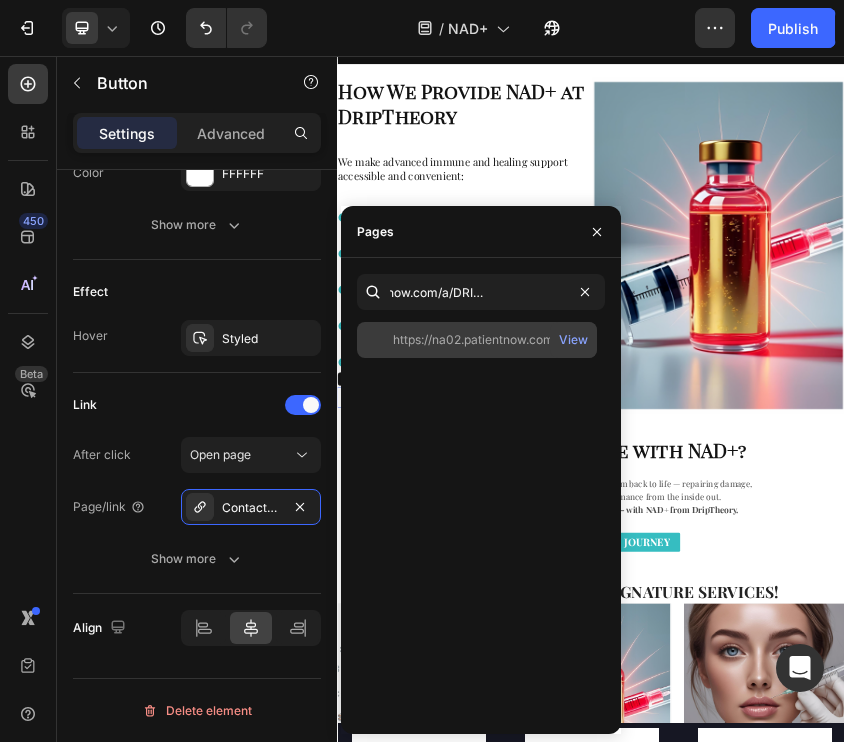 click on "https://na02.patientnow.com/a/DRIPTHEORYIVBAR" 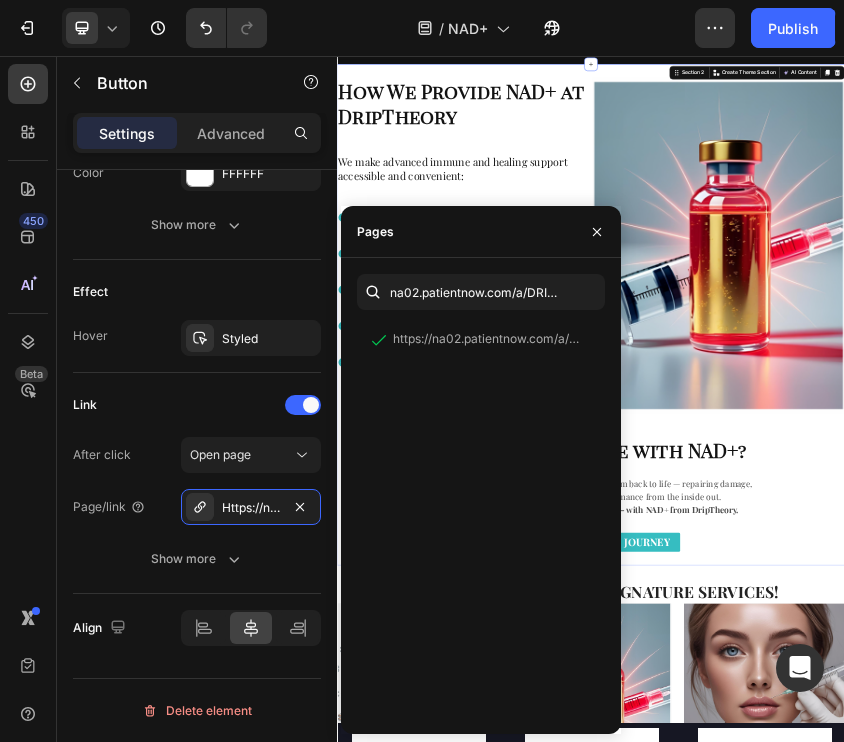 click on "How We Provide NAD+ at DripTheory Heading We make advanced immune and healing support accessible and convenient: Heading Pharmaceutical-grade NAD+  available for IV infusion or shipped directly to your home IV therapy available  in 250mg, 500mg, 750, or 1000 mg infusions IM/subcutaneous NAD+  available in 100mg–500mg dosing protocols Custom protocols  available for burnout recovery, anti-aging, neurological support, and performance optimization Personalized concierge dosing plans  + full medical guidance Item List START YOUR PEPTIDE JOURNEY Button Image Row Ready to Recharge with NAD+? Heading Your cells are tired. NAD+ therapy helps bring them back to life — repairing damage,  restoring energy, and fueling your performance from the inside out. ⚡  More focus. More energy. More resilience — with NAD+ from DripTheory. Text Block START YOUR PEPTIDE JOURNEY Button" at bounding box center (937, 669) 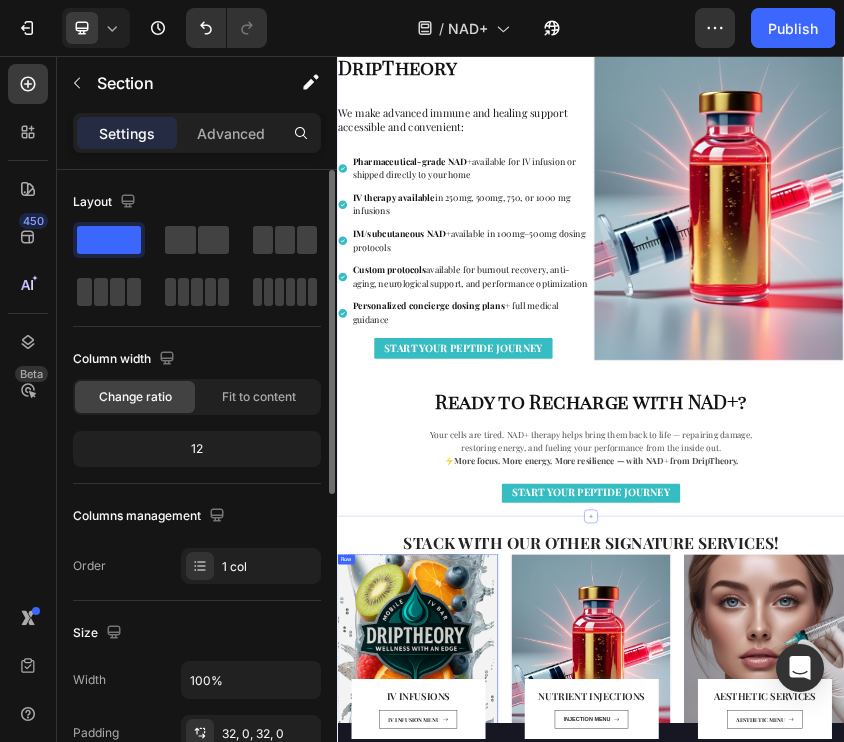 scroll, scrollTop: 509, scrollLeft: 0, axis: vertical 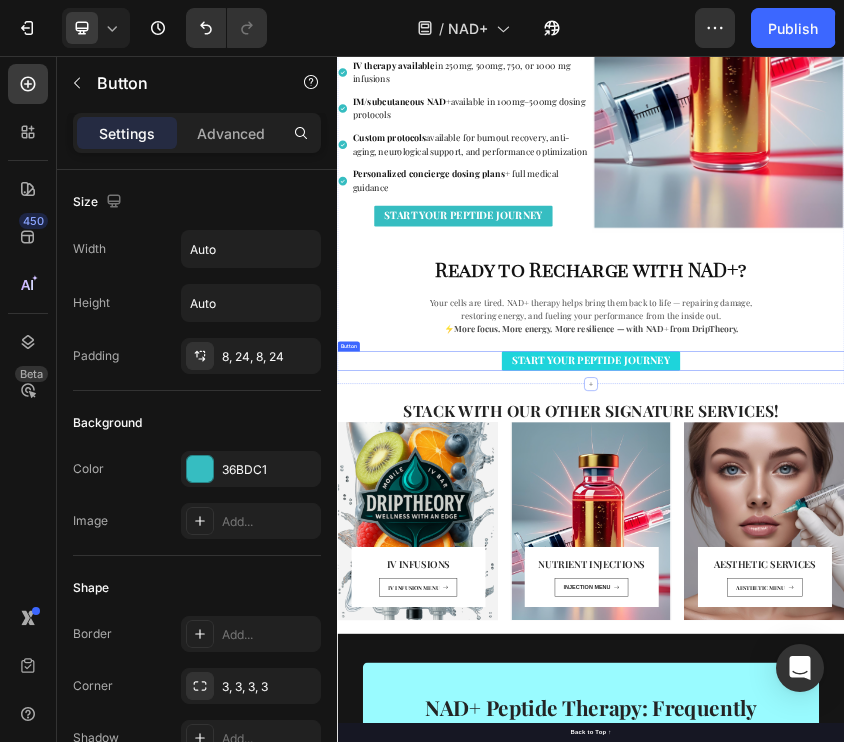 click on "START YOUR PEPTIDE JOURNEY" at bounding box center [937, 778] 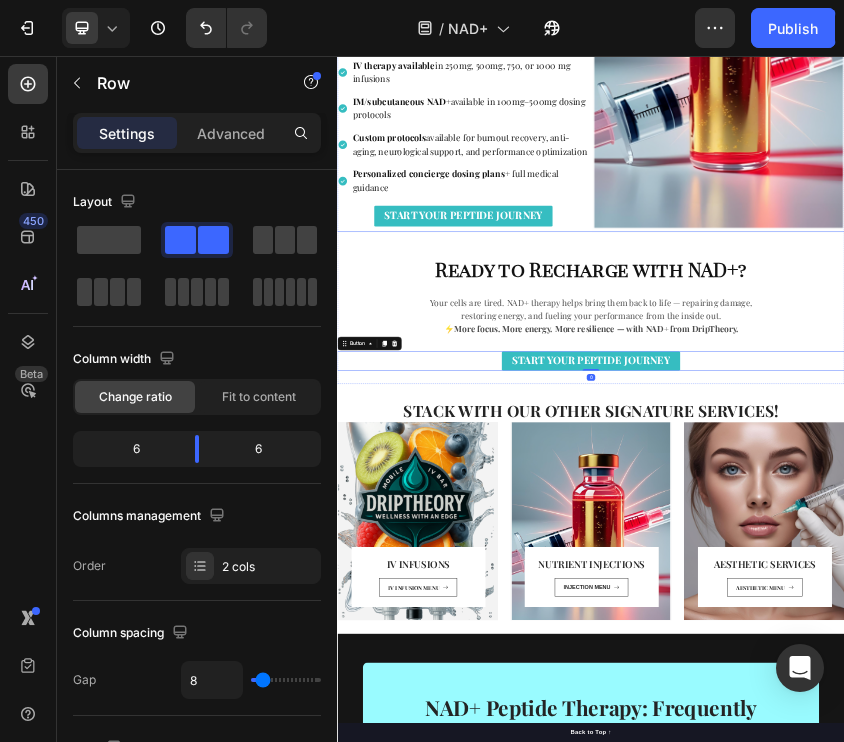 click on "How We Provide NAD+ at DripTheory Heading We make advanced immune and healing support accessible and convenient: Heading Pharmaceutical-grade NAD+  available for IV infusion or shipped directly to your home IV therapy available  in 250mg, 500mg, 750, or 1000 mg infusions IM/subcutaneous NAD+  available in 100mg–500mg dosing protocols Custom protocols  available for burnout recovery, anti-aging, neurological support, and performance optimization Personalized concierge dosing plans  + full medical guidance Item List START YOUR PEPTIDE JOURNEY Button" at bounding box center [635, 76] 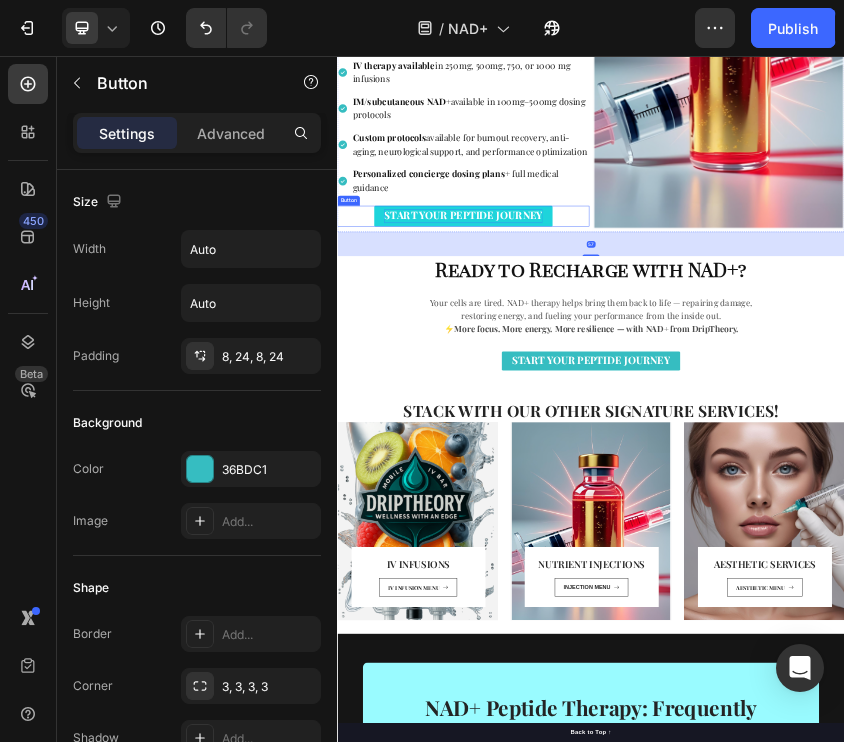 click on "START YOUR PEPTIDE JOURNEY" at bounding box center (635, 433) 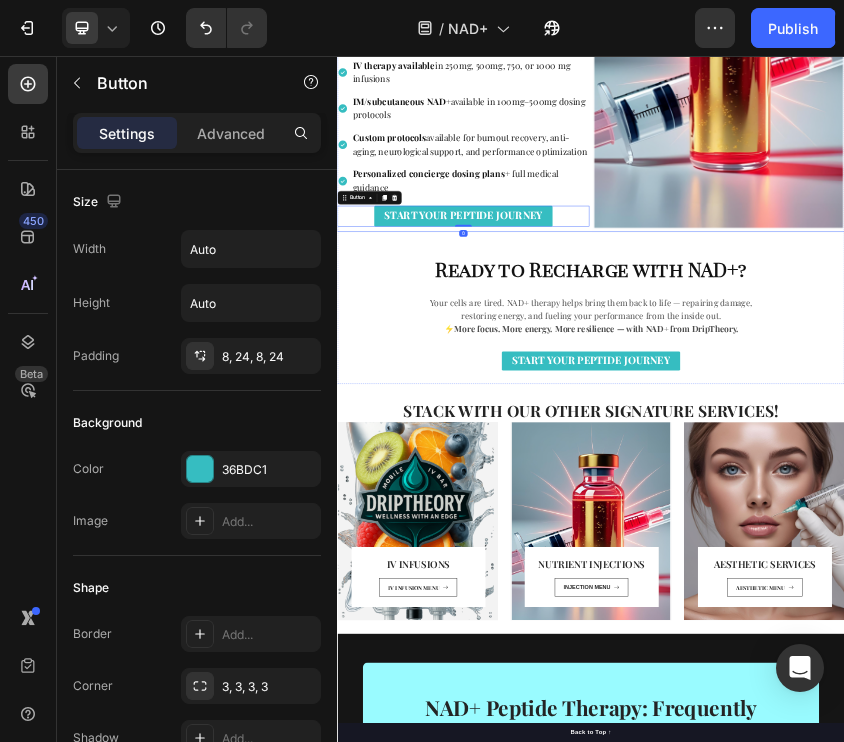 click on "How We Provide NAD+ at DripTheory Heading We make advanced immune and healing support accessible and convenient: Heading Pharmaceutical-grade NAD+  available for IV infusion or shipped directly to your home IV therapy available  in 250mg, 500mg, 750, or 1000 mg infusions IM/subcutaneous NAD+  available in 100mg–500mg dosing protocols Custom protocols  available for burnout recovery, anti-aging, neurological support, and performance optimization Personalized concierge dosing plans  + full medical guidance Item List START YOUR PEPTIDE JOURNEY Button   0" at bounding box center (635, 76) 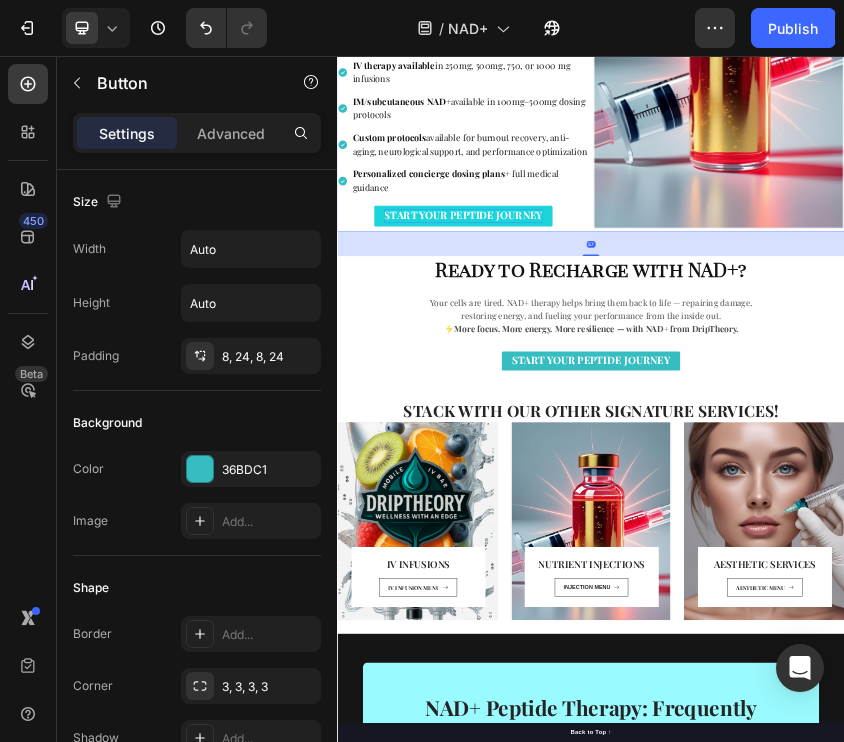 click on "START YOUR PEPTIDE JOURNEY" at bounding box center (635, 433) 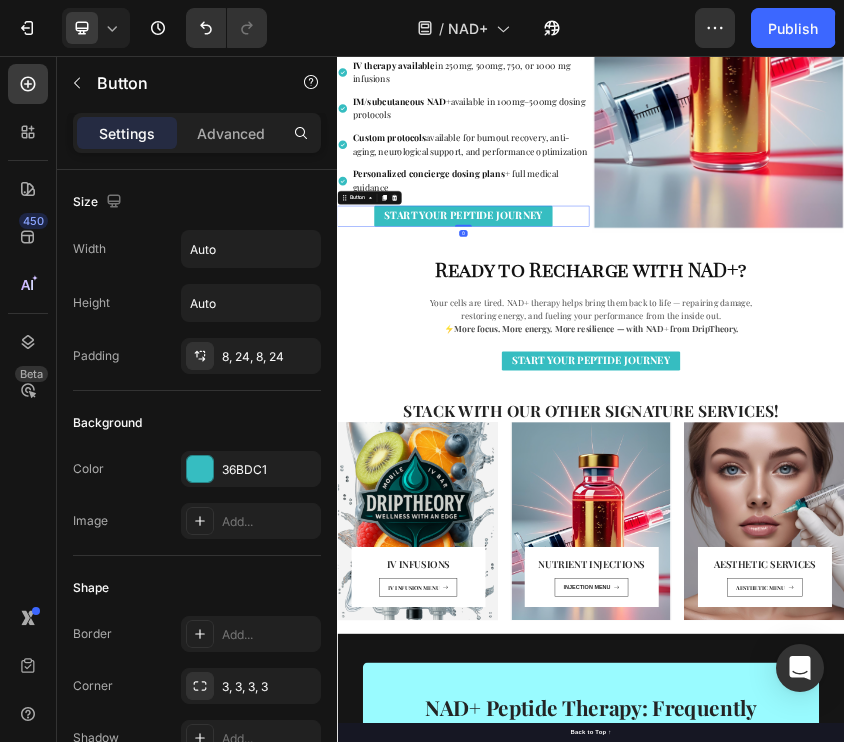 click on "Button" at bounding box center (413, 392) 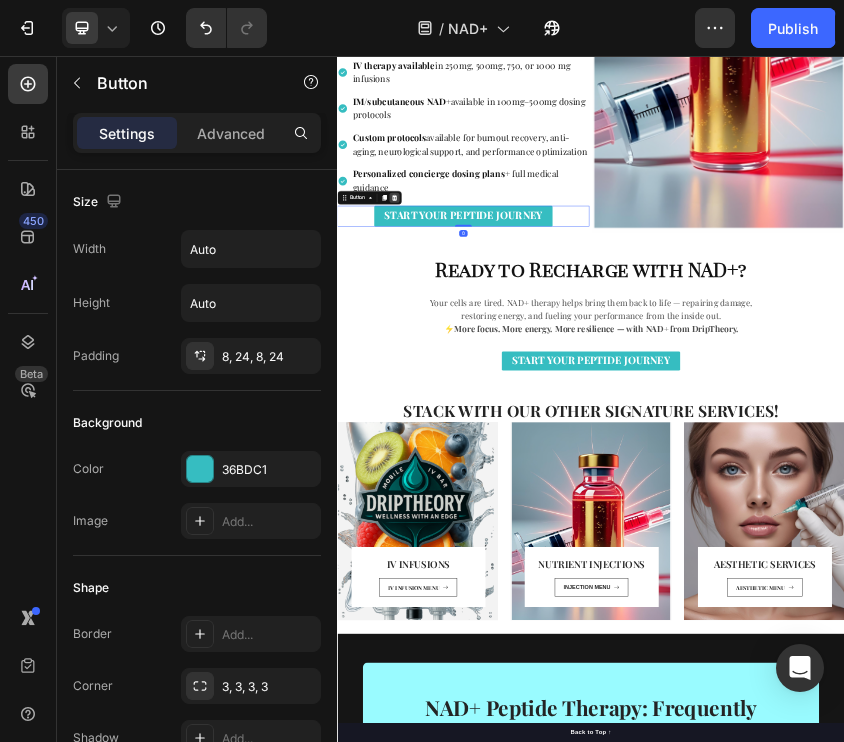 click at bounding box center [472, 392] 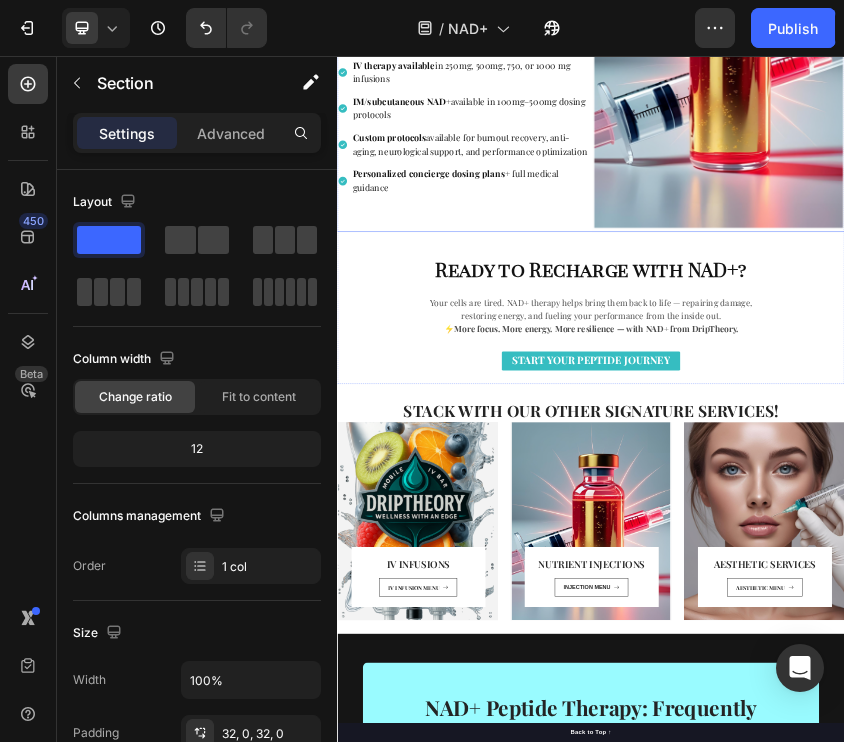 click on "How We Provide NAD+ at DripTheory Heading We make advanced immune and healing support accessible and convenient: Heading Pharmaceutical-grade NAD+  available for IV infusion or shipped directly to your home IV therapy available  in 250mg, 500mg, 750, or 1000 mg infusions IM/subcutaneous NAD+  available in 100mg–500mg dosing protocols Custom protocols  available for burnout recovery, anti-aging, neurological support, and performance optimization Personalized concierge dosing plans  + full medical guidance Item List Image Row Ready to Recharge with NAD+? Heading Your cells are tired. NAD+ therapy helps bring them back to life — repairing damage,  restoring energy, and fueling your performance from the inside out. ⚡  More focus. More energy. More resilience — with NAD+ from DripTheory. Text Block START YOUR PEPTIDE JOURNEY Button" at bounding box center (937, 240) 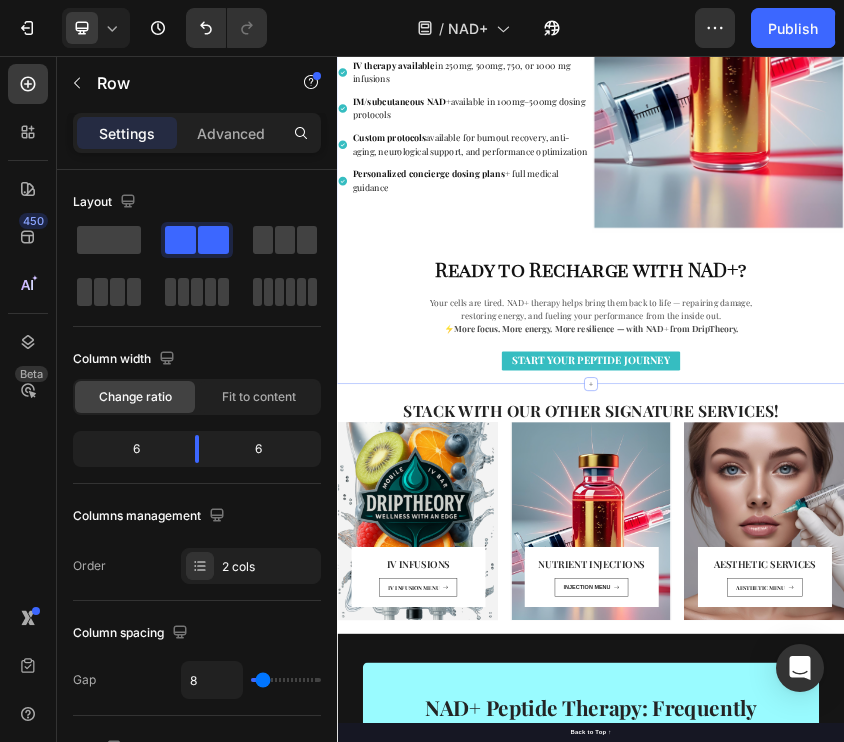 click on "How We Provide NAD+ at DripTheory Heading We make advanced immune and healing support accessible and convenient: Heading Pharmaceutical-grade NAD+  available for IV infusion or shipped directly to your home IV therapy available  in 250mg, 500mg, 750, or 1000 mg infusions IM/subcutaneous NAD+  available in 100mg–500mg dosing protocols Custom protocols  available for burnout recovery, anti-aging, neurological support, and performance optimization Personalized concierge dosing plans  + full medical guidance Item List" at bounding box center (635, 76) 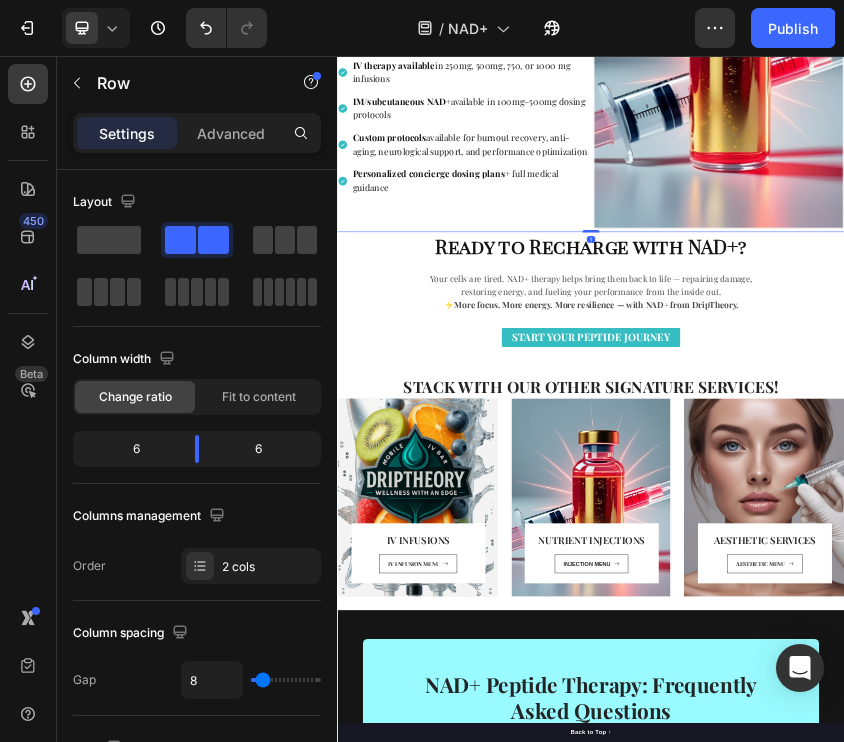 drag, startPoint x: 941, startPoint y: 527, endPoint x: 939, endPoint y: 474, distance: 53.037724 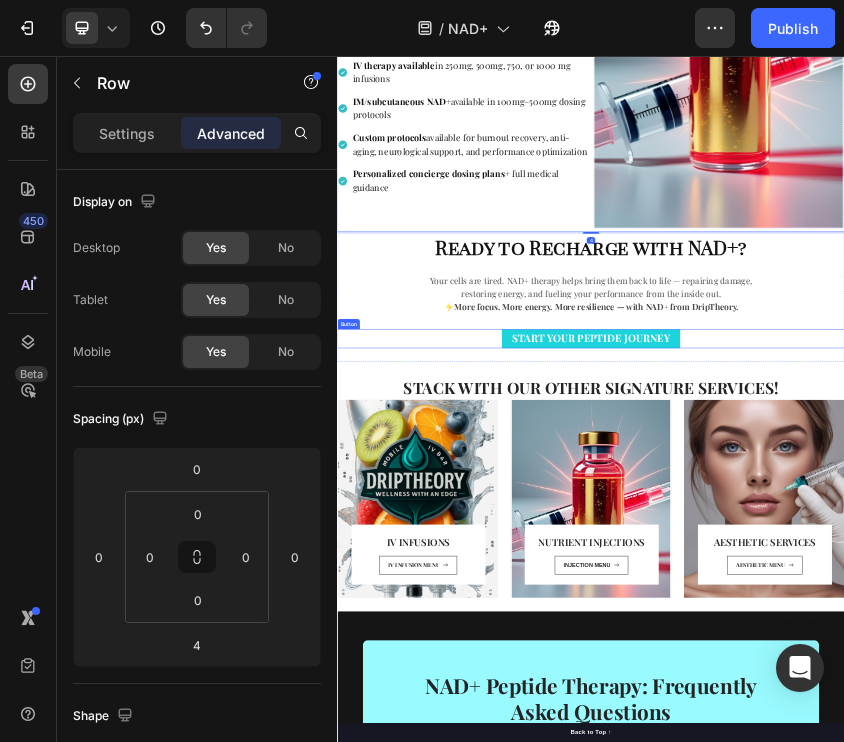 click on "START YOUR PEPTIDE JOURNEY" at bounding box center (937, 725) 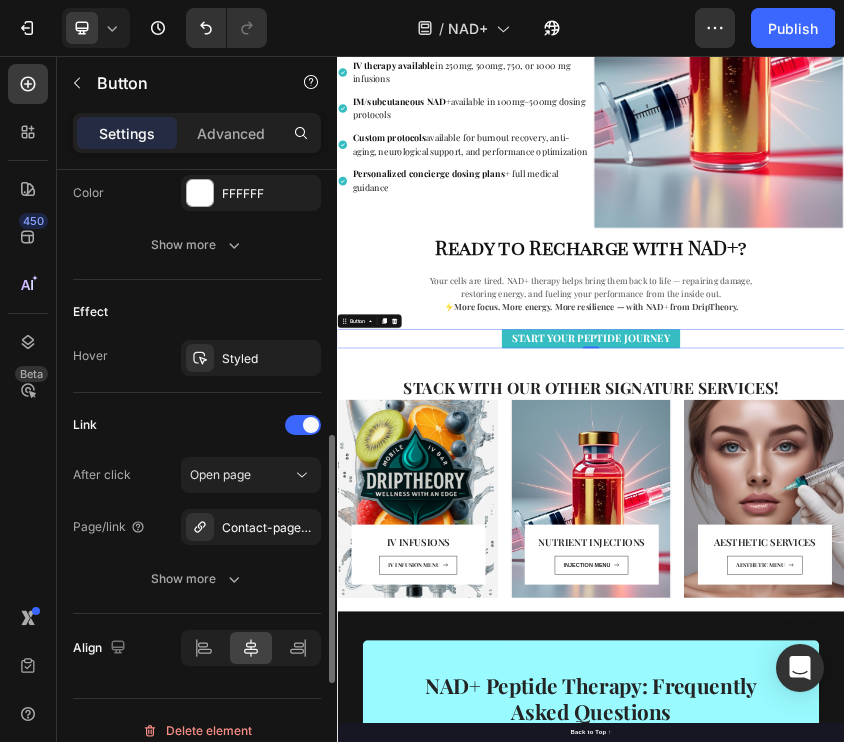scroll, scrollTop: 961, scrollLeft: 0, axis: vertical 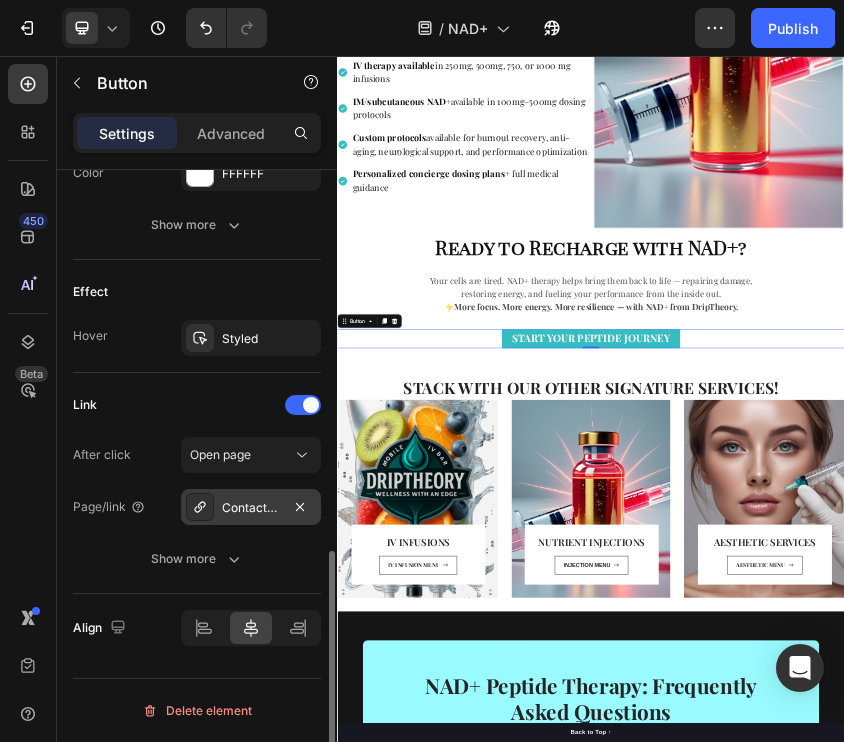 click on "Contact-page-jul-10-18-49-06-_ab-0-key-1752934751833" at bounding box center (251, 507) 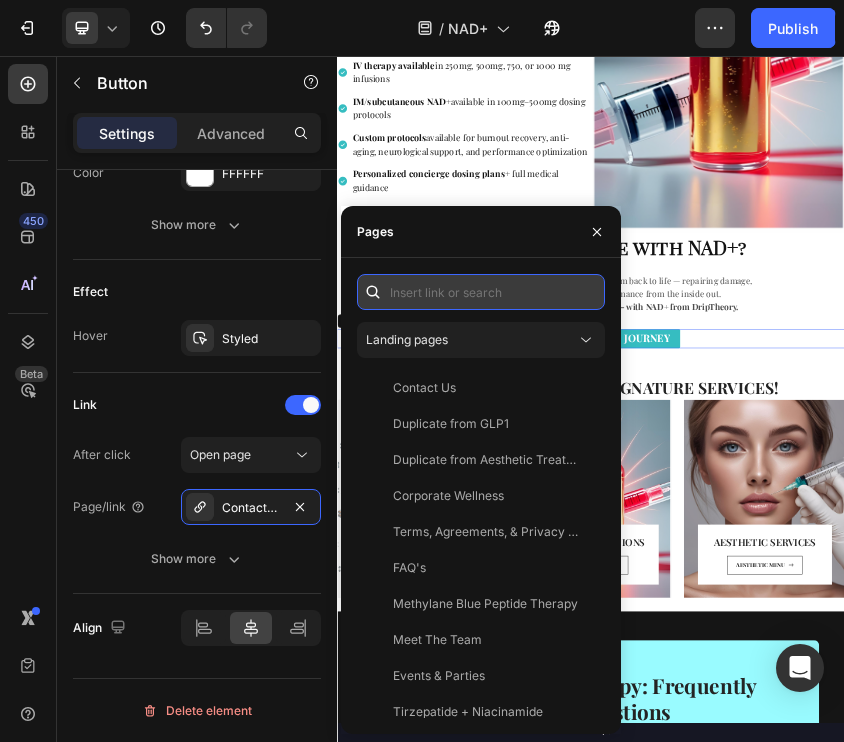 click at bounding box center (481, 292) 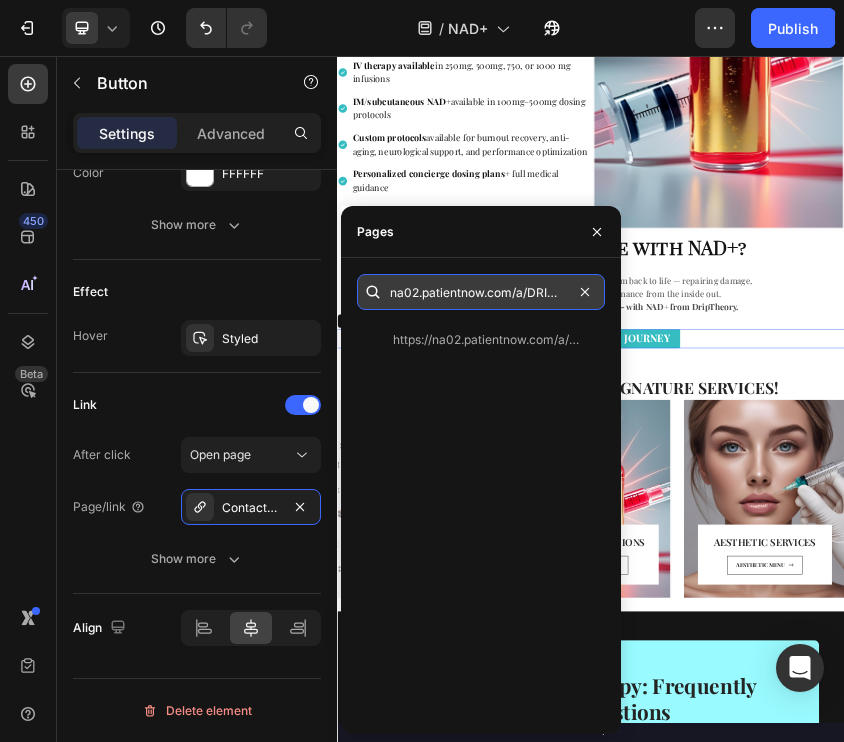 scroll, scrollTop: 0, scrollLeft: 74, axis: horizontal 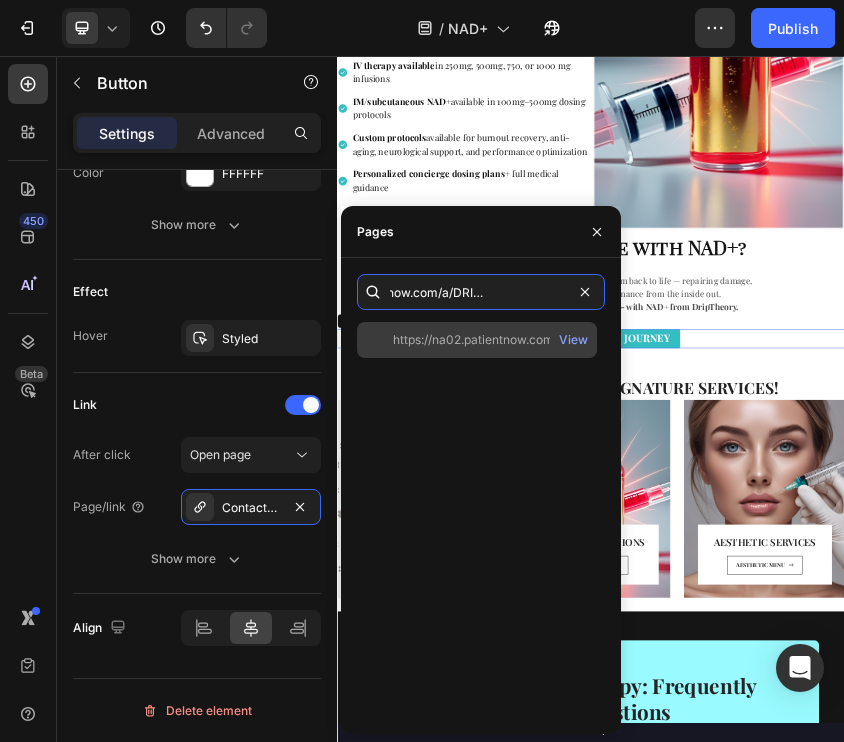 type on "na02.patientnow.com/a/DRIPTHEORYIVBAR" 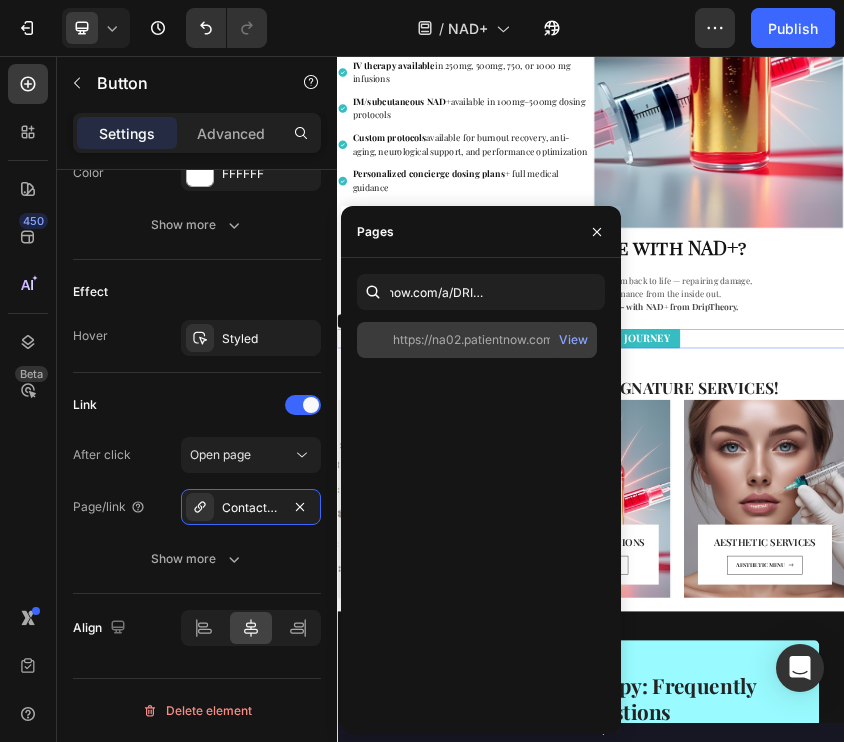click on "https://na02.patientnow.com/a/DRIPTHEORYIVBAR" 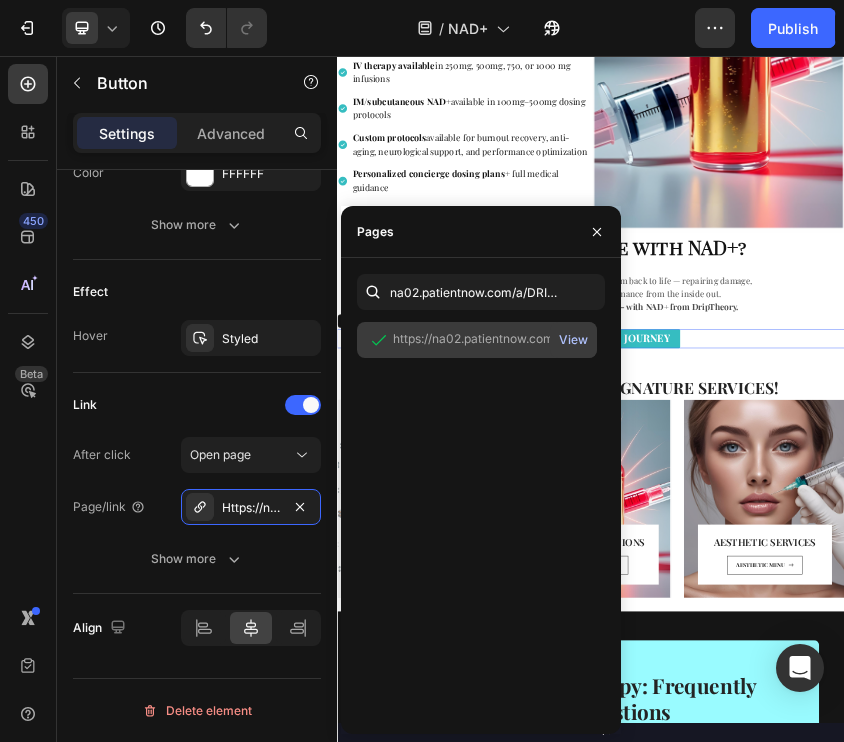 click on "View" at bounding box center (573, 340) 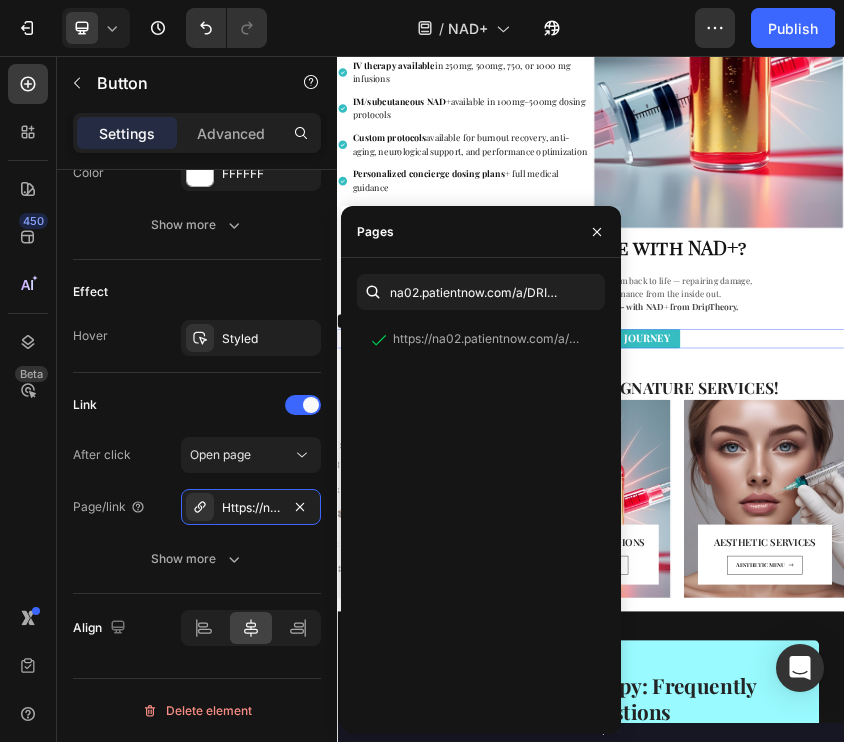 click at bounding box center [597, 231] 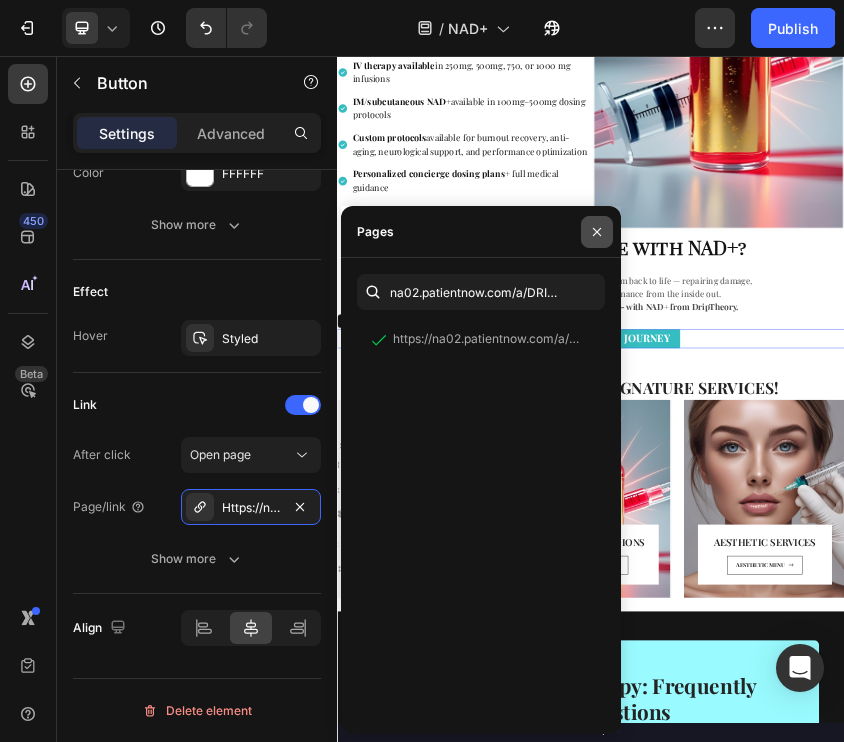 click at bounding box center (597, 232) 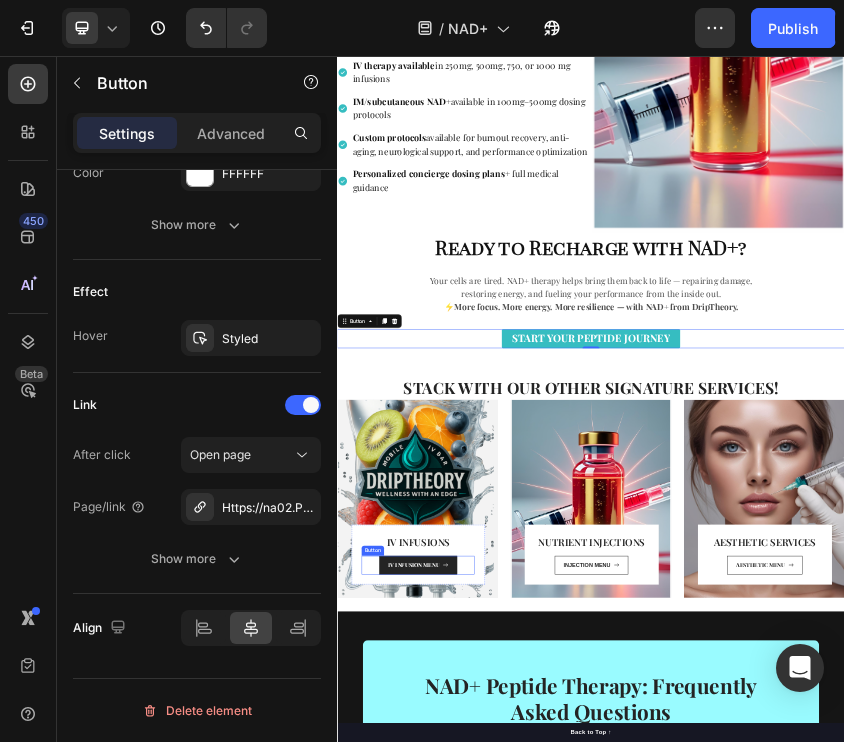 click on "IV INFUSION MENU" at bounding box center (527, 1261) 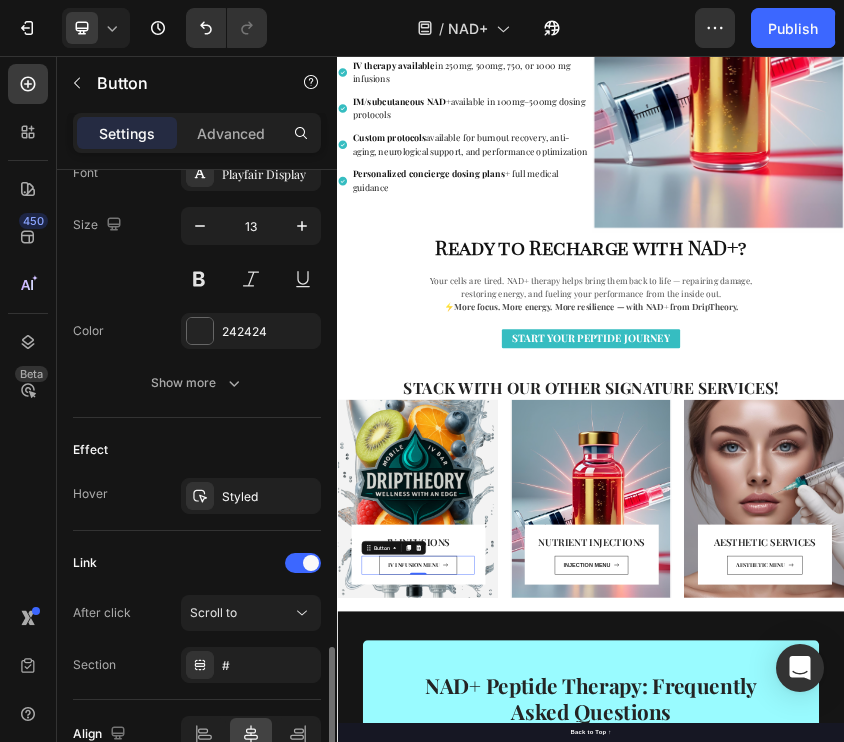 scroll, scrollTop: 1067, scrollLeft: 0, axis: vertical 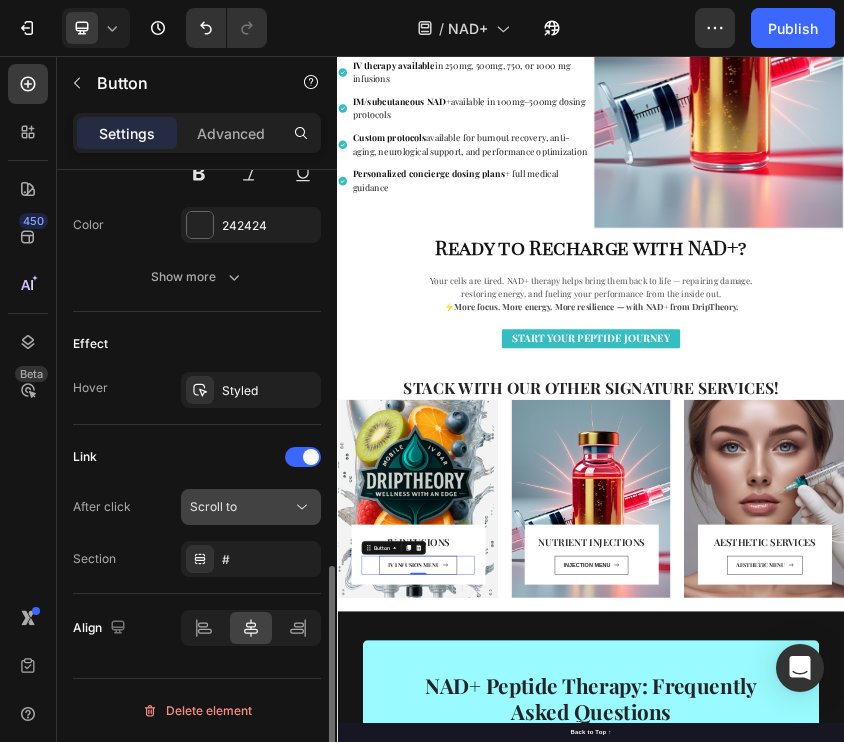 click on "Scroll to" at bounding box center (213, 507) 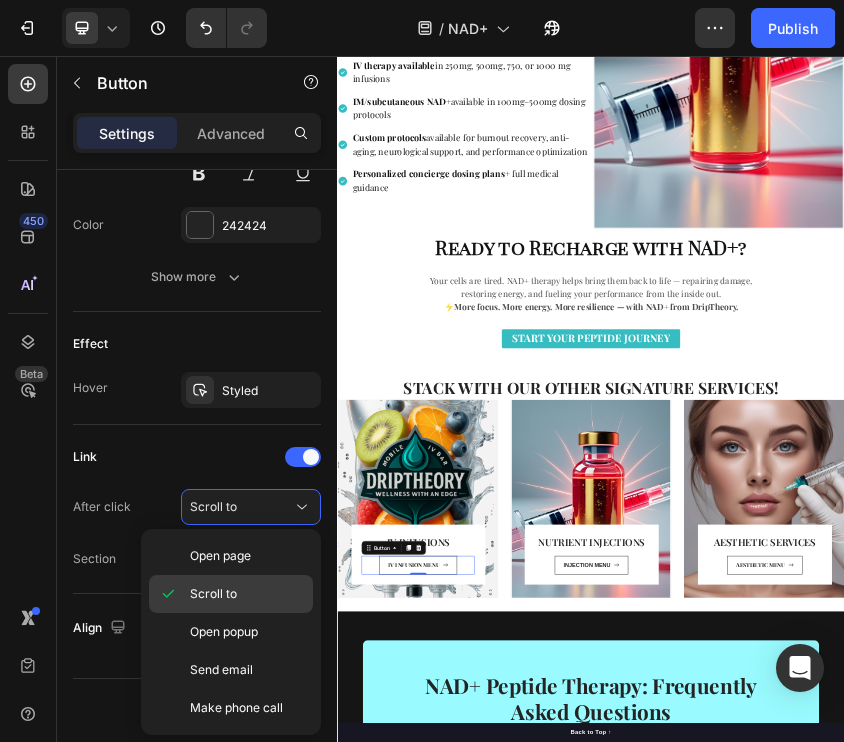 click on "Scroll to" 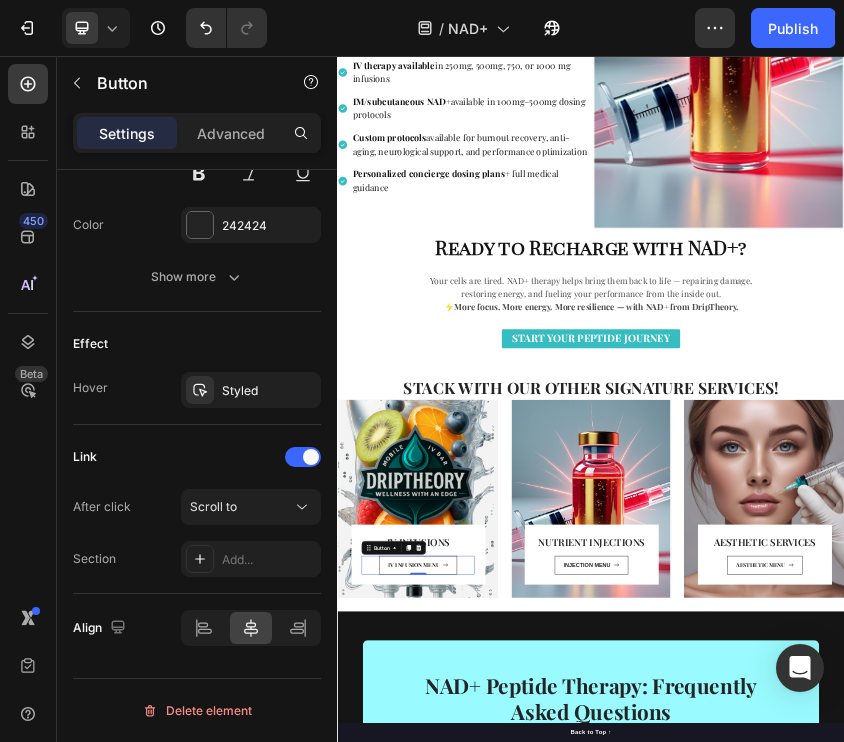 click on "Add..." at bounding box center [251, 559] 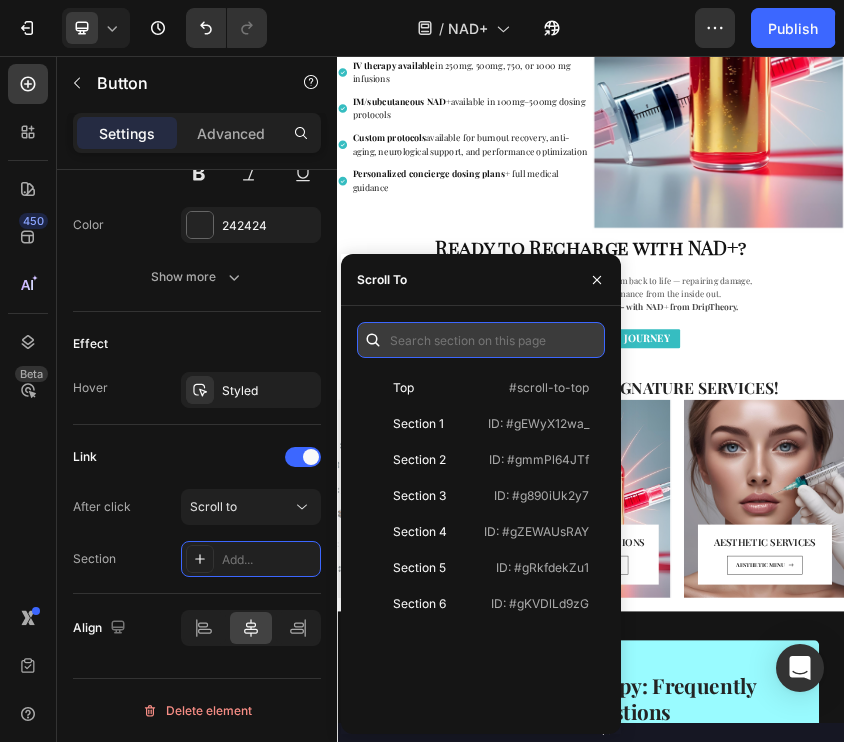 click at bounding box center (481, 340) 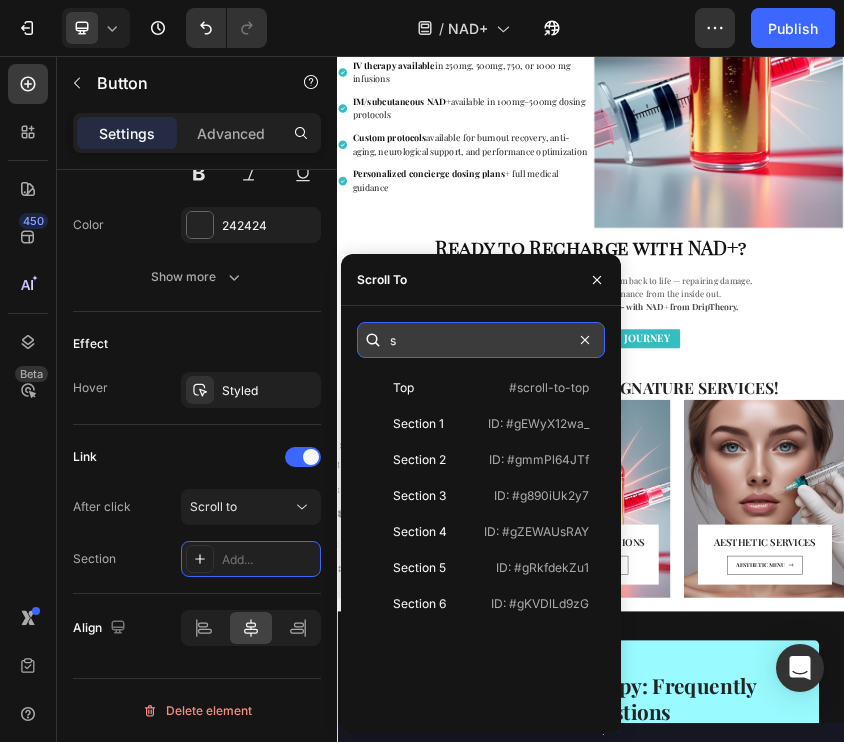 type on "si" 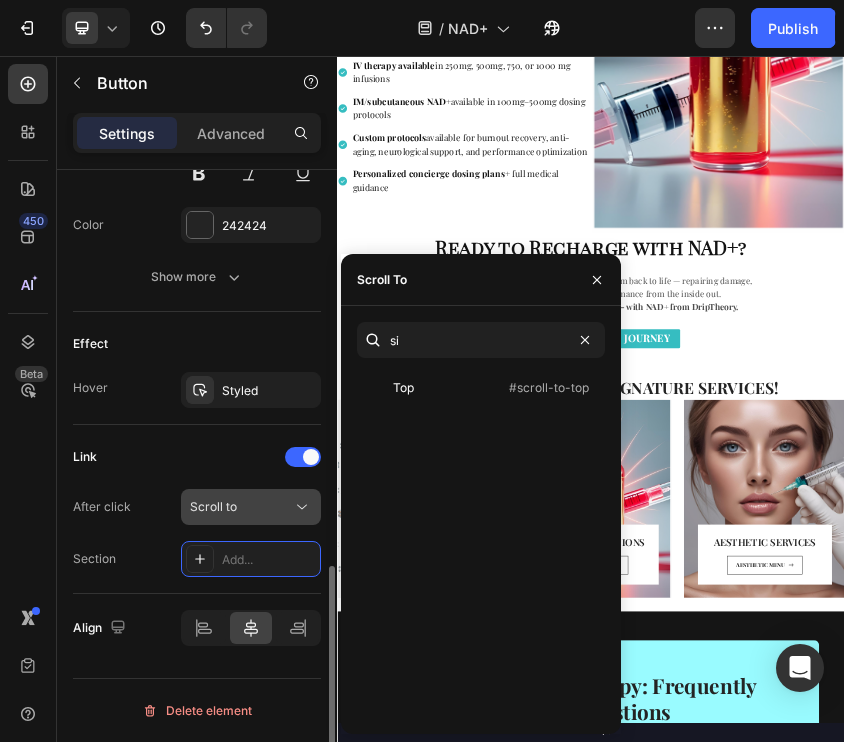click on "Scroll to" 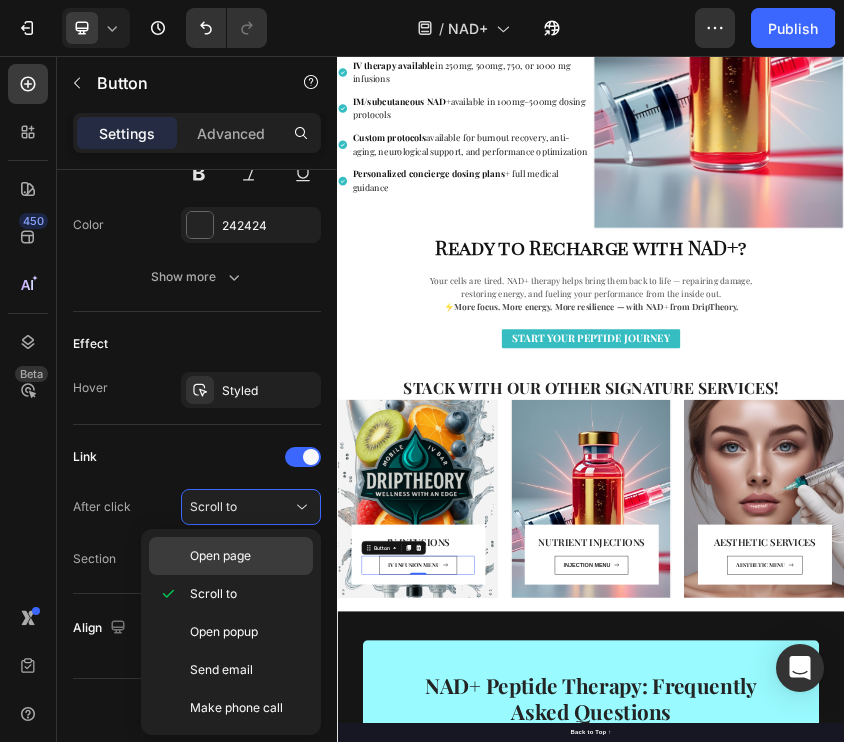 click on "Open page" 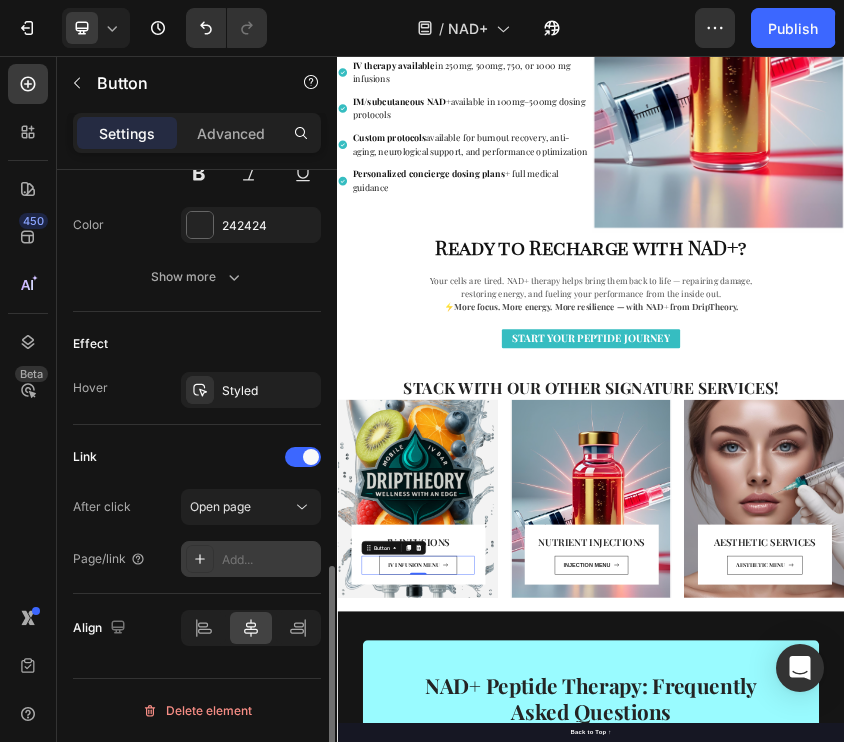 click on "Add..." at bounding box center [251, 559] 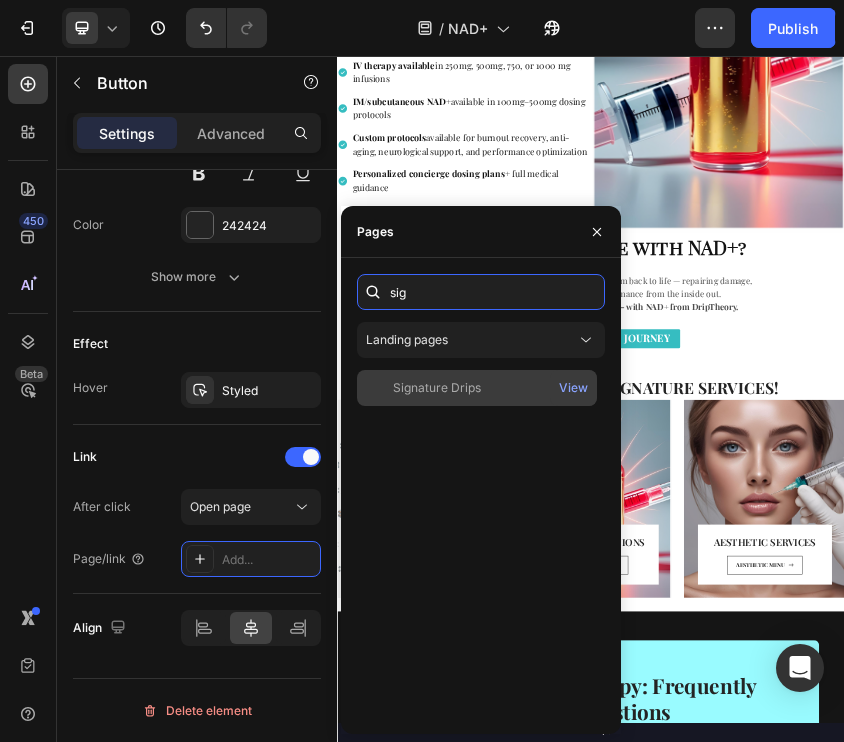 type on "sig" 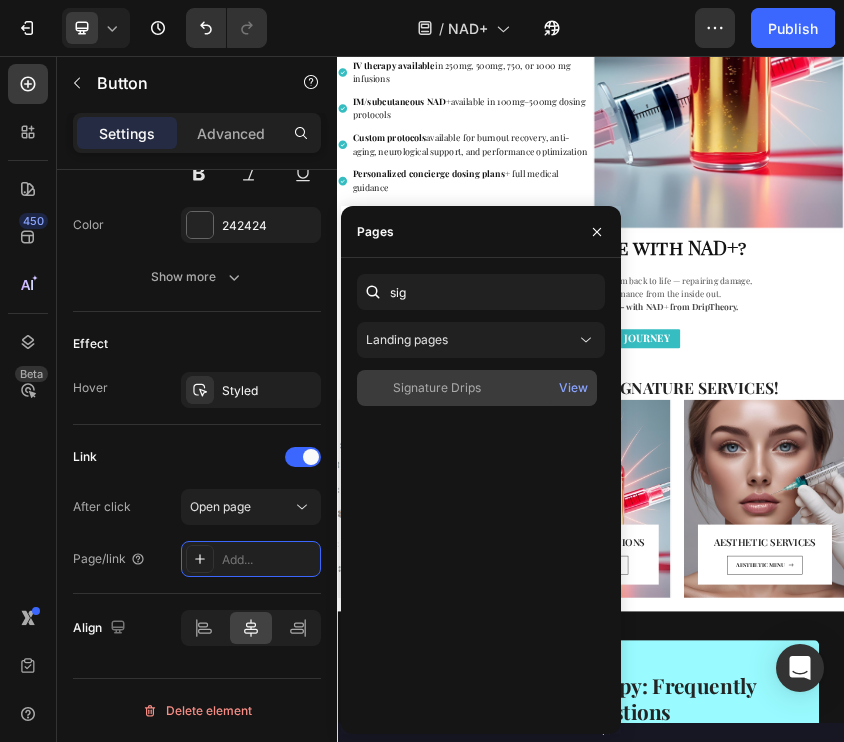 click on "Signature Drips   View" 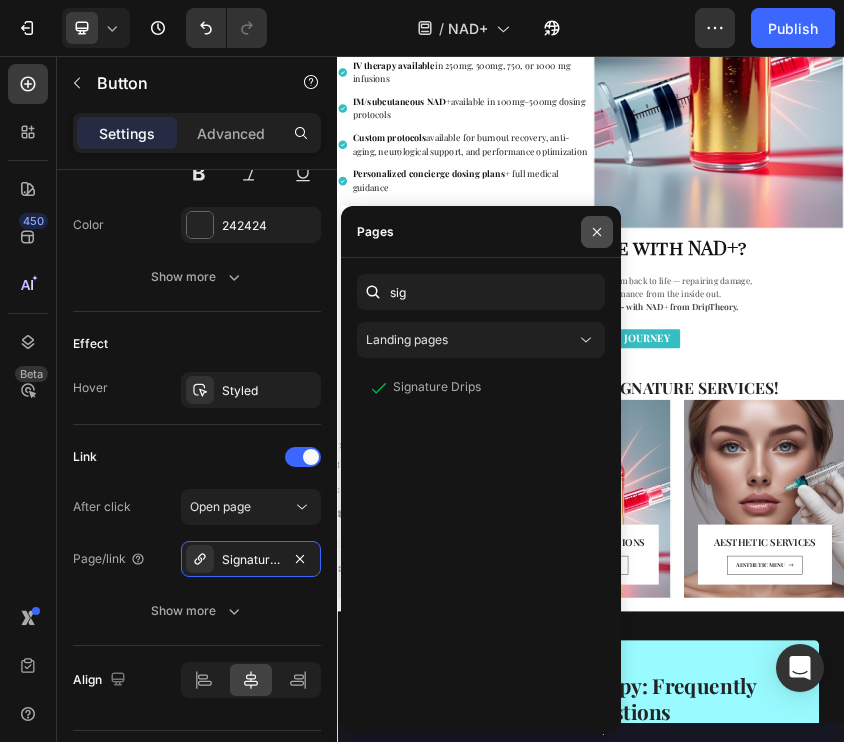 click 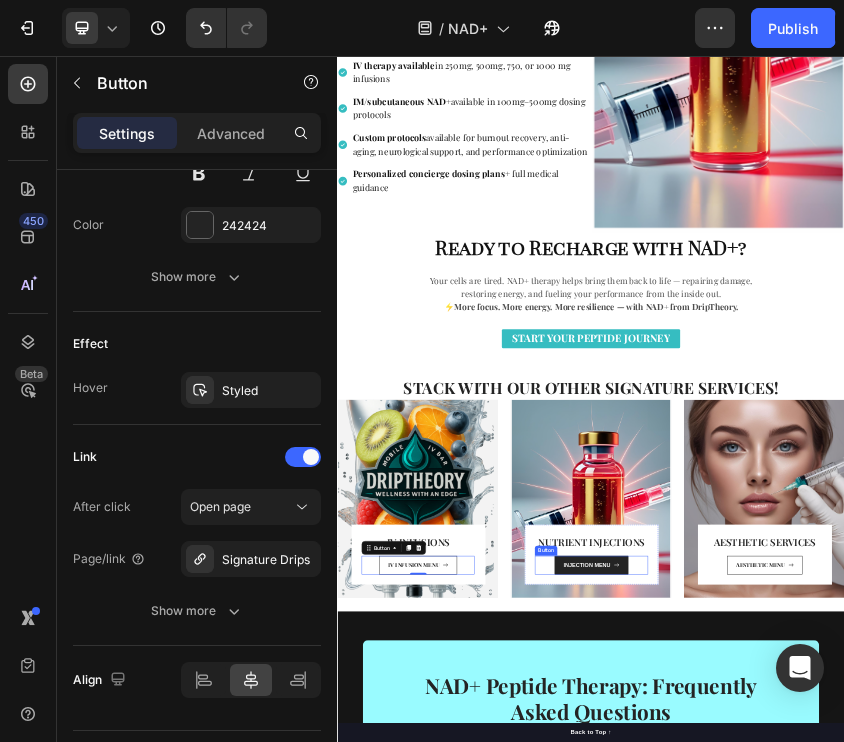 click on "INJECTION MENU" at bounding box center (937, 1261) 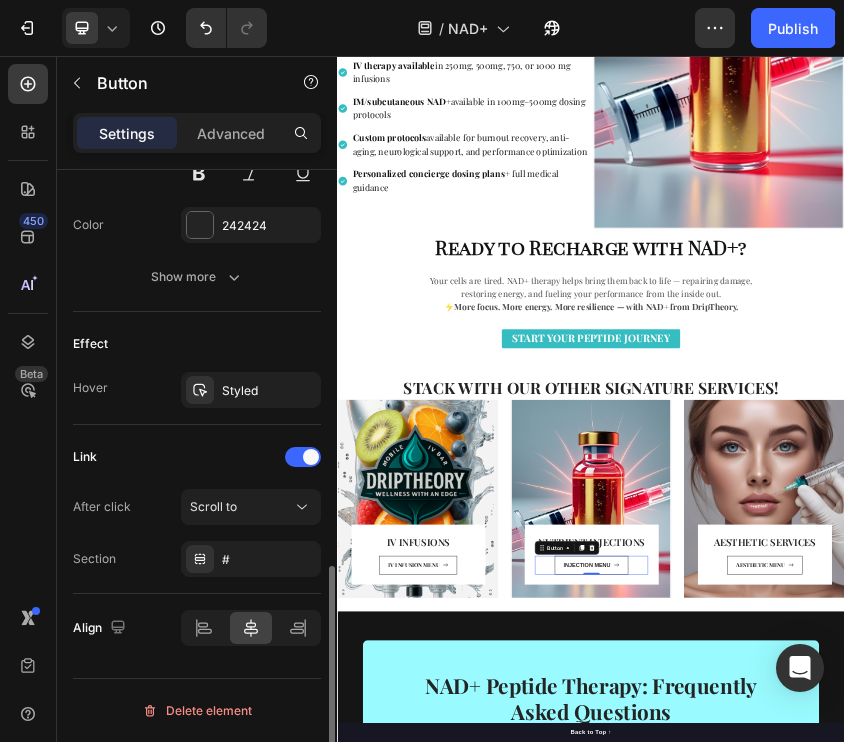 click on "Link After click Scroll to Section #" at bounding box center [197, 509] 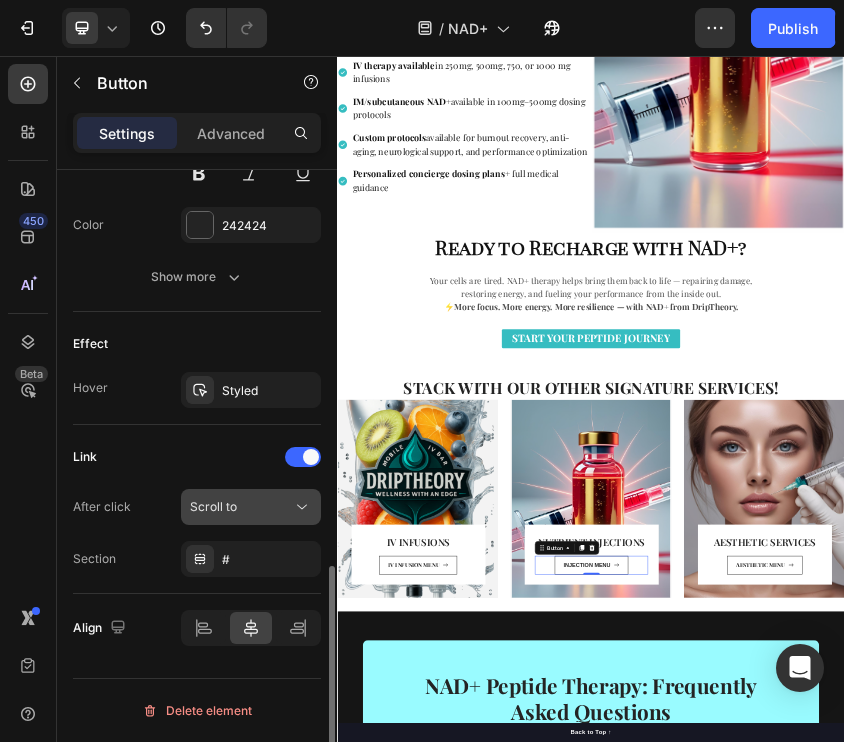 click on "Scroll to" at bounding box center (241, 507) 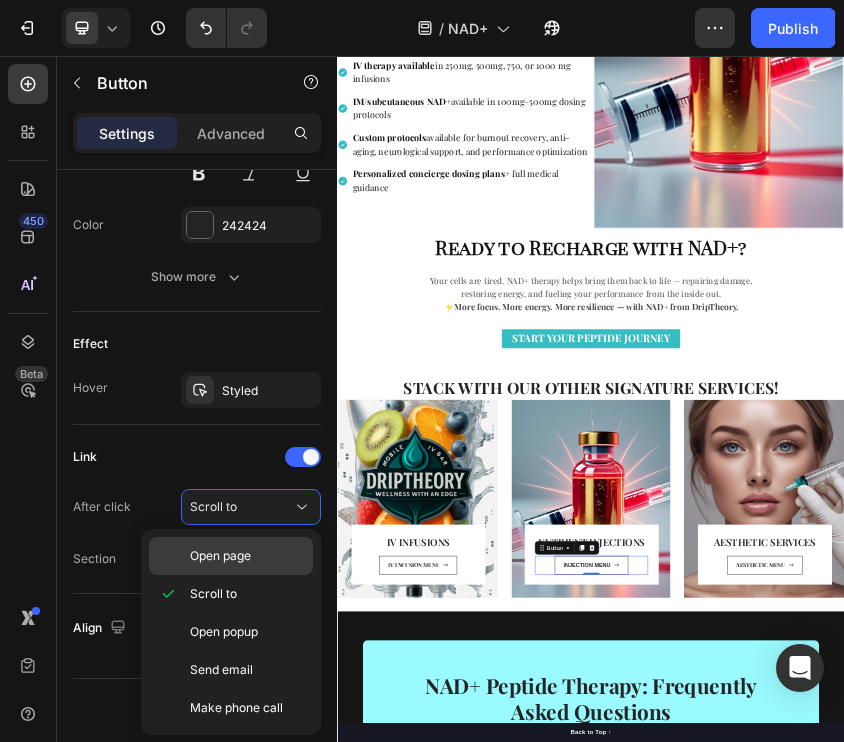 click on "Open page" at bounding box center (220, 556) 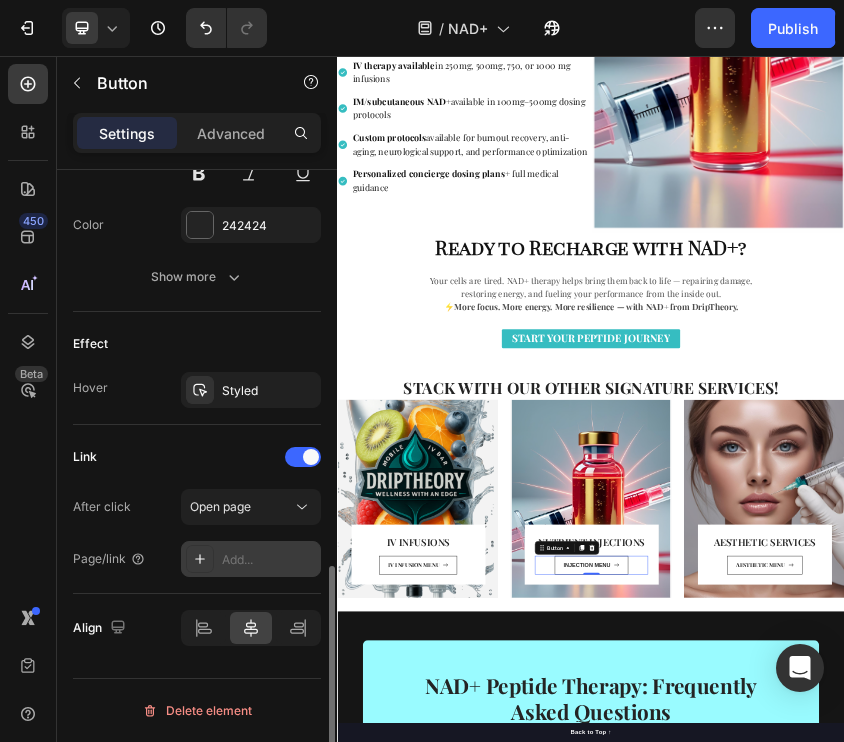 click on "Add..." at bounding box center [269, 560] 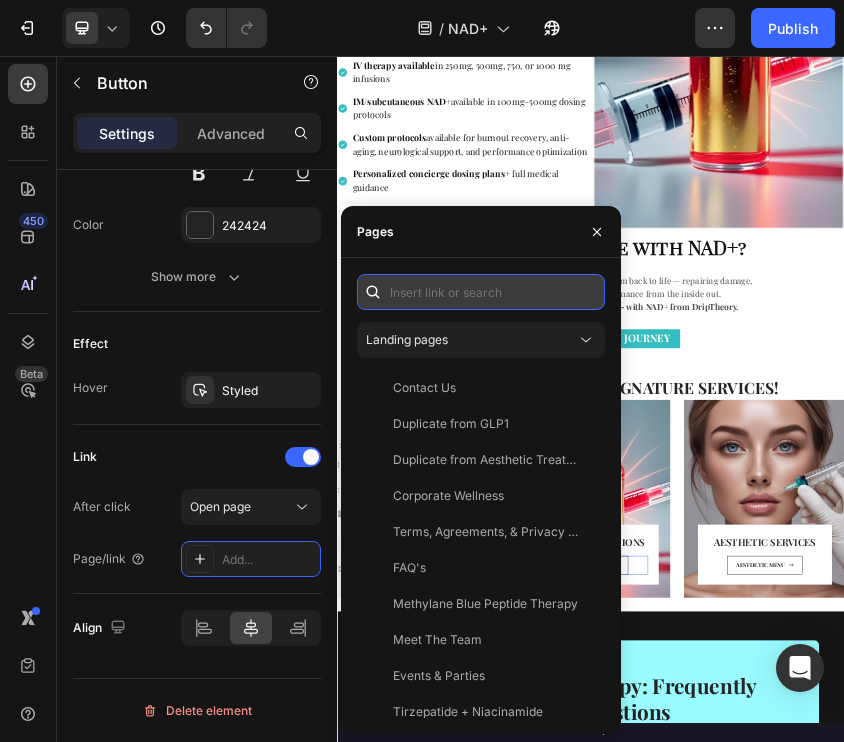 click at bounding box center (481, 292) 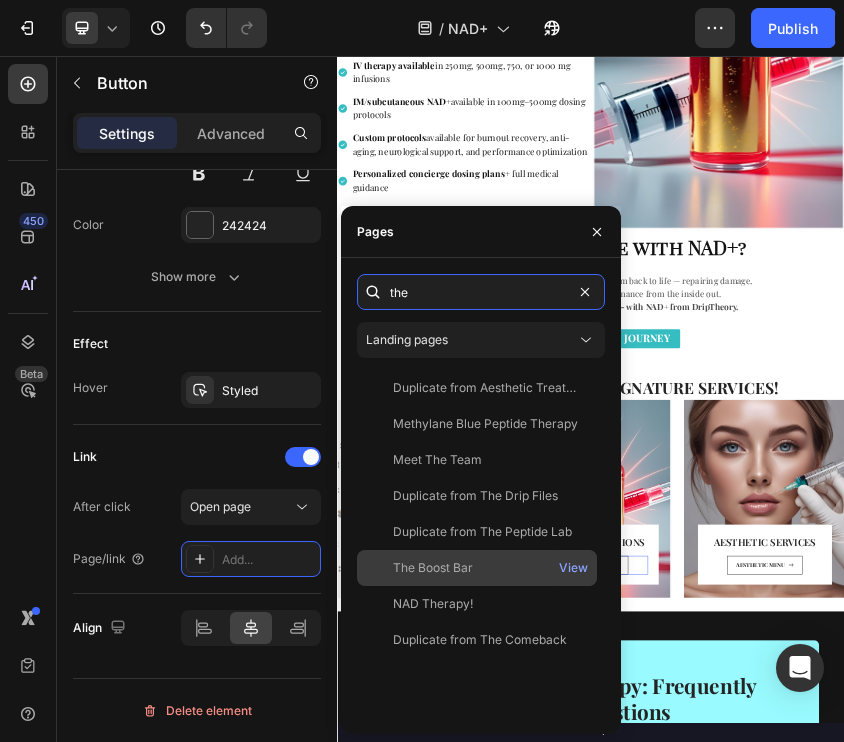 type on "the" 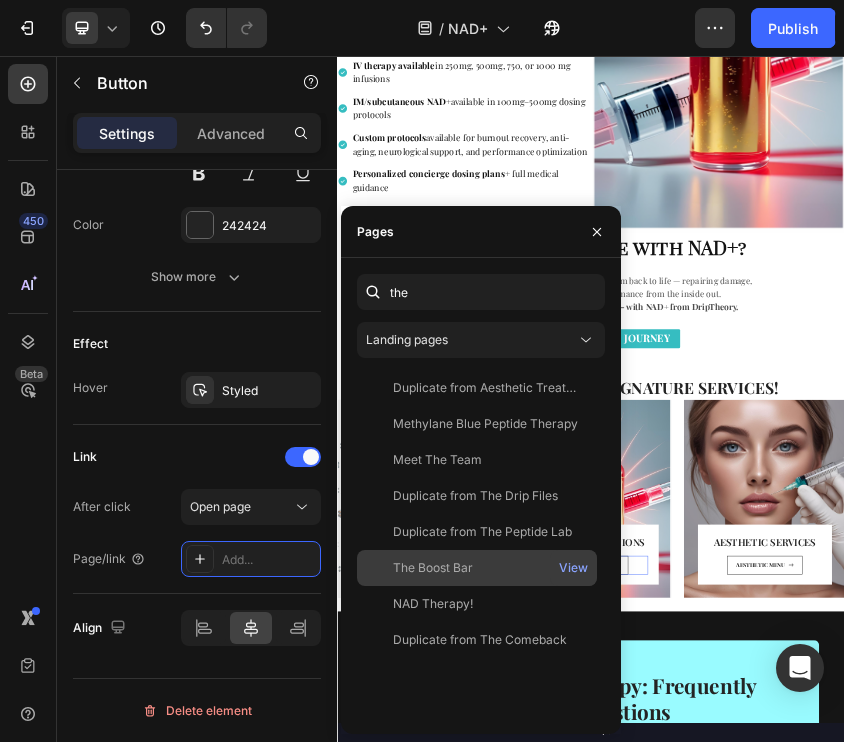 click on "The Boost Bar" 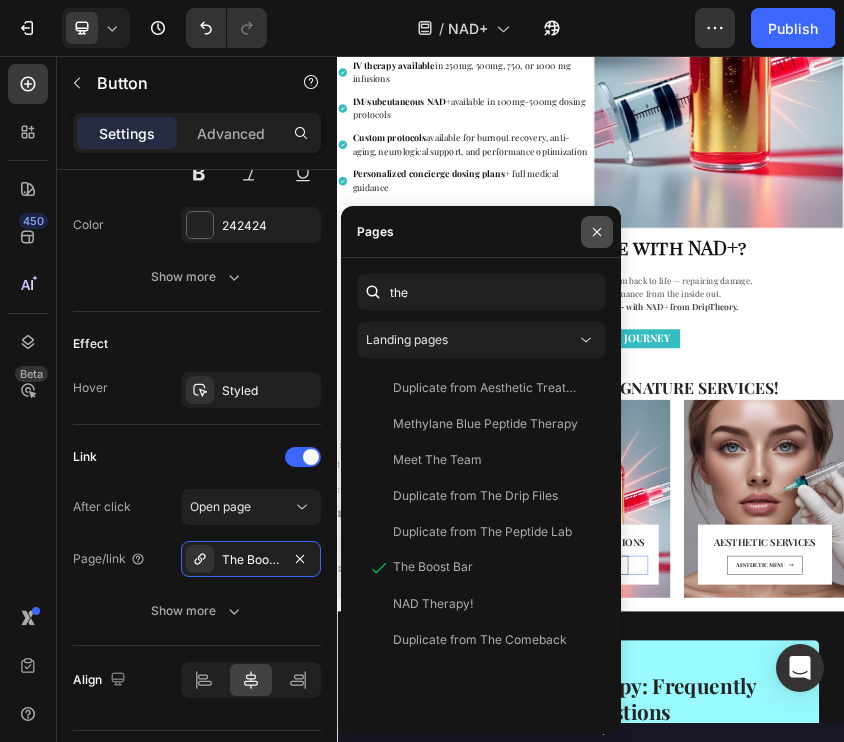 click 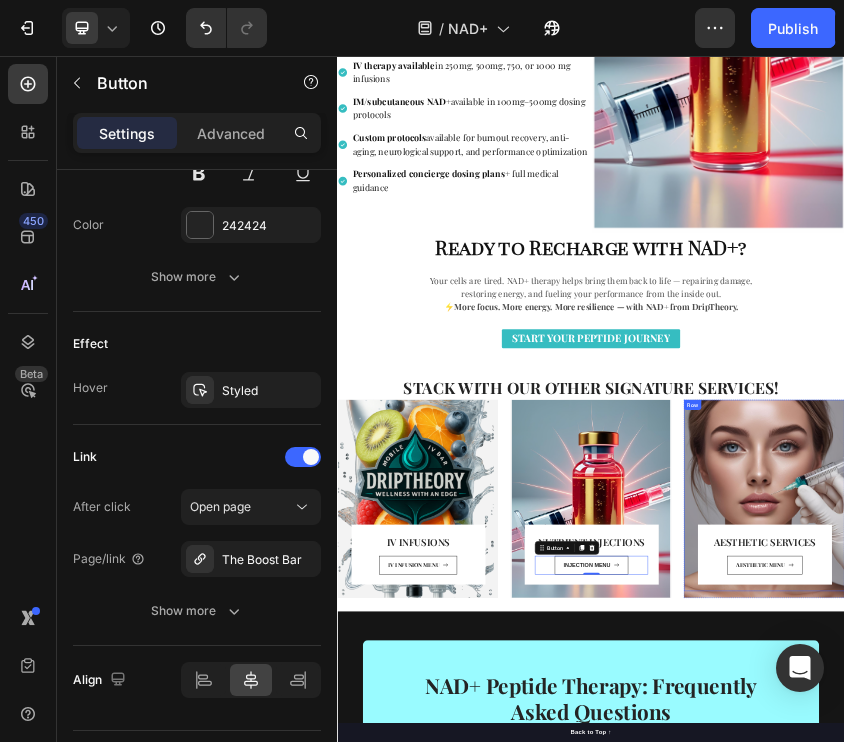 scroll, scrollTop: 1057, scrollLeft: 0, axis: vertical 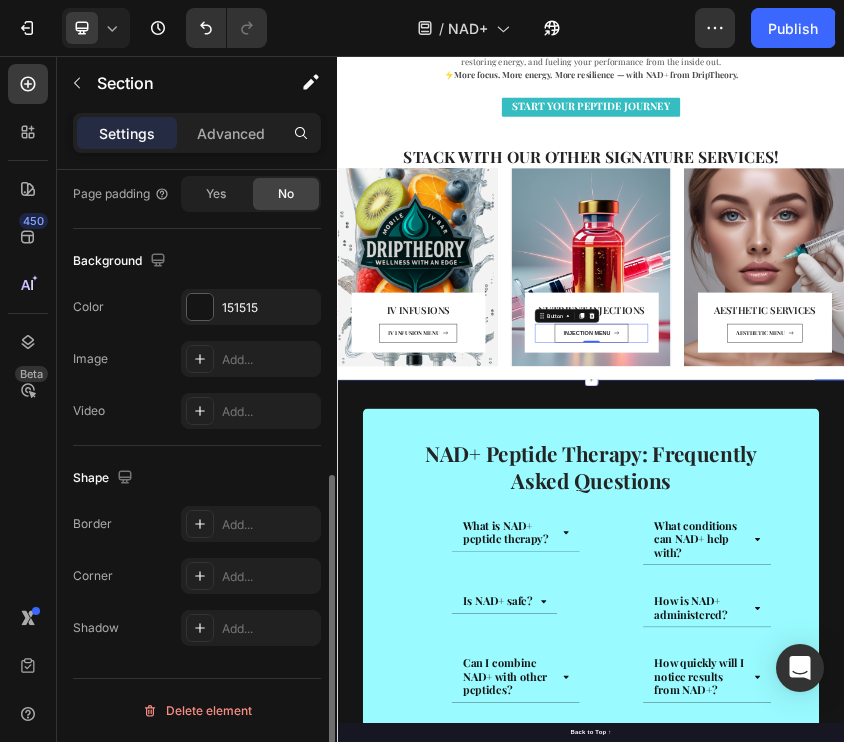 click on "Image NAD+ Peptide Therapy: Frequently Asked Questions Heading Row Image
What is NAD+ peptide therapy? Accordion Row Image
What conditions can NAD+ help with? Accordion Row Row Image
Is NAD+ safe? Accordion Row Image
How is NAD+ administered? Accordion Row Row Image
Can I combine NAD+ with other peptides? Accordion Row Image
How quickly will I notice results from NAD+? Accordion Row Row
CONTACT US TODAY Button Row Section 4" at bounding box center (937, 1361) 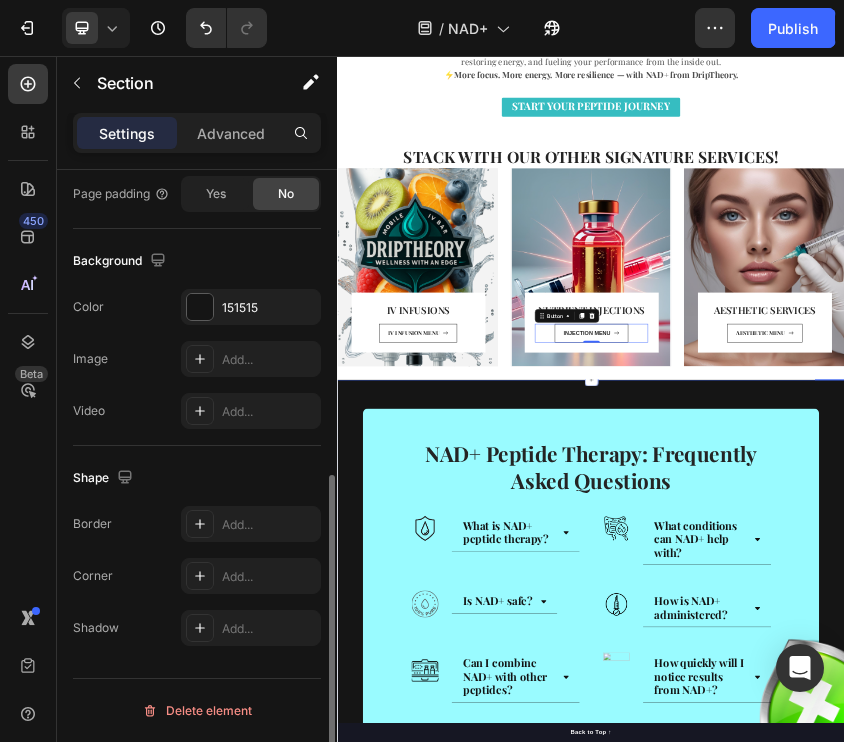 scroll, scrollTop: 0, scrollLeft: 0, axis: both 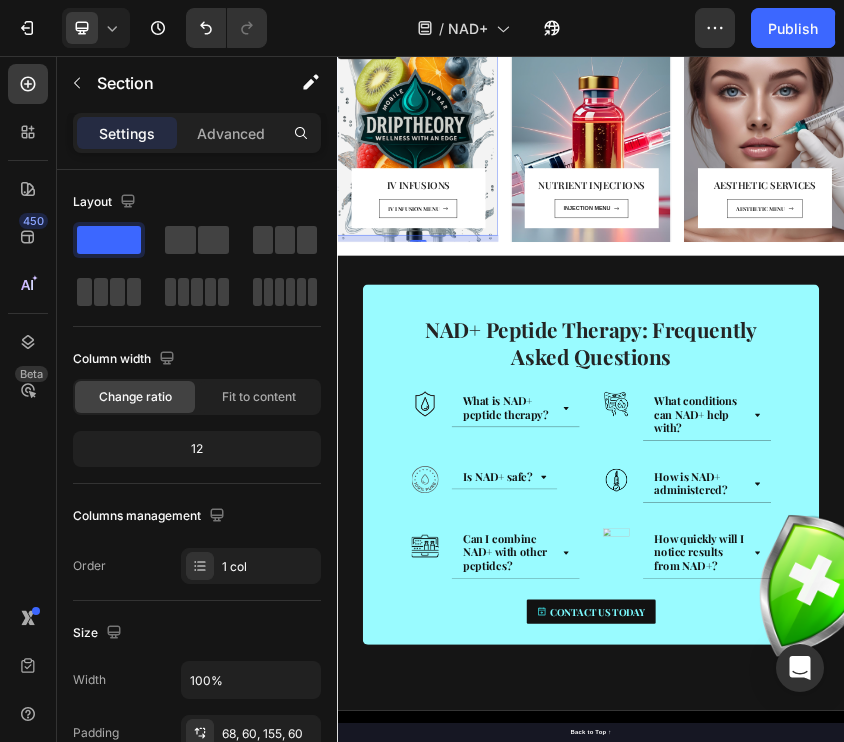 click on "IV INFUSIONS Heading
IV INFUSION MENU Button Row Row   16" at bounding box center (527, 254) 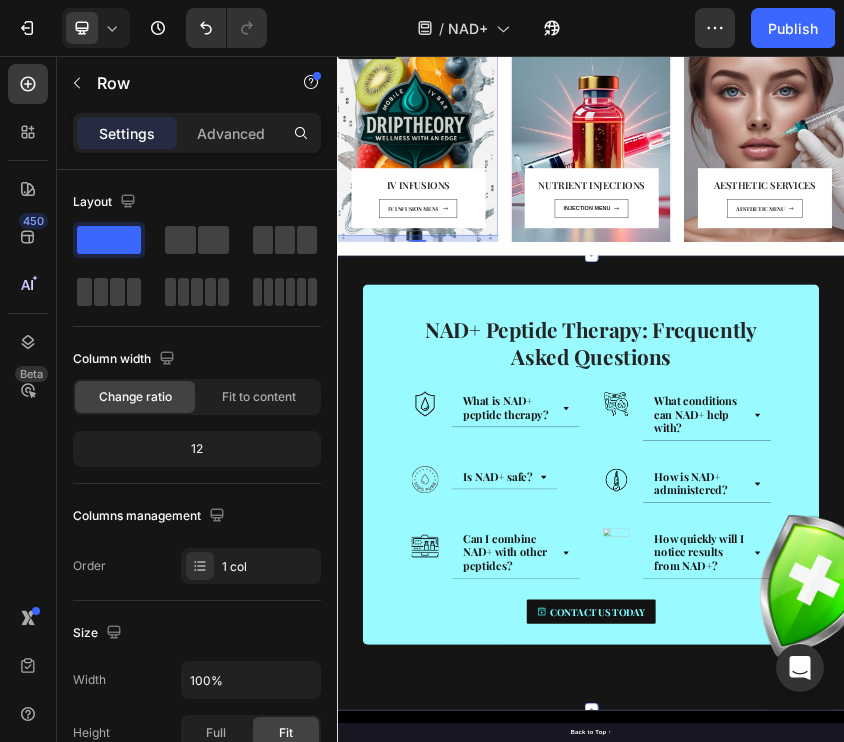 click on "Image NAD+ Peptide Therapy: Frequently Asked Questions Heading Row Image
What is NAD+ peptide therapy? Accordion Row Image
What conditions can NAD+ help with? Accordion Row Row Image
Is NAD+ safe? Accordion Row Image
How is NAD+ administered? Accordion Row Row Image
Can I combine NAD+ with other peptides? Accordion Row Image
How quickly will I notice results from NAD+? Accordion Row Row
CONTACT US TODAY Button Row Section 4" at bounding box center (937, 1067) 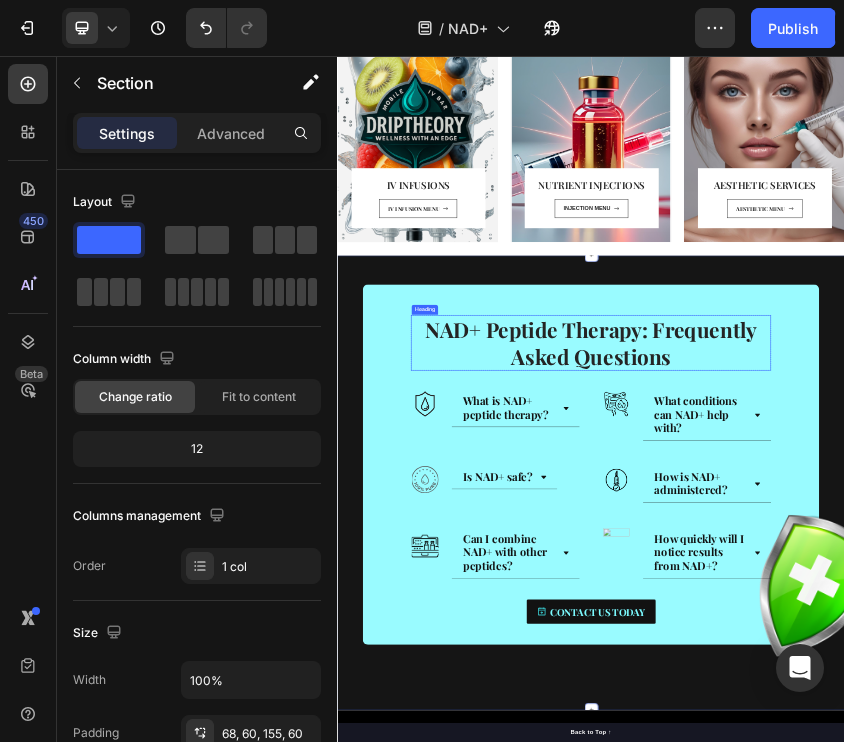 click on "NAD+ Peptide Therapy: Frequently Asked Questions" at bounding box center [937, 735] 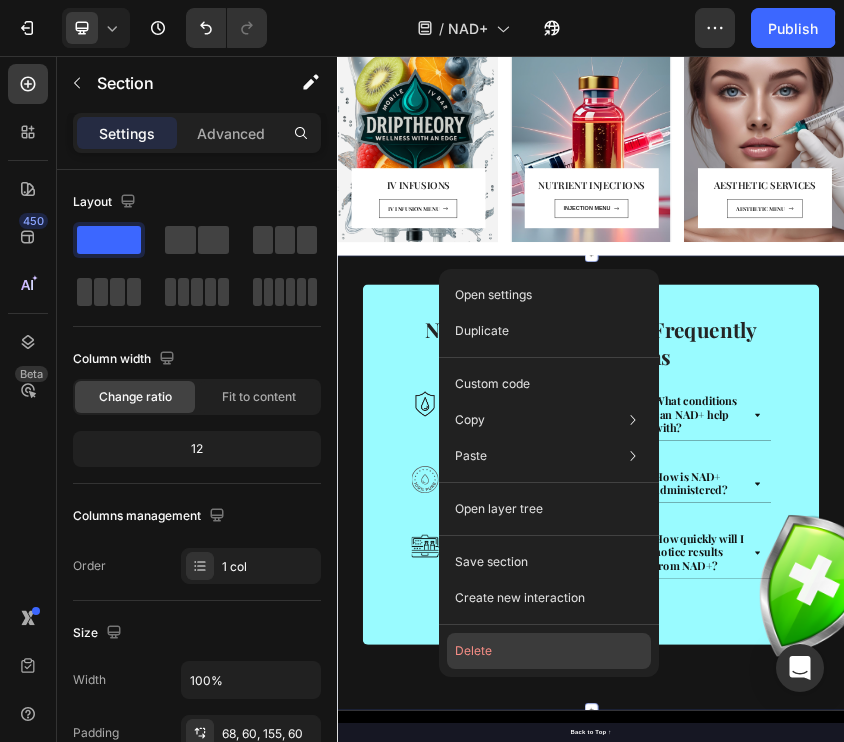 click on "Delete" 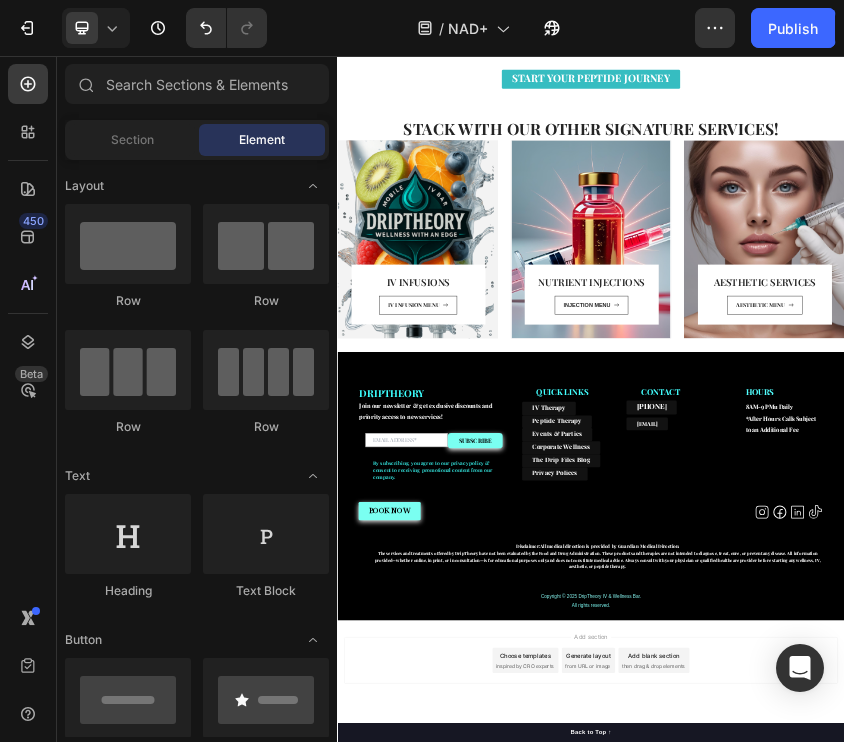 scroll, scrollTop: 1118, scrollLeft: 0, axis: vertical 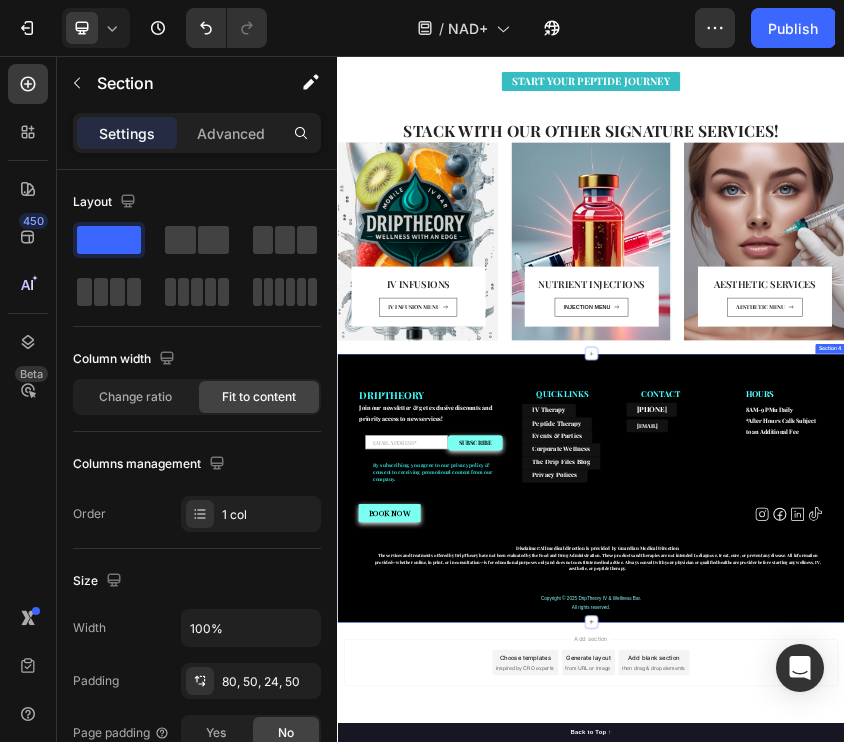 click on "DRIPTHEORY Heading Join our newsletter & get exclusive discounts and priority access to new services! Heading Email Field SUBSCRIBE Submit Button Row Newsletter By subscribing, you agree to our privacy policy & consent to receiving promotional content from our company. Text block QUICK LINKS Heading Text block IV Therapy Button Peptide Therapy Button Events & Parties Button Corporate Wellness Button The Drip Files Blog Button Privacy Polices Button CONTACT Heading 832.281.9411 Button info@driptheoryivbar.com Button Heading HOURS Heading 8AM-9PMu Daily *After Hours Calls Subject to an Additional Fee Text block Row Row BOOK NOW Button Heading Row
Icon
Icon
Icon
Icon Icon List Row Disclaimer:  All medical direction is provided by Guardian Medical Direction.  Text block Copyright © 2025 DripTheory IV & Wellness Bar.  All rights reserved. Text block Section 4" at bounding box center [937, 1080] 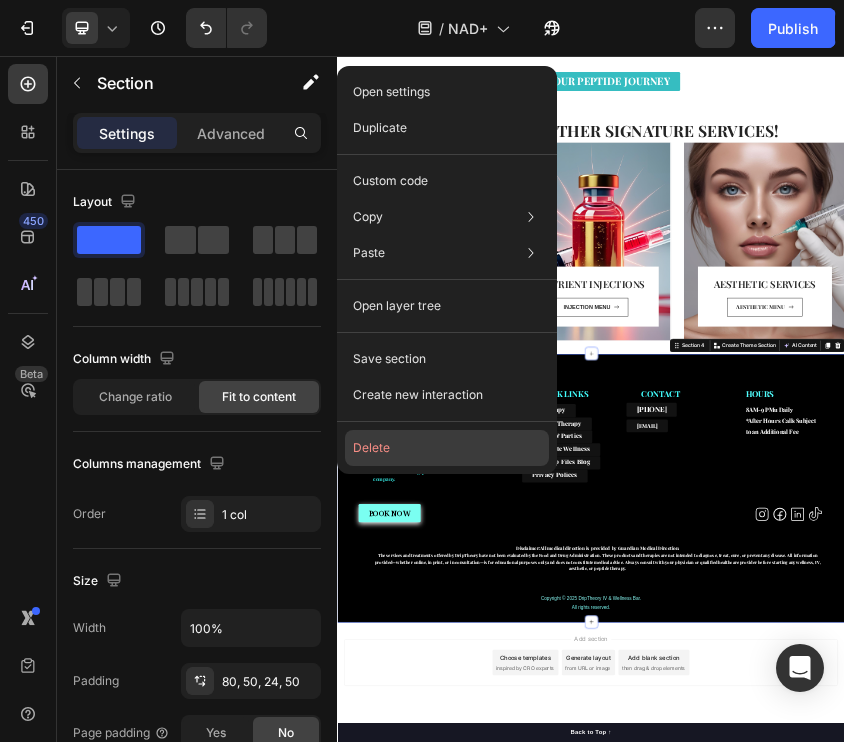 click on "Delete" 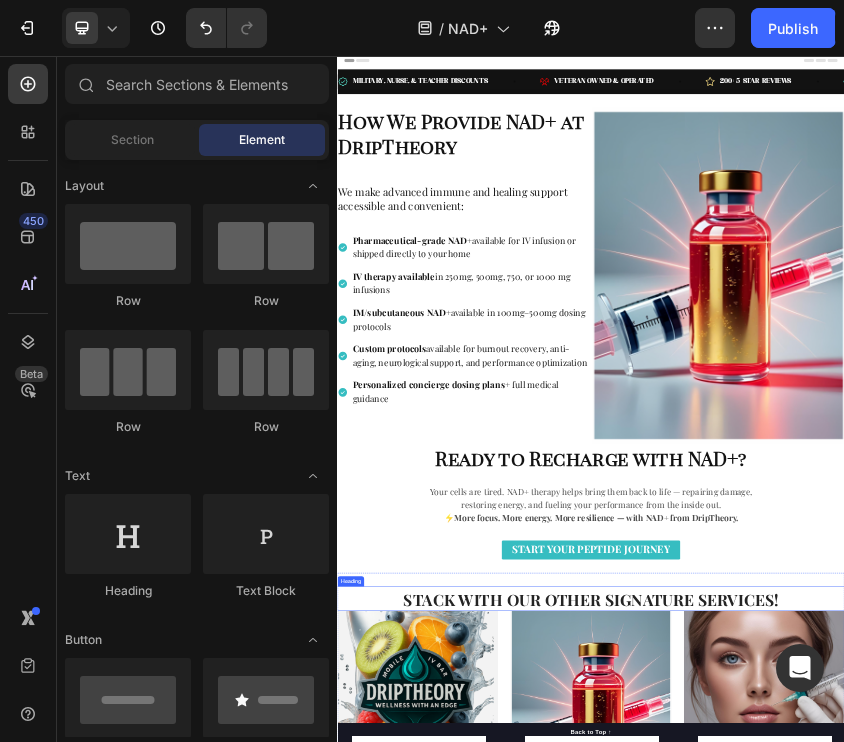 scroll, scrollTop: 0, scrollLeft: 0, axis: both 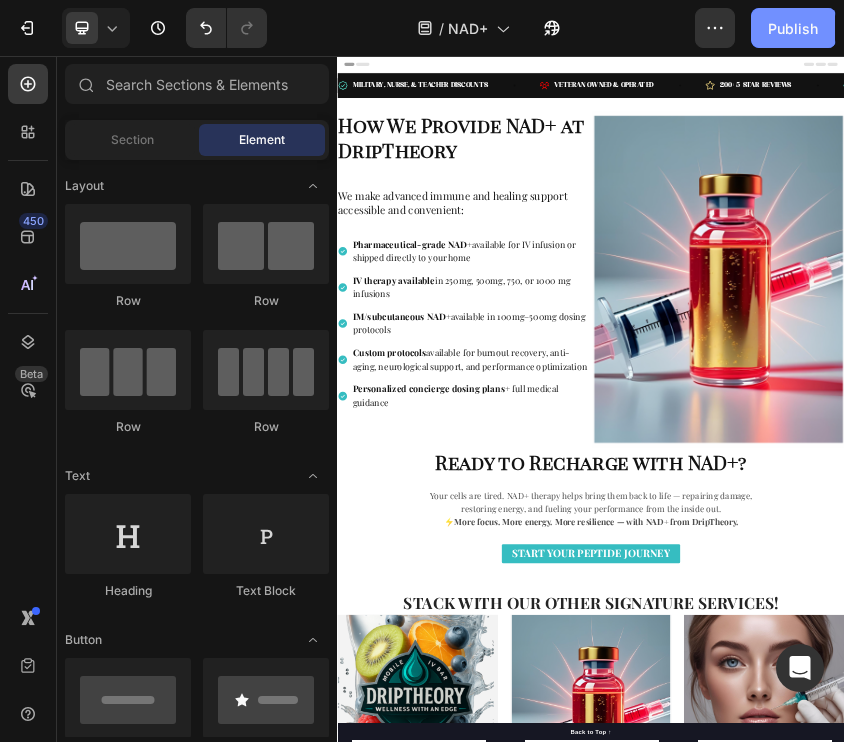 click on "Publish" at bounding box center (793, 28) 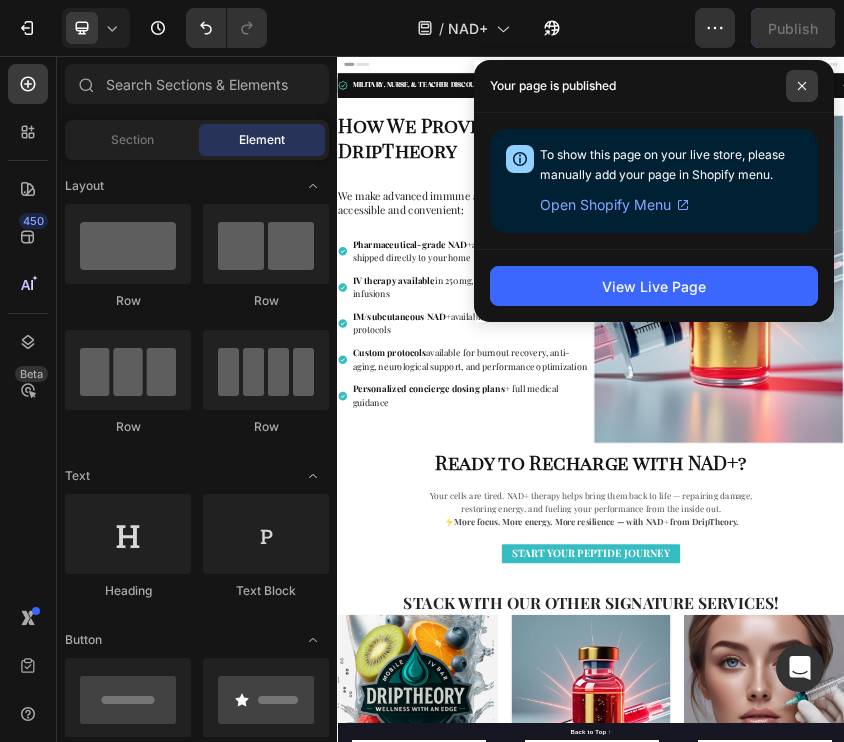 click at bounding box center [802, 86] 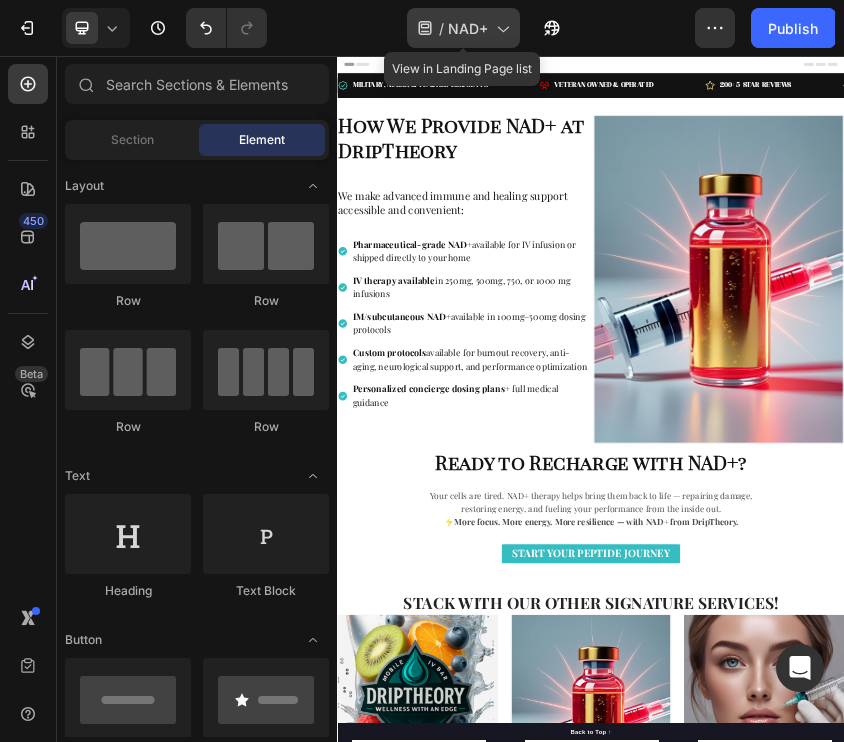click on "NAD+" at bounding box center [468, 28] 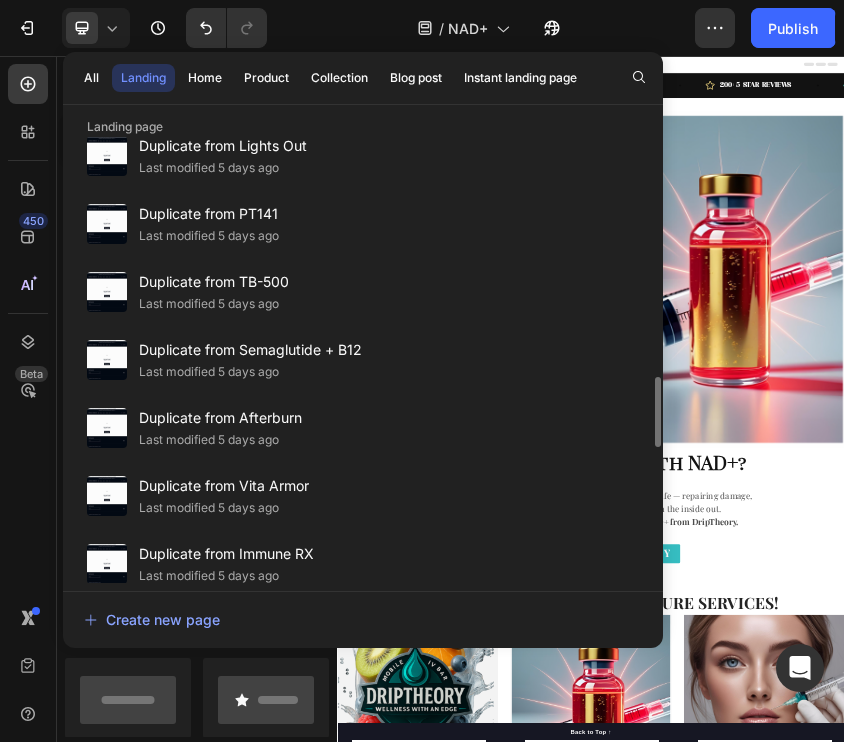 scroll, scrollTop: 1416, scrollLeft: 0, axis: vertical 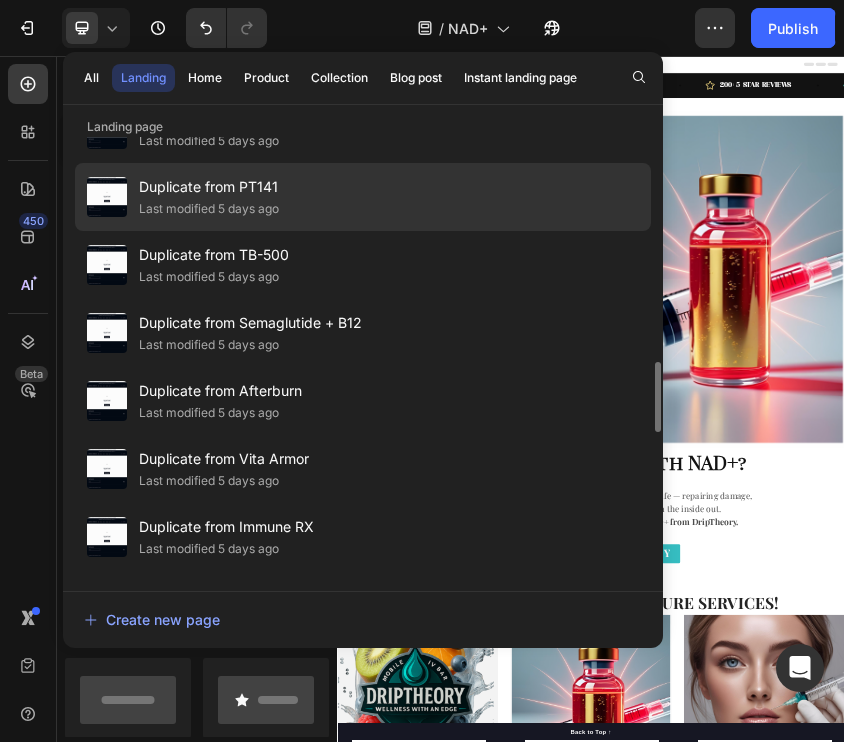 click on "Duplicate from PT141 Last modified 5 days ago" 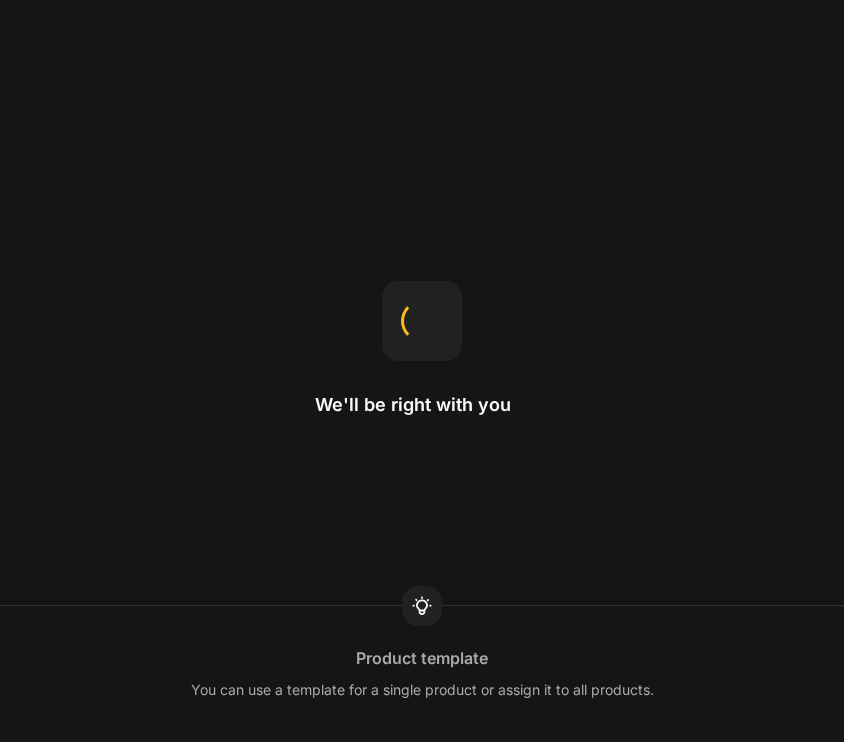 scroll, scrollTop: 0, scrollLeft: 0, axis: both 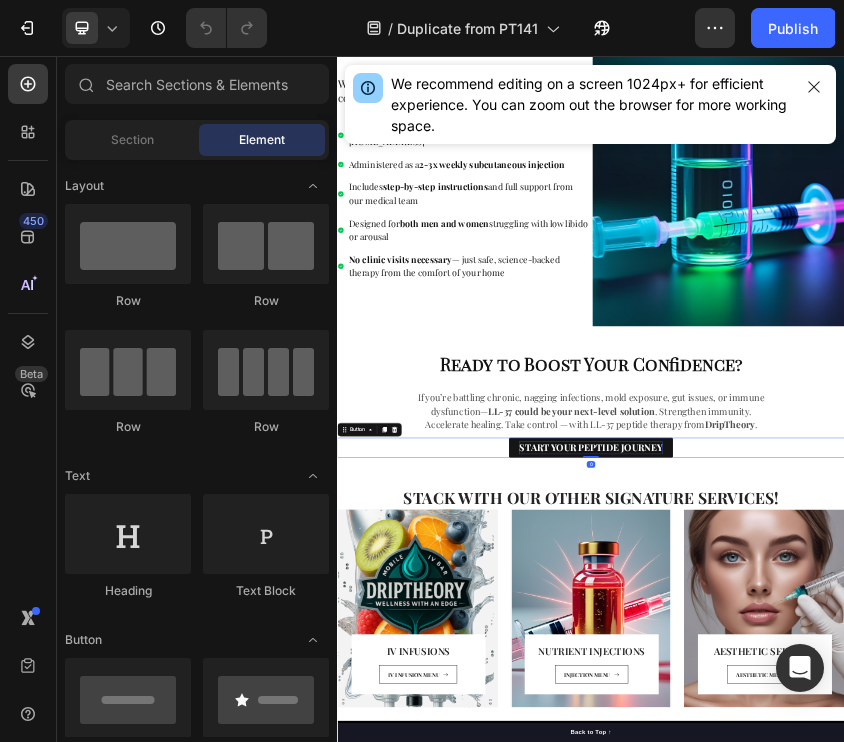 click on "START YOUR PEPTIDE JOURNEY" at bounding box center [937, 982] 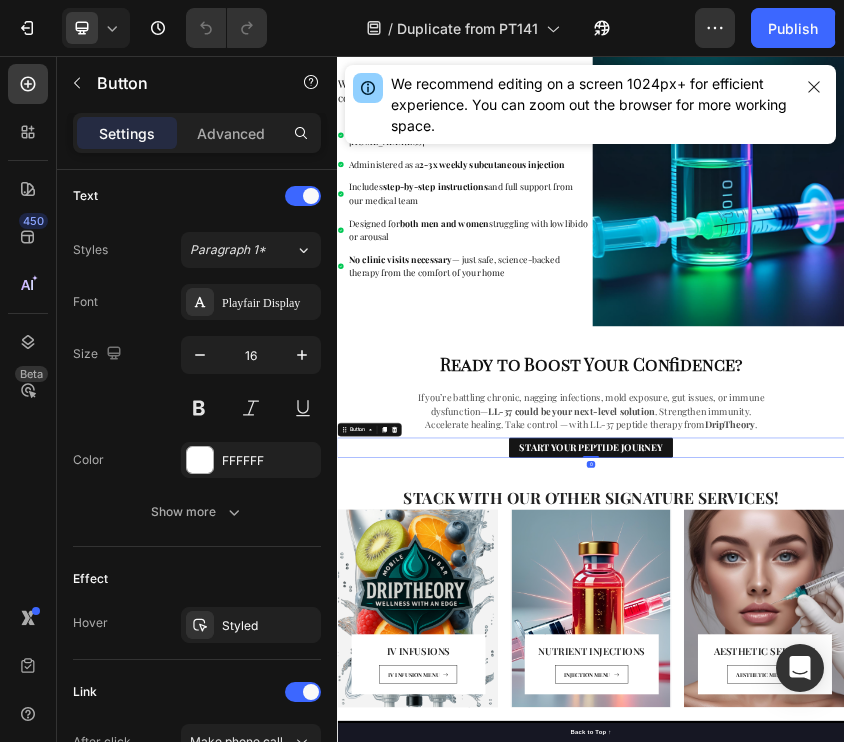 scroll, scrollTop: 909, scrollLeft: 0, axis: vertical 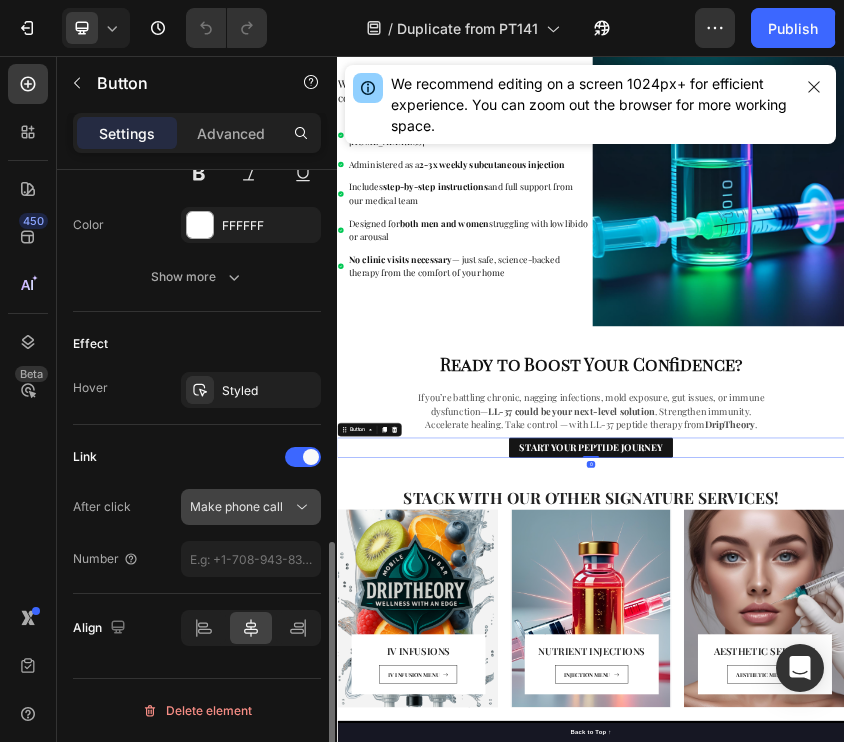 click on "Make phone call" at bounding box center (236, 506) 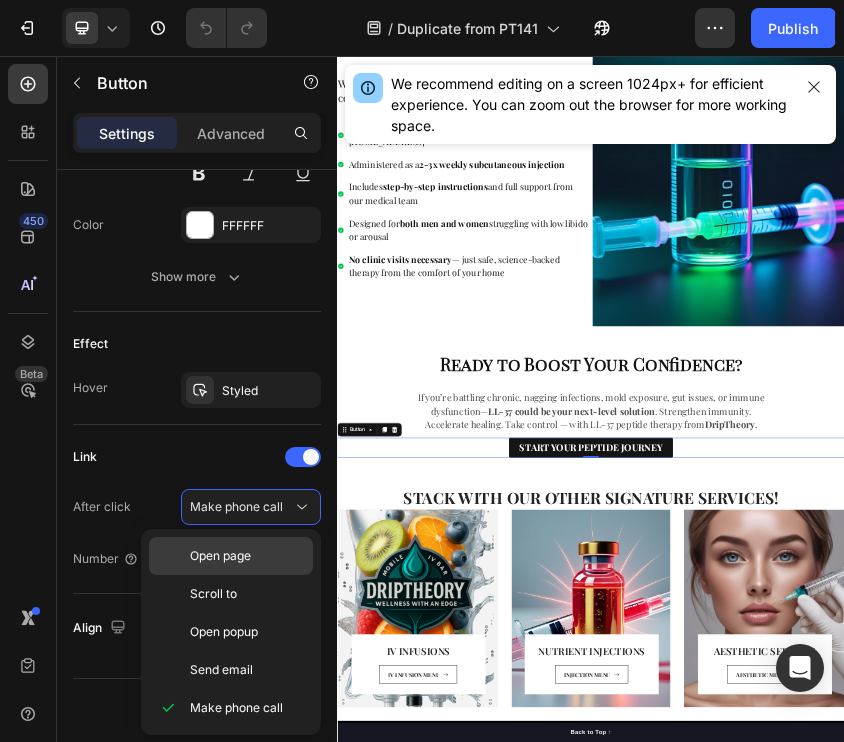 click on "Open page" at bounding box center (247, 556) 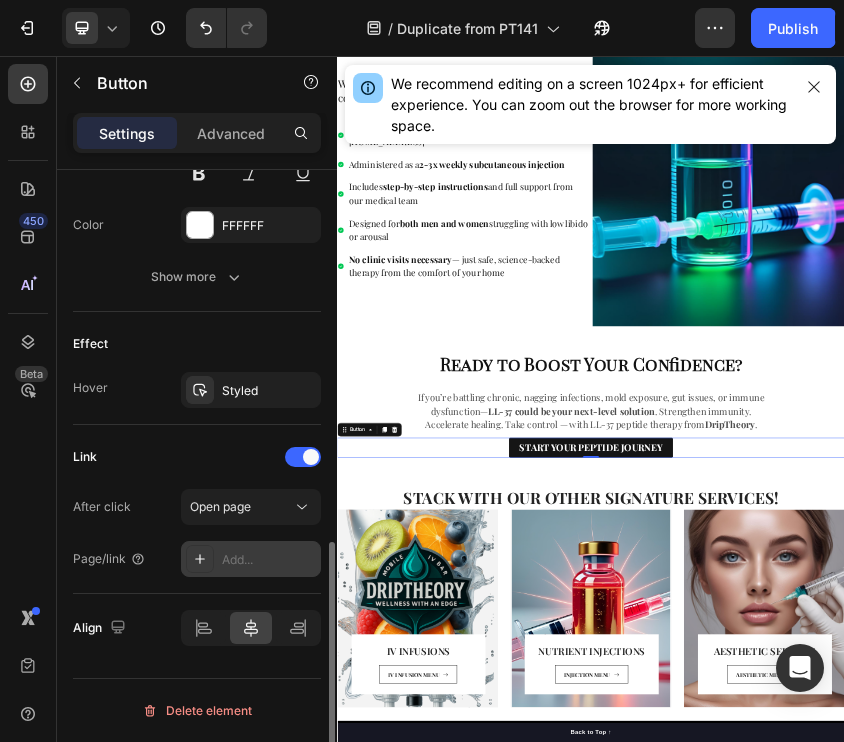 click on "Add..." at bounding box center (269, 560) 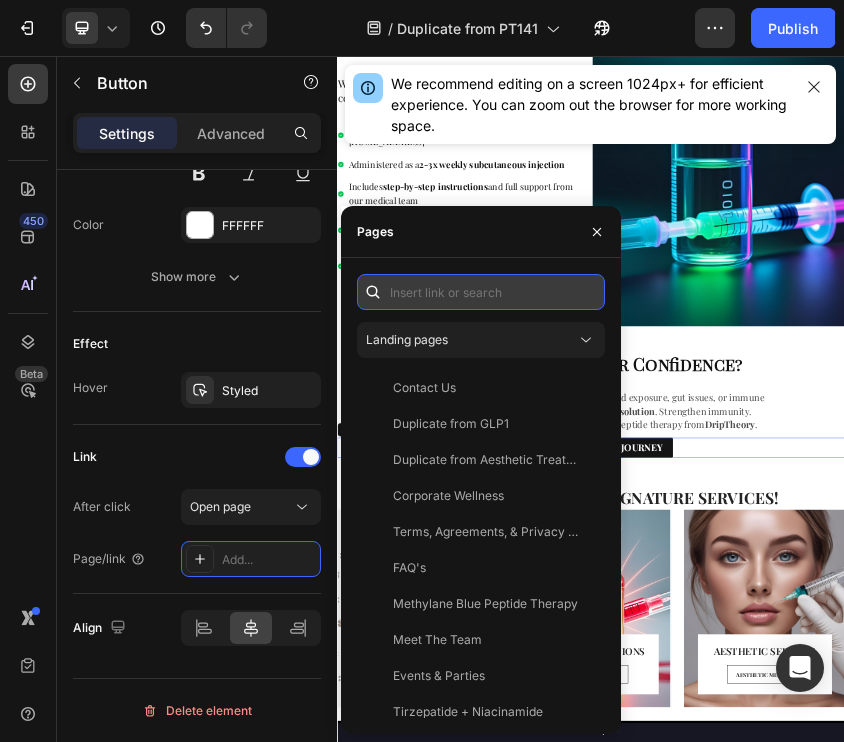 click at bounding box center [481, 292] 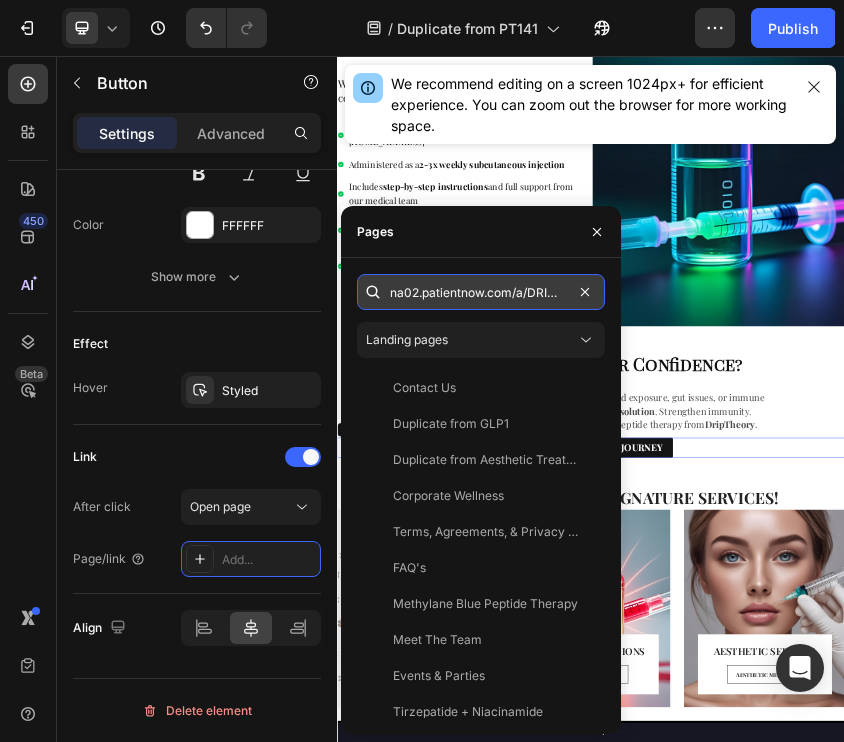 scroll, scrollTop: 0, scrollLeft: 74, axis: horizontal 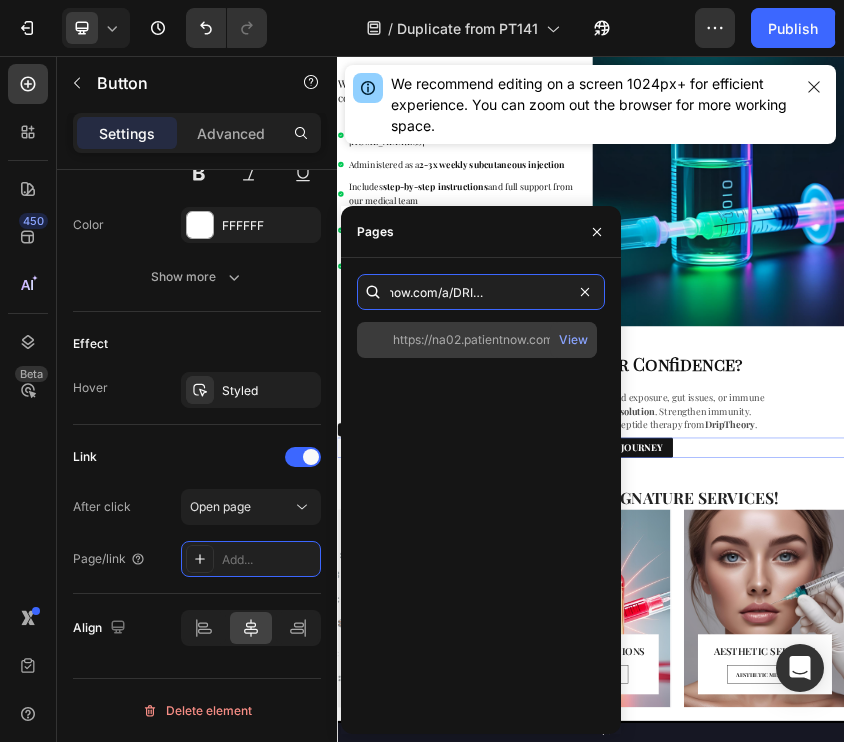 type on "na02.patientnow.com/a/DRIPTHEORYIVBAR" 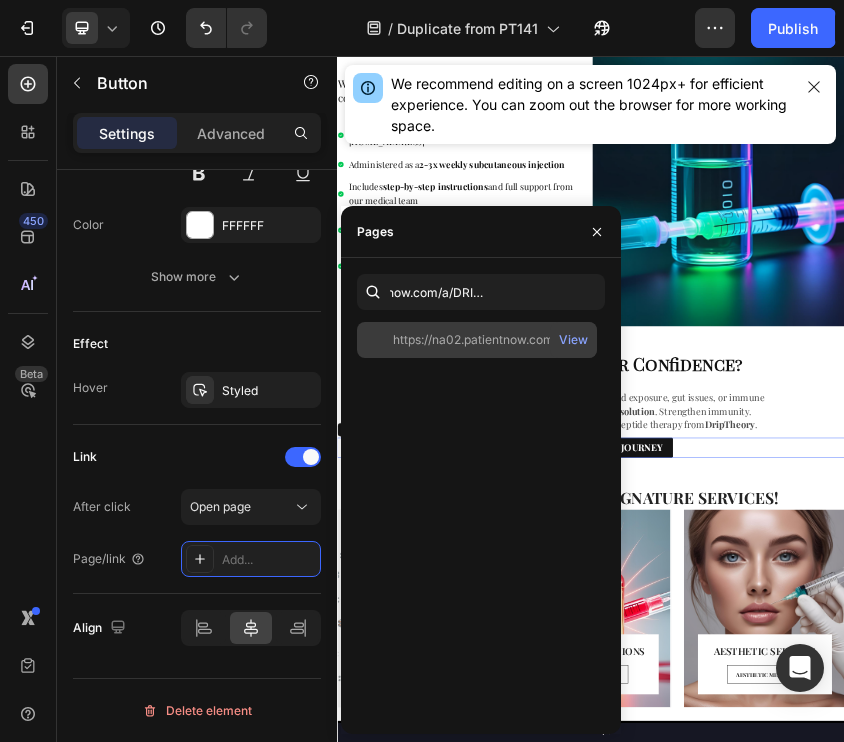 scroll, scrollTop: 0, scrollLeft: 0, axis: both 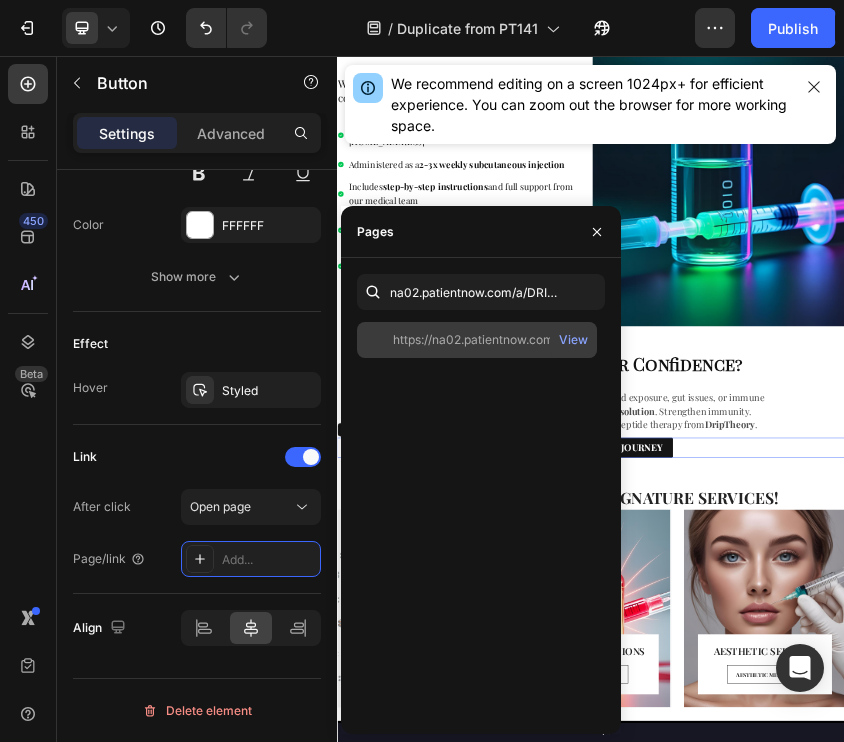 click on "https://na02.patientnow.com/a/DRIPTHEORYIVBAR" 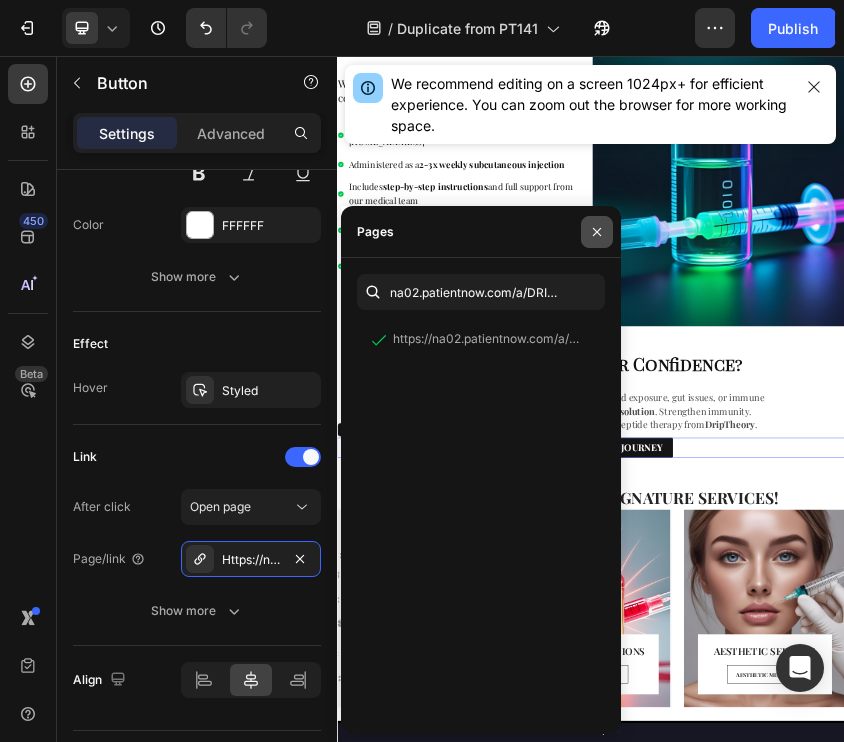 click 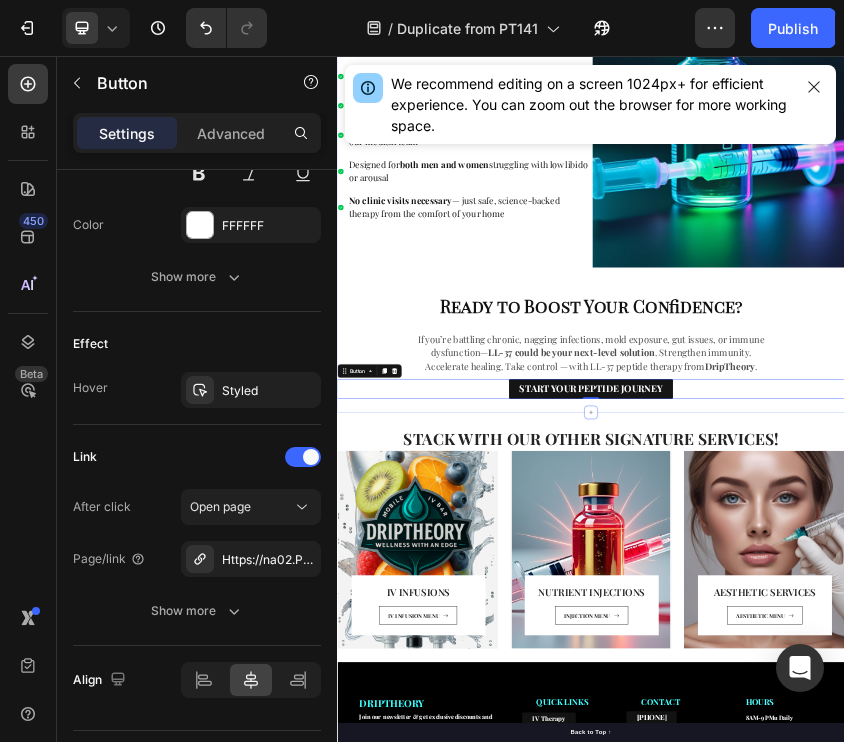 scroll, scrollTop: 619, scrollLeft: 0, axis: vertical 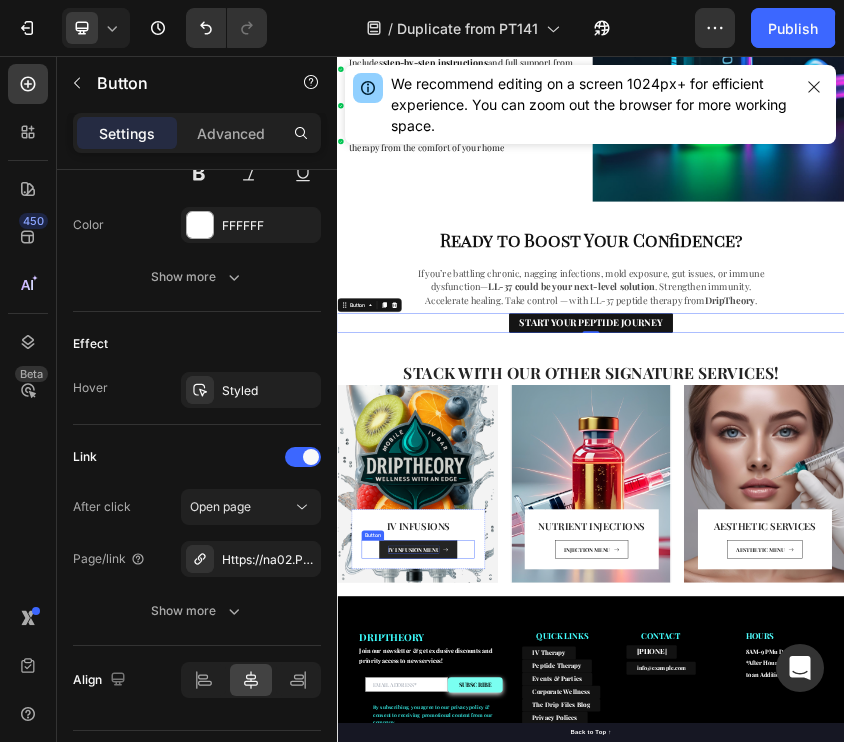 click on "IV INFUSION MENU" at bounding box center (516, 1226) 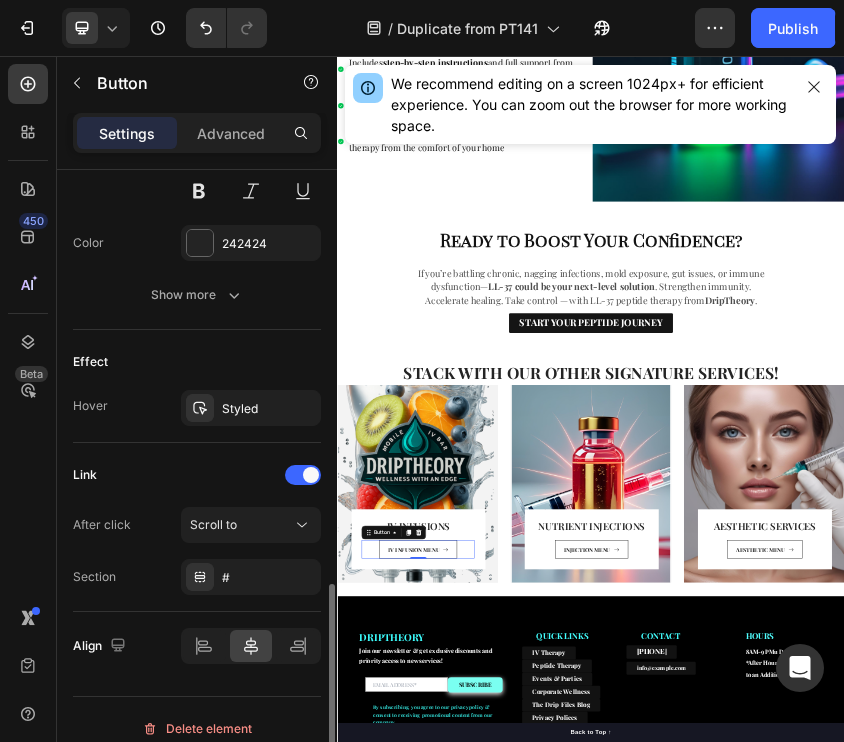 scroll, scrollTop: 1067, scrollLeft: 0, axis: vertical 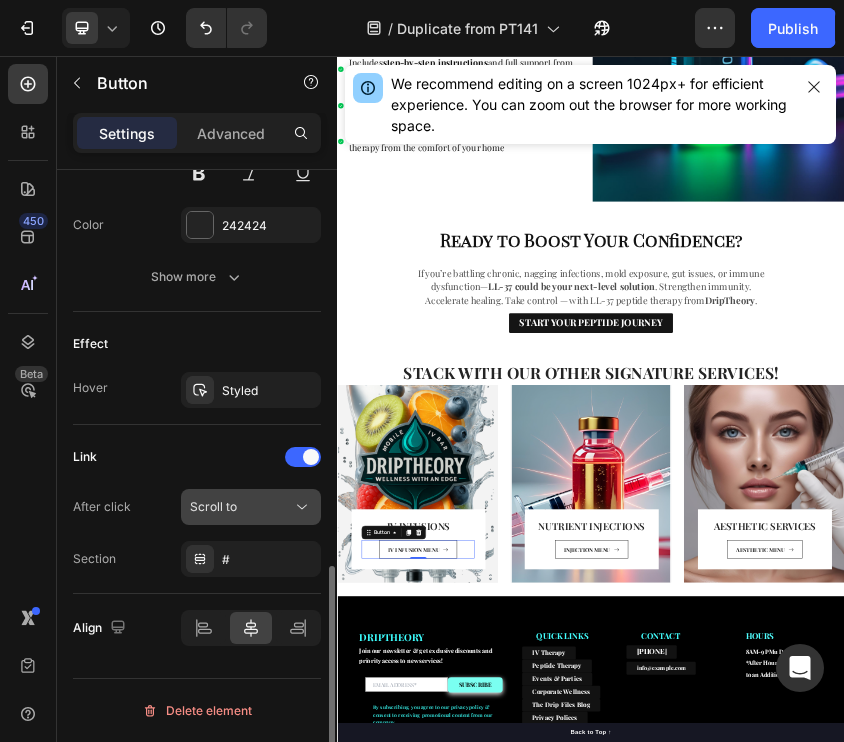 click on "Scroll to" 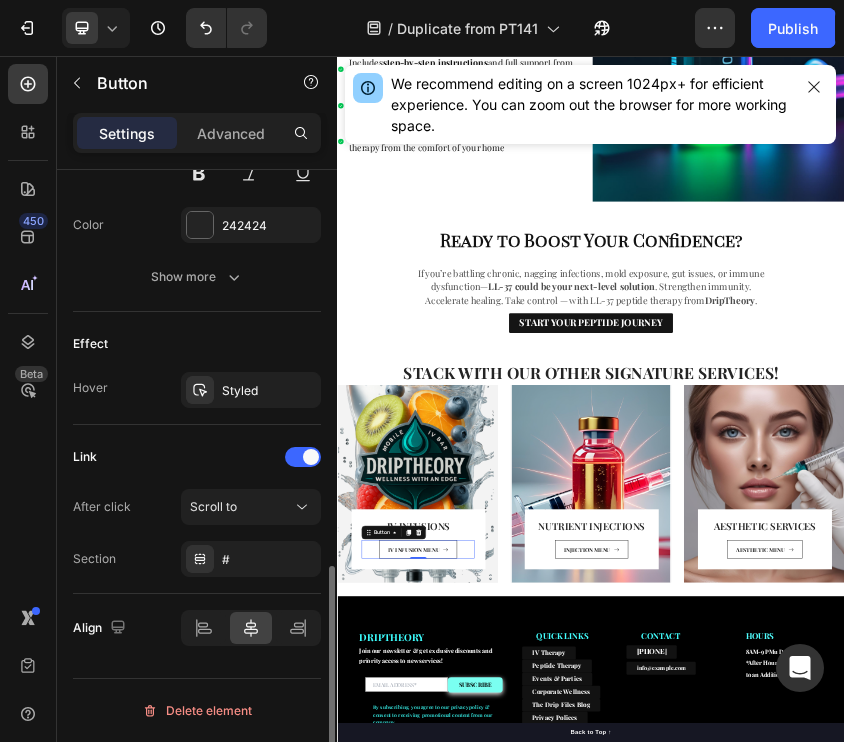 click on "Link" at bounding box center (197, 457) 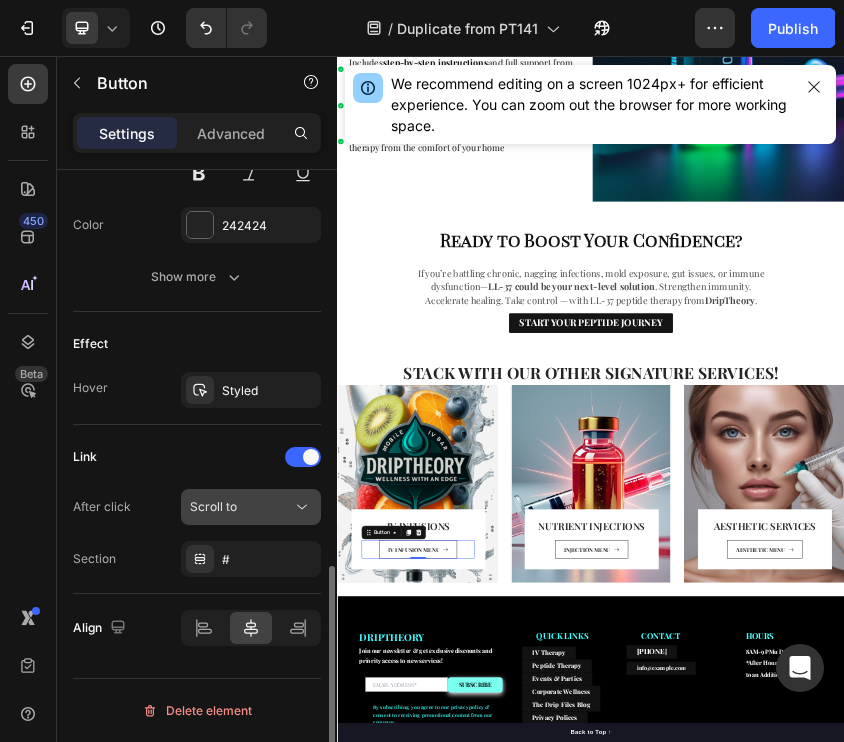 click on "Scroll to" at bounding box center [213, 506] 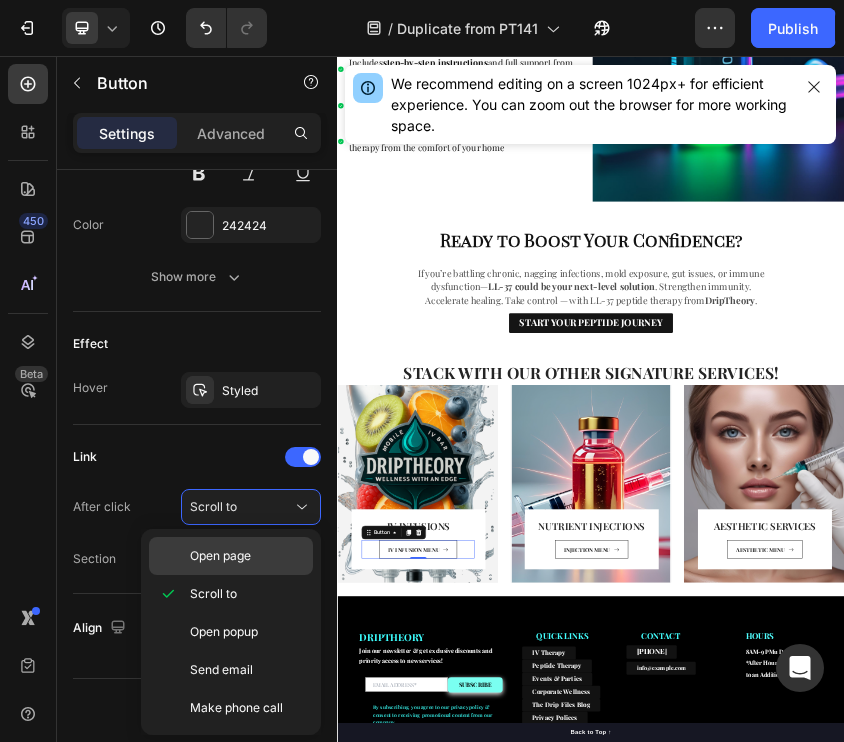 click on "Open page" at bounding box center (220, 556) 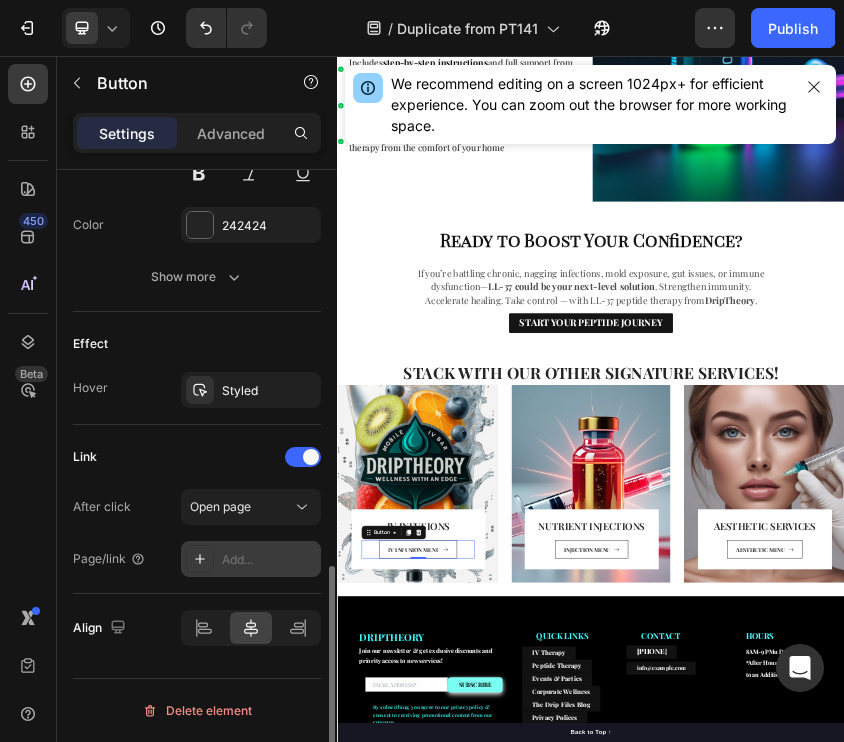 click on "Add..." at bounding box center [269, 560] 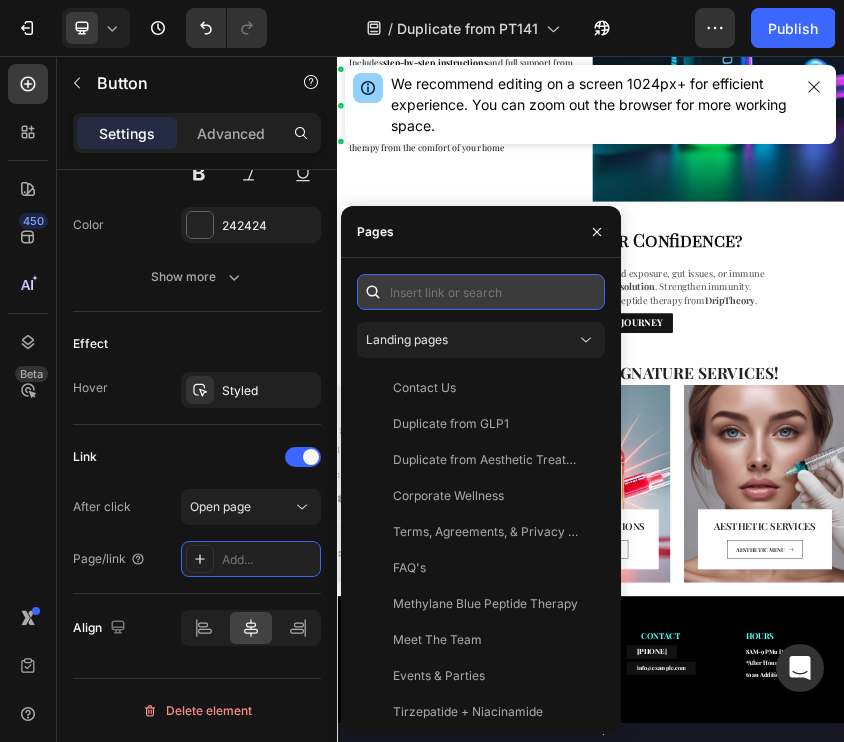 click at bounding box center (481, 292) 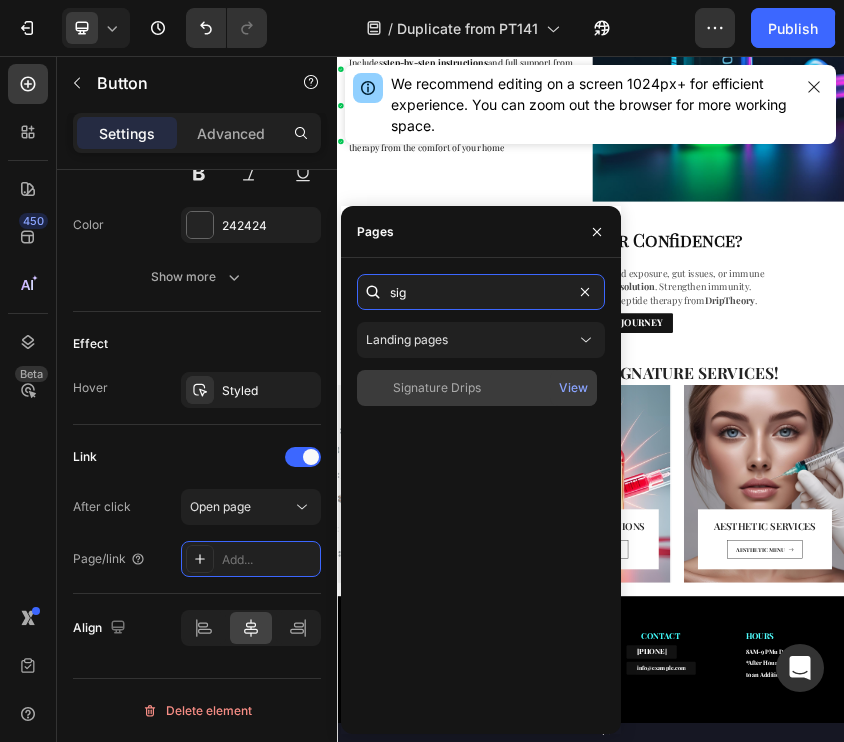 type on "sig" 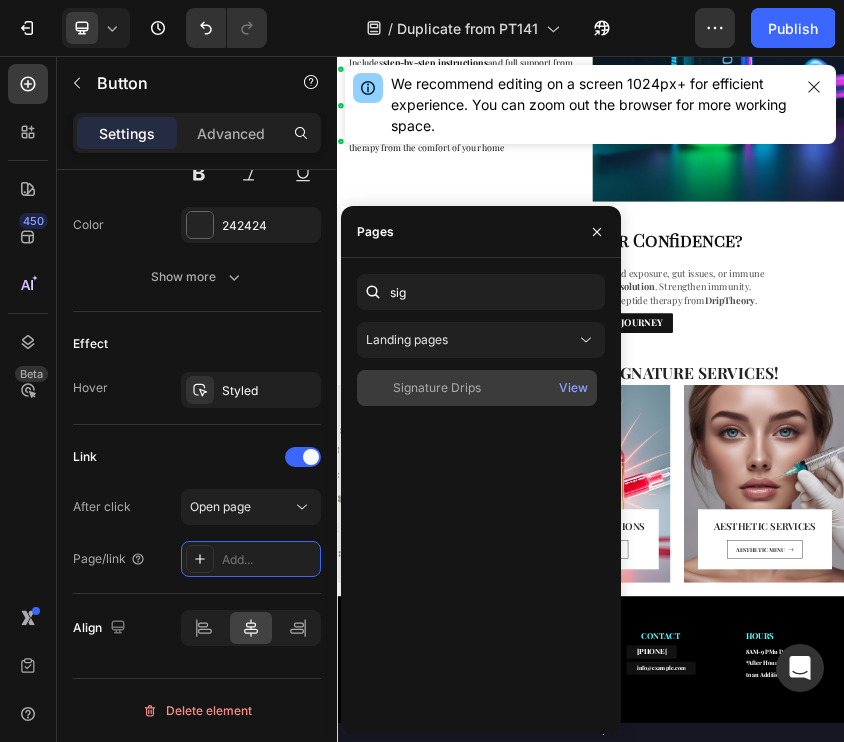 click on "Signature Drips" at bounding box center (477, 388) 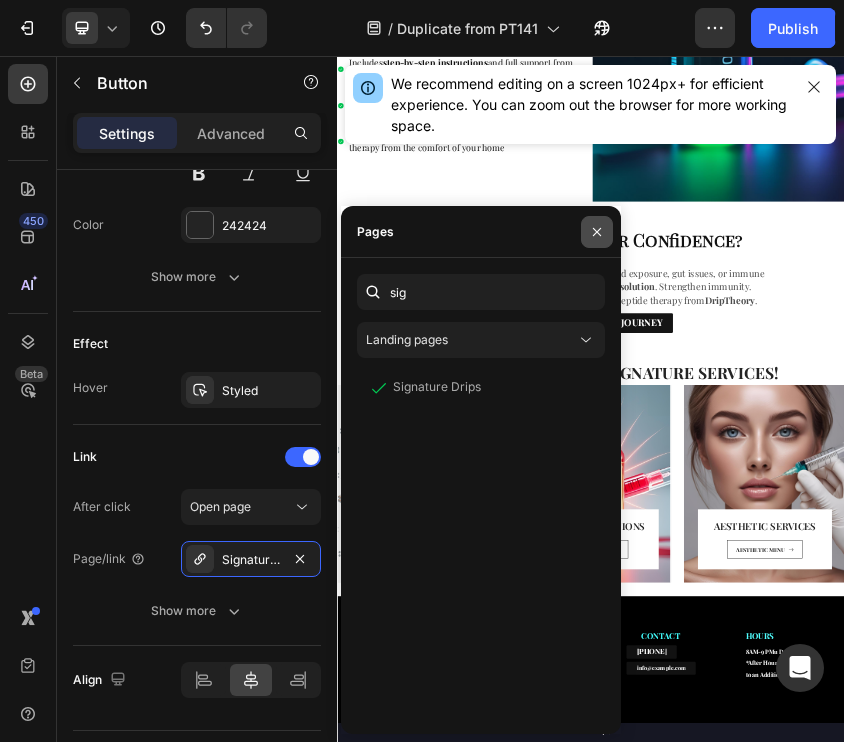 click 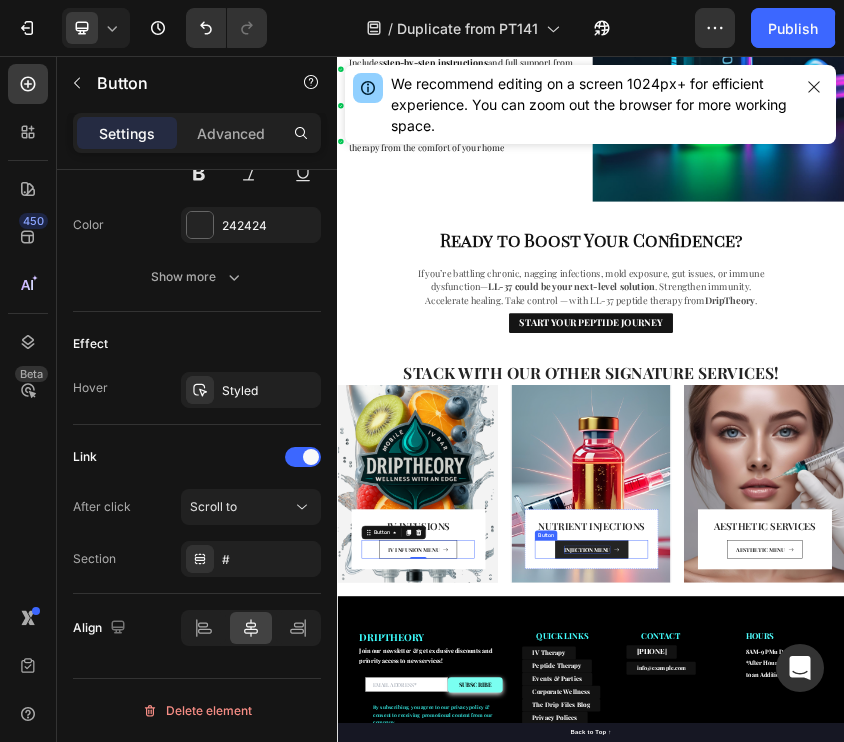 click on "INJECTION MENU" at bounding box center [927, 1226] 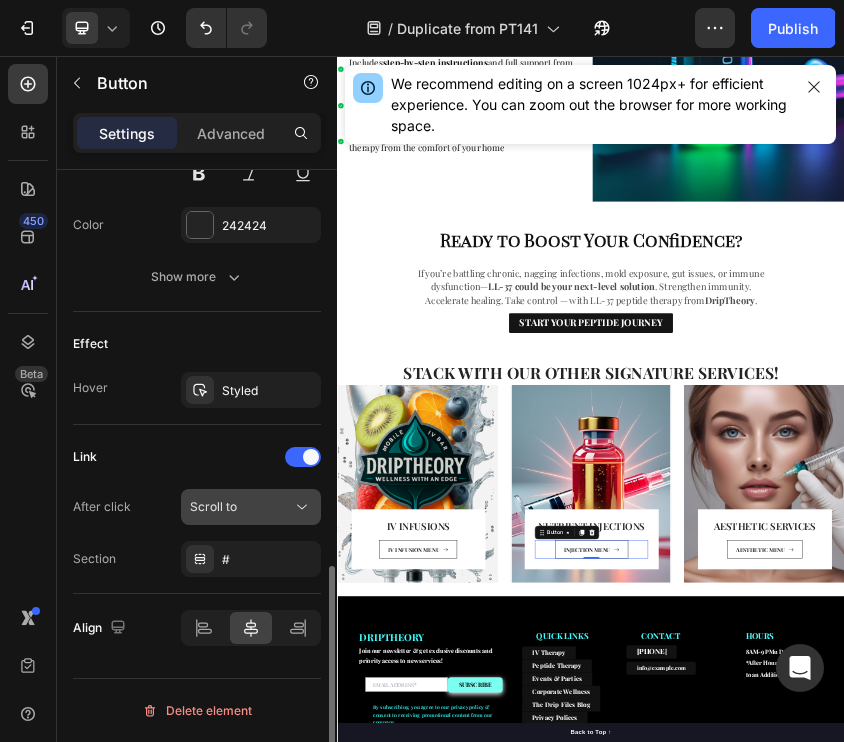 click on "Scroll to" 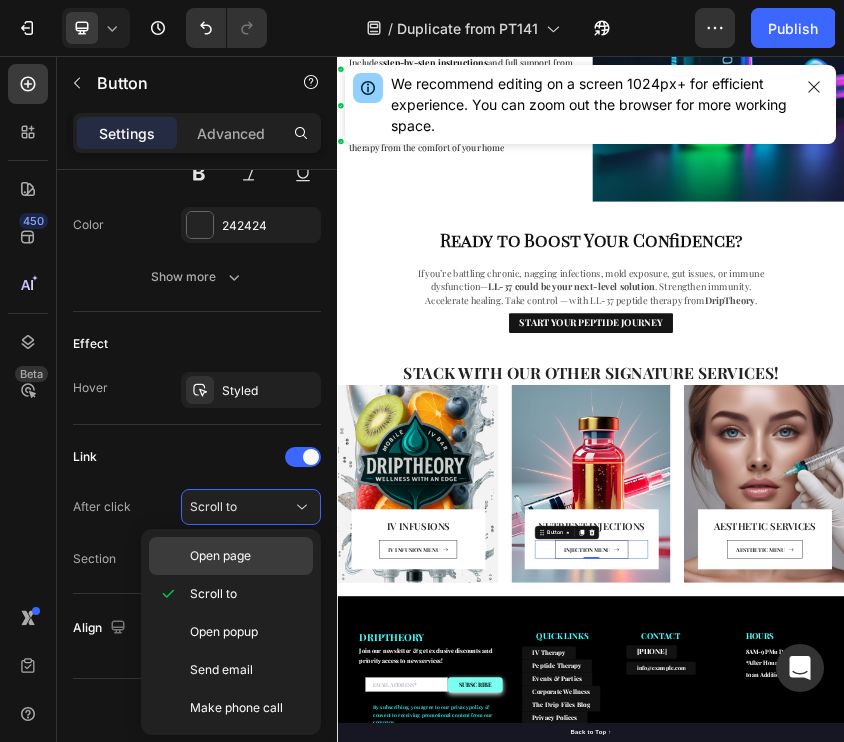 click on "Open page" 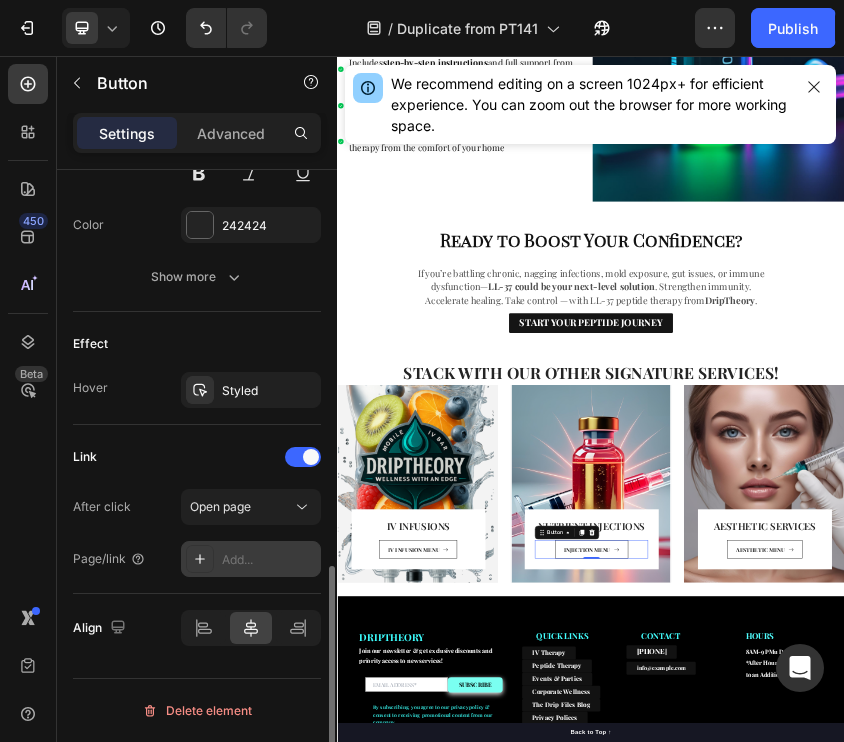 click on "Add..." at bounding box center [269, 560] 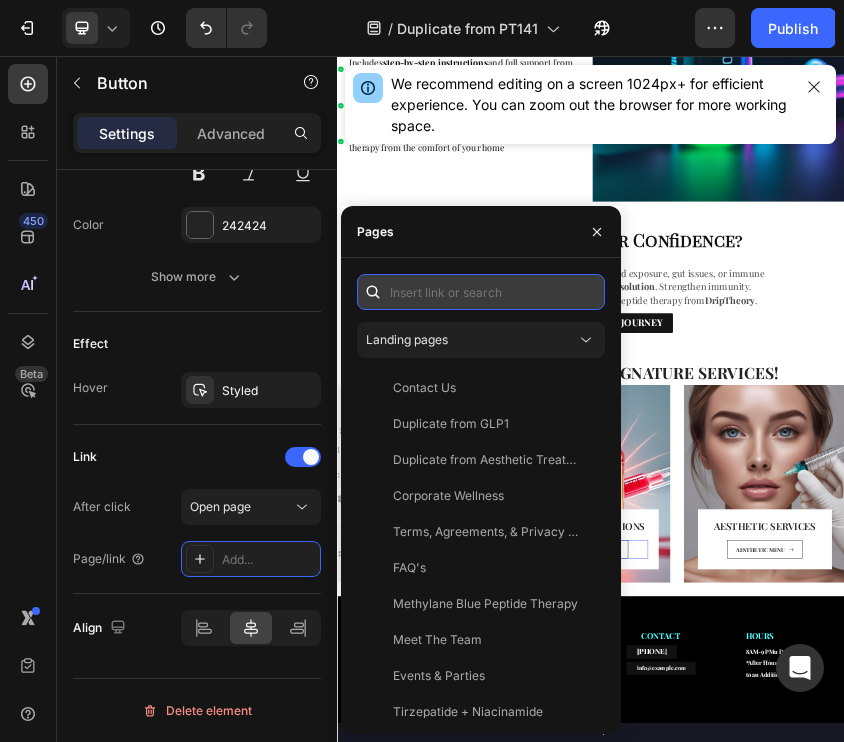 click at bounding box center (481, 292) 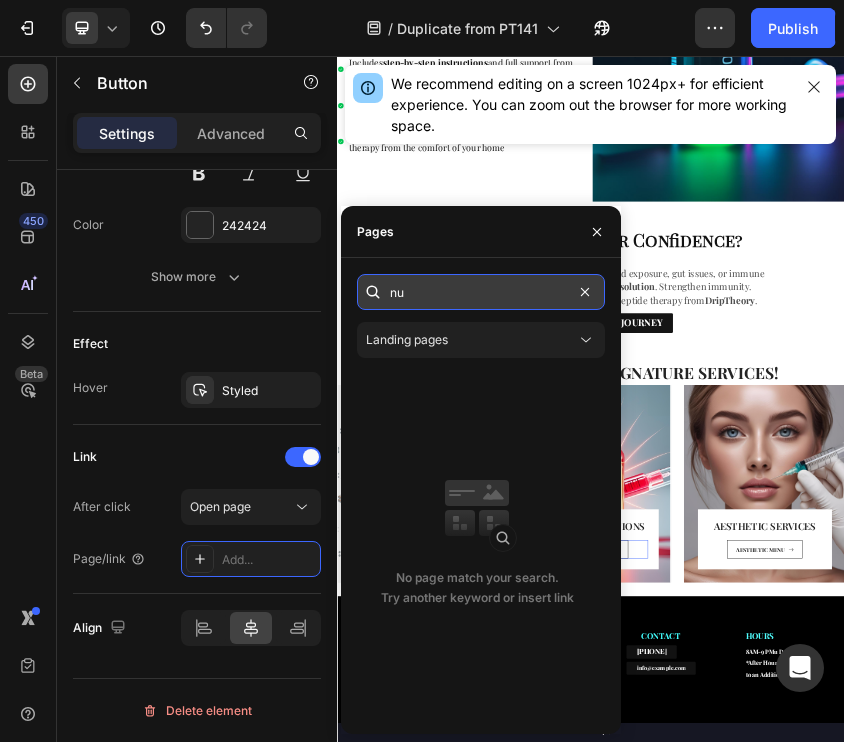 type on "n" 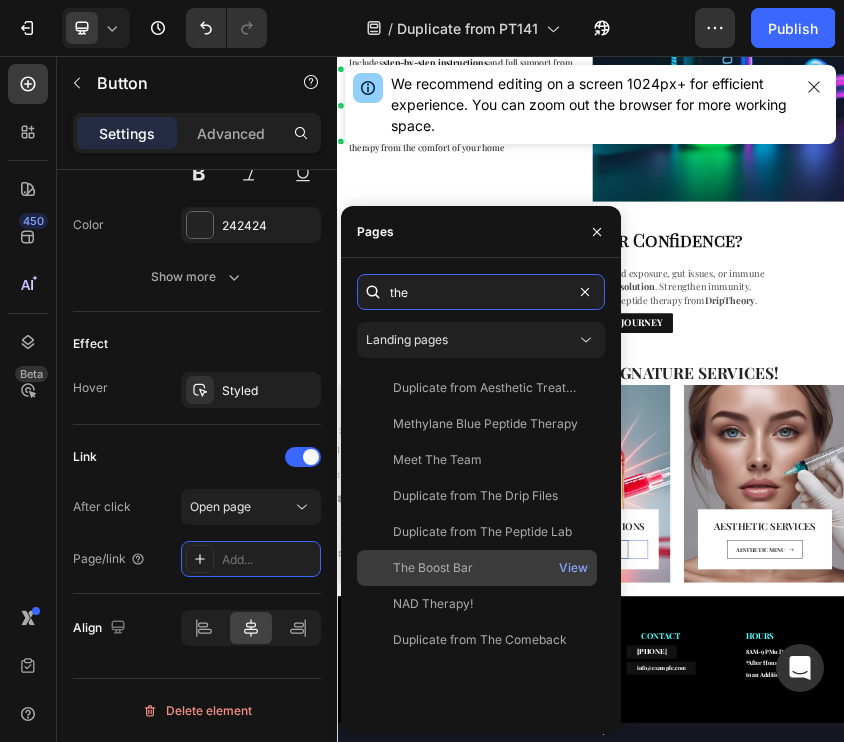 type on "the" 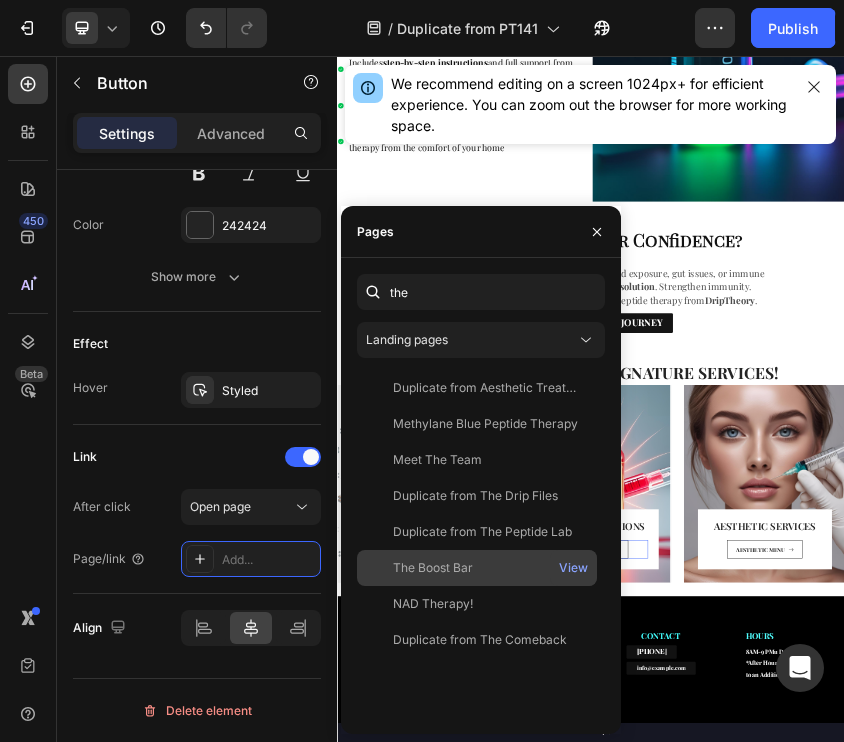 click on "The Boost Bar" 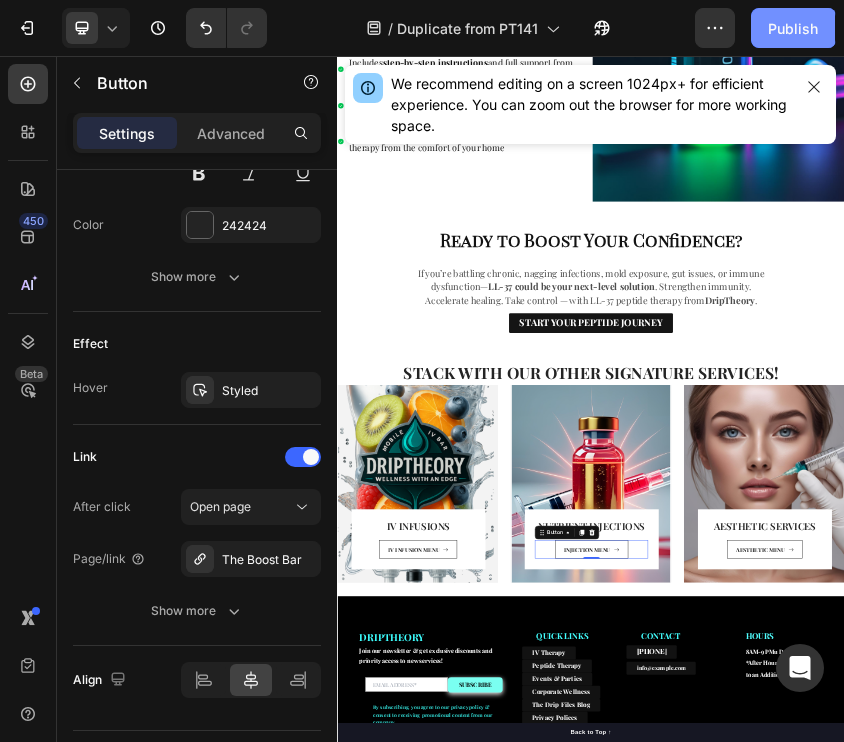 click on "Publish" at bounding box center (793, 28) 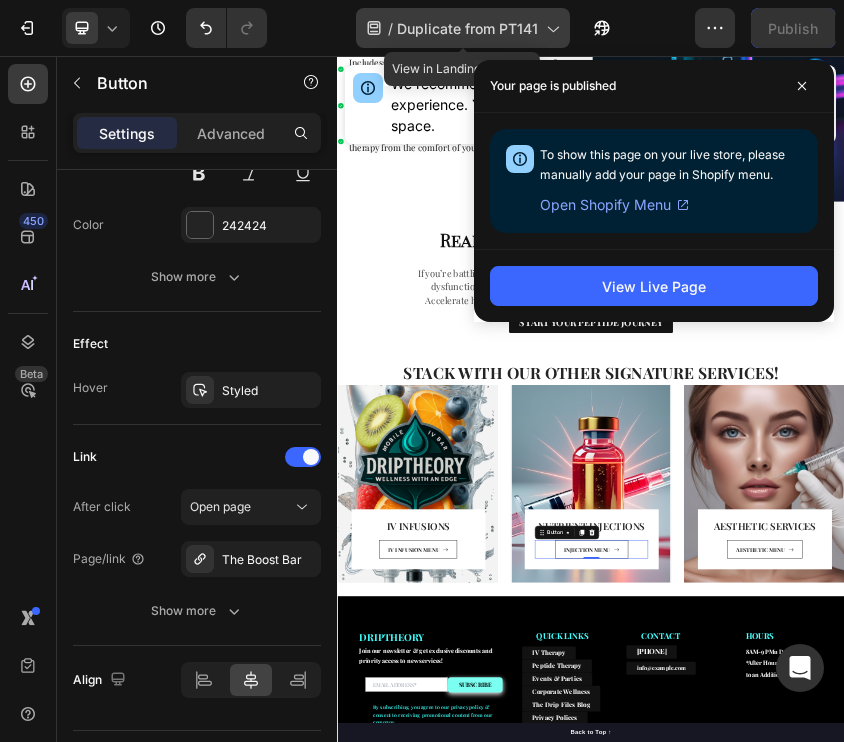 click on "/  Duplicate from PT141" 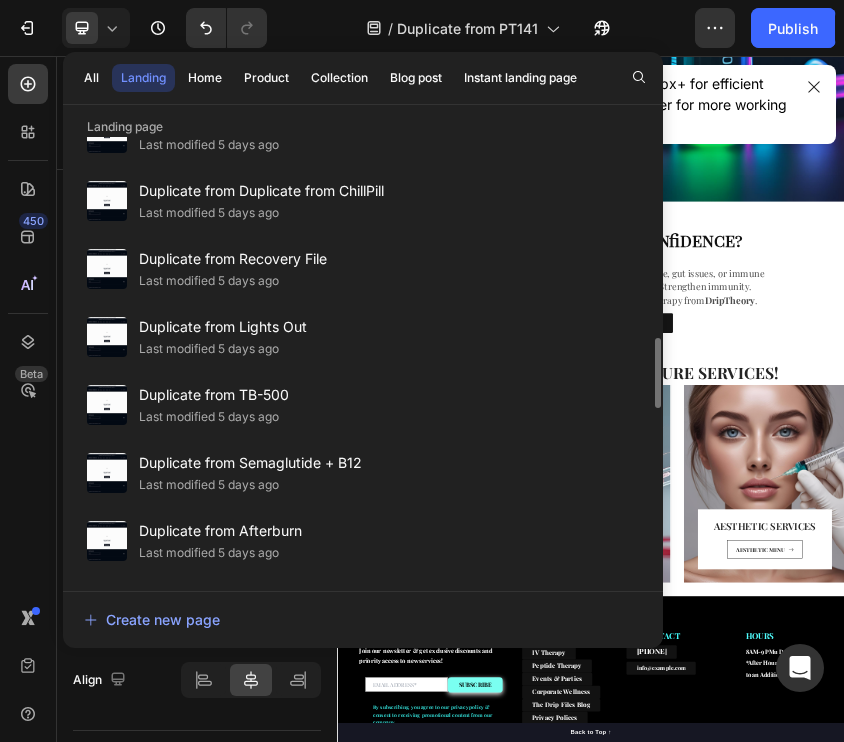 scroll, scrollTop: 1281, scrollLeft: 0, axis: vertical 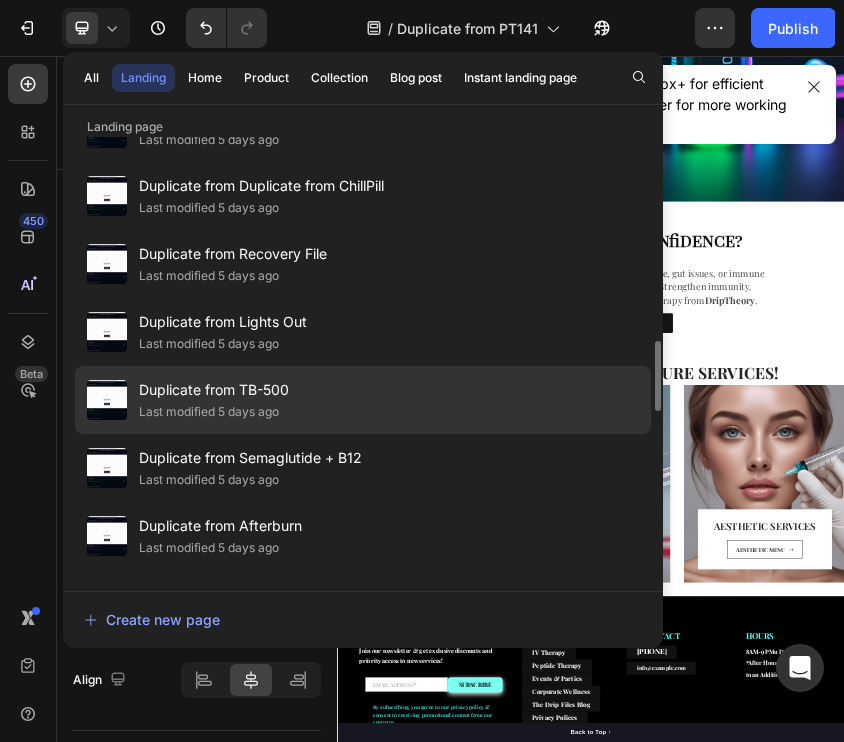 click on "Duplicate from TB-500 Last modified 5 days ago" 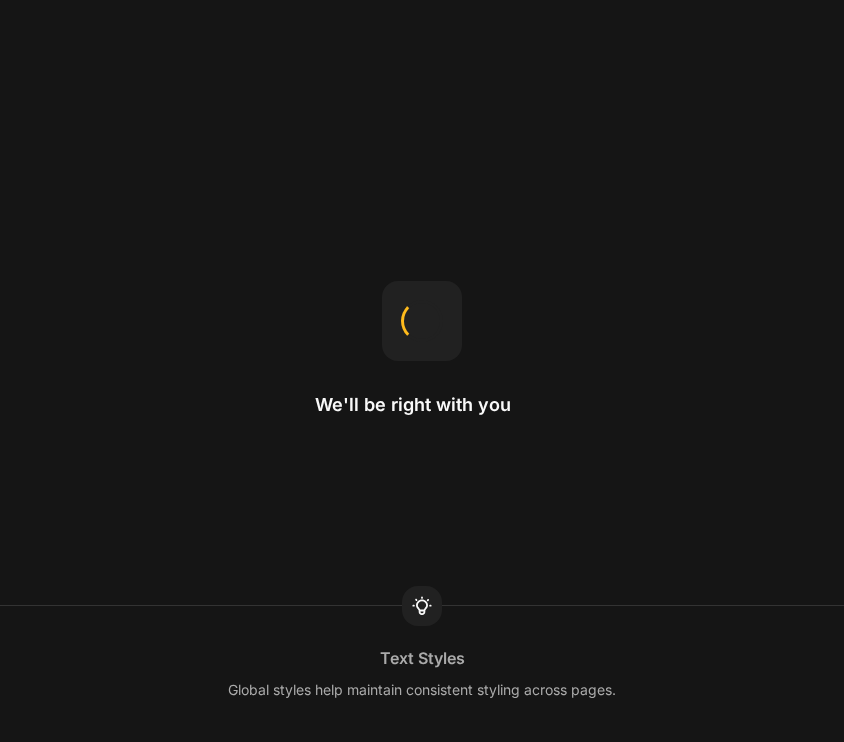 scroll, scrollTop: 0, scrollLeft: 0, axis: both 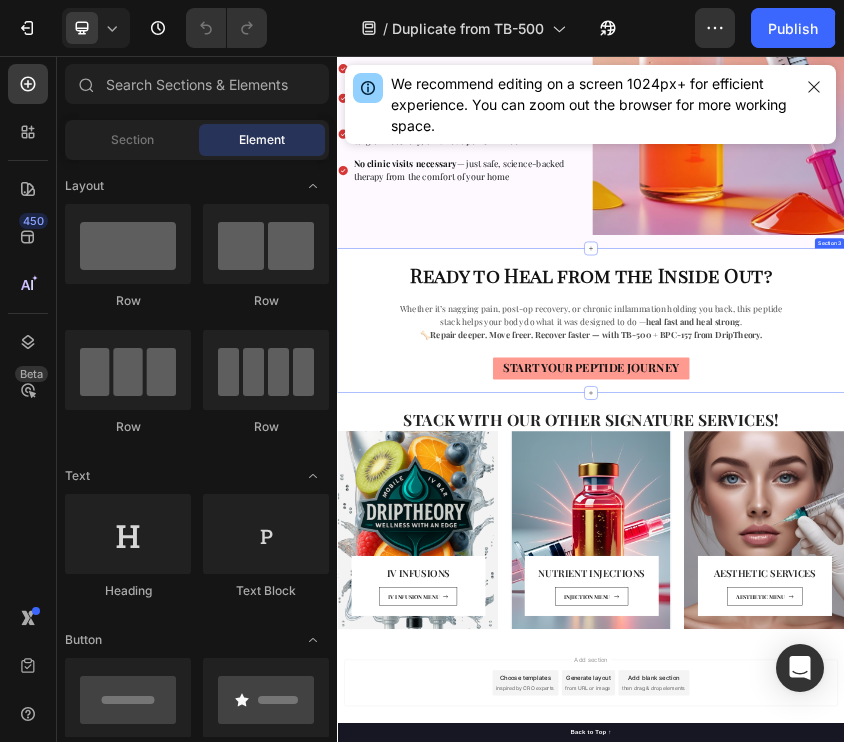 click on "Ready to Heal from the Inside Out? Heading Whether it’s nagging pain, post-op recovery, or chronic inflammation holding you back, this peptide  stack helps your body do what it was designed to do —  heal fast and heal strong . 🦴  Repair deeper. Move freer. Recover faster — with TB-500 + BPC-157 from DripTheory. Text Block START YOUR PEPTIDE JOURNEY Button" at bounding box center [937, 683] 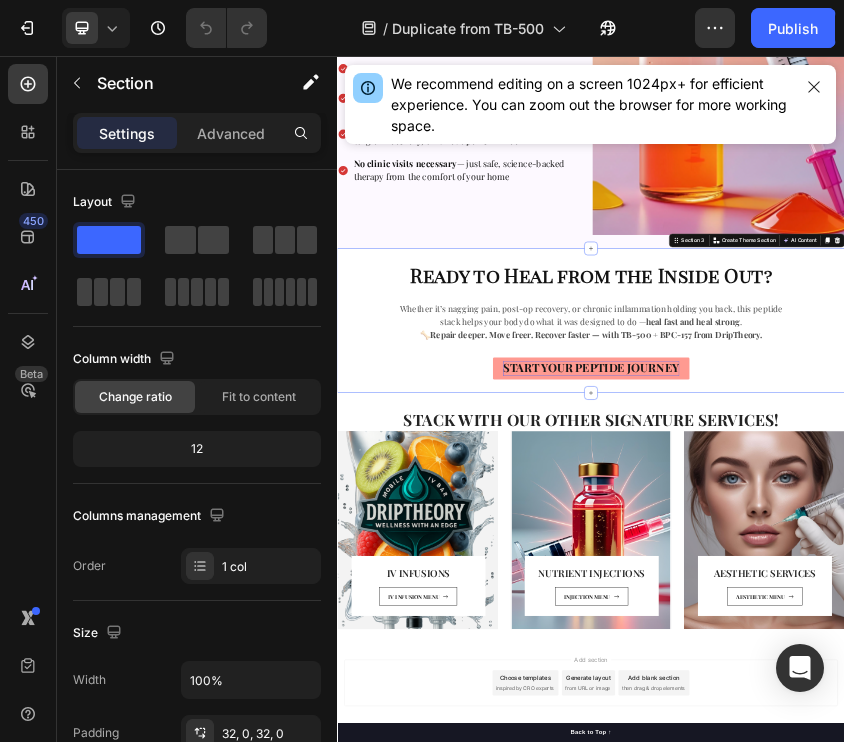 click on "START YOUR PEPTIDE JOURNEY" at bounding box center [937, 794] 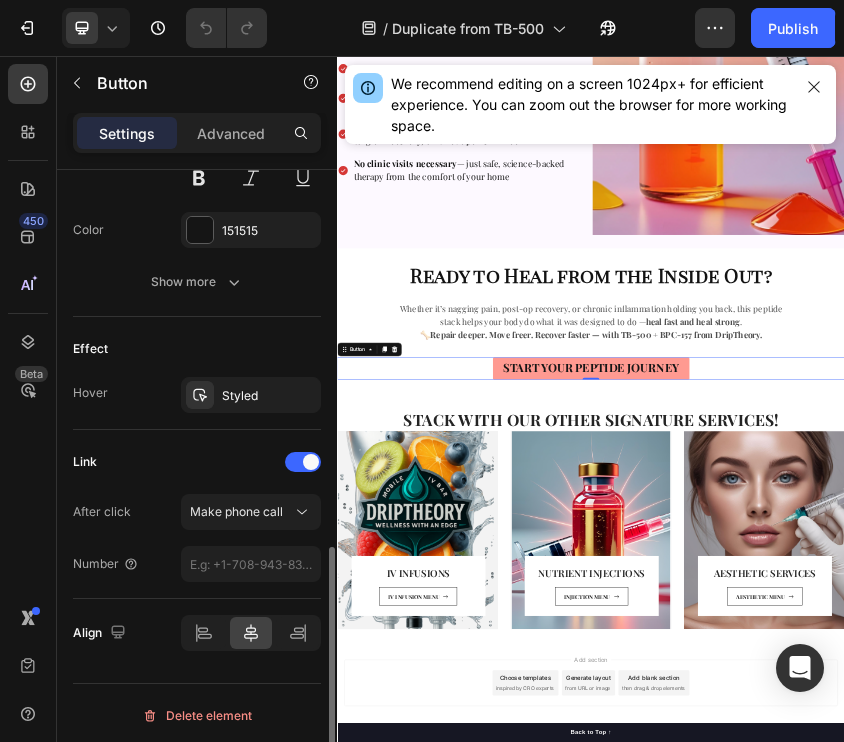 scroll, scrollTop: 909, scrollLeft: 0, axis: vertical 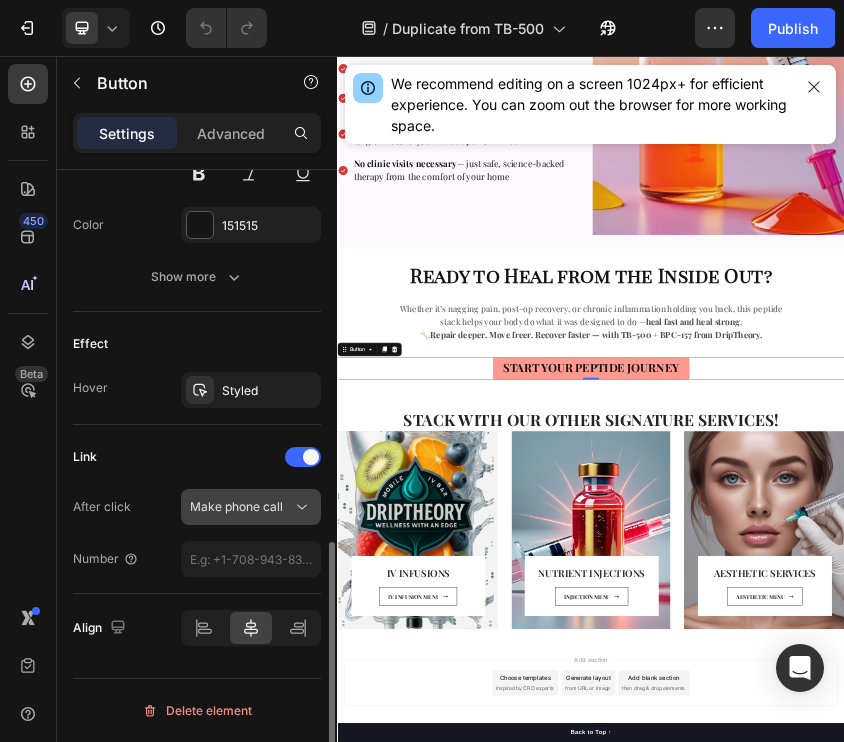 click on "Make phone call" at bounding box center (236, 506) 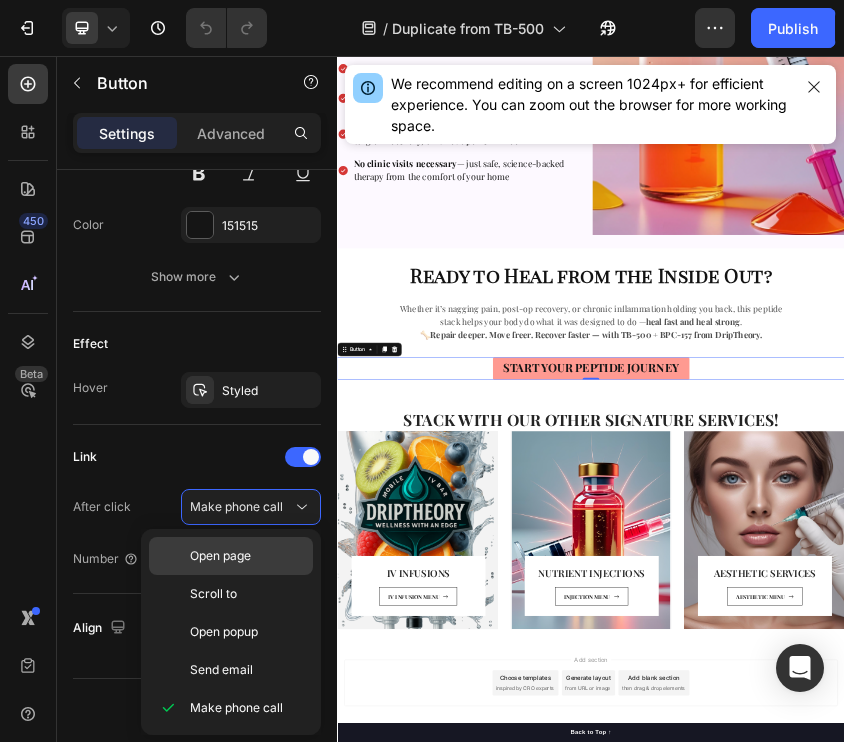 click on "Open page" at bounding box center [220, 556] 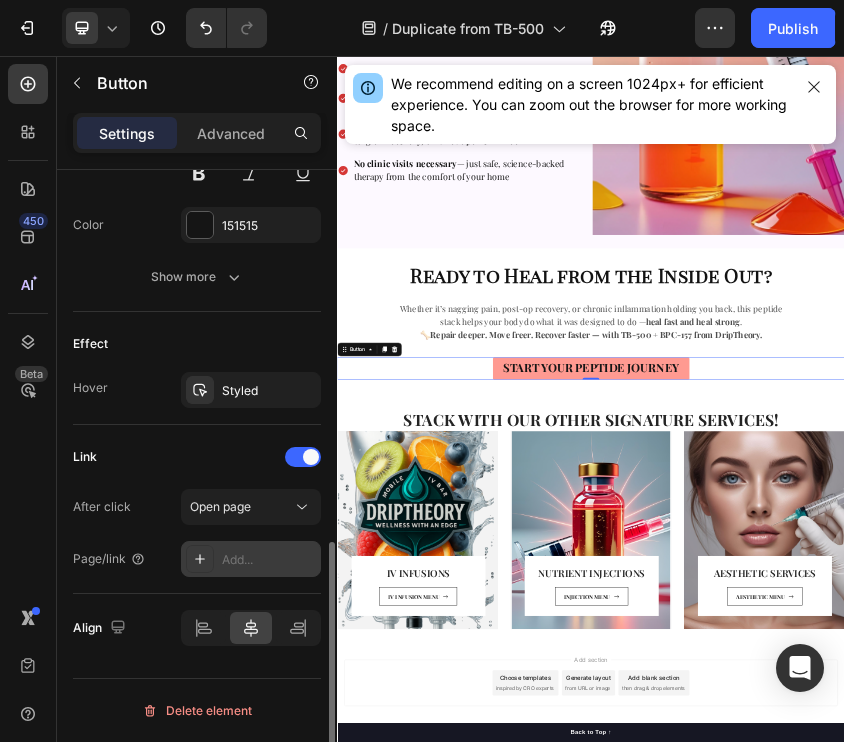 click on "Add..." at bounding box center (269, 560) 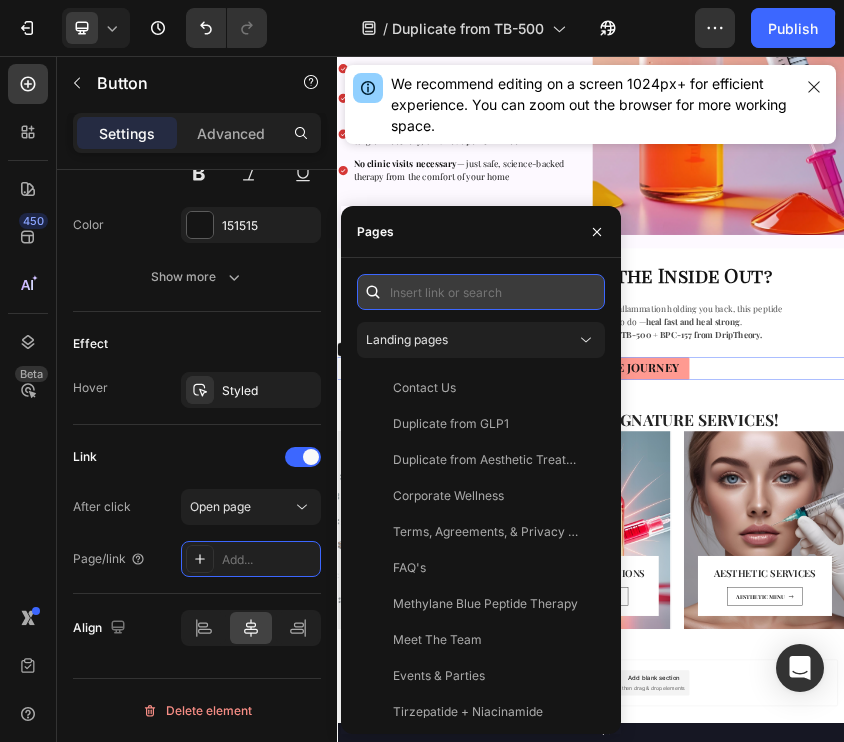 click at bounding box center [481, 292] 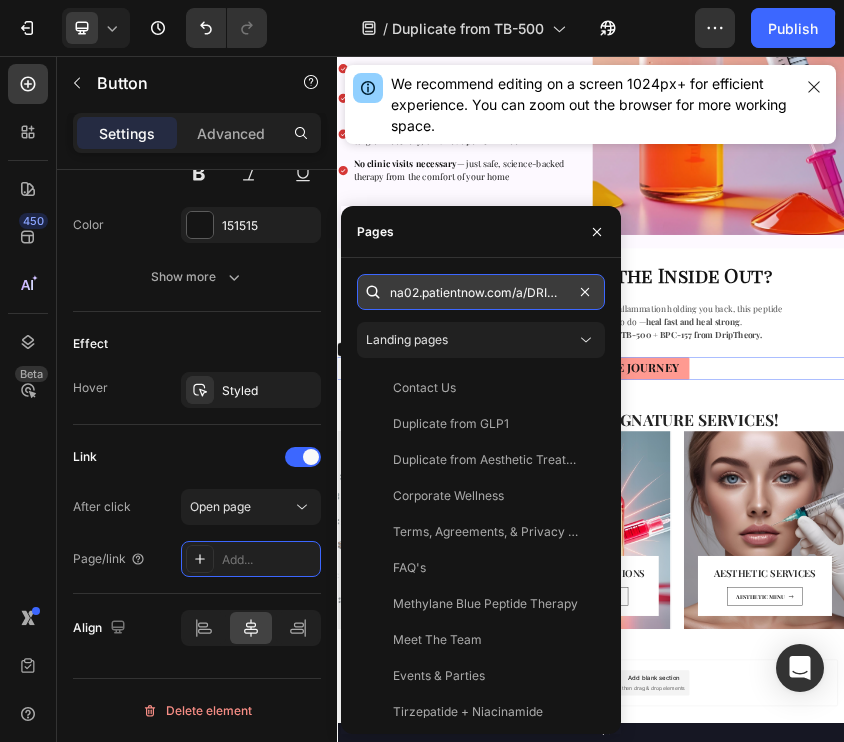 scroll, scrollTop: 0, scrollLeft: 74, axis: horizontal 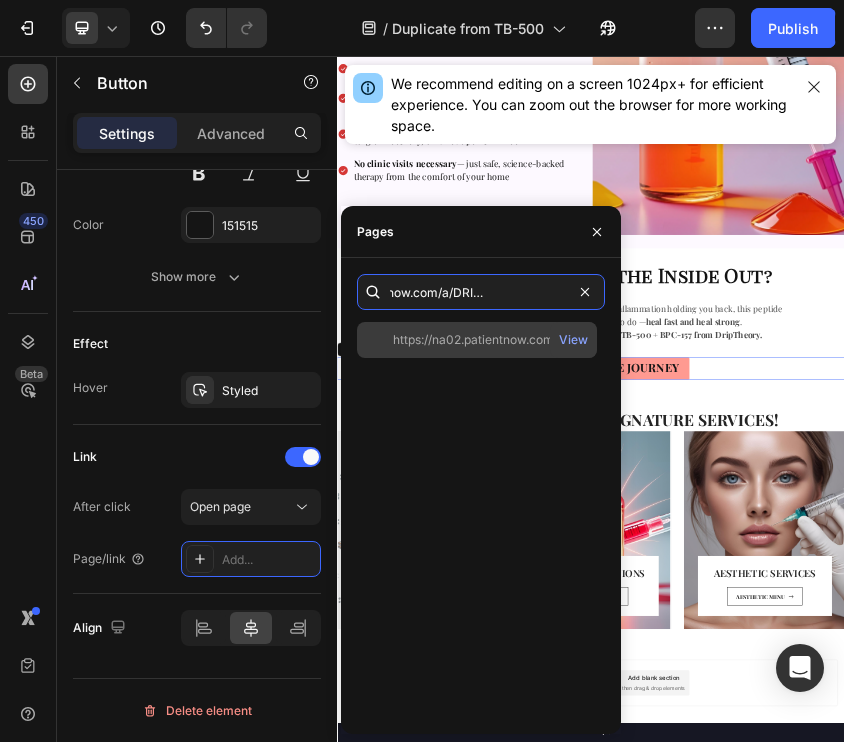type on "na02.patientnow.com/a/DRIPTHEORYIVBAR" 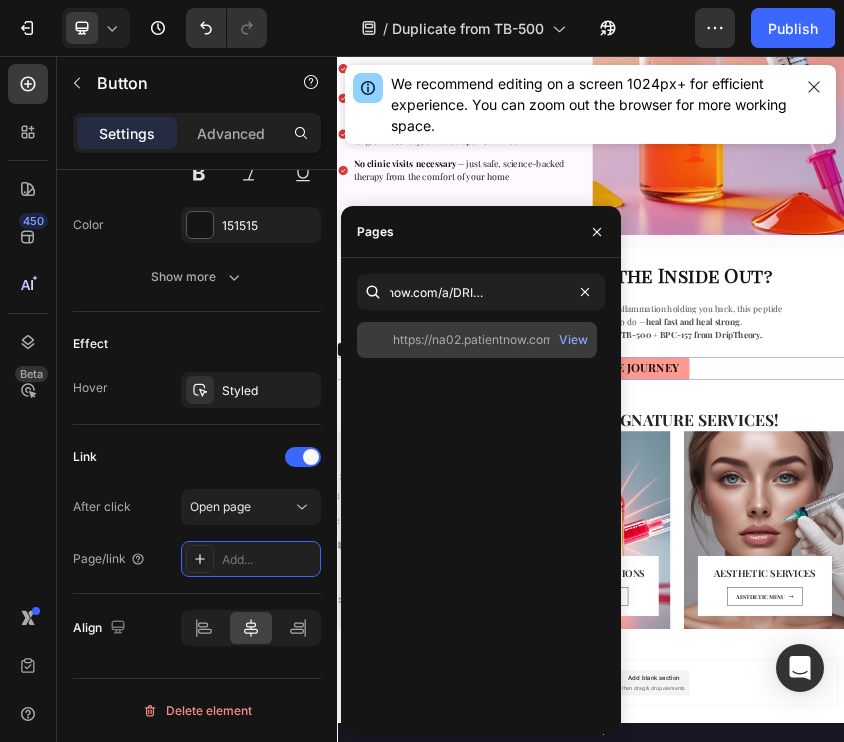 scroll, scrollTop: 0, scrollLeft: 0, axis: both 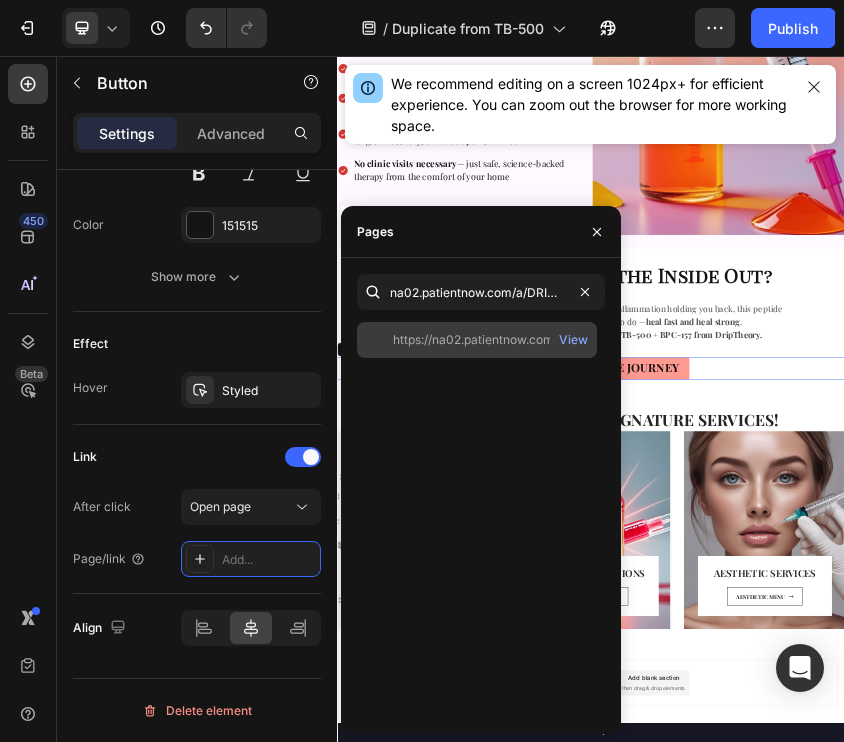 click on "https://na02.patientnow.com/a/DRIPTHEORYIVBAR   View" 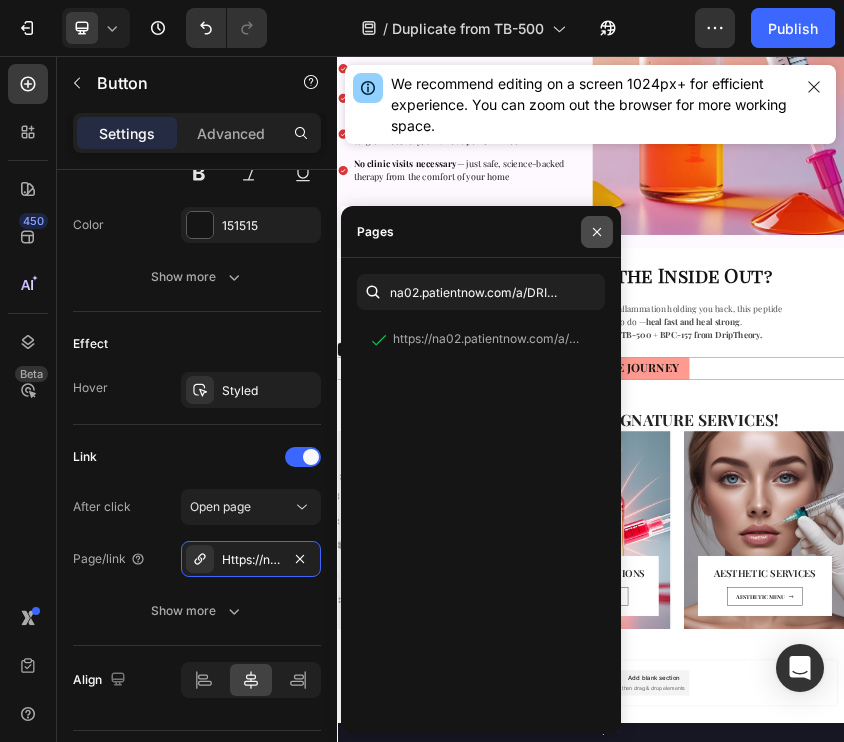 click 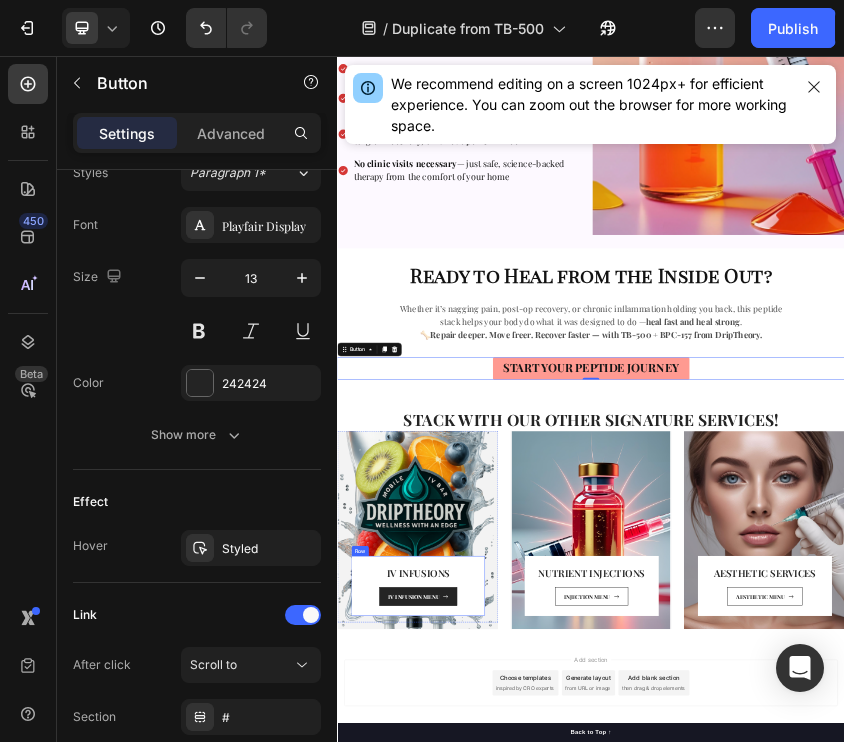 click on "IV INFUSION MENU" at bounding box center (527, 1335) 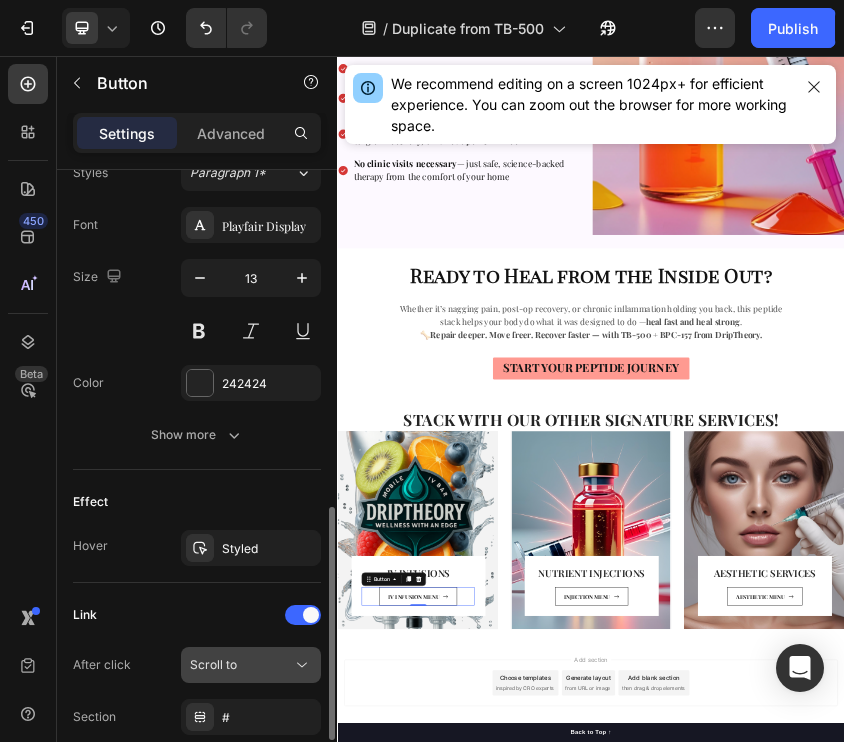 click on "Scroll to" at bounding box center [213, 664] 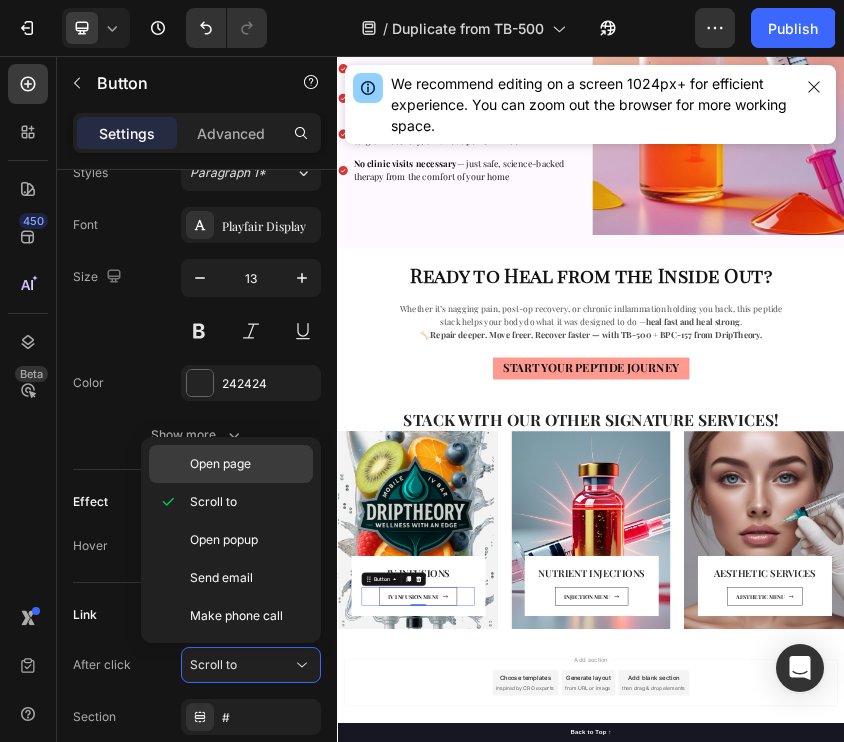 click on "Open page" at bounding box center [220, 464] 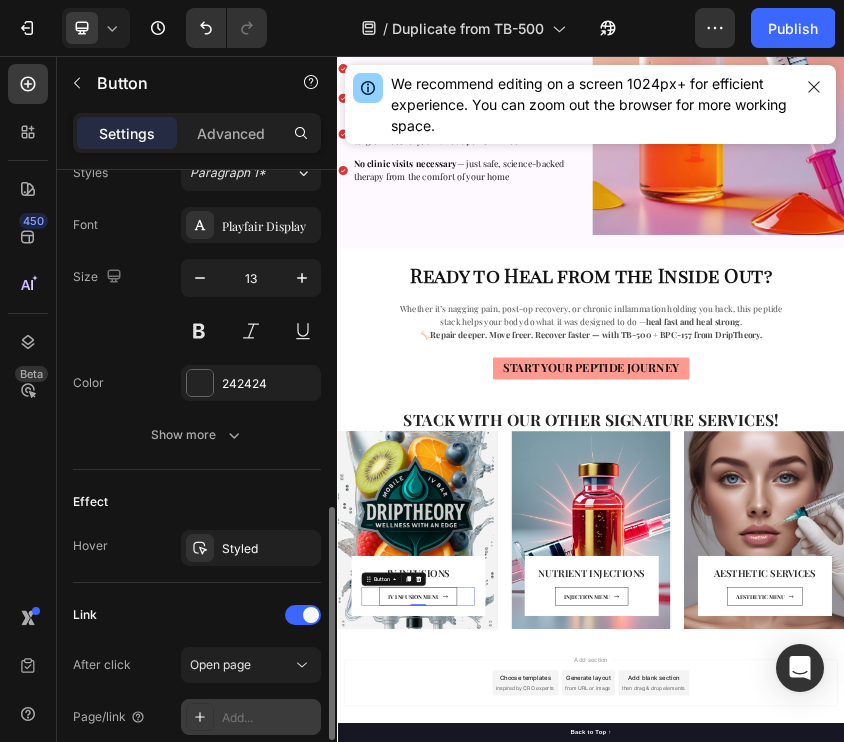 click 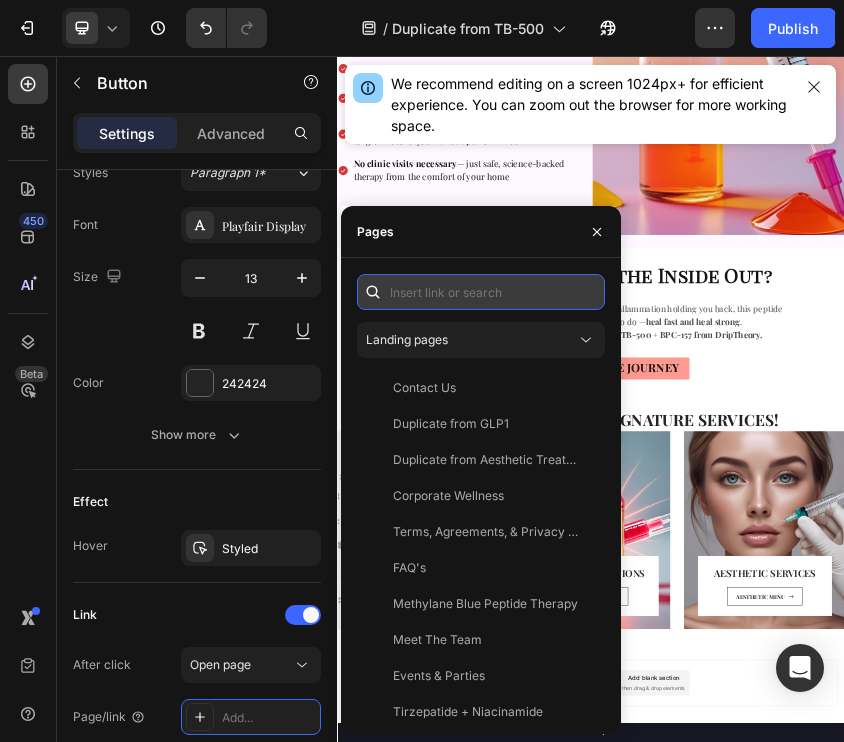 click at bounding box center (481, 292) 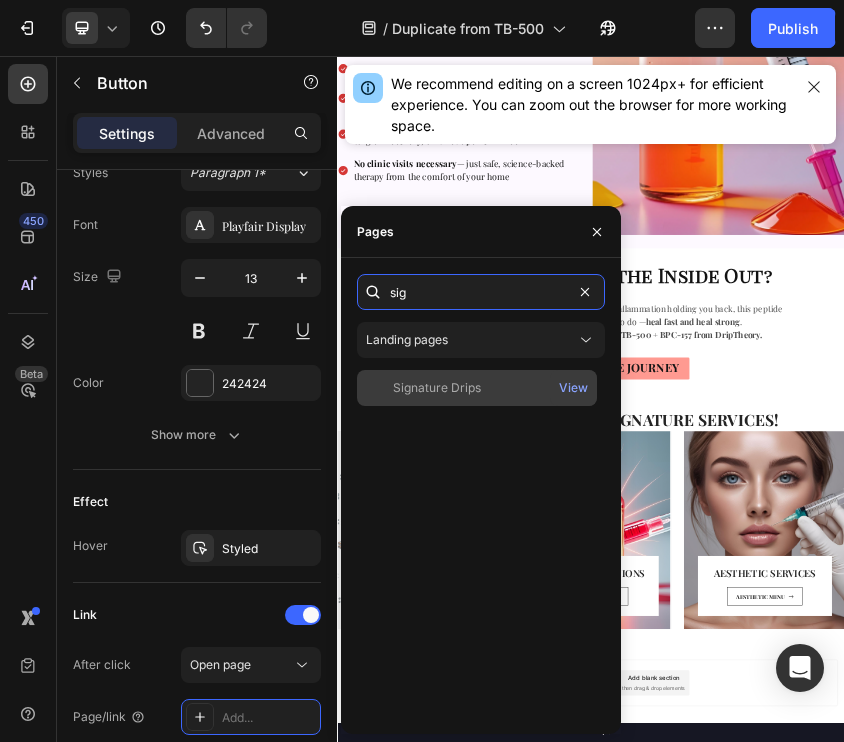 type on "sig" 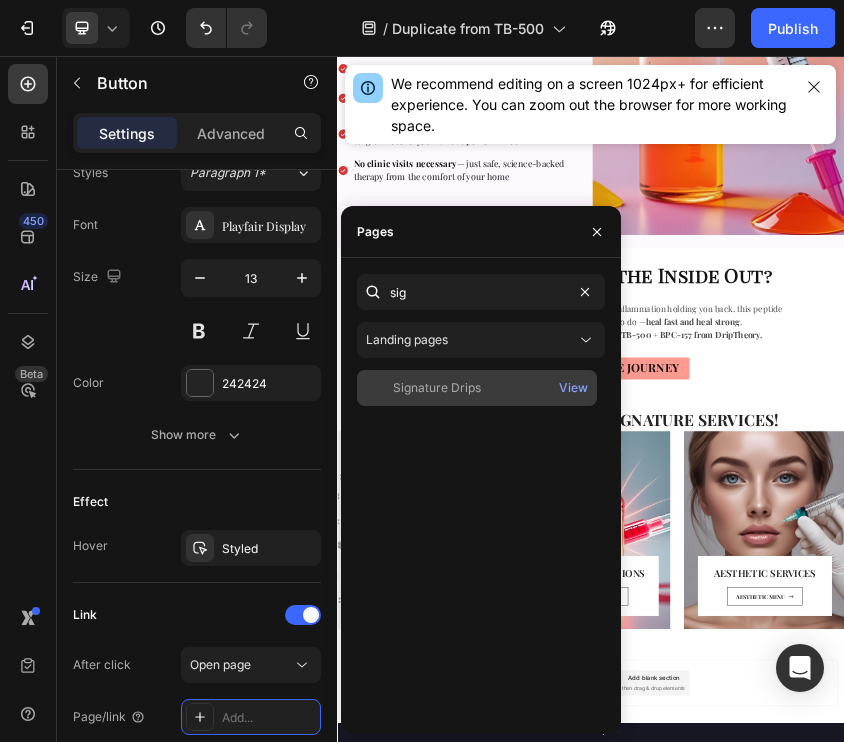 click on "Signature Drips" 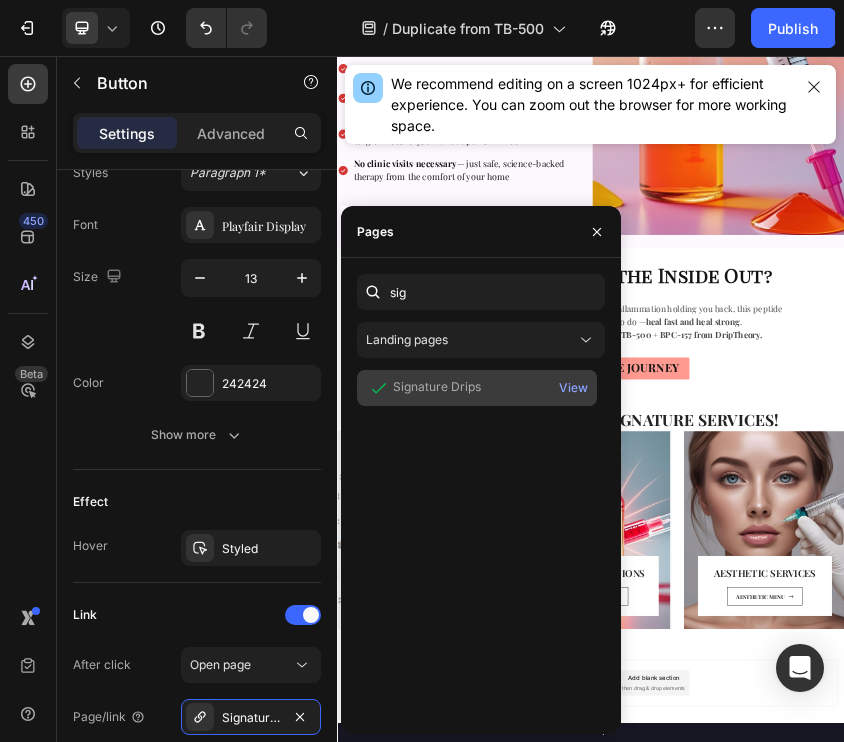 click on "Signature Drips   View" 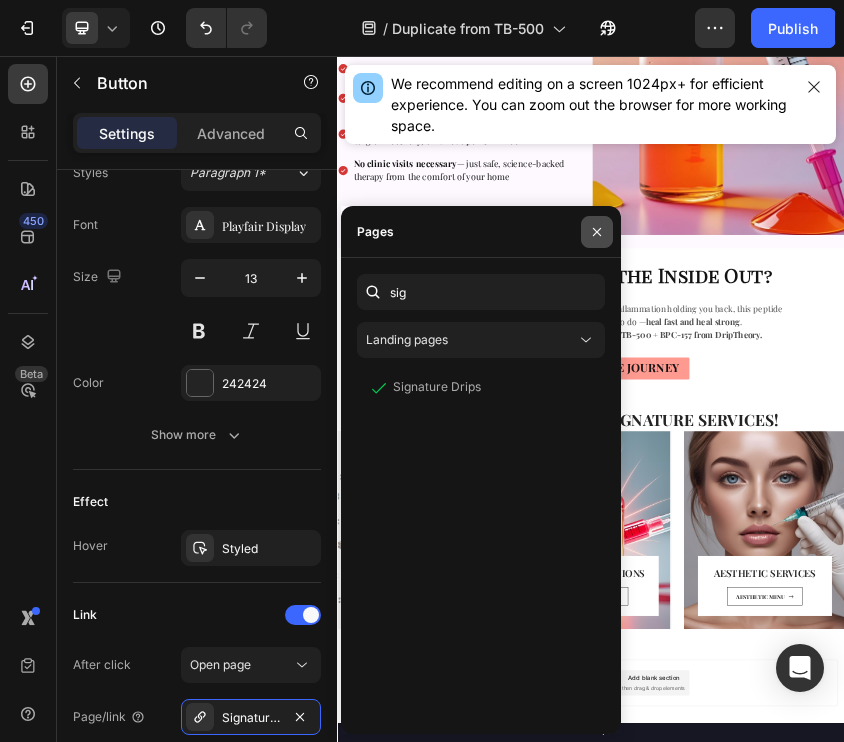 click 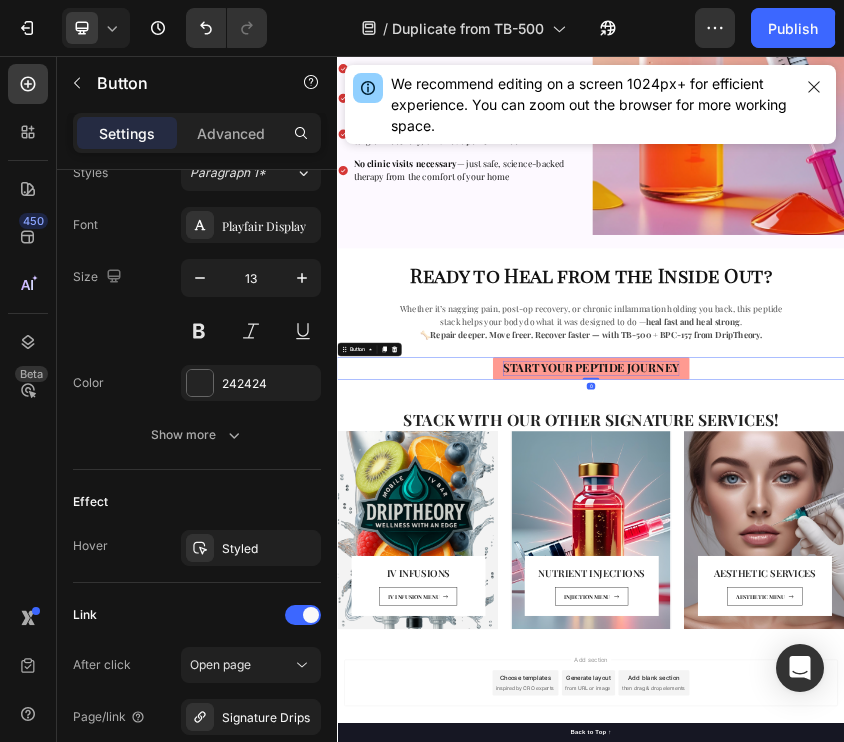click on "START YOUR PEPTIDE JOURNEY" at bounding box center [937, 794] 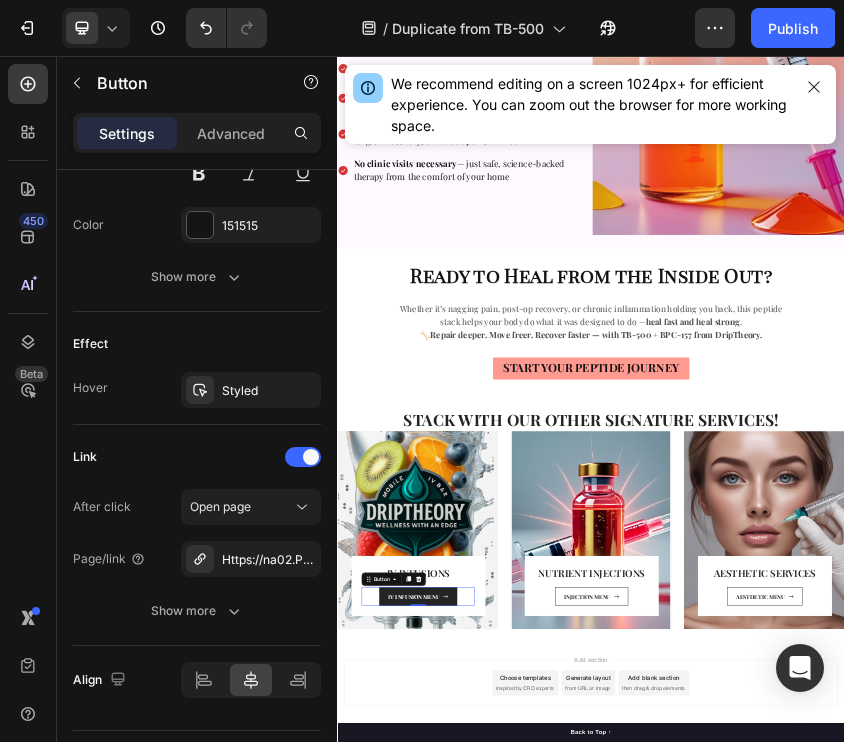 click on "IV INFUSION MENU" at bounding box center (527, 1335) 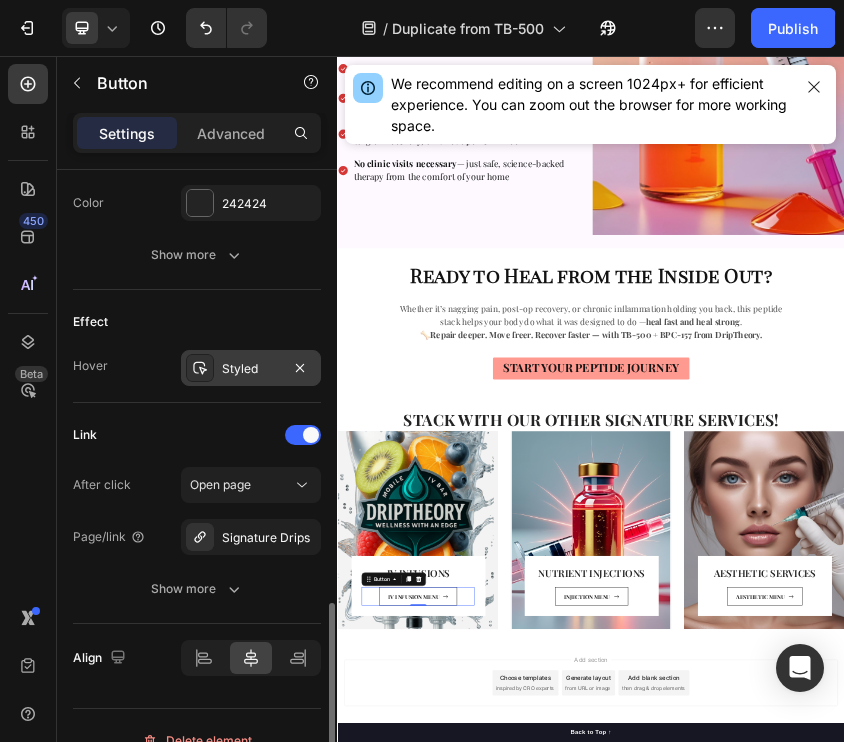 scroll, scrollTop: 1119, scrollLeft: 0, axis: vertical 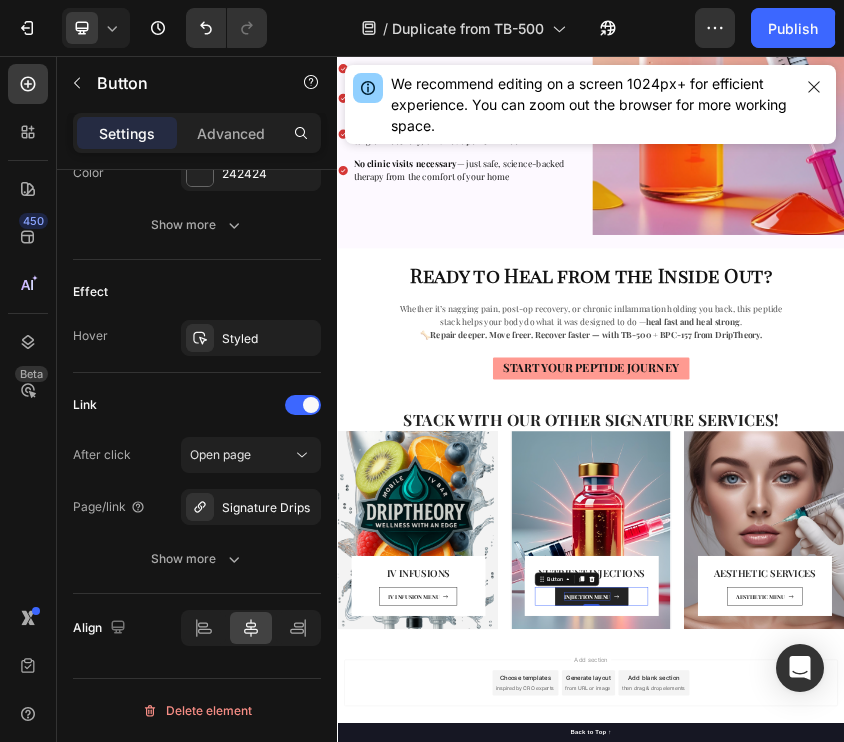 click on "INJECTION MENU" at bounding box center (927, 1335) 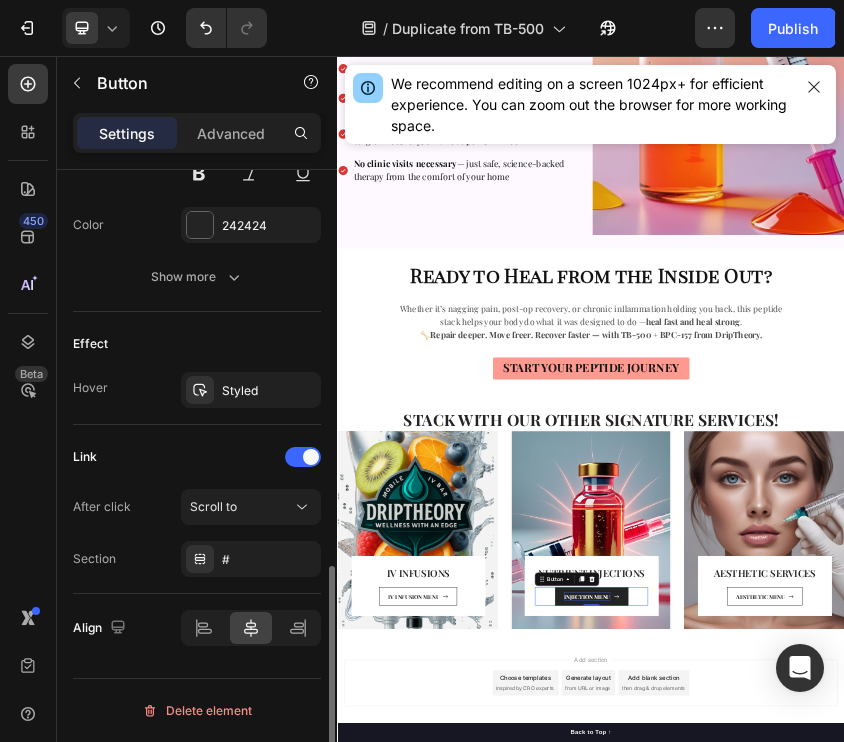 scroll, scrollTop: 1067, scrollLeft: 0, axis: vertical 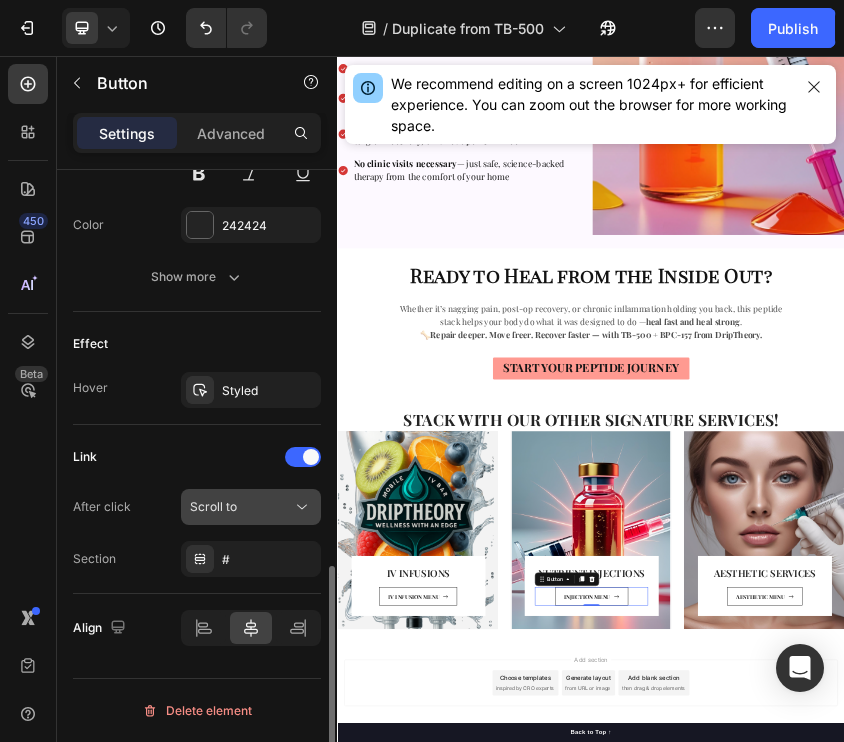 click on "Scroll to" at bounding box center (241, 507) 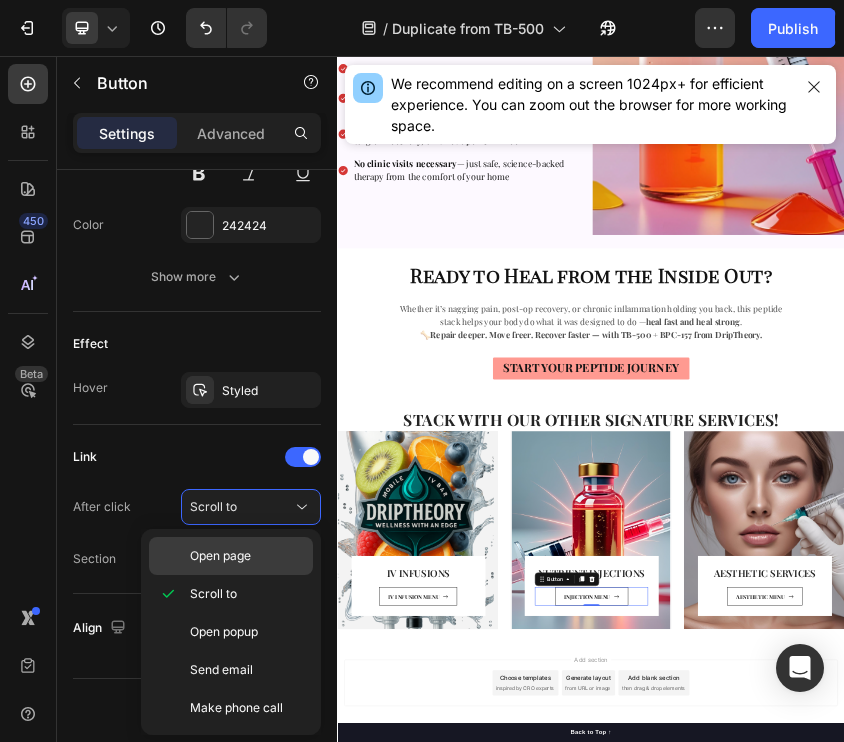 click on "Open page" at bounding box center [220, 556] 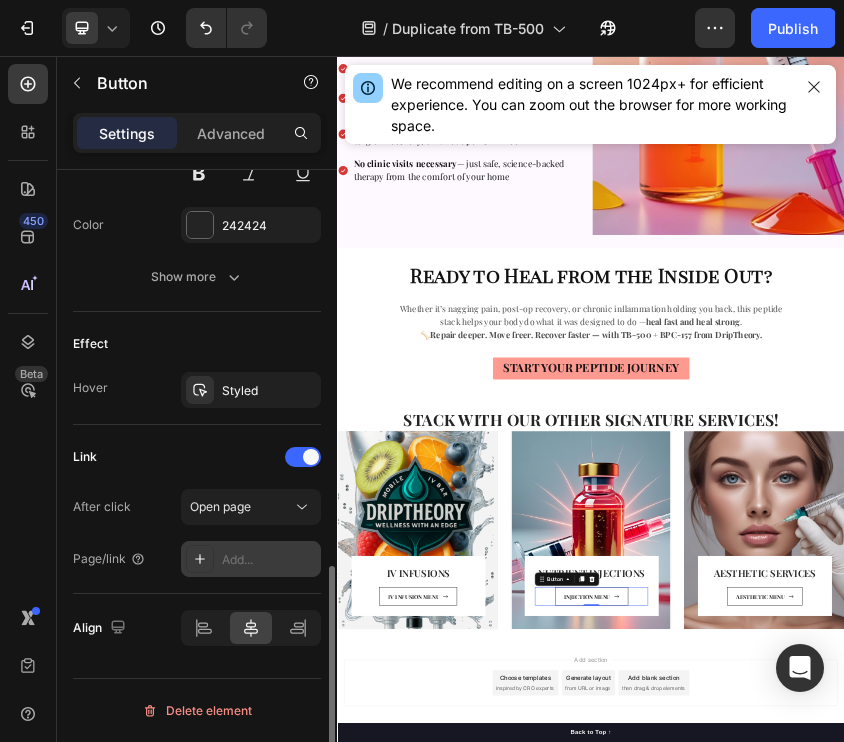 click on "Add..." at bounding box center [251, 559] 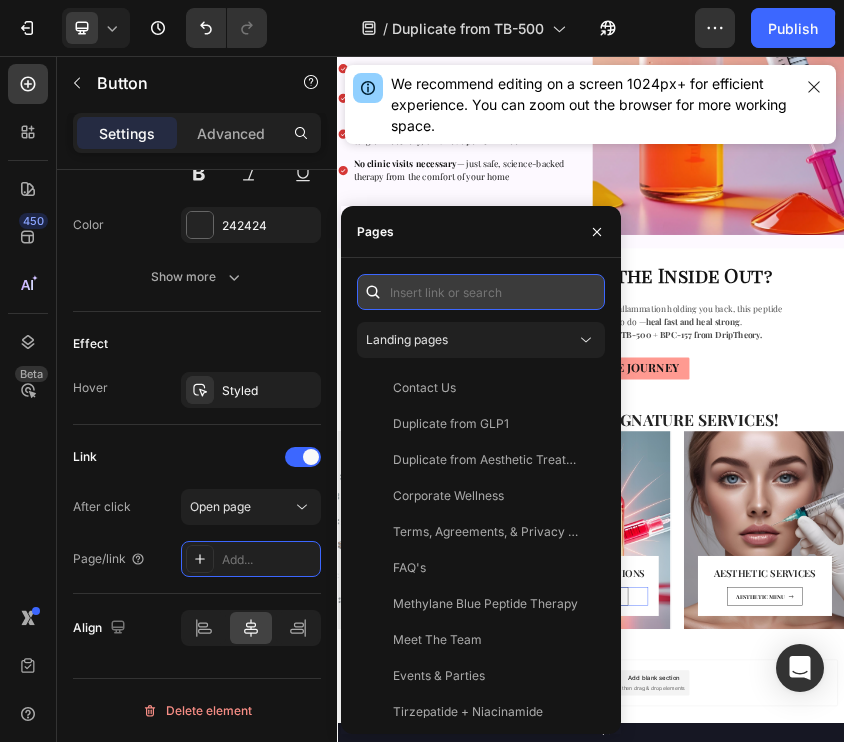 click at bounding box center [481, 292] 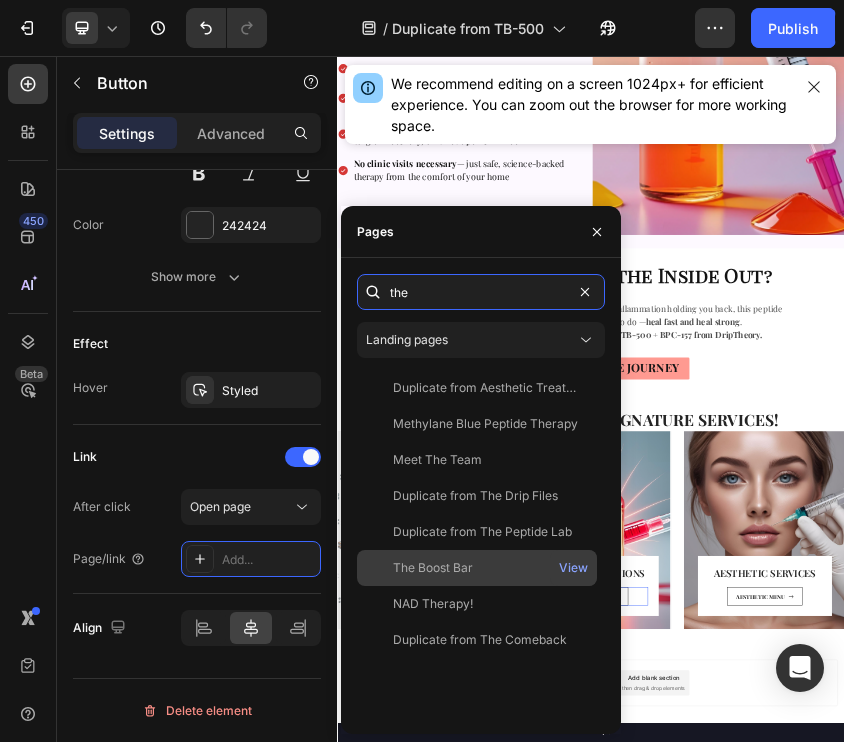 type on "the" 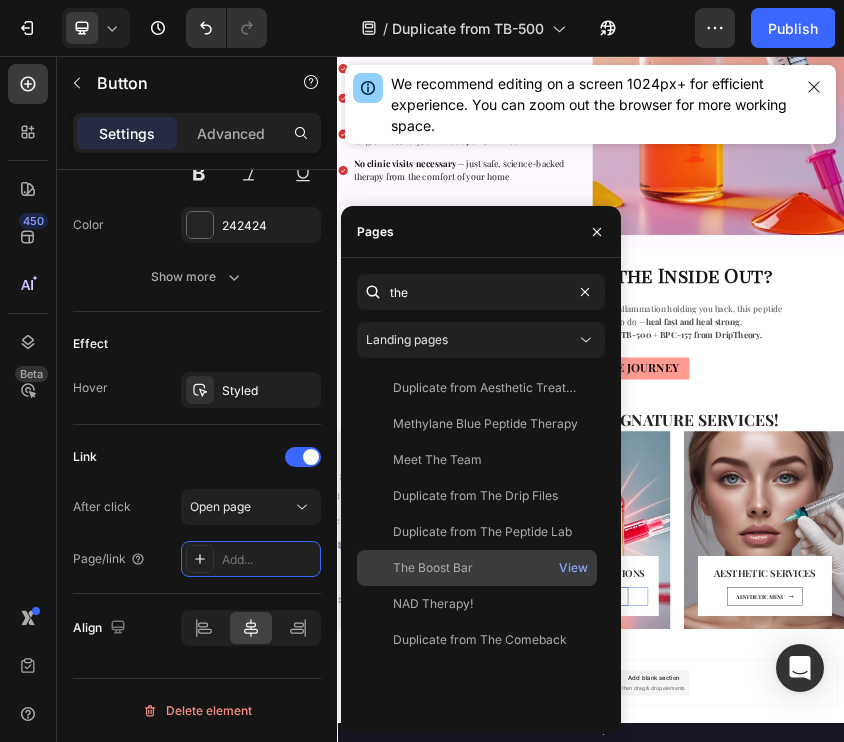 click on "The Boost Bar" 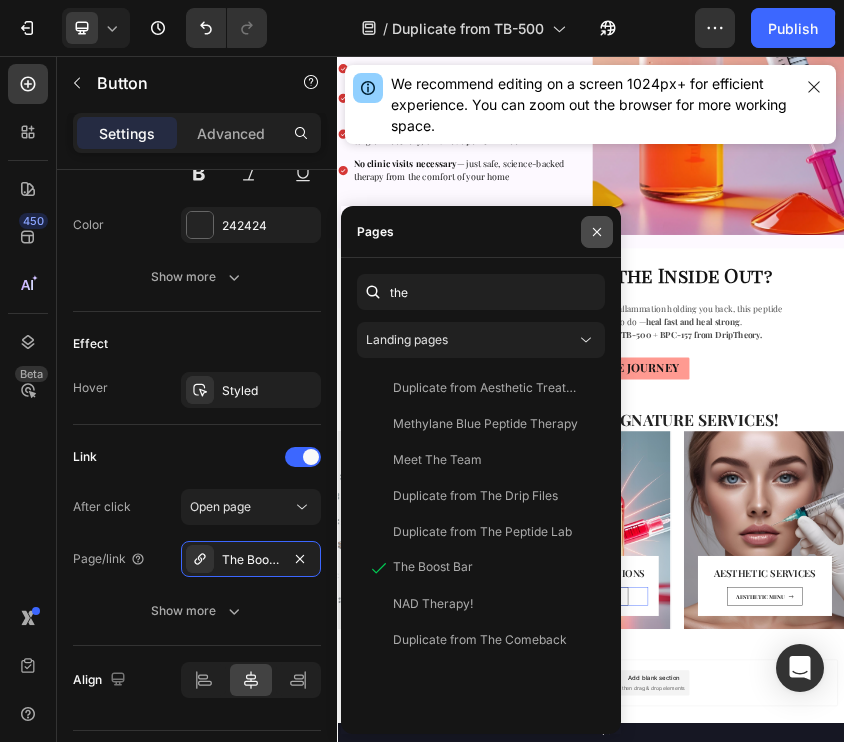 click at bounding box center [597, 232] 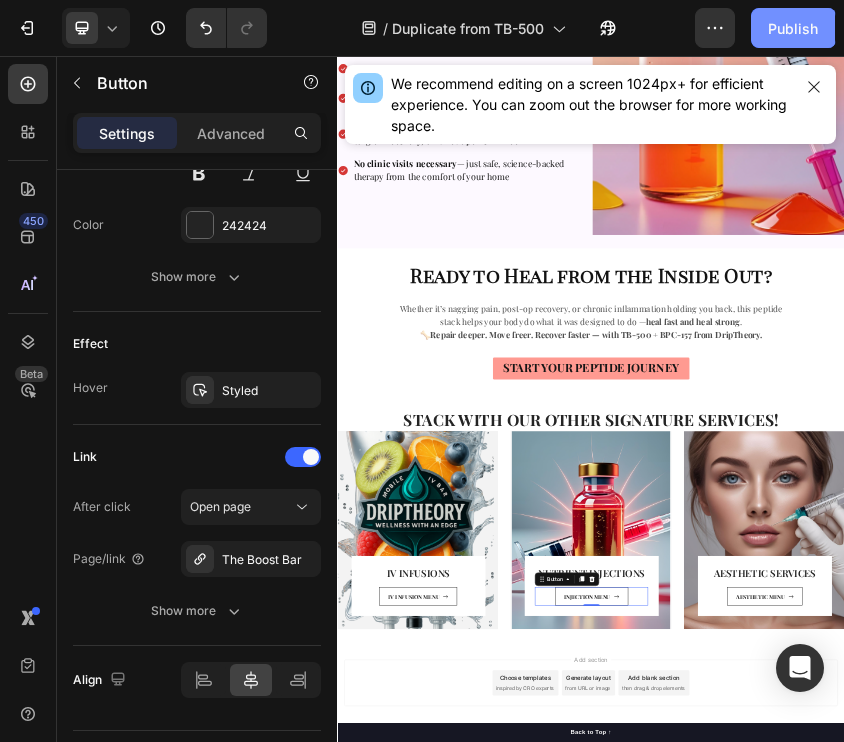 click on "Publish" at bounding box center [793, 28] 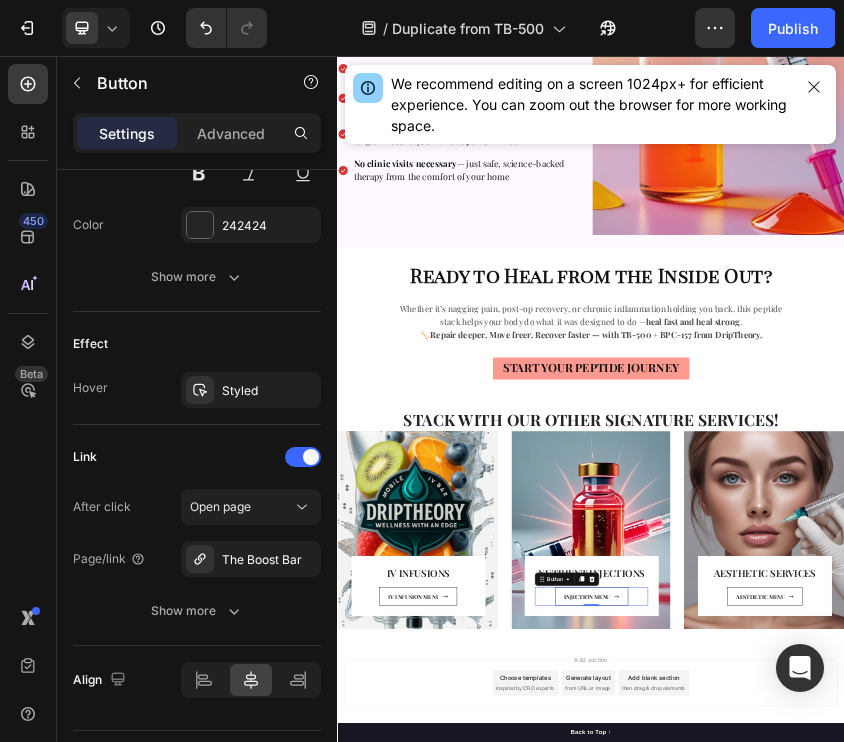 click on "7  Version history  /  Duplicate from TB-500 Preview  Save   Publish" 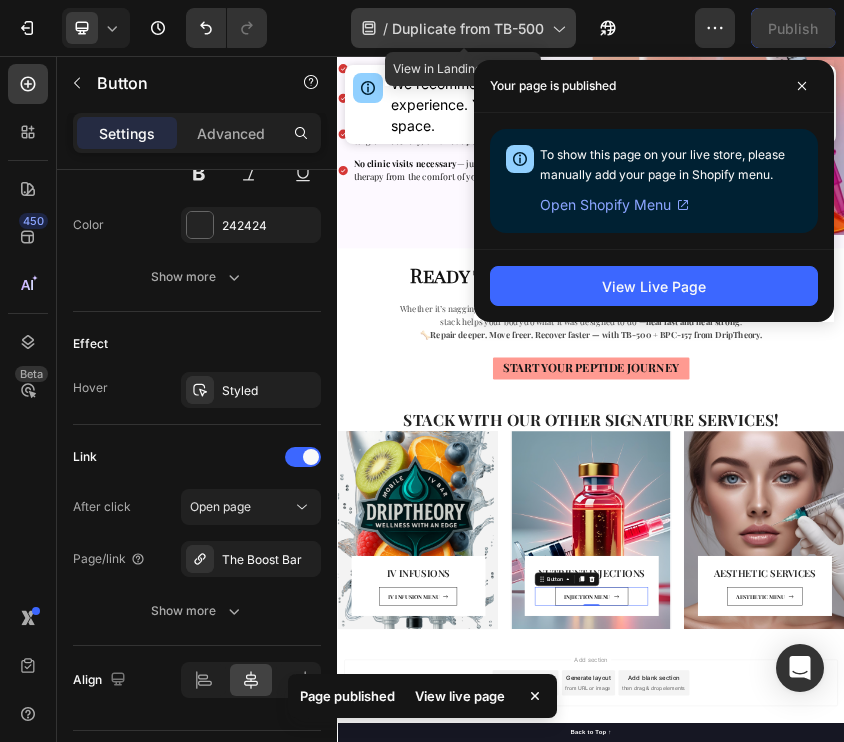 click on "Duplicate from TB-500" at bounding box center [468, 28] 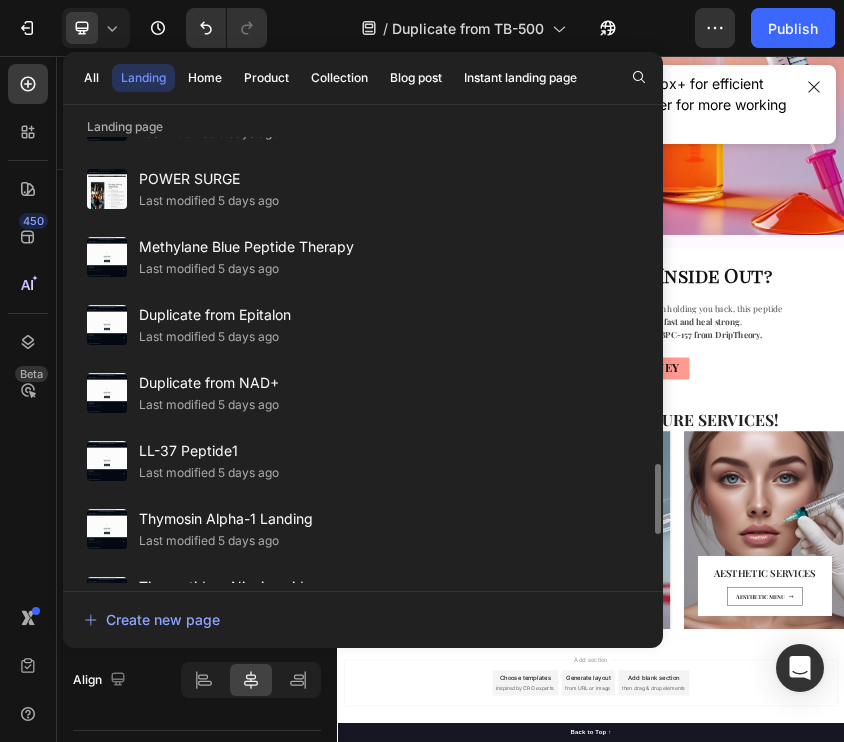 scroll, scrollTop: 2067, scrollLeft: 0, axis: vertical 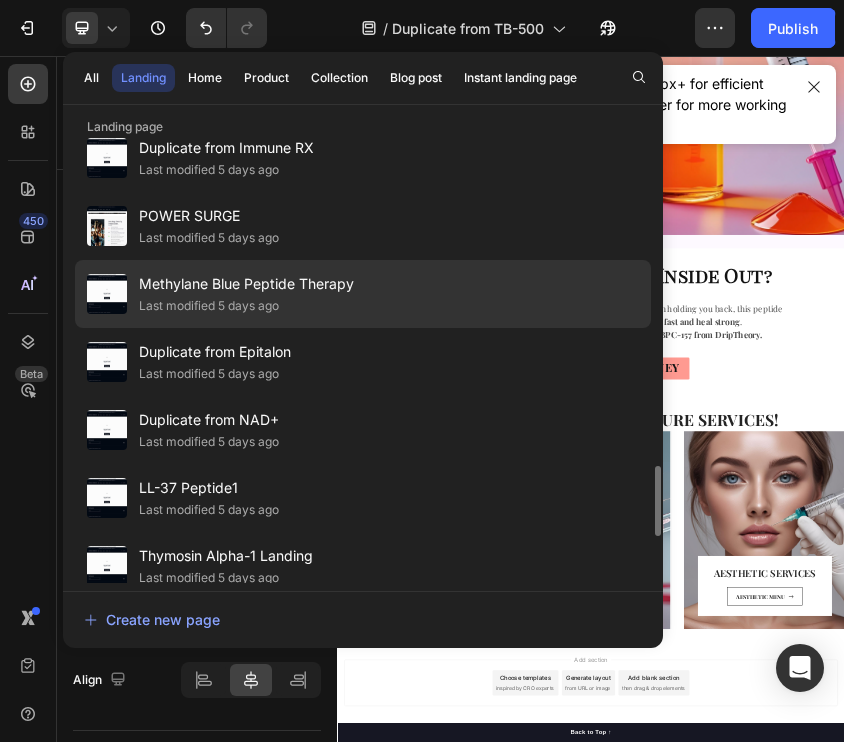 click on "Last modified 5 days ago" at bounding box center [246, 306] 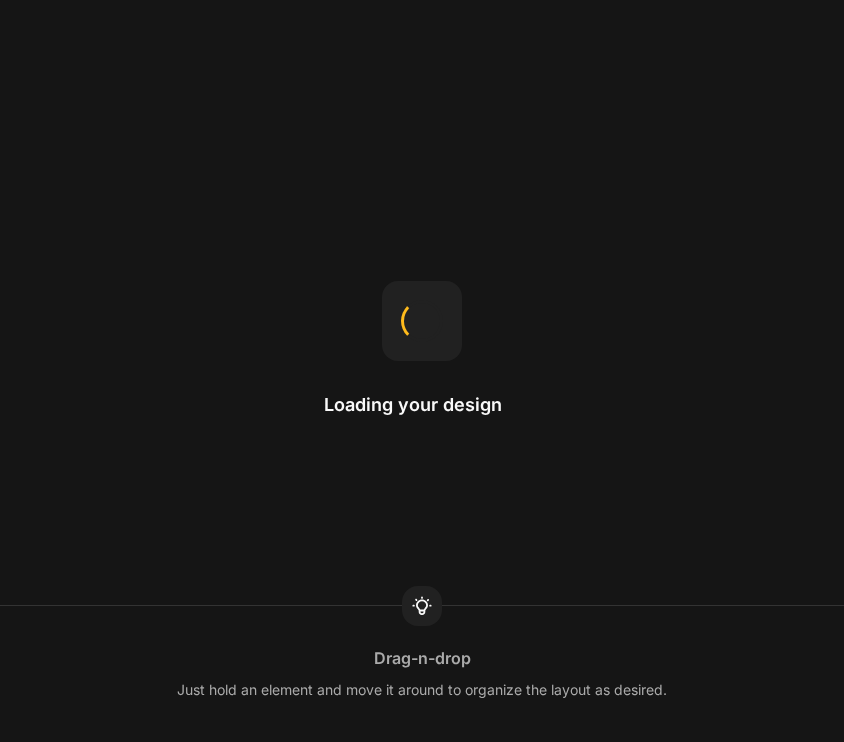scroll, scrollTop: 0, scrollLeft: 0, axis: both 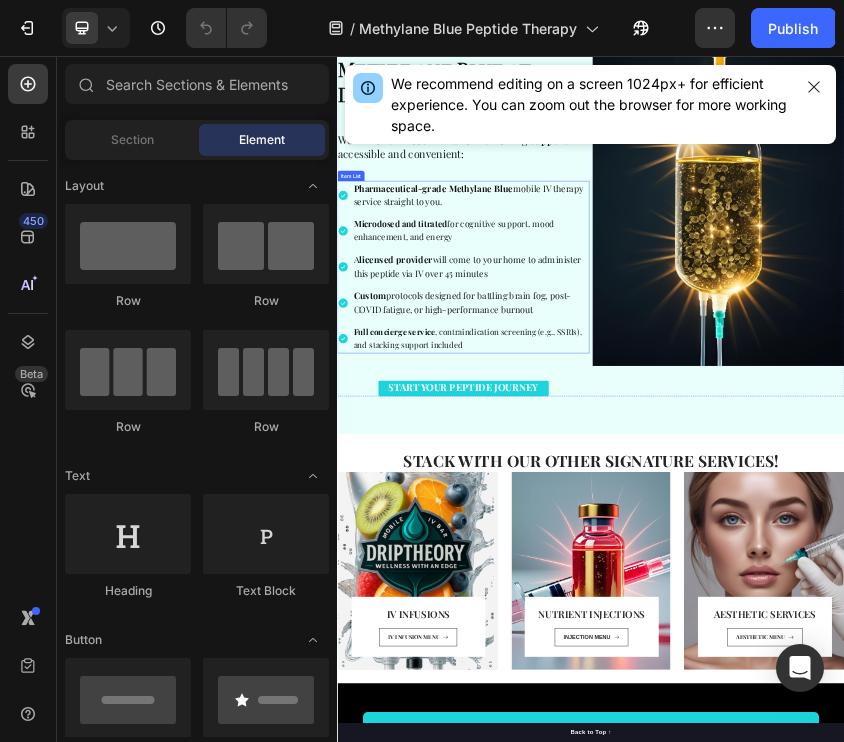 click on "START YOUR PEPTIDE JOURNEY" at bounding box center (635, 840) 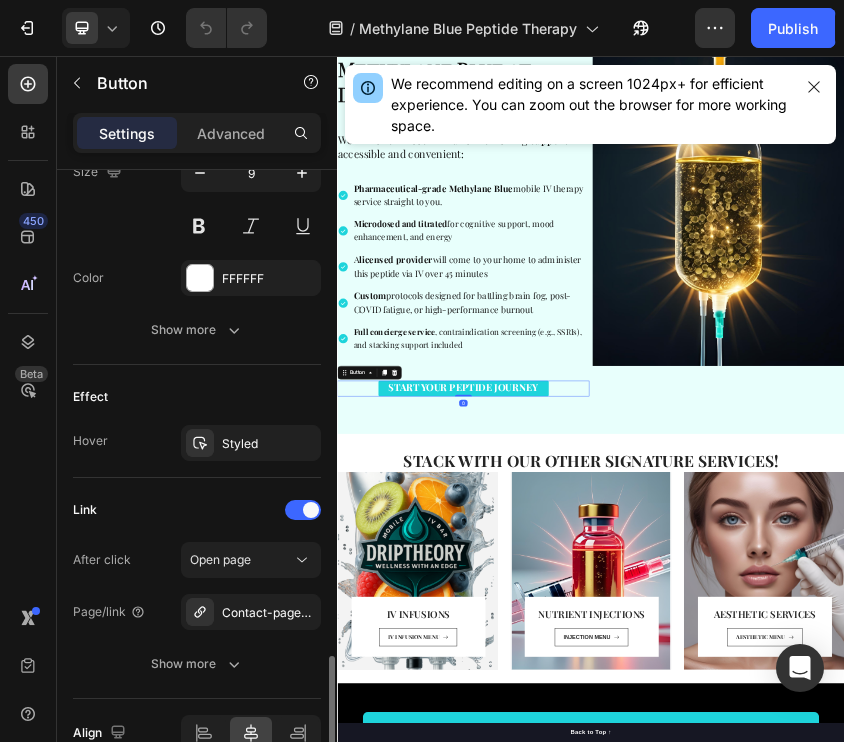 scroll, scrollTop: 961, scrollLeft: 0, axis: vertical 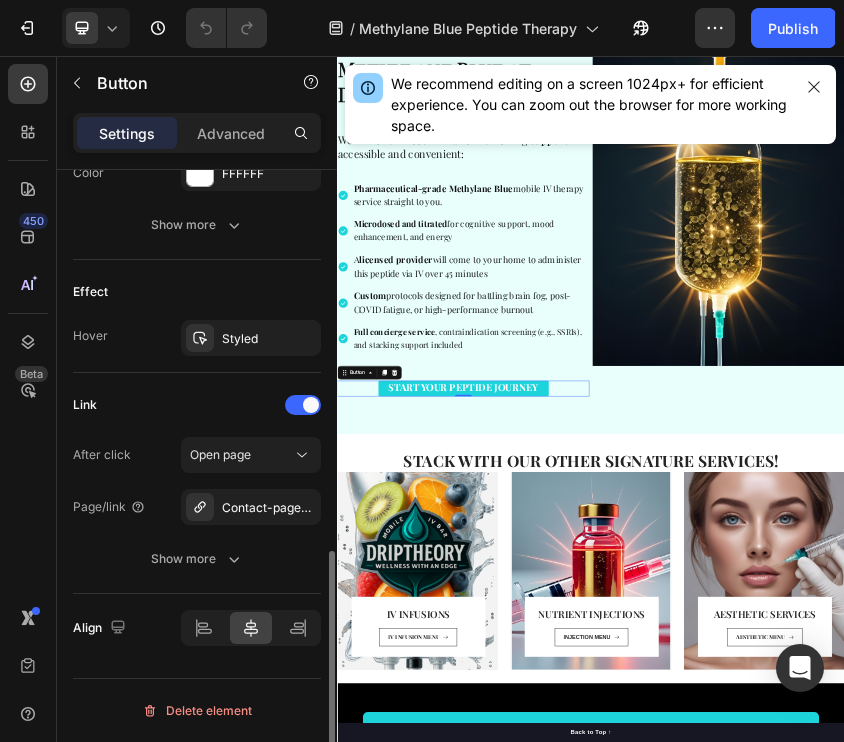 click on "After click Open page Page/link Contact-page-jul-10-18-49-06-_ab-0-key-1752934751833 Show more" at bounding box center [197, 507] 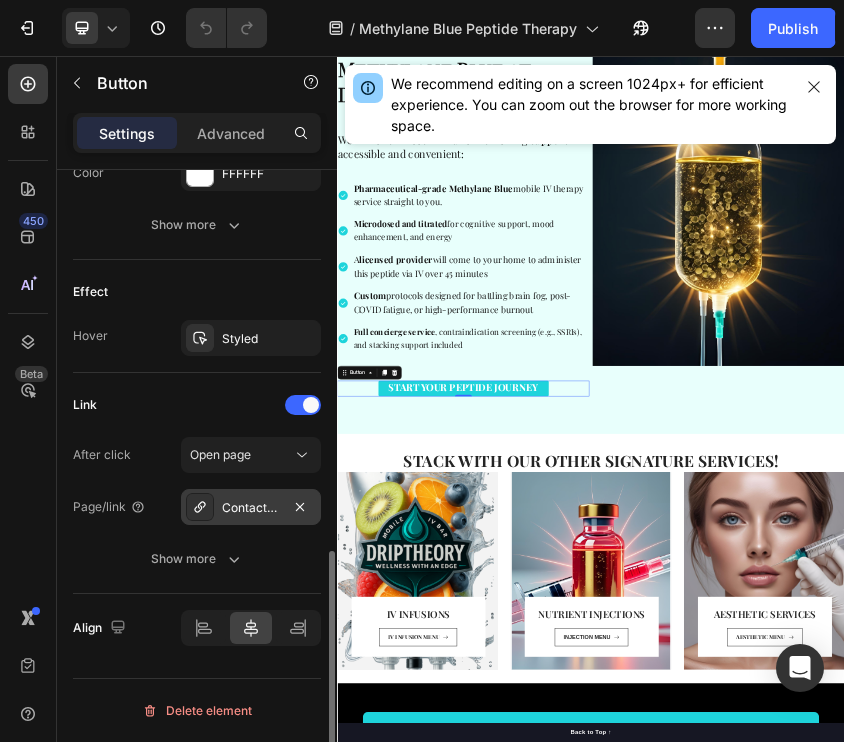click on "Contact-page-jul-10-18-49-06-_ab-0-key-1752934751833" at bounding box center [251, 507] 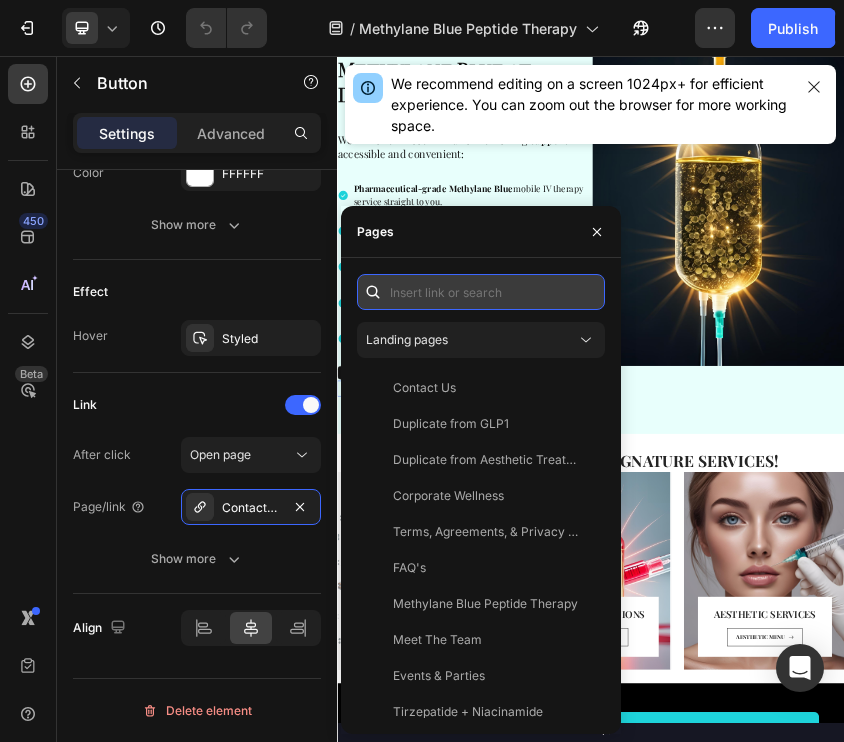 click at bounding box center [481, 292] 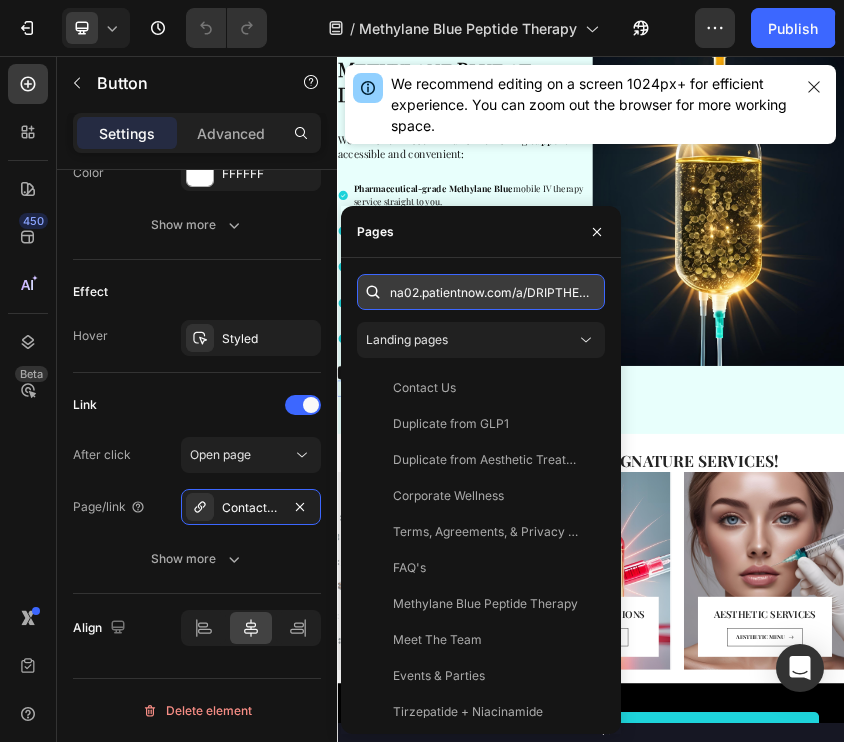 scroll, scrollTop: 0, scrollLeft: 74, axis: horizontal 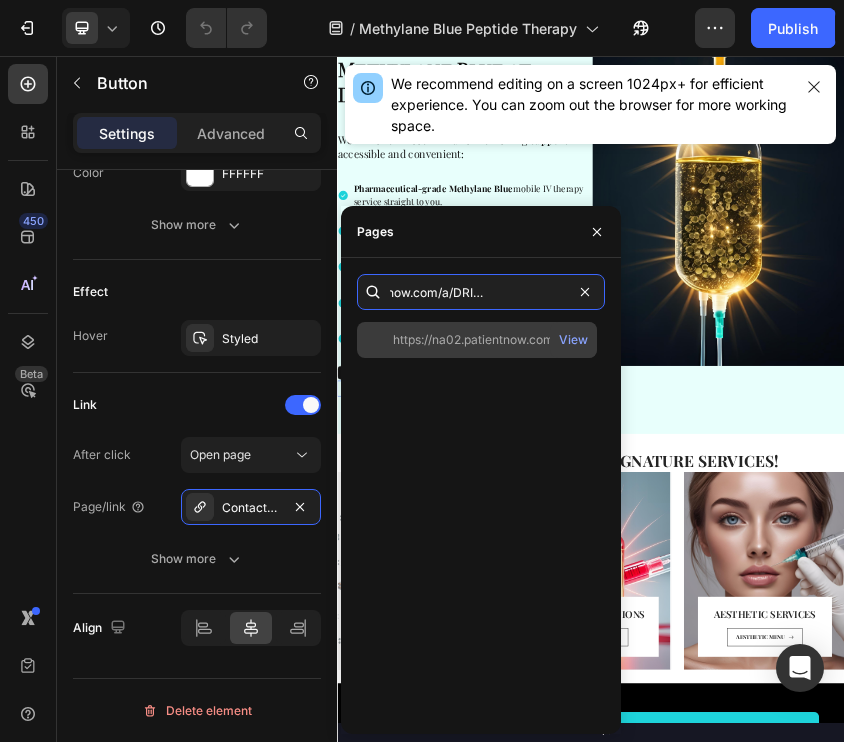 type on "na02.patientnow.com/a/DRIPTHEORYIVBAR" 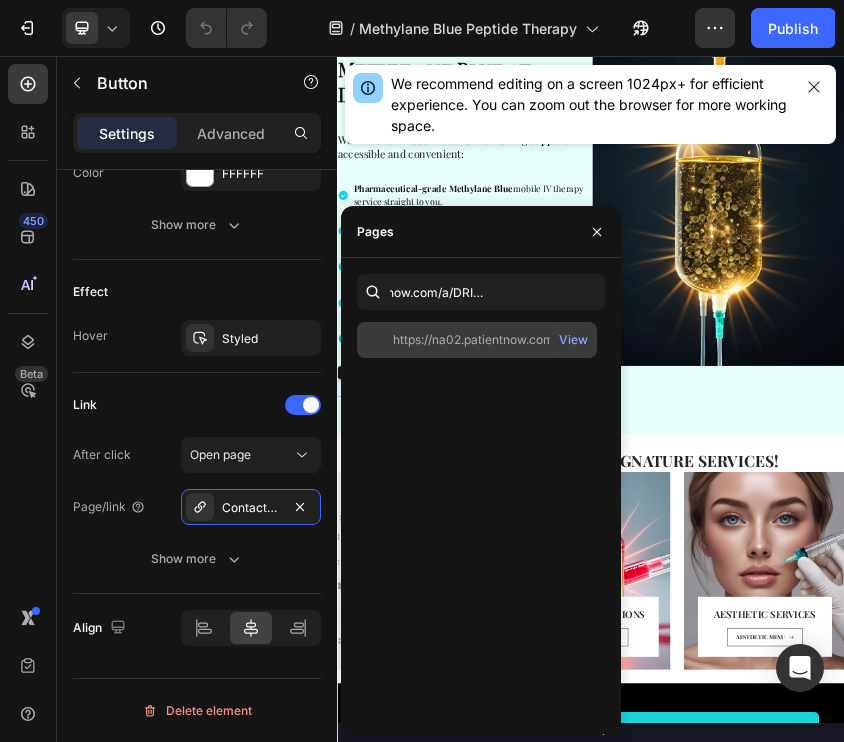 scroll, scrollTop: 0, scrollLeft: 0, axis: both 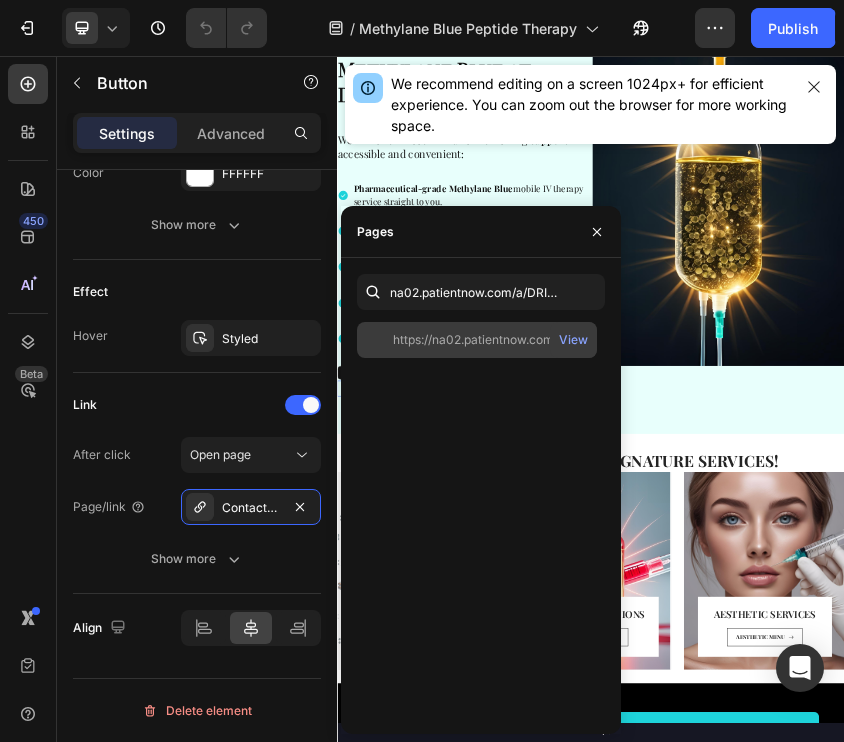 click on "https://na02.patientnow.com/a/DRIPTHEORYIVBAR" 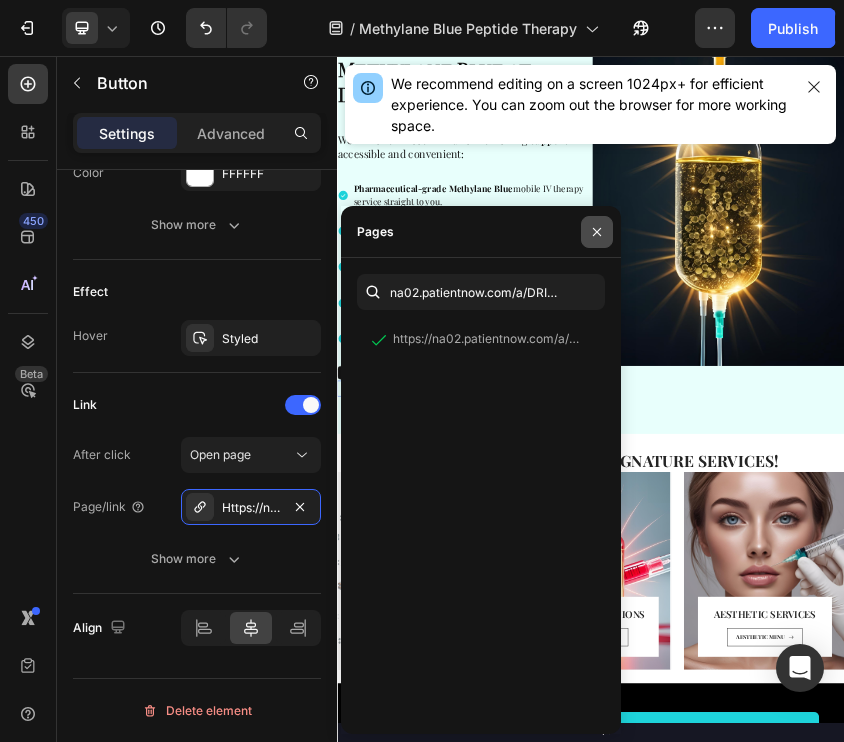 click at bounding box center [597, 232] 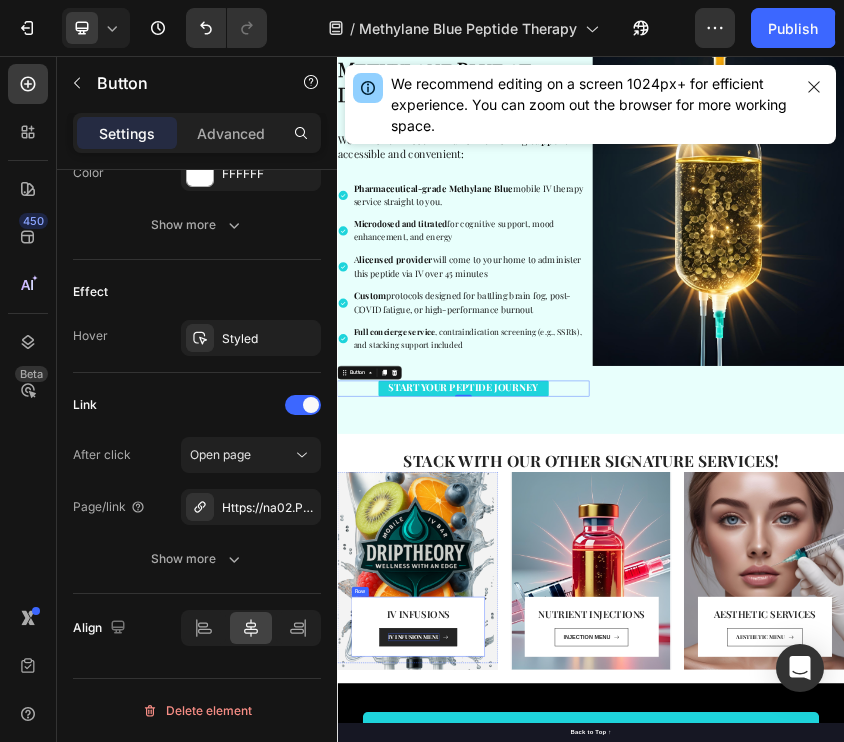 click on "IV INFUSION MENU" at bounding box center [516, 1432] 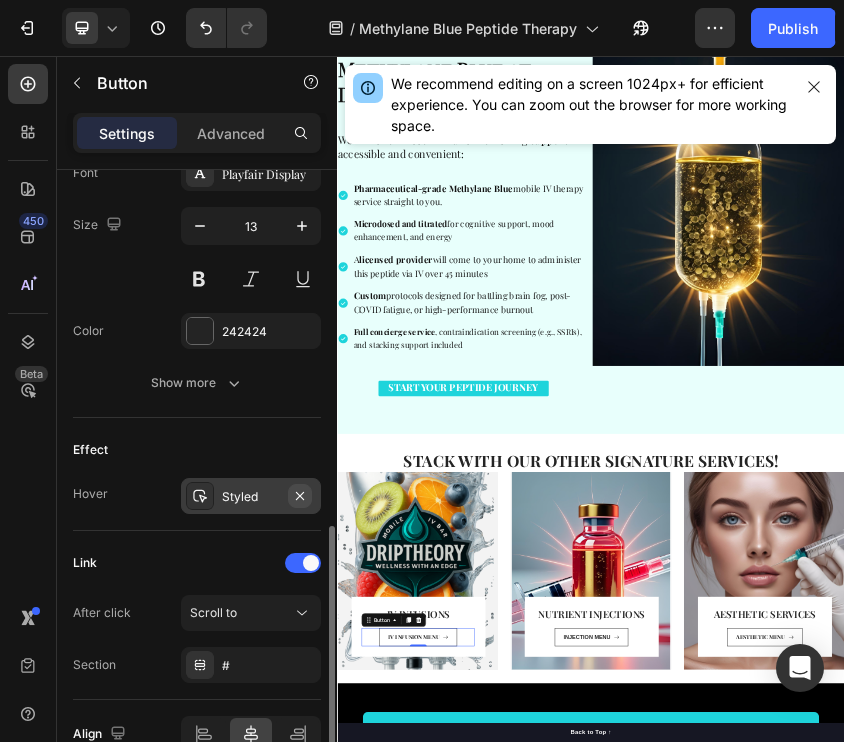 scroll, scrollTop: 1067, scrollLeft: 0, axis: vertical 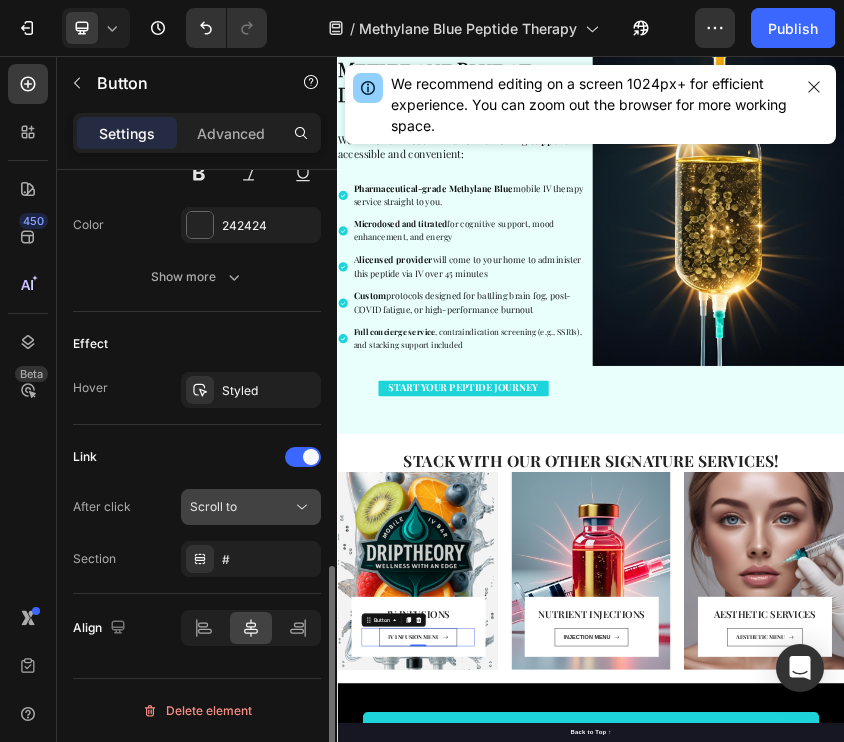 click on "Scroll to" at bounding box center (241, 507) 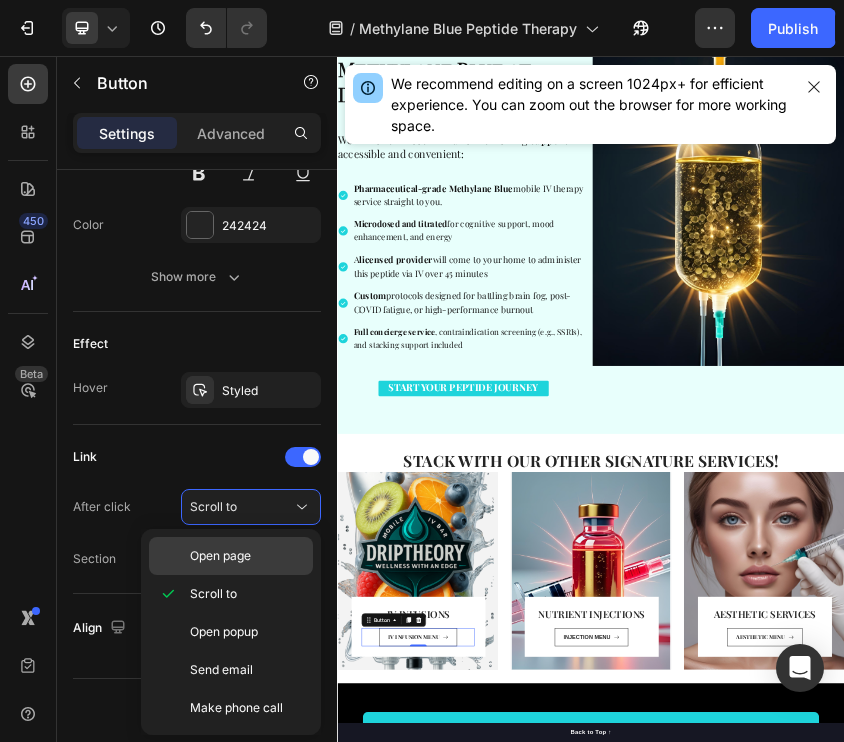 click on "Open page" at bounding box center [220, 556] 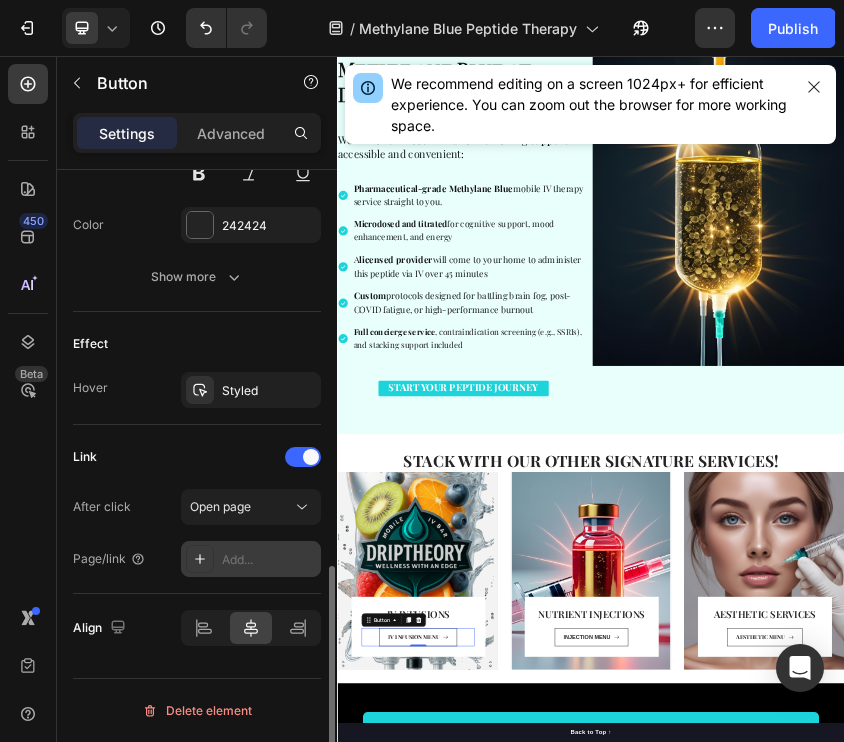 click on "Add..." at bounding box center [251, 559] 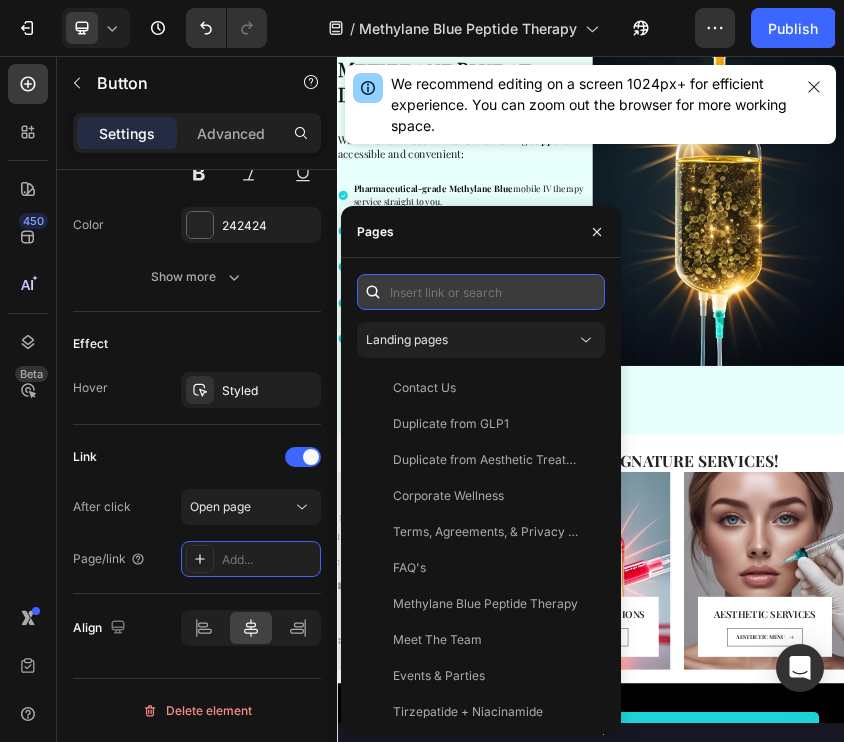 click at bounding box center [481, 292] 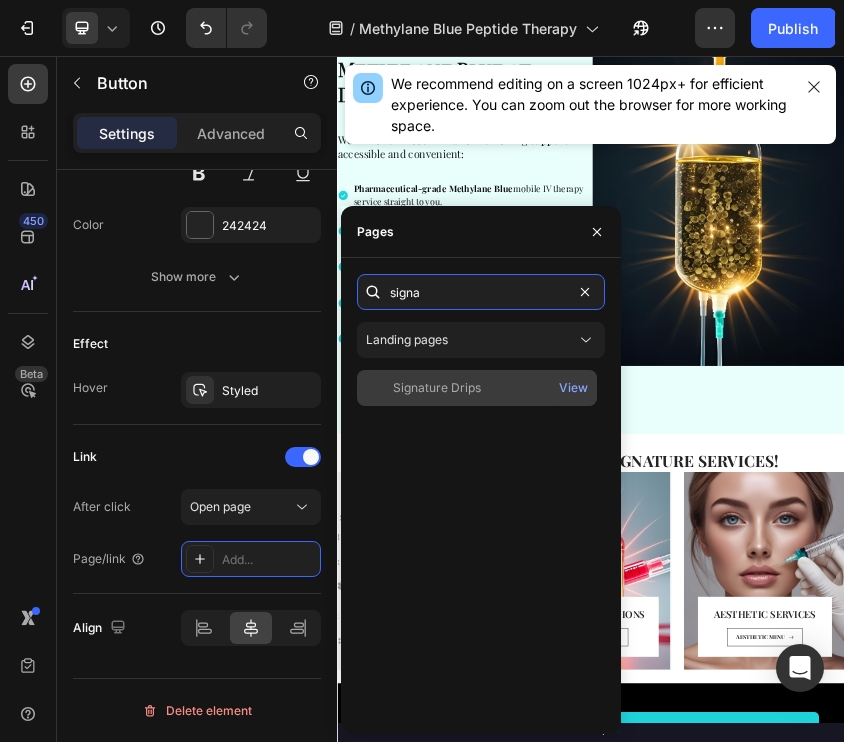 type on "signa" 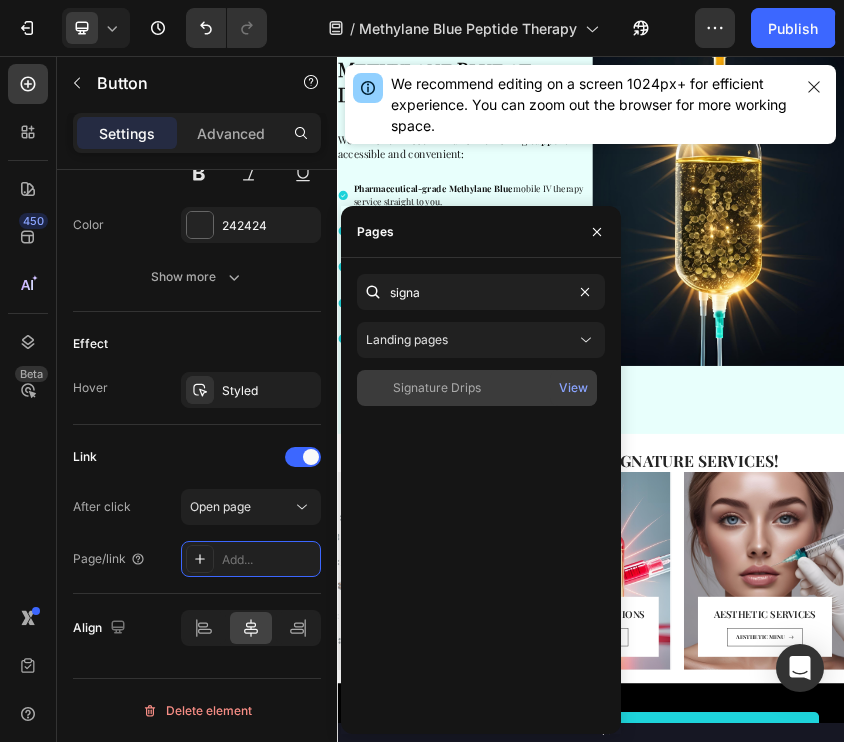 click on "Signature Drips   View" 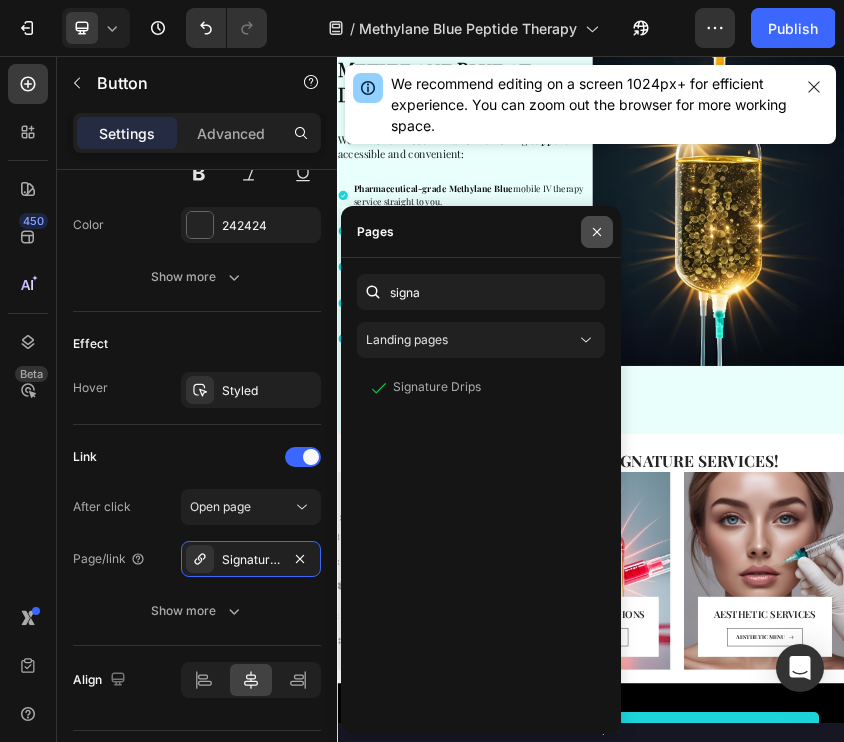 click 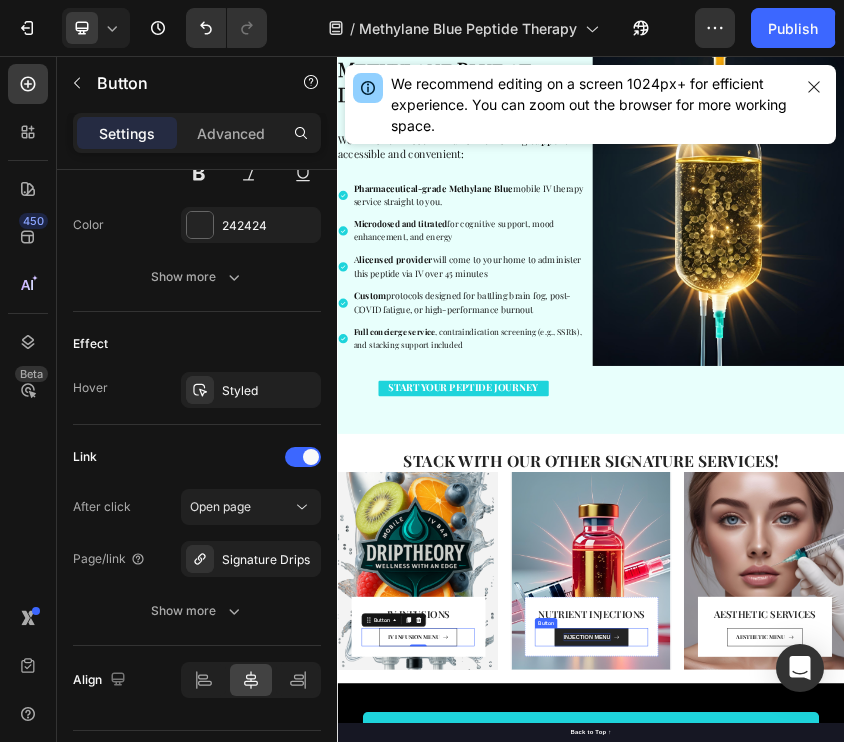 click on "INJECTION MENU" at bounding box center [926, 1432] 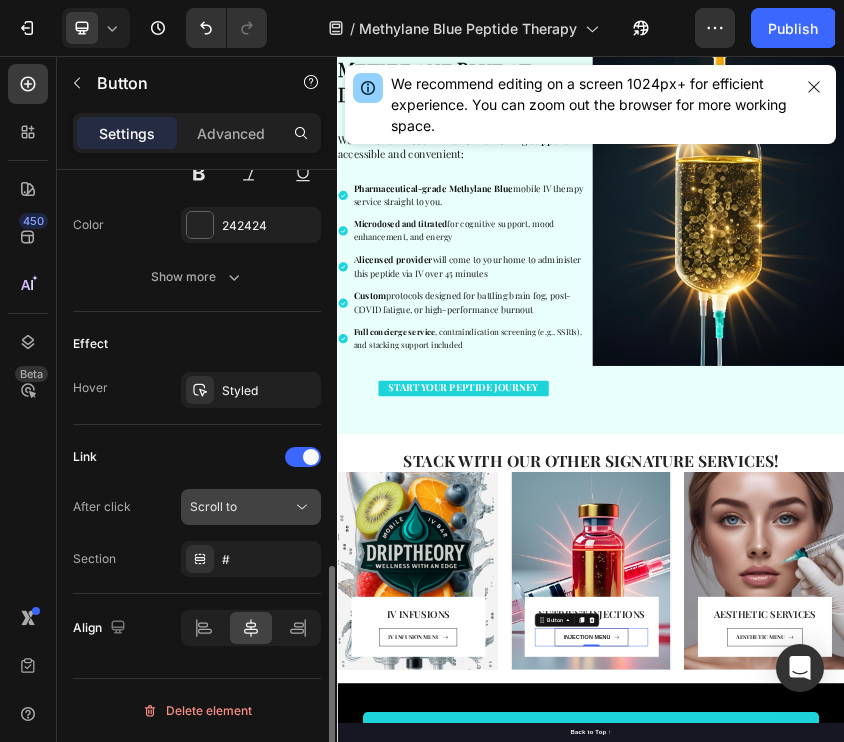 click on "Scroll to" 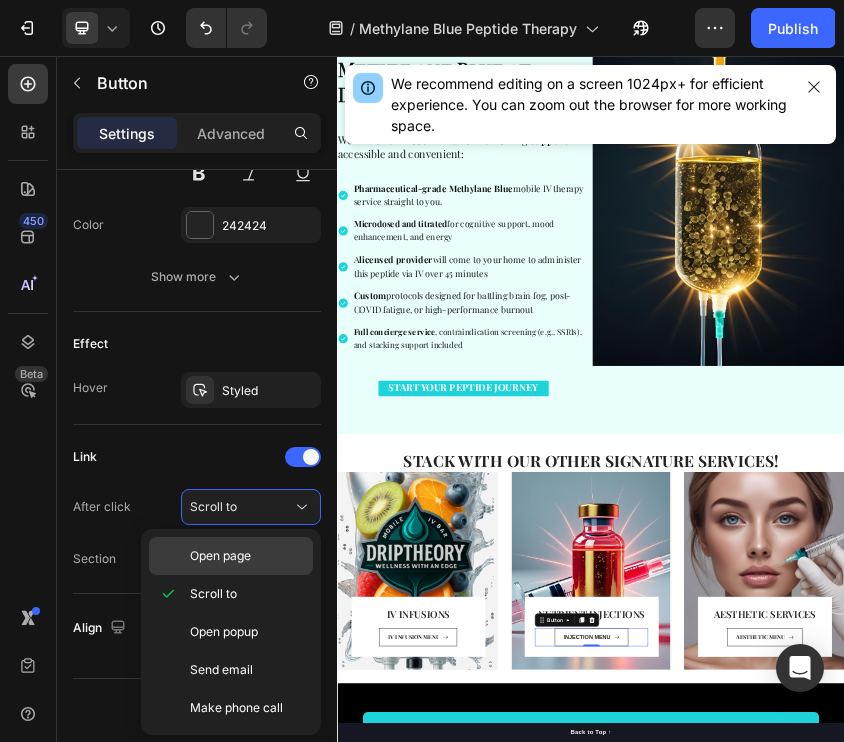 click on "Open page" at bounding box center (220, 556) 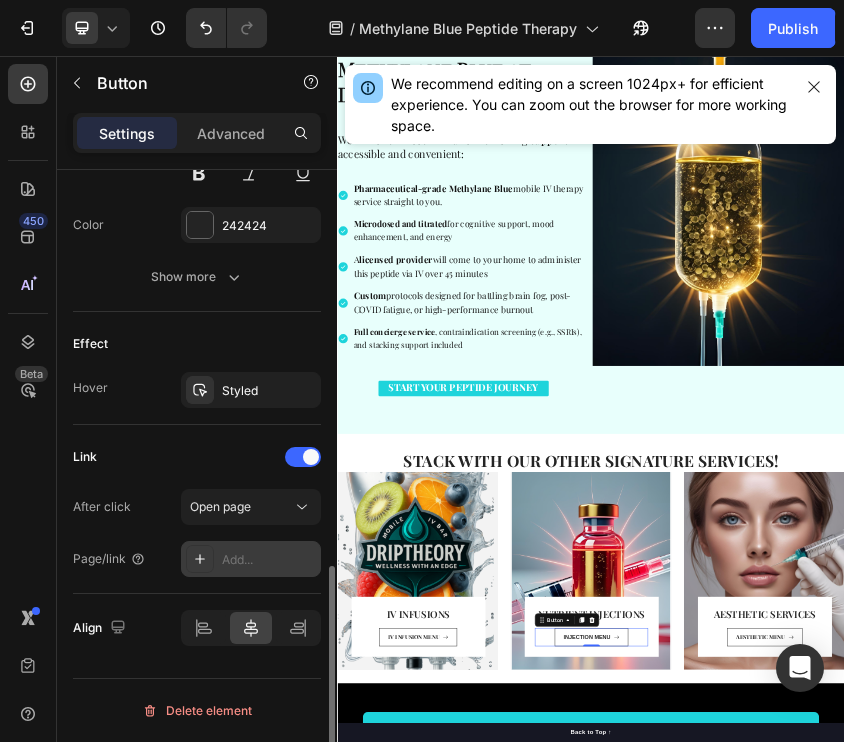 click on "Add..." at bounding box center [251, 559] 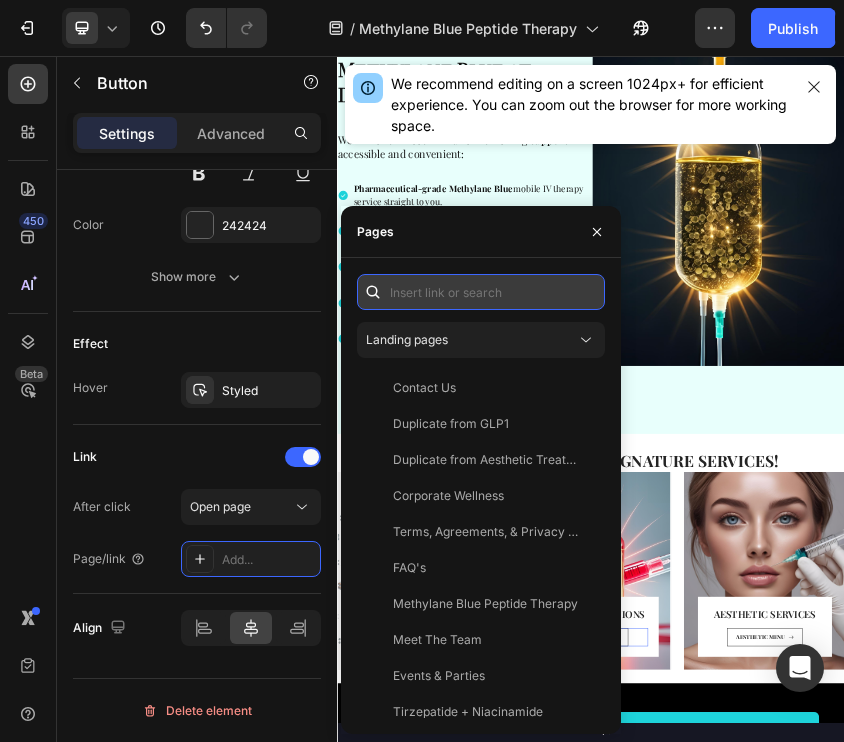 click at bounding box center (481, 292) 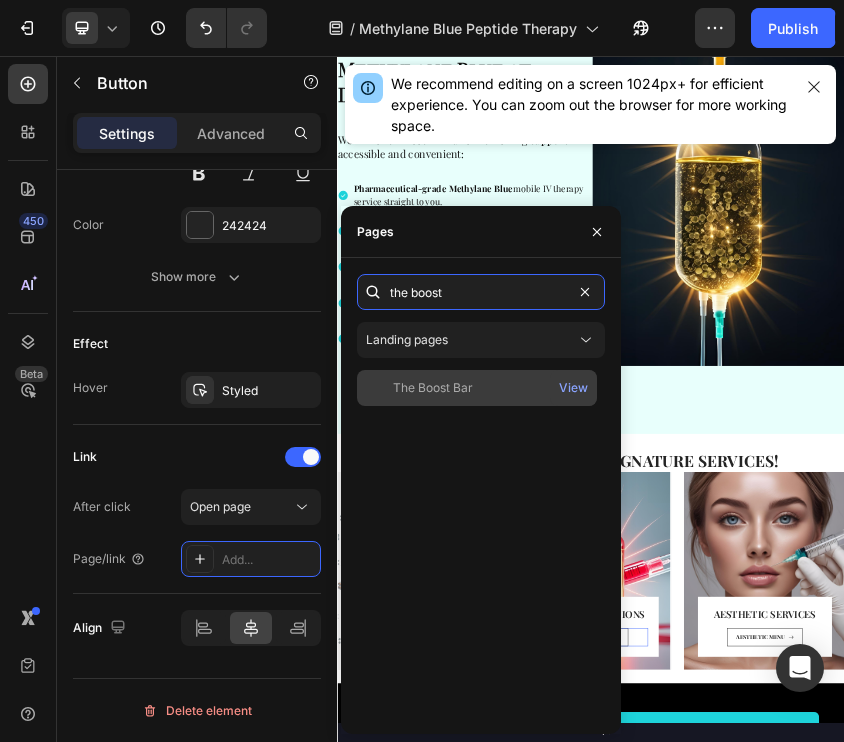 type on "the boost" 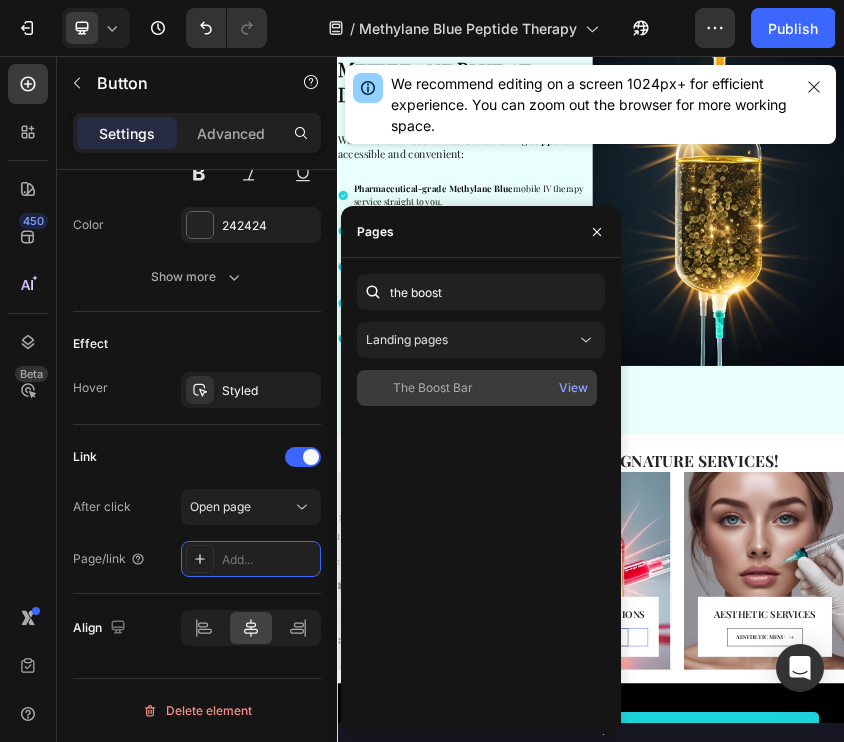 click on "The Boost Bar" 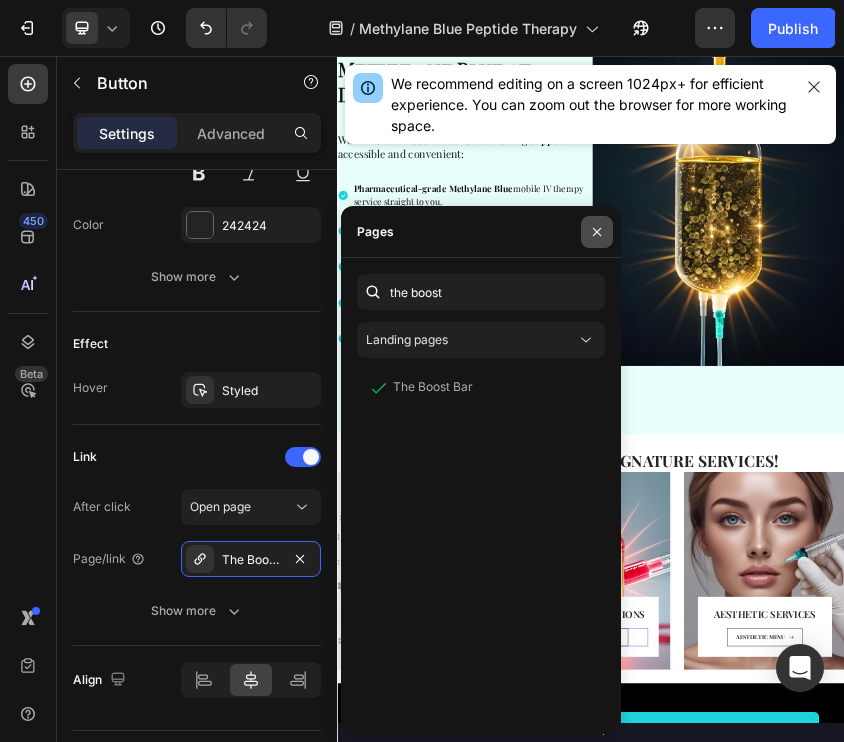 click 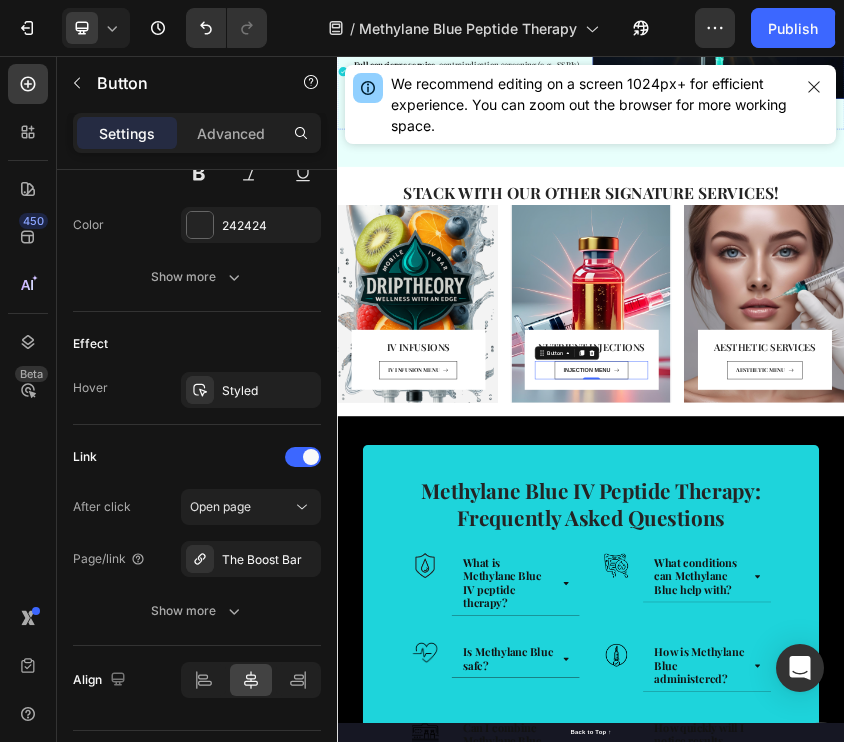 scroll, scrollTop: 919, scrollLeft: 0, axis: vertical 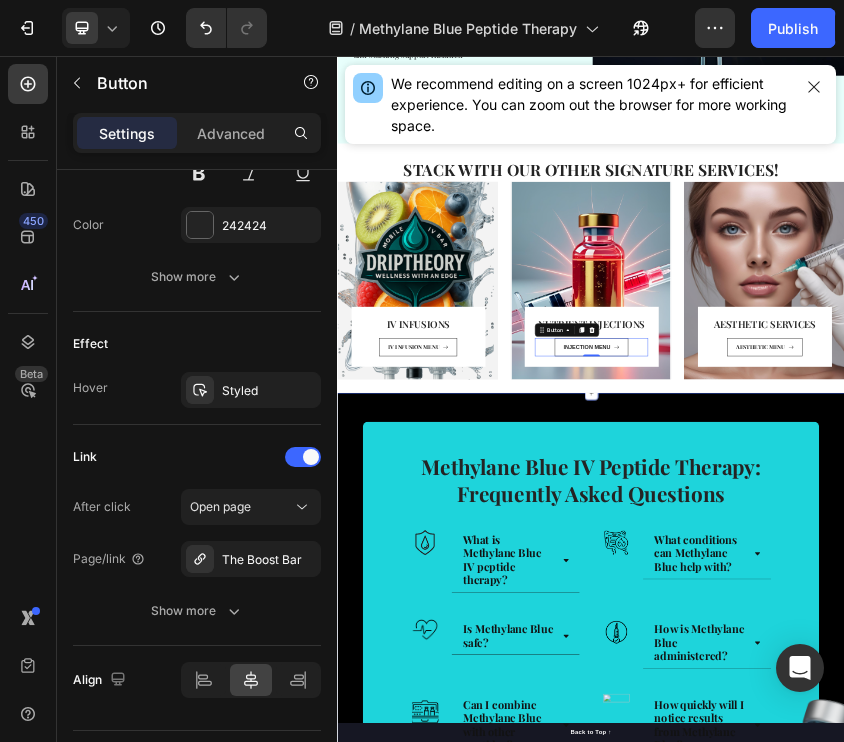 click on "Image Methylane Blue IV Peptide Therapy: Frequently Asked Questions Heading Row Image
What is Methylane Blue IV peptide therapy? Accordion Row Image
What conditions can Methylane Blue help with? Accordion Row Row Image
Is Methylane Blue safe? Accordion Row Image
How is Methylane Blue administered? Accordion Row Row Image
Can I combine Methylane Blue with other peptides? Accordion Row Image
How quickly will I notice results from Methylane Blue? Accordion Row Row
CONTACT US TODAY Button Row Section 4" at bounding box center (937, 1437) 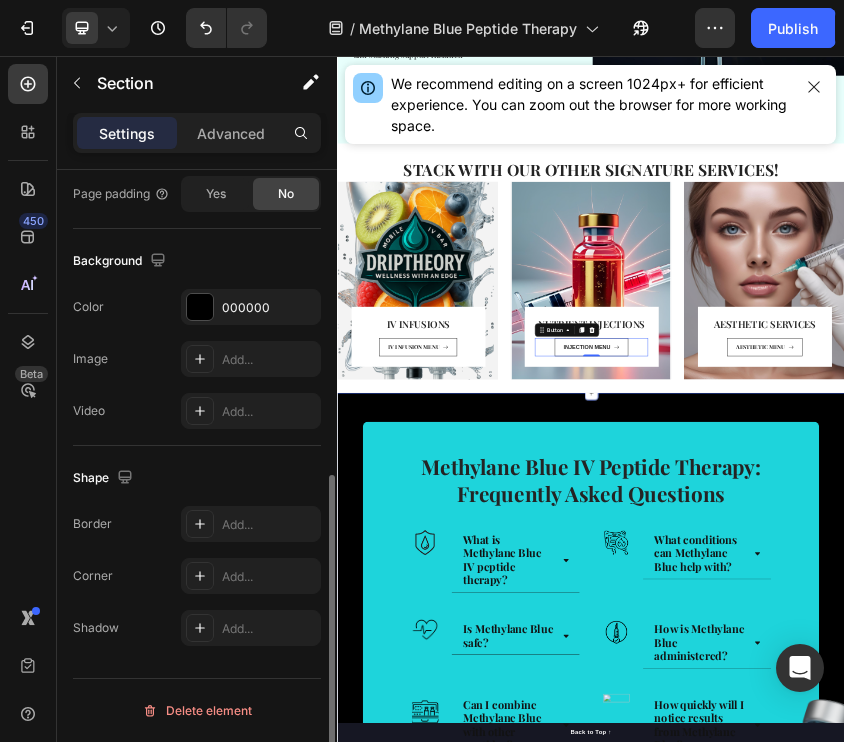 scroll, scrollTop: 0, scrollLeft: 0, axis: both 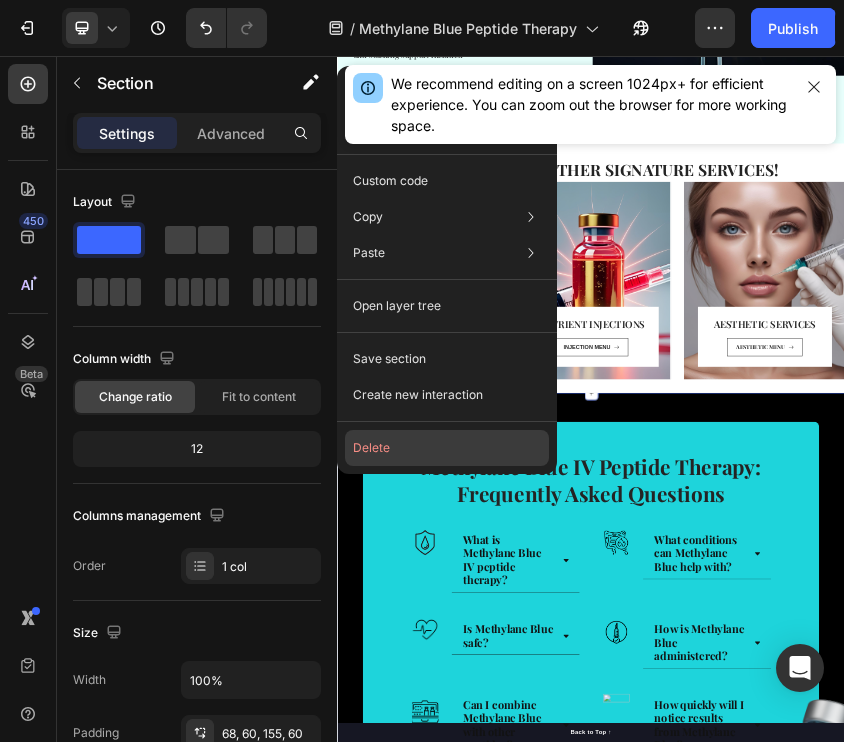 click on "Delete" 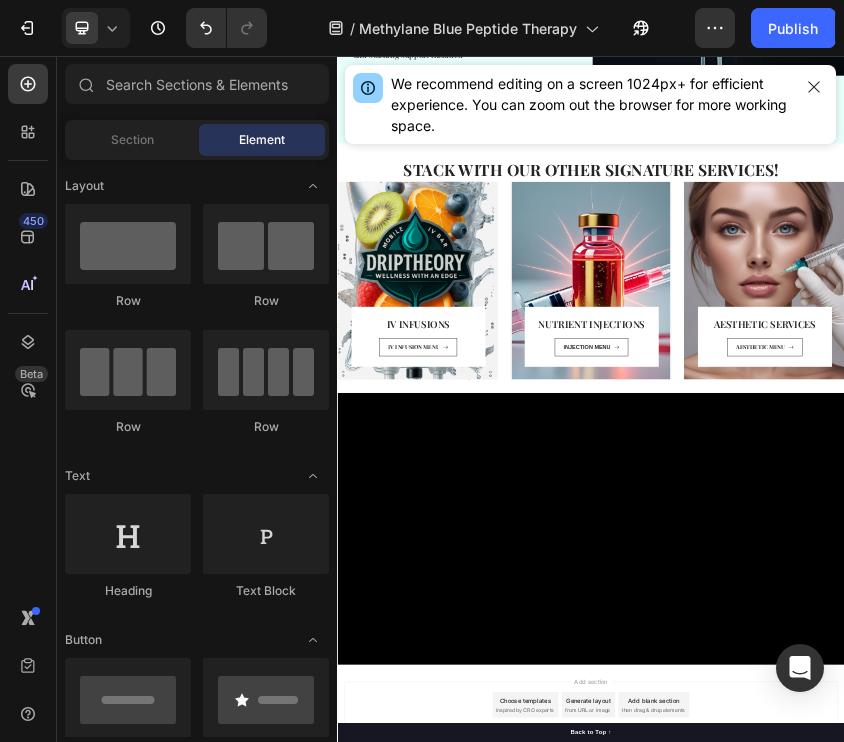 scroll, scrollTop: 955, scrollLeft: 0, axis: vertical 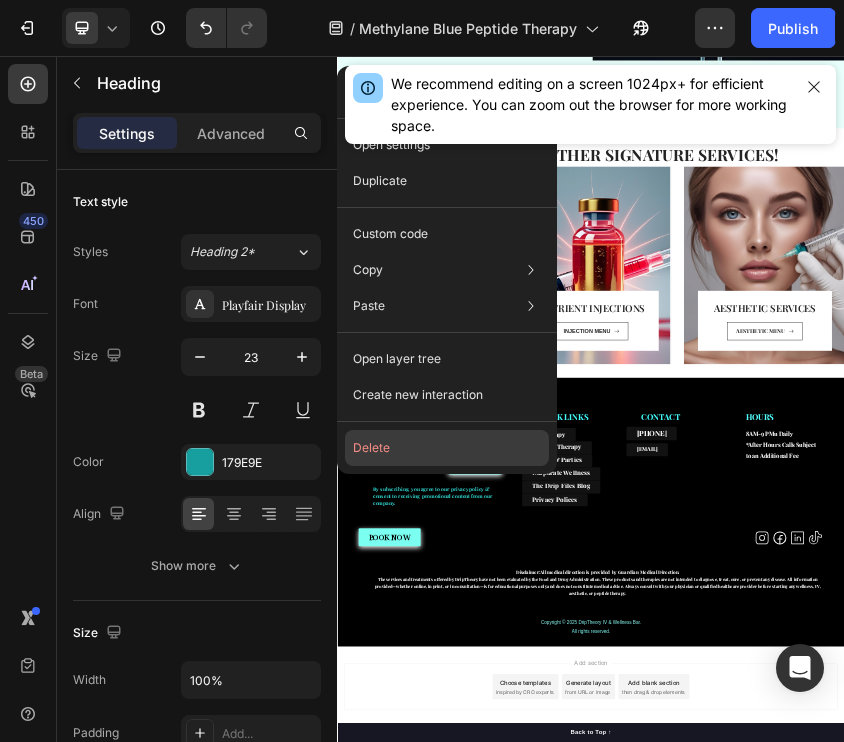 click on "Delete" 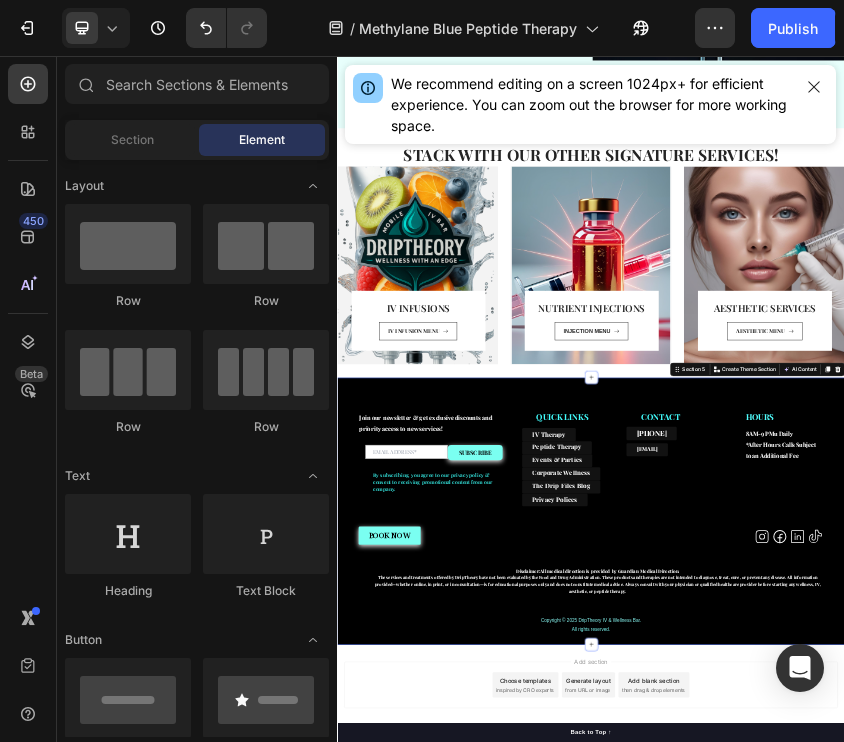 click on "Join our newsletter & get exclusive discounts and priority access to new services! Heading Email Field SUBSCRIBE Submit Button Row Newsletter By subscribing, you agree to our privacy policy & consent to receiving promotional content from our company. Text block QUICK LINKS Heading Text block IV Therapy Button Peptide Therapy Button Events & Parties Button Corporate Wellness Button The Drip Files Blog Button Privacy Polices Button CONTACT Heading 832.281.9411 Button info@driptheoryivbar.com Button Heading HOURS Heading 8AM-9PMu Daily *After Hours Calls Subject to an Additional Fee Text block Row Row BOOK NOW Button Heading Row
Icon
Icon
Icon
Icon Icon List Row Disclaimer:  All medical direction is provided by Guardian Medical Direction.  Text block Copyright © 2025 DripTheory IV & Wellness Bar.  All rights reserved. Text block Section 5   Create Theme Section AI Content Write with GemAI What would you like to describe here? Tone and Voice" at bounding box center (937, 1134) 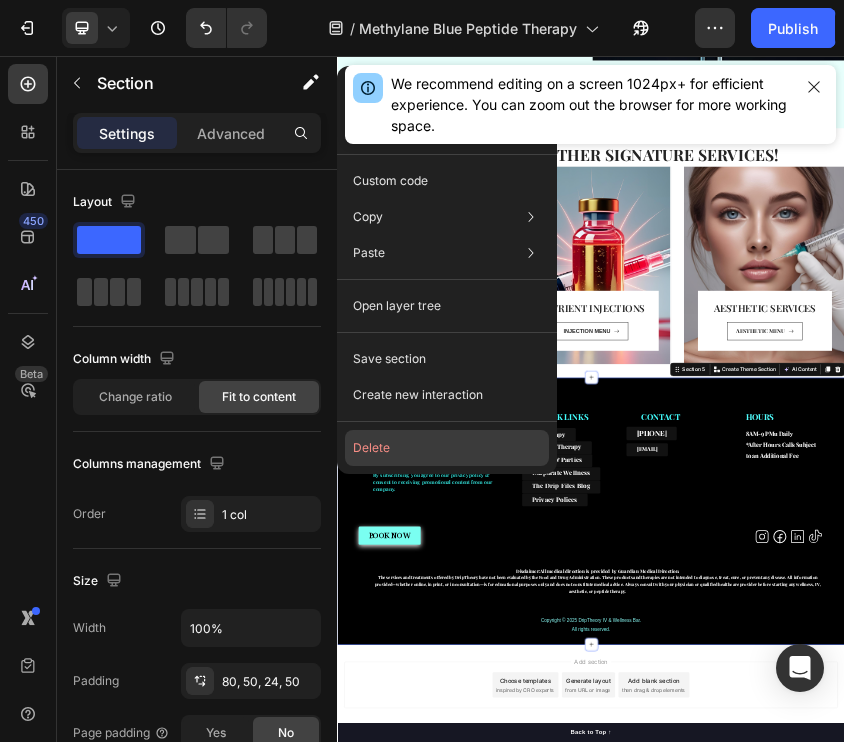 drag, startPoint x: 439, startPoint y: 441, endPoint x: 243, endPoint y: 913, distance: 511.0773 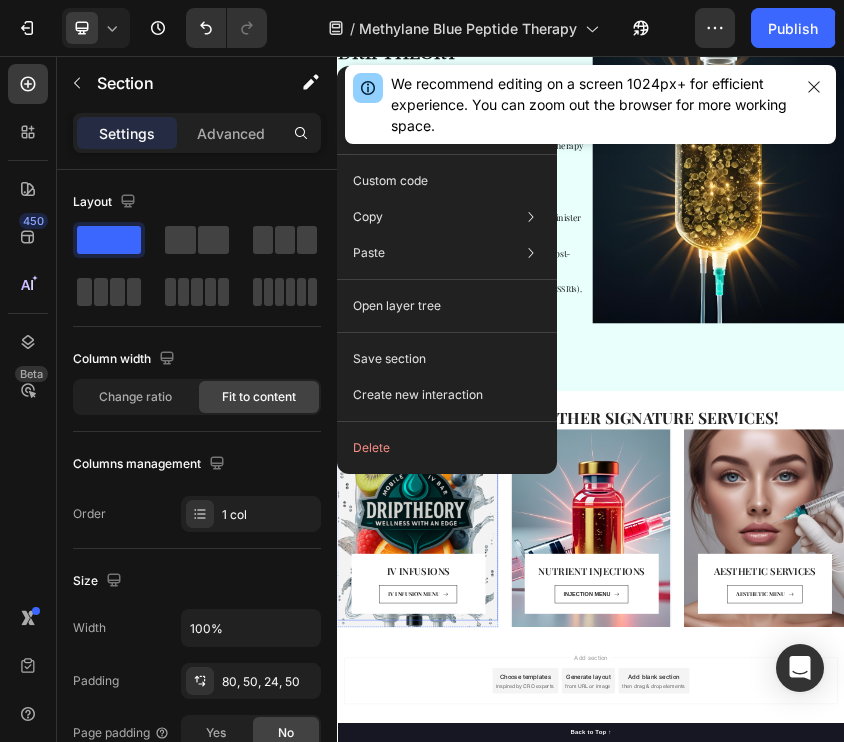 scroll, scrollTop: 325, scrollLeft: 0, axis: vertical 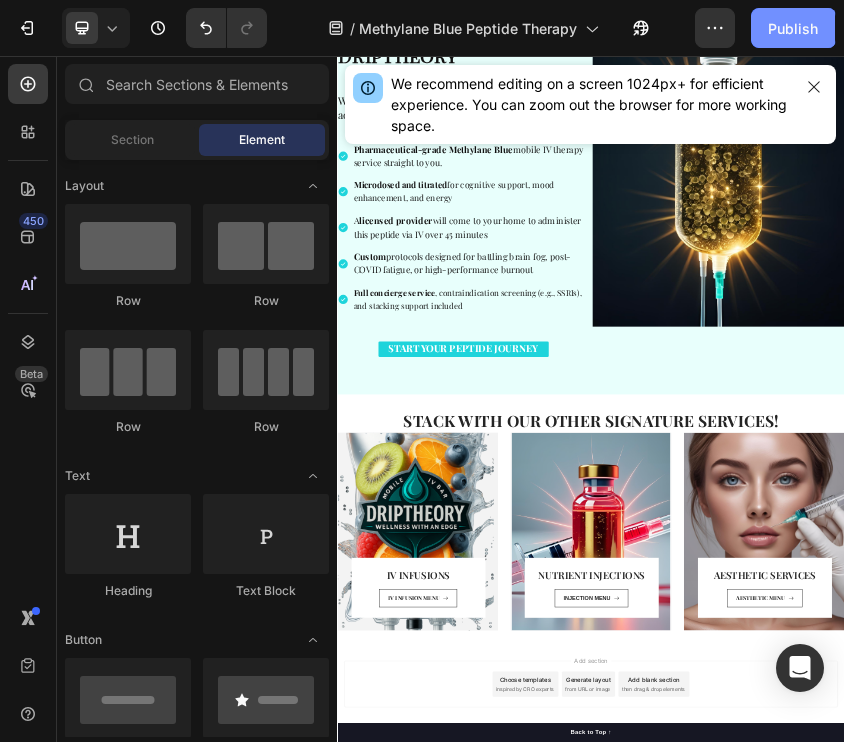 click on "Publish" at bounding box center (793, 28) 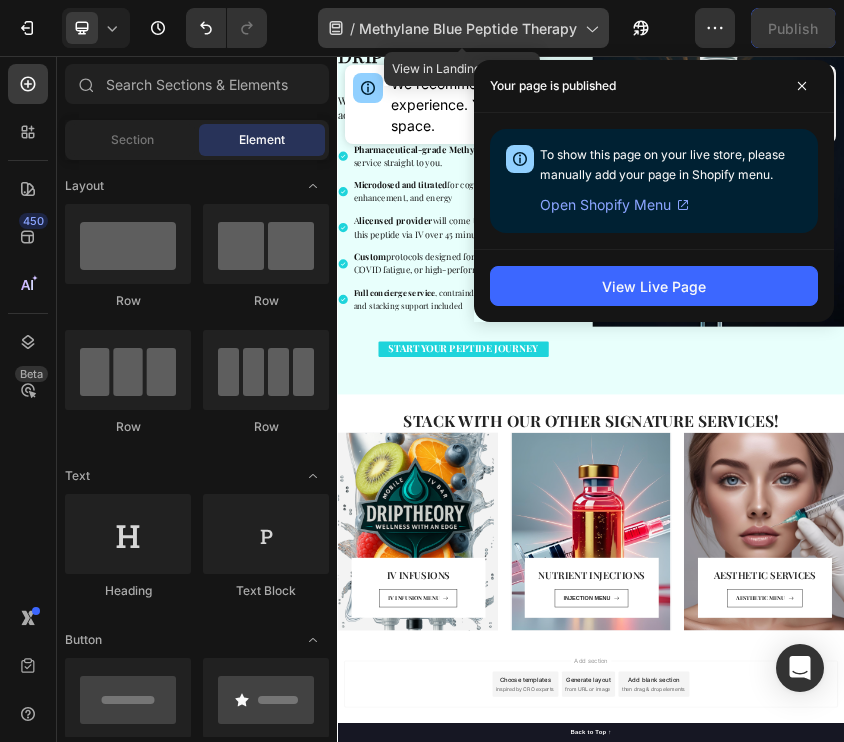 click on "/  Methylane Blue Peptide Therapy" 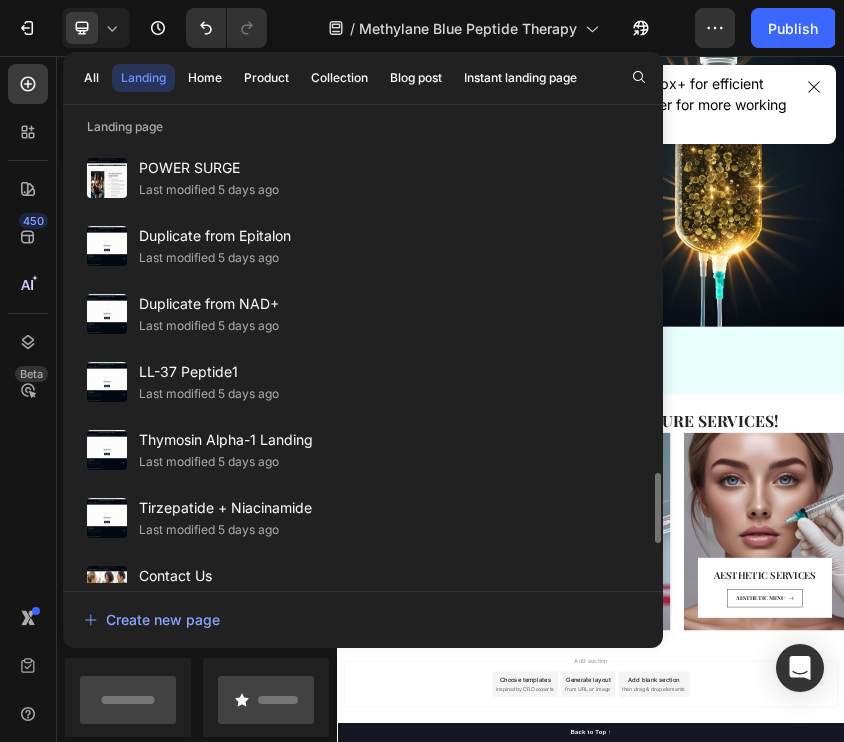 scroll, scrollTop: 2189, scrollLeft: 0, axis: vertical 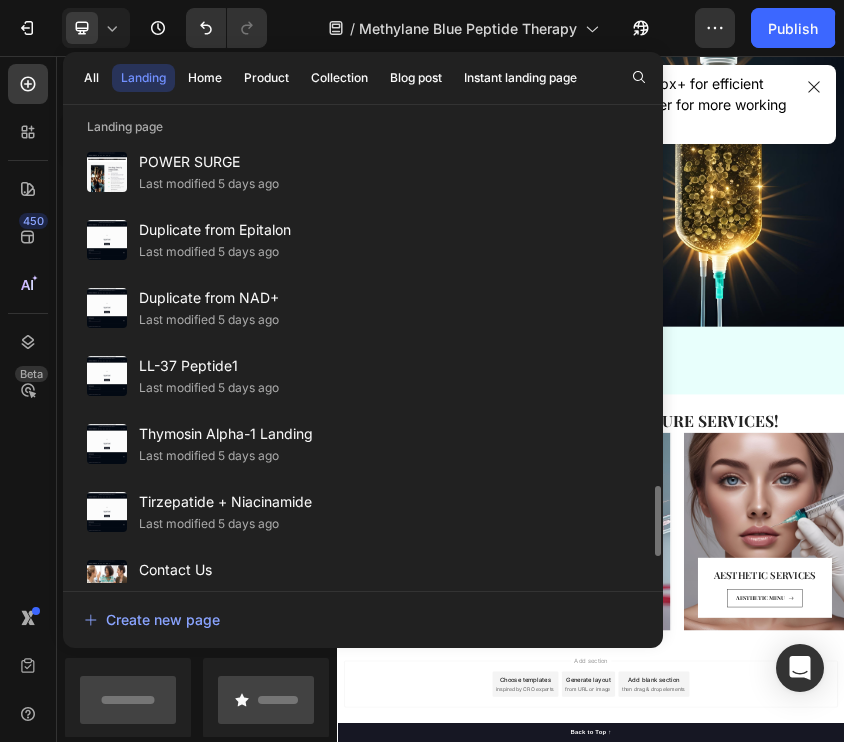 click on "LL-37 Peptide1 Last modified 5 days ago" 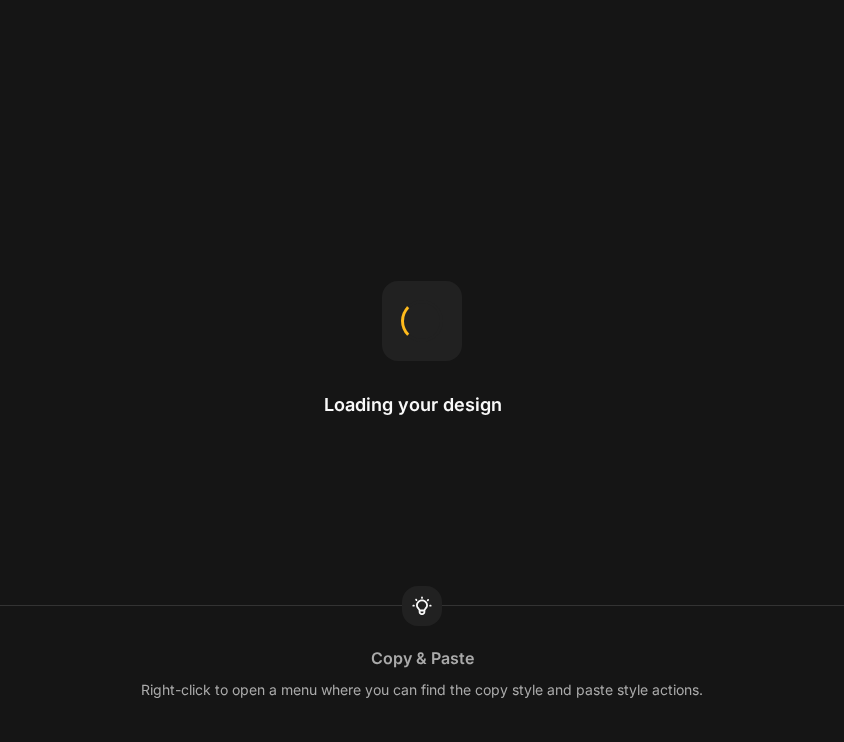 scroll, scrollTop: 0, scrollLeft: 0, axis: both 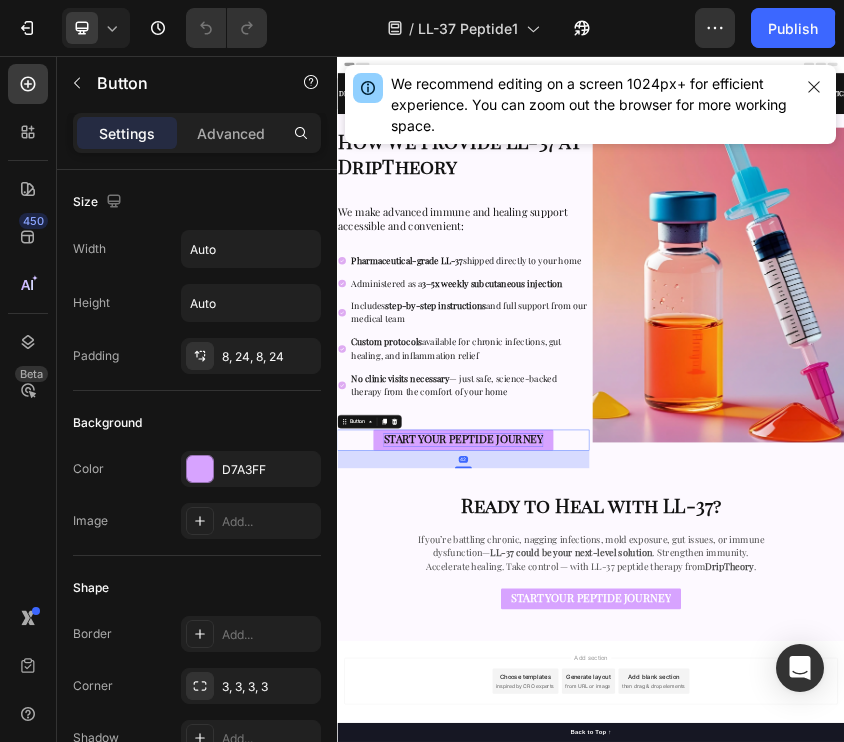 click on "START YOUR PEPTIDE JOURNEY" at bounding box center [635, 962] 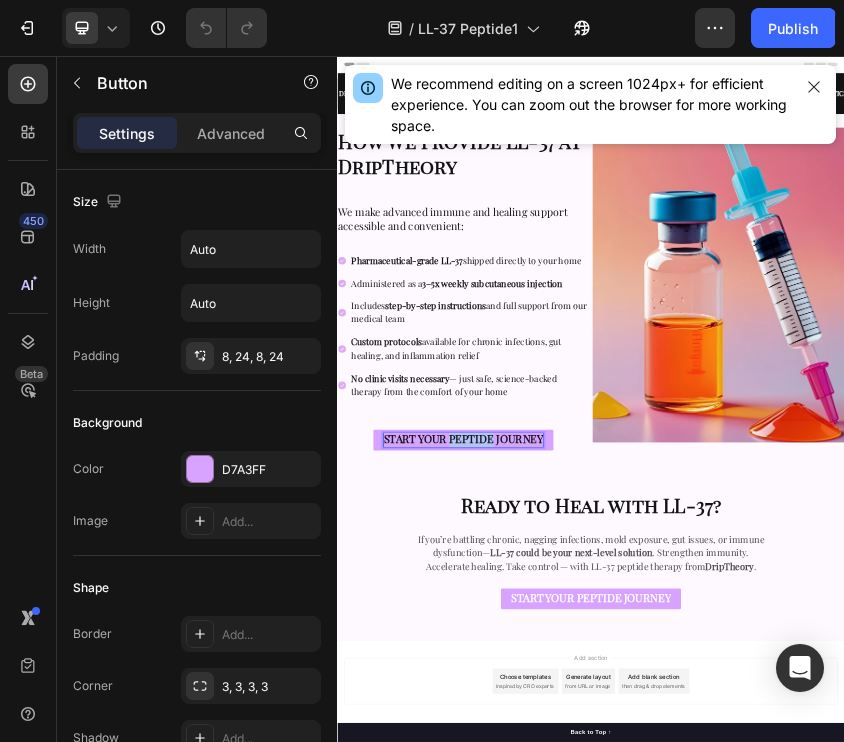 click on "START YOUR PEPTIDE JOURNEY" at bounding box center [635, 962] 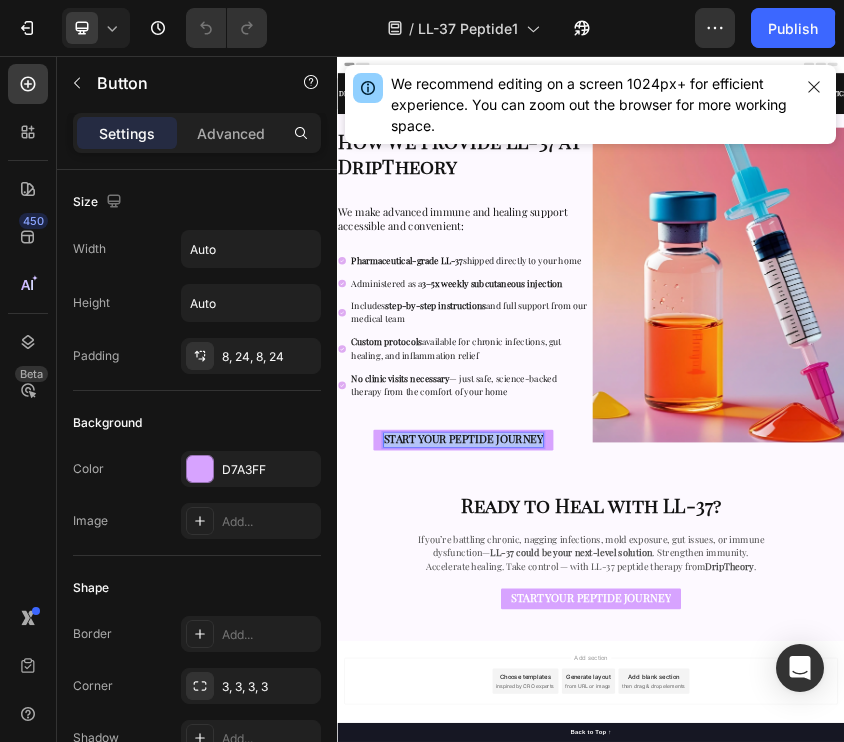 click on "START YOUR PEPTIDE JOURNEY" at bounding box center [635, 962] 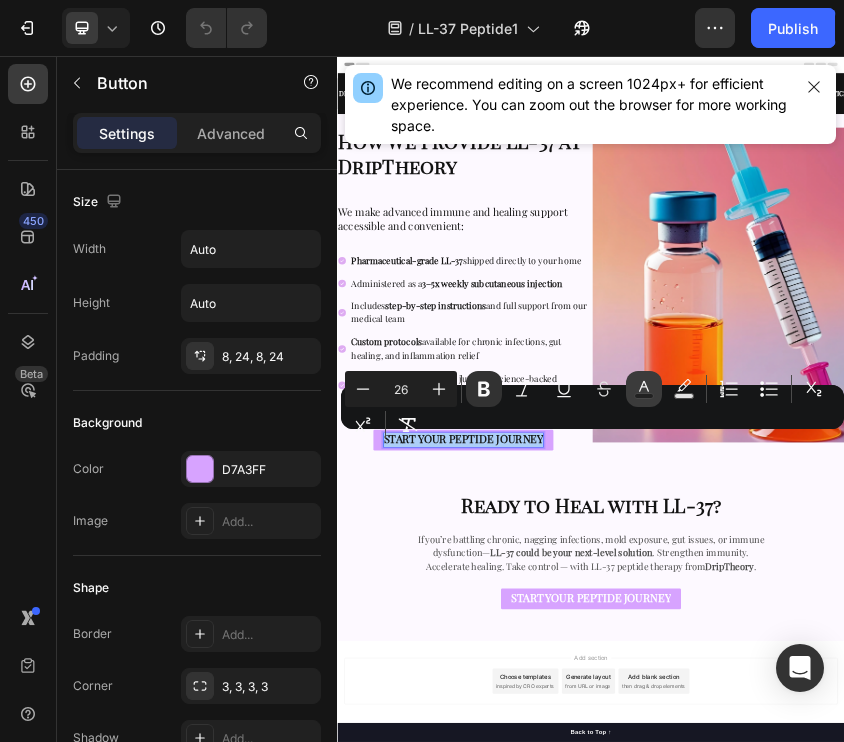click 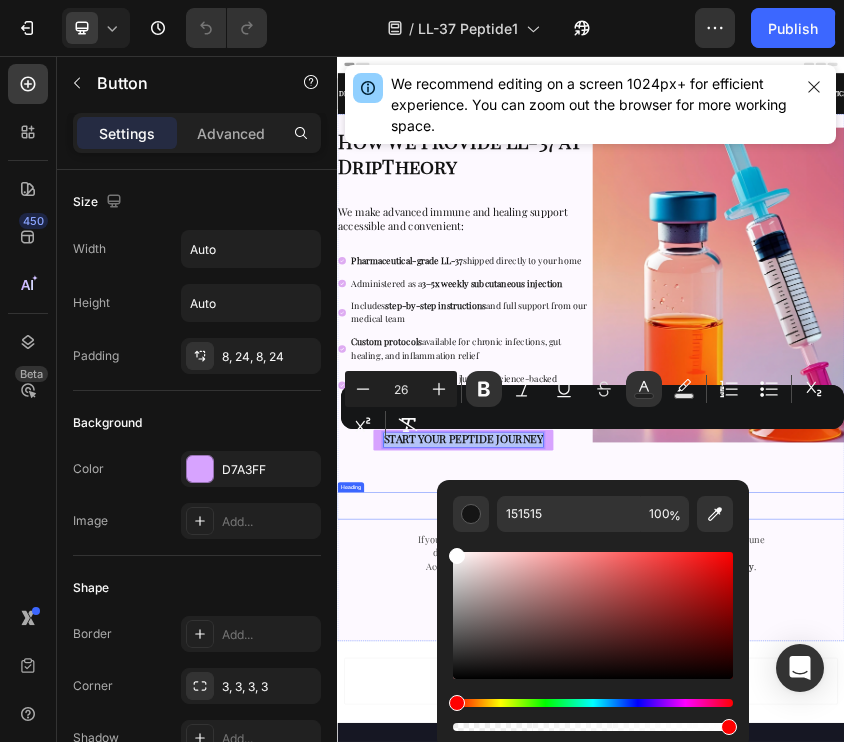 drag, startPoint x: 795, startPoint y: 719, endPoint x: 560, endPoint y: 1124, distance: 468.2414 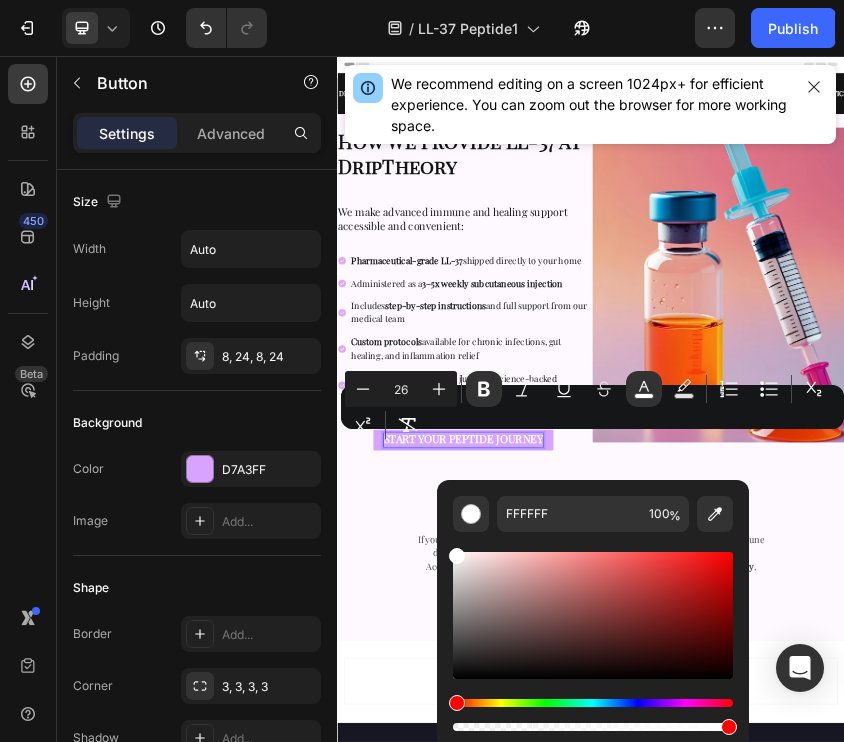 click on "Minus 26 Plus Bold Italic Underline       Strikethrough
color
Text Background Color Numbered List Bulleted List Subscript Superscript Remove Format" at bounding box center [592, 407] 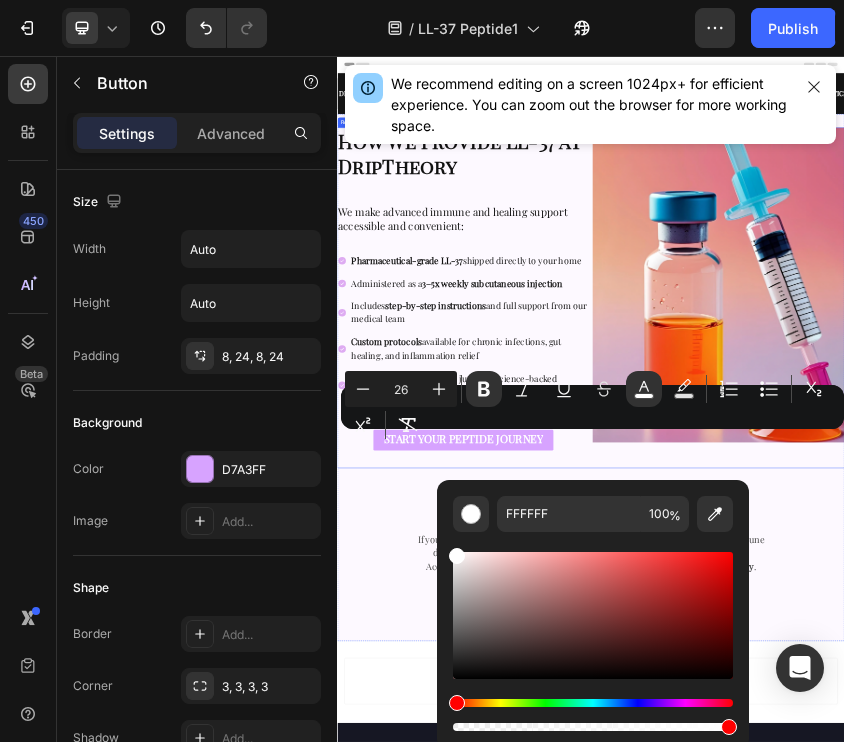 click on "START YOUR PEPTIDE JOURNEY Button   42" at bounding box center [635, 986] 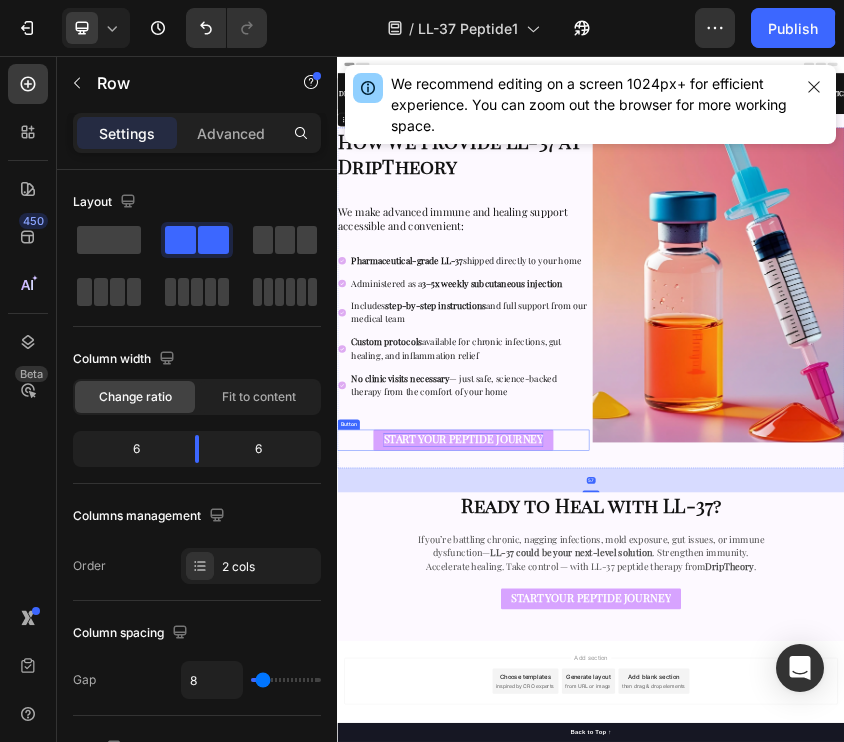 click on "START YOUR PEPTIDE JOURNEY" at bounding box center [635, 962] 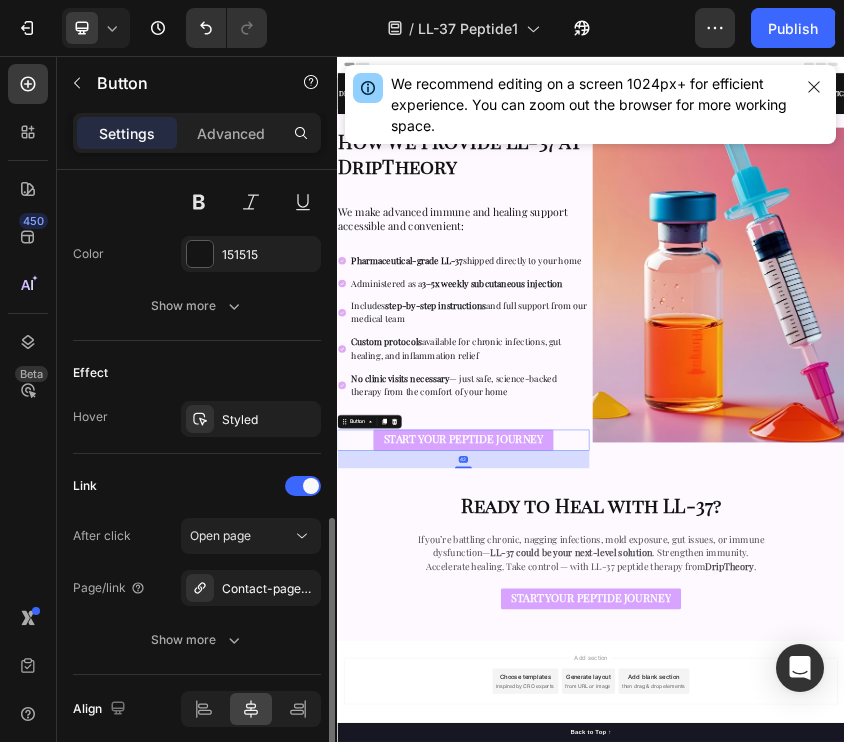 scroll, scrollTop: 961, scrollLeft: 0, axis: vertical 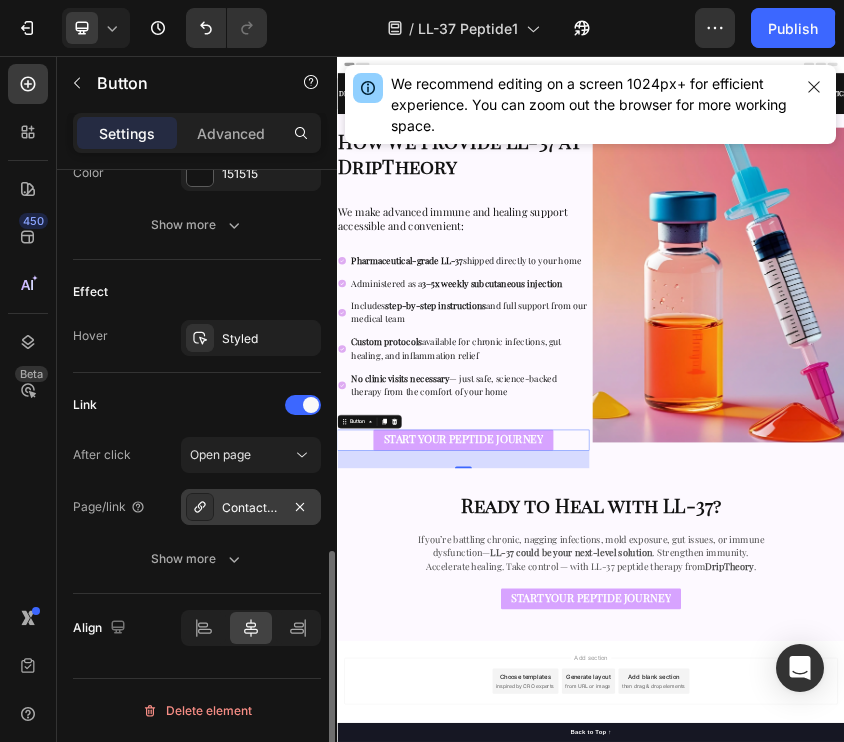 click on "Contact-page-jul-10-18-49-06-_ab-0-key-1752934751833" at bounding box center (251, 508) 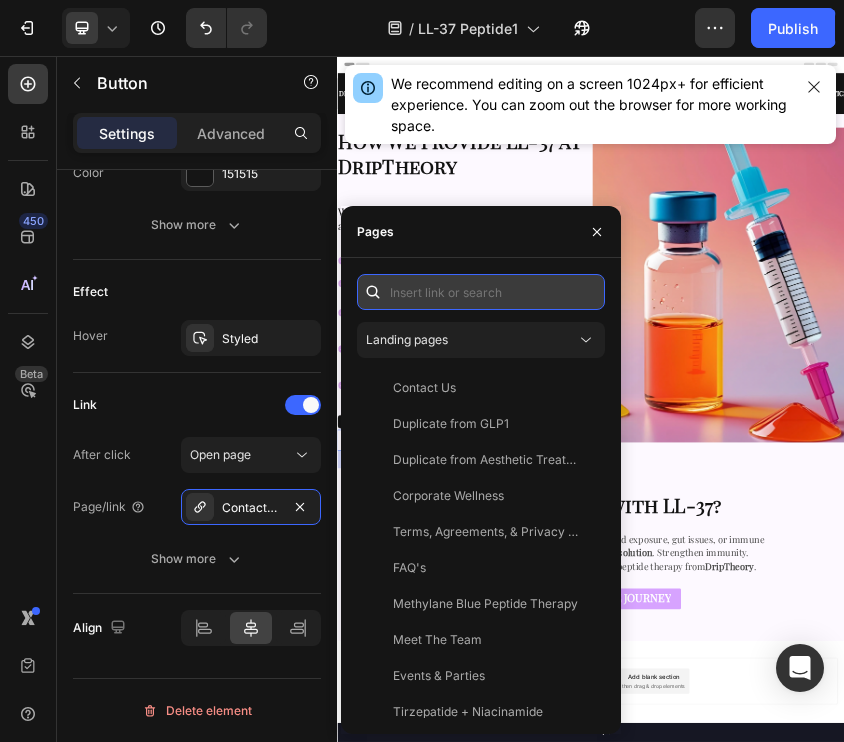 click at bounding box center [481, 292] 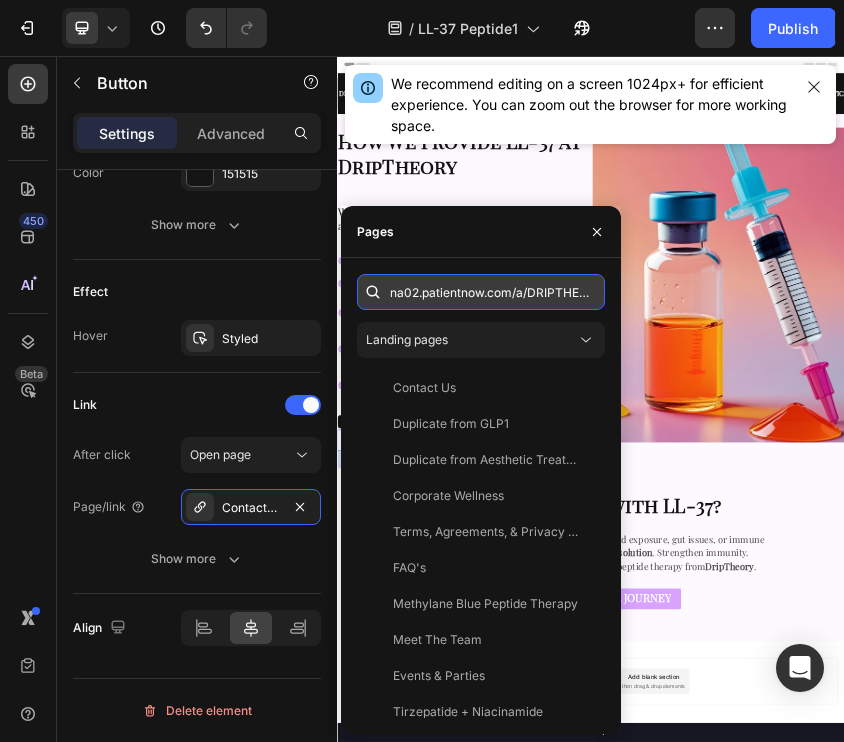 scroll, scrollTop: 0, scrollLeft: 74, axis: horizontal 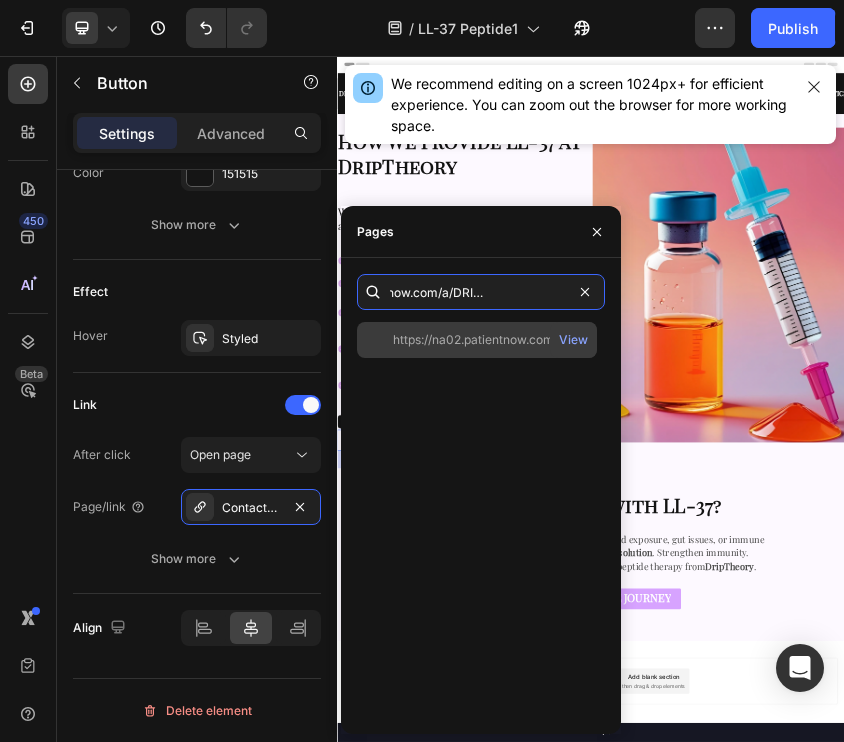 type on "na02.patientnow.com/a/DRIPTHEORYIVBAR" 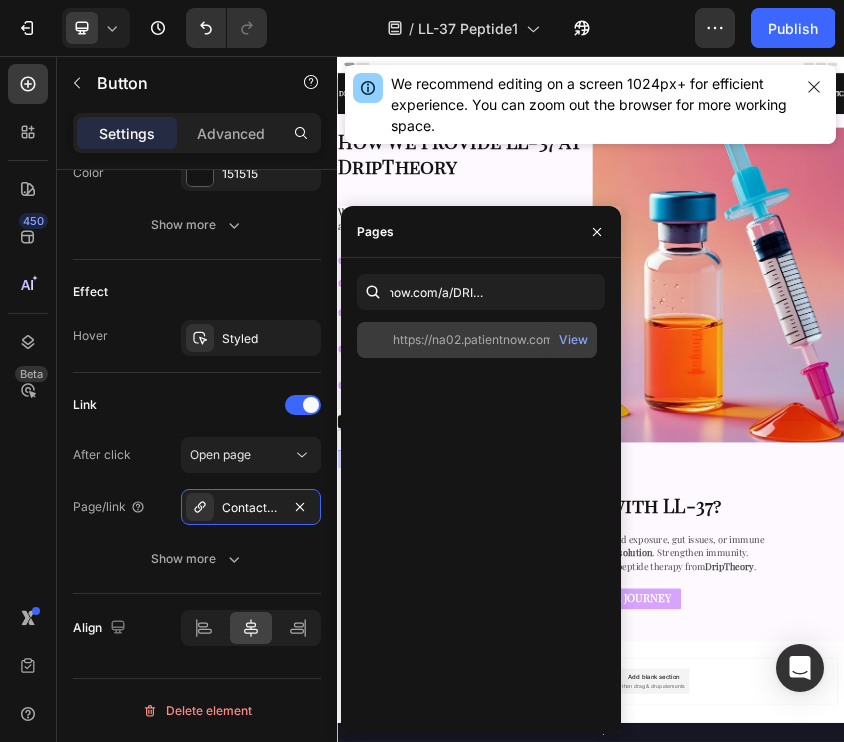 scroll, scrollTop: 0, scrollLeft: 0, axis: both 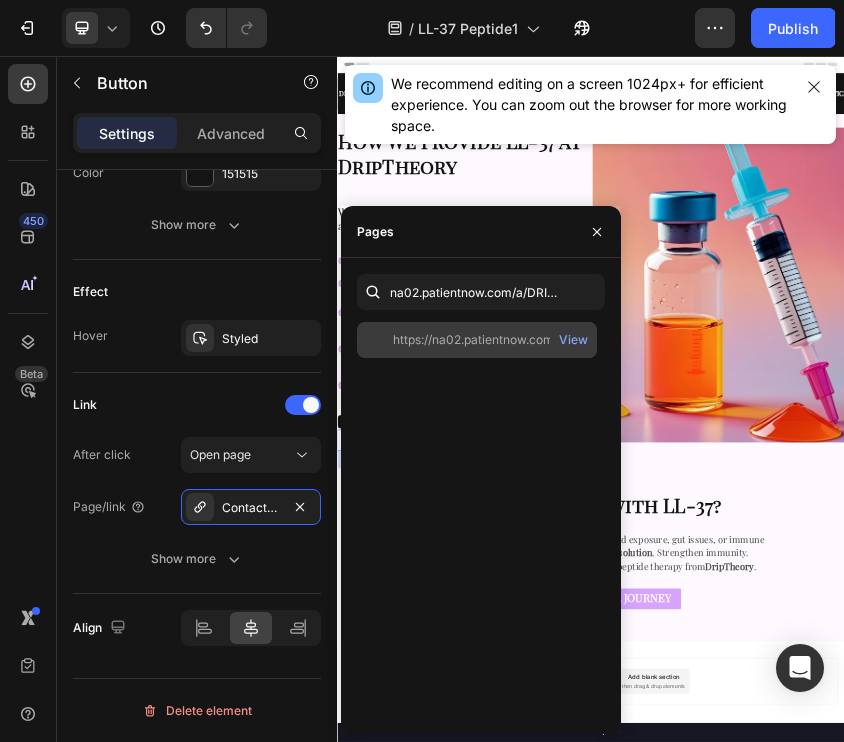 click on "https://na02.patientnow.com/a/DRIPTHEORYIVBAR" 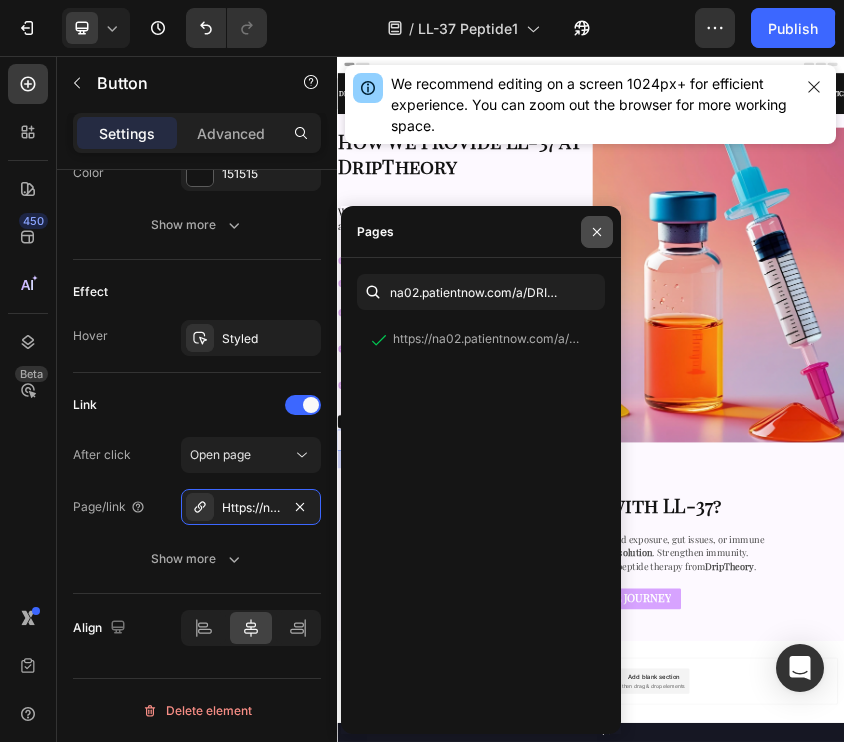 click at bounding box center [597, 232] 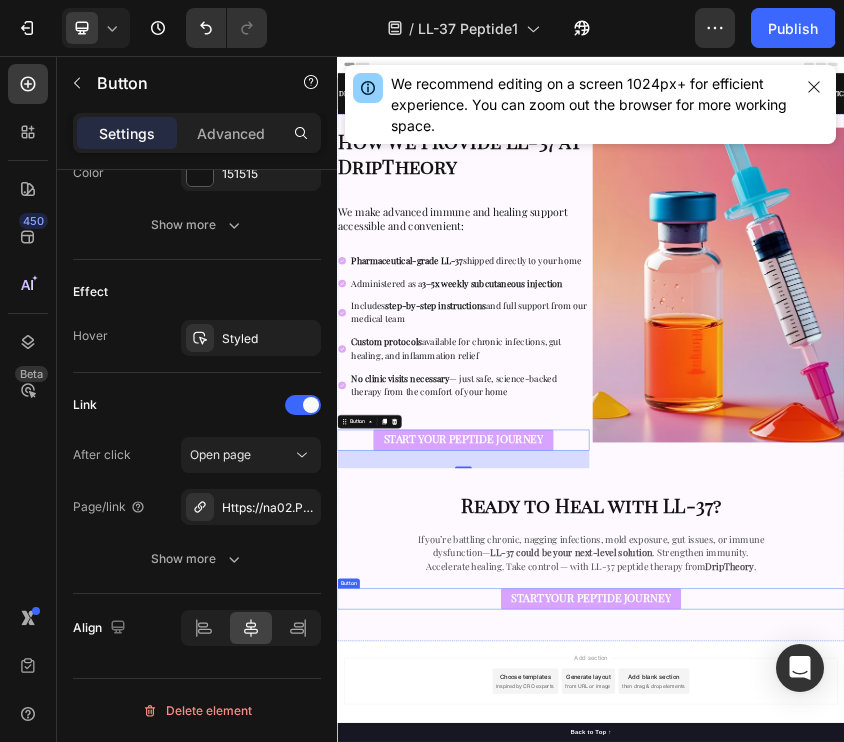 click on "START YOUR PEPTIDE JOURNEY" at bounding box center (937, 1341) 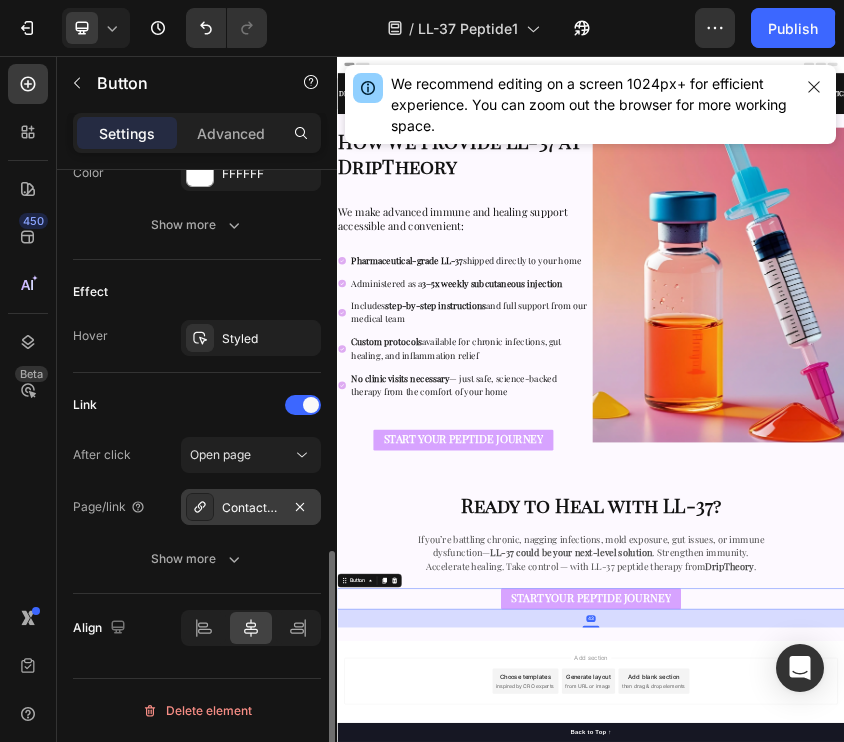 click on "Contact-page-jul-10-18-49-06-_ab-0-key-1752934751833" at bounding box center [251, 507] 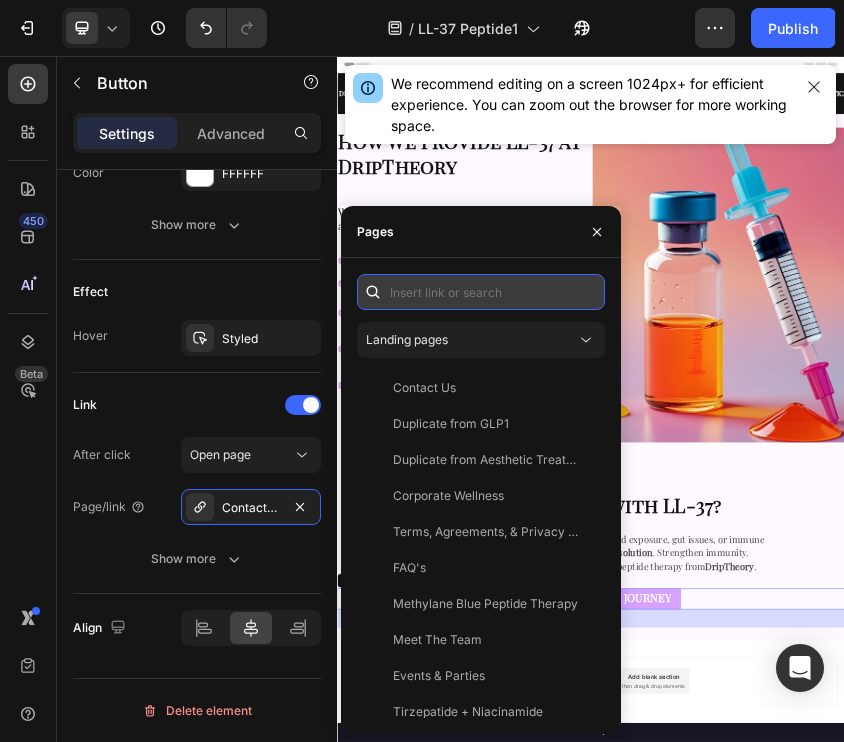 click at bounding box center [481, 292] 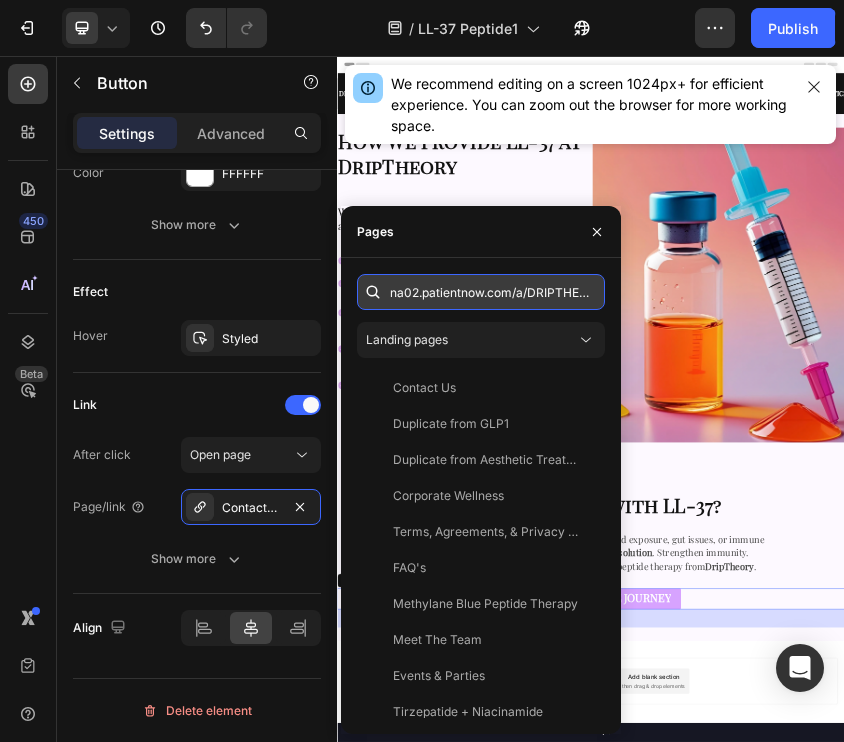 scroll, scrollTop: 0, scrollLeft: 74, axis: horizontal 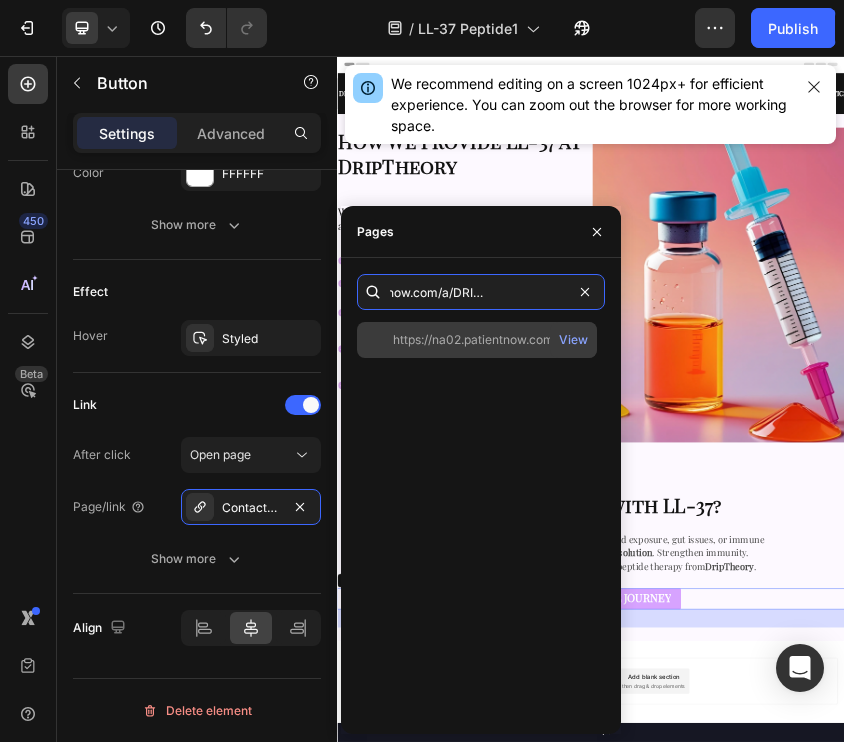 type on "na02.patientnow.com/a/DRIPTHEORYIVBAR" 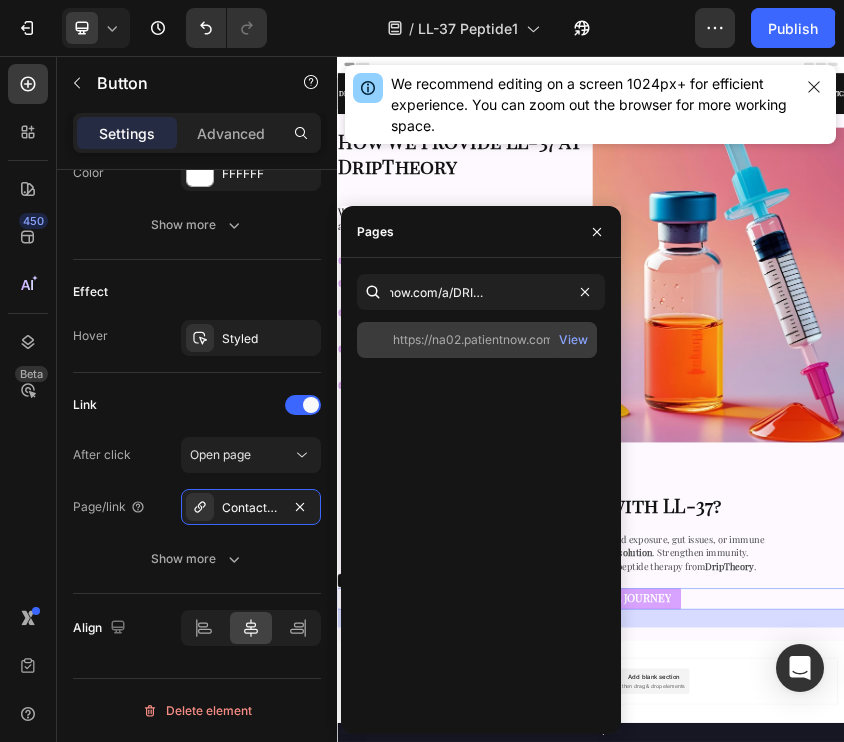 scroll, scrollTop: 0, scrollLeft: 0, axis: both 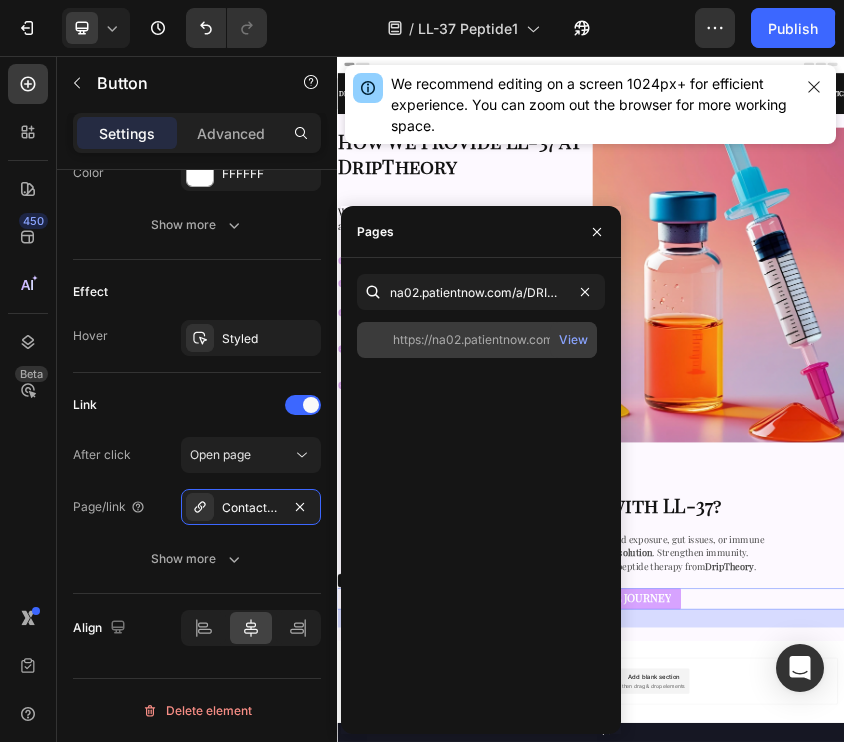click on "https://na02.patientnow.com/a/DRIPTHEORYIVBAR" 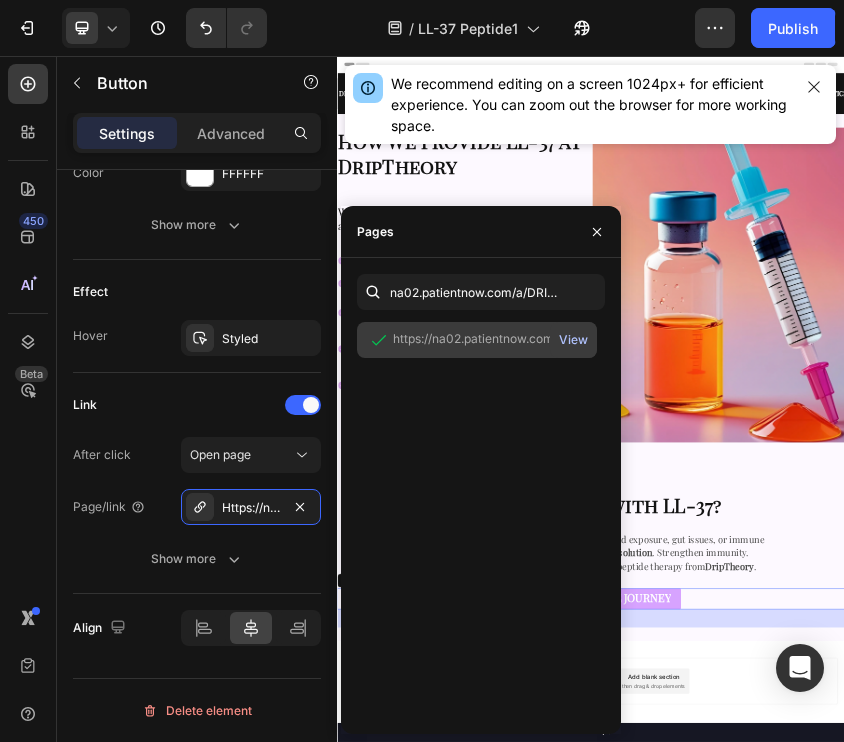 click on "View" at bounding box center (573, 340) 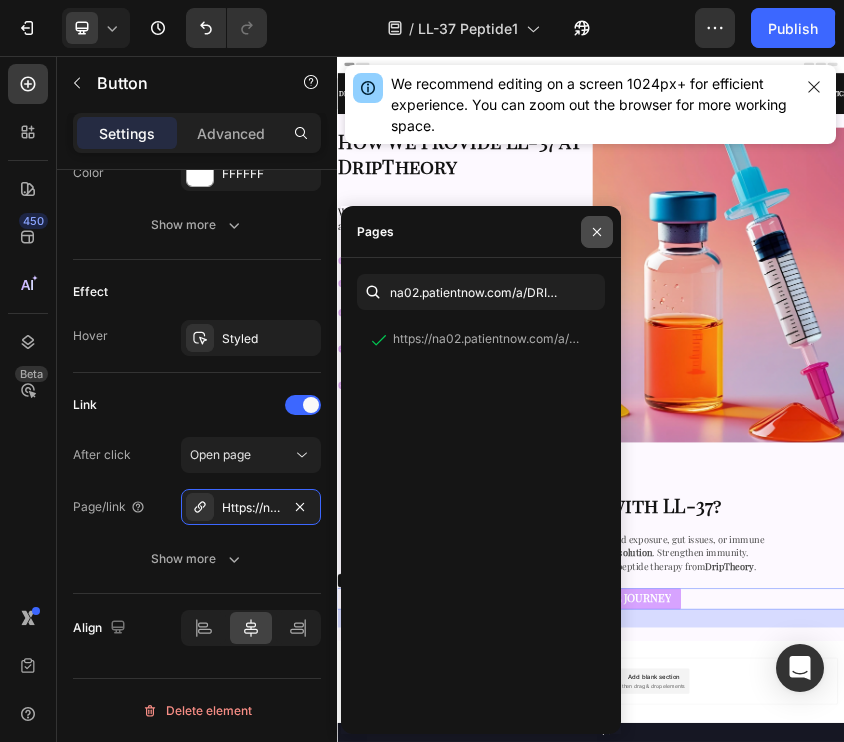 click 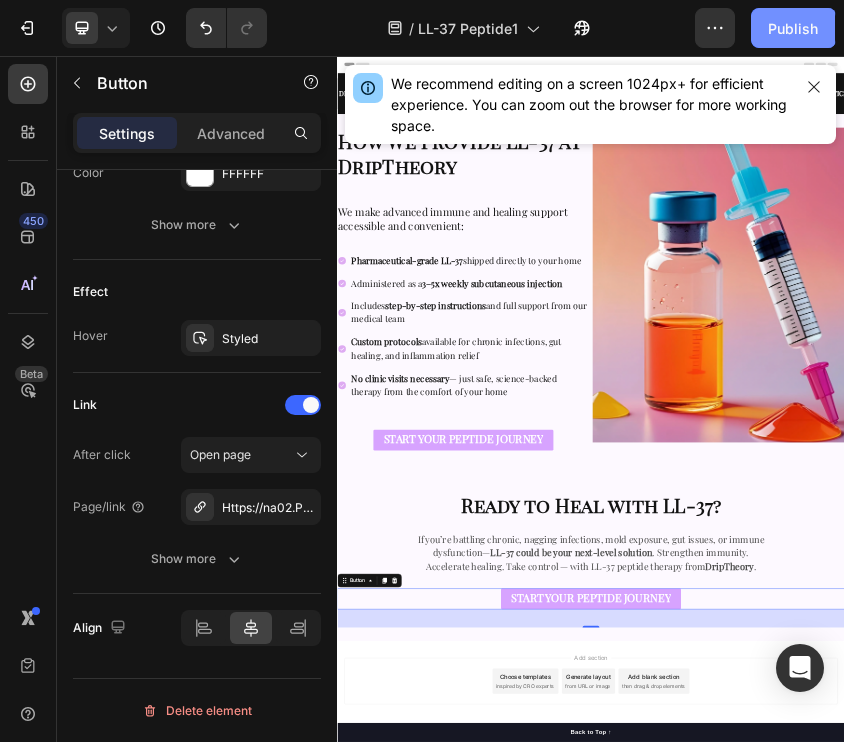 click on "Publish" at bounding box center [793, 28] 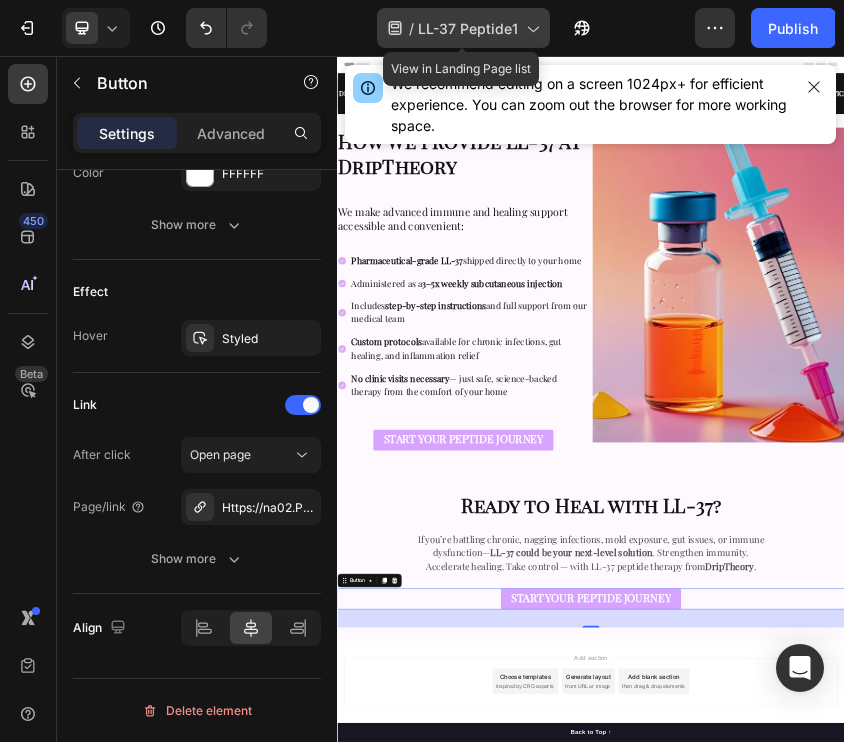 click 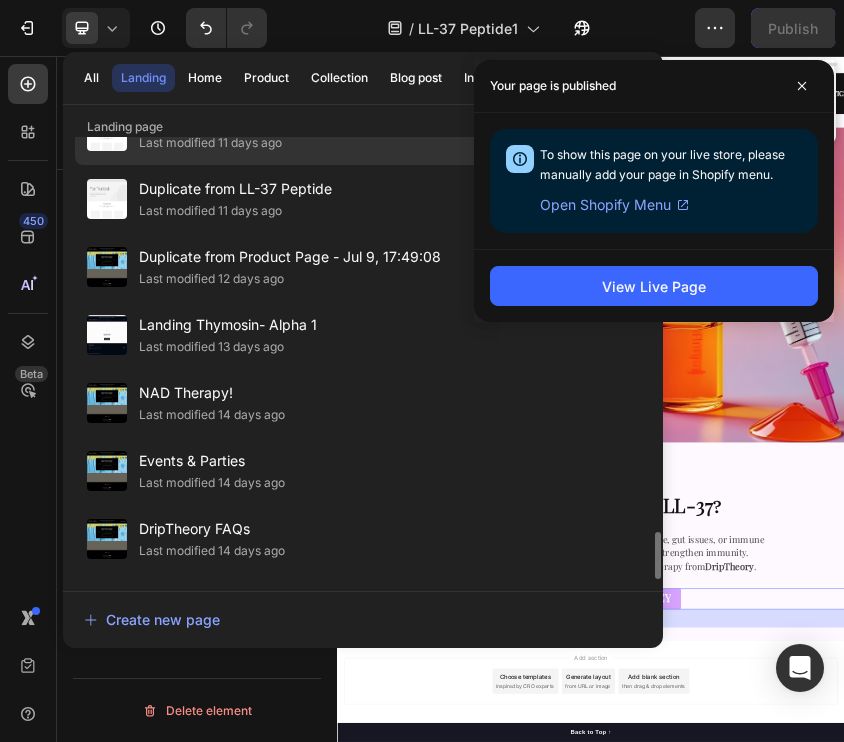 scroll, scrollTop: 3540, scrollLeft: 0, axis: vertical 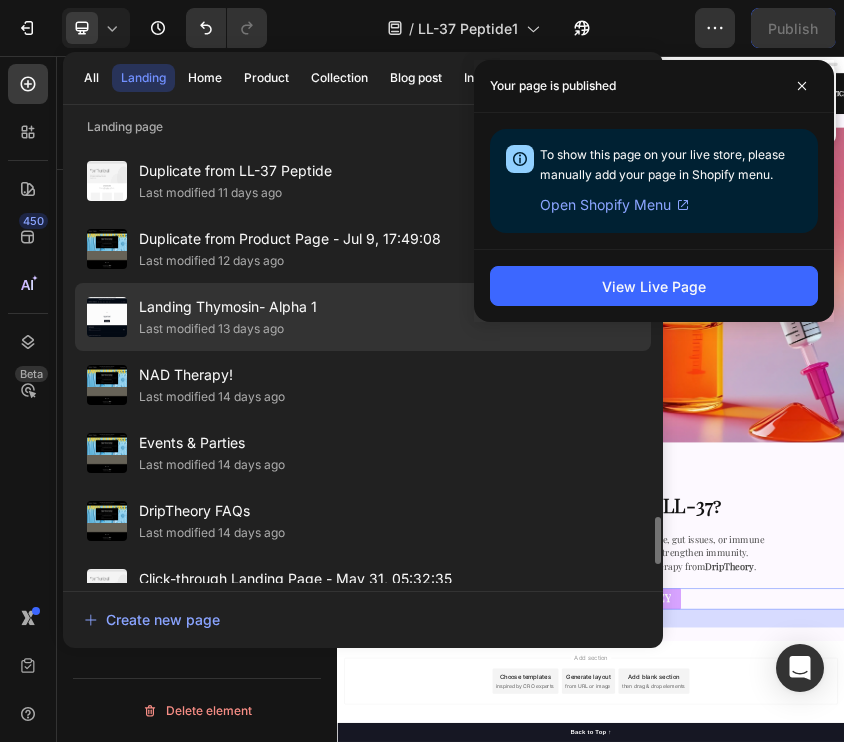 click on "Landing Thymosin- Alpha 1 Last modified 13 days ago" 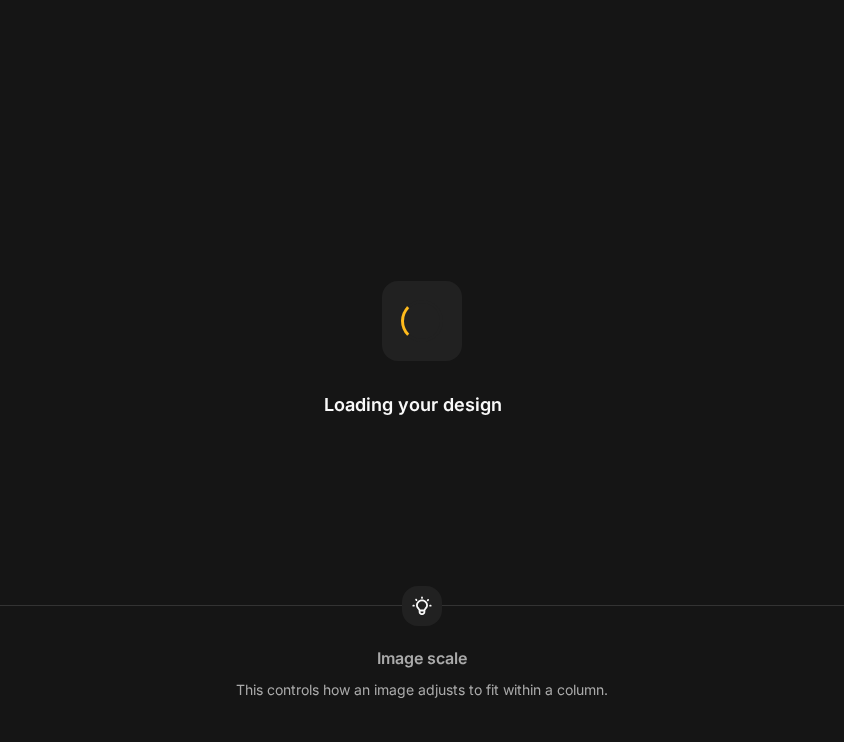 scroll, scrollTop: 0, scrollLeft: 0, axis: both 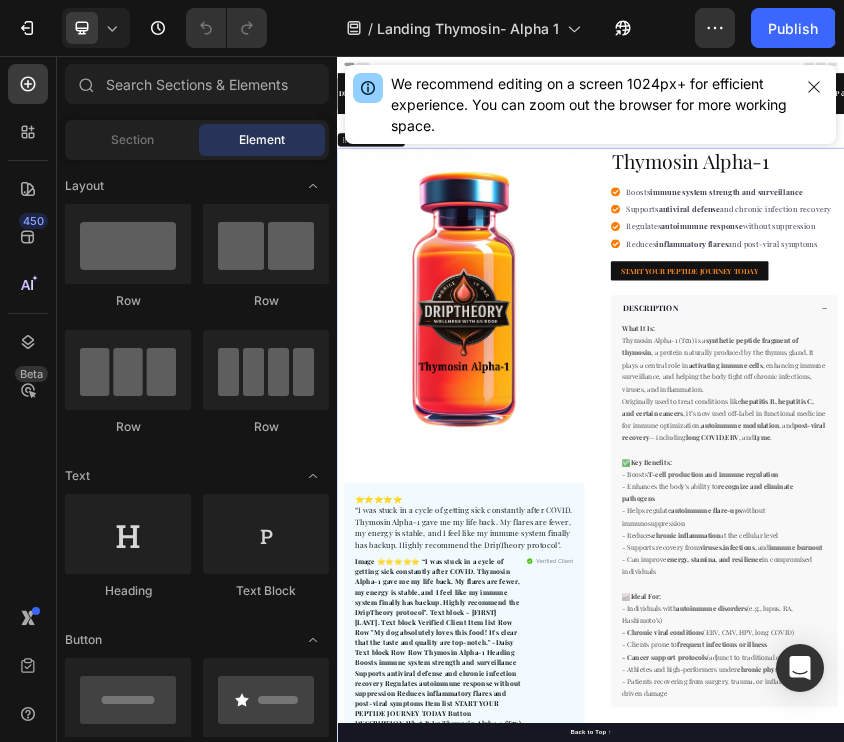 click on "[PHONE]" at bounding box center [937, 1022] 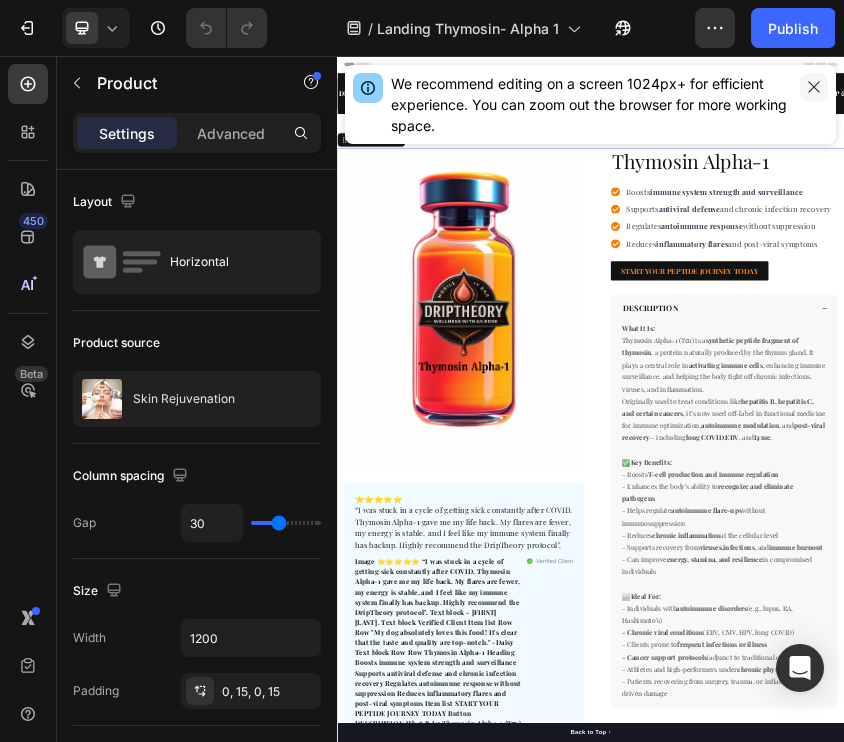 drag, startPoint x: 813, startPoint y: 84, endPoint x: 1128, endPoint y: 64, distance: 315.63428 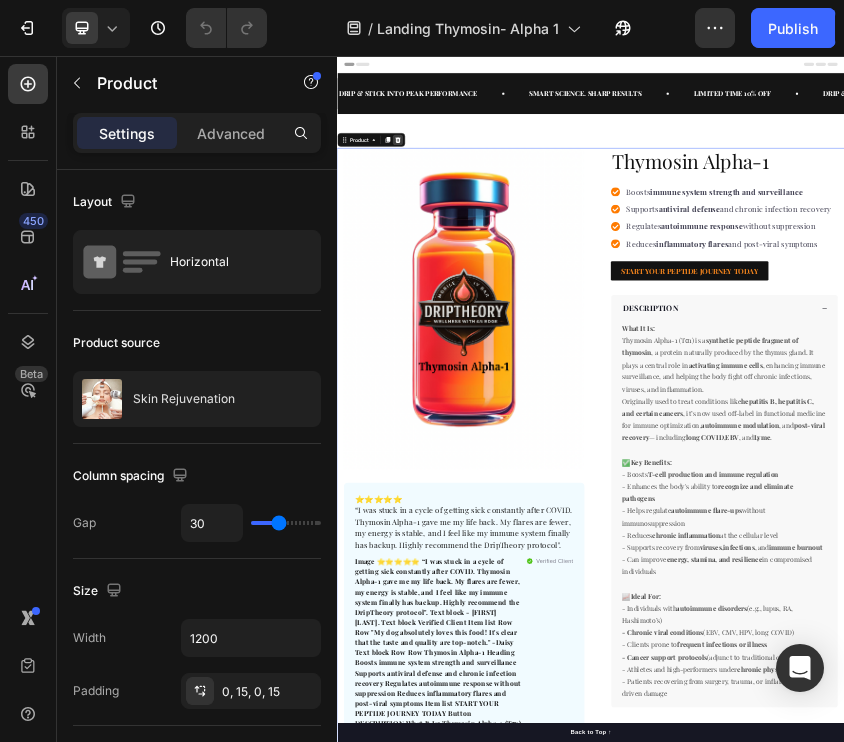 click 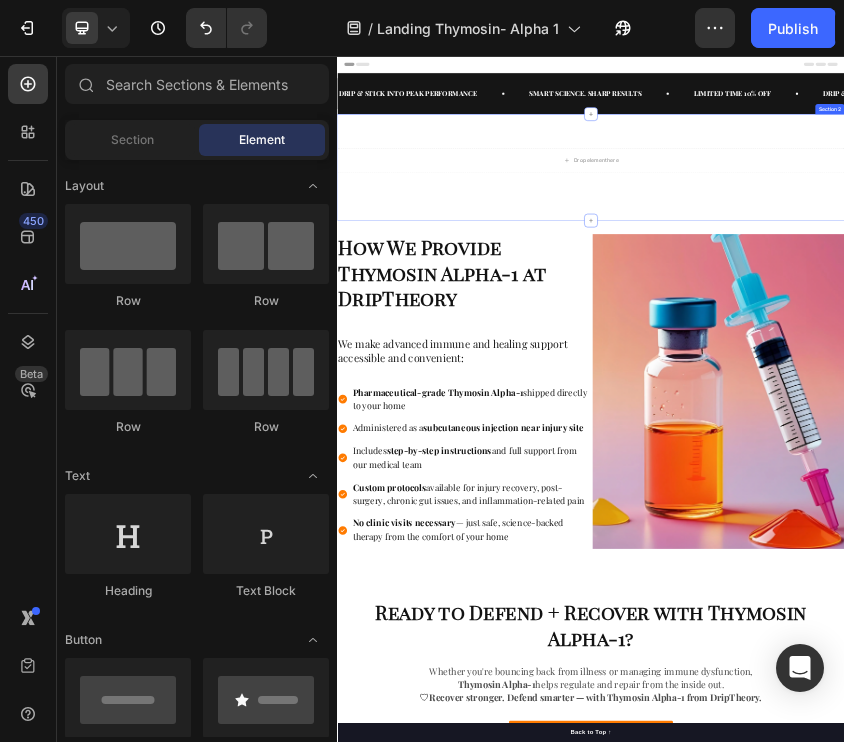 click on "Drop element here Row Section 2" at bounding box center (937, 320) 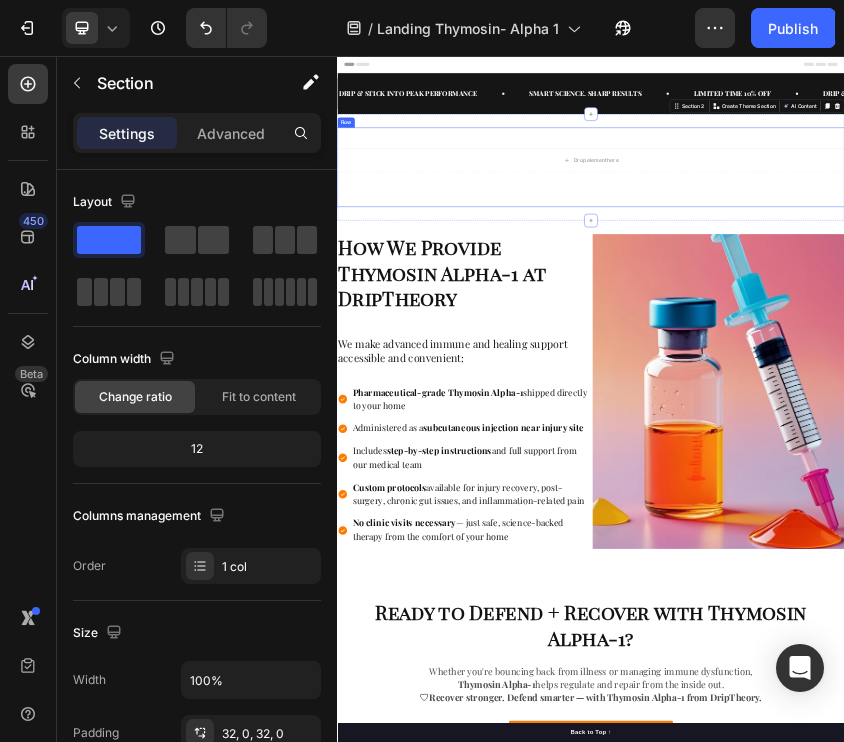 click on "Drop element here" at bounding box center (937, 304) 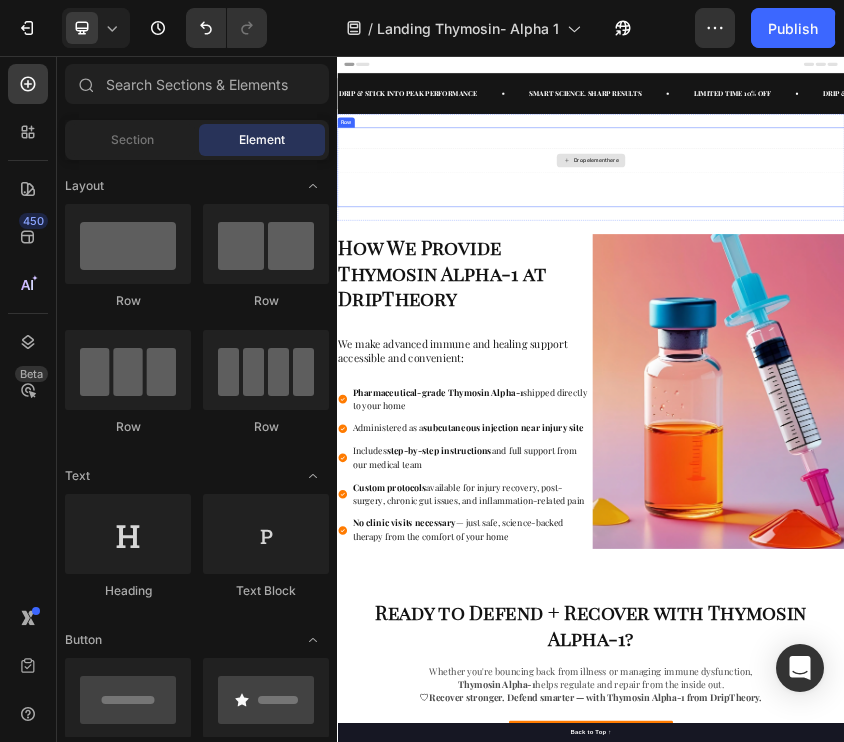 click on "Drop element here" at bounding box center [937, 304] 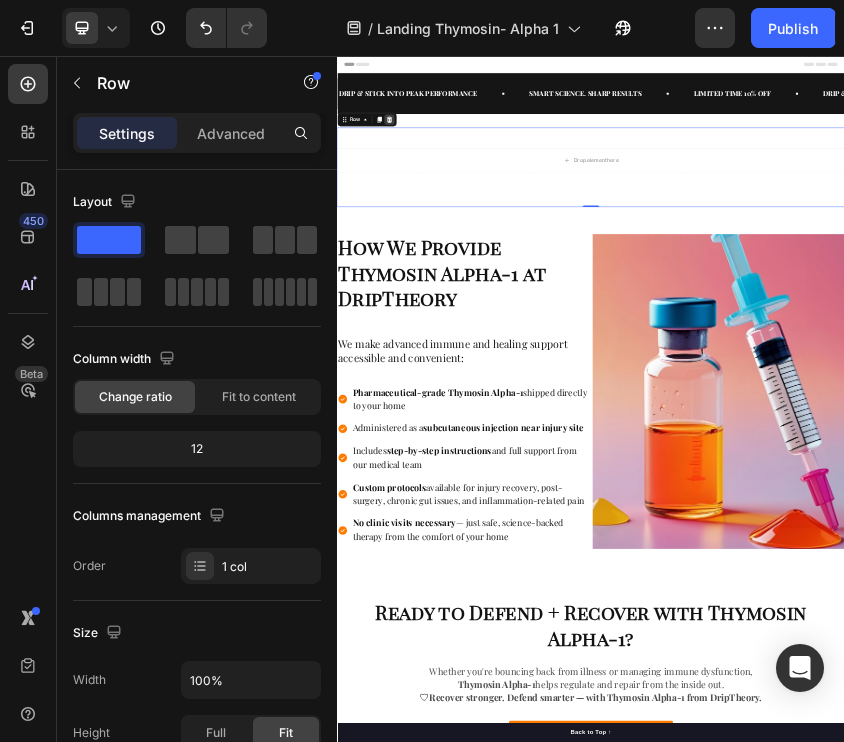 click 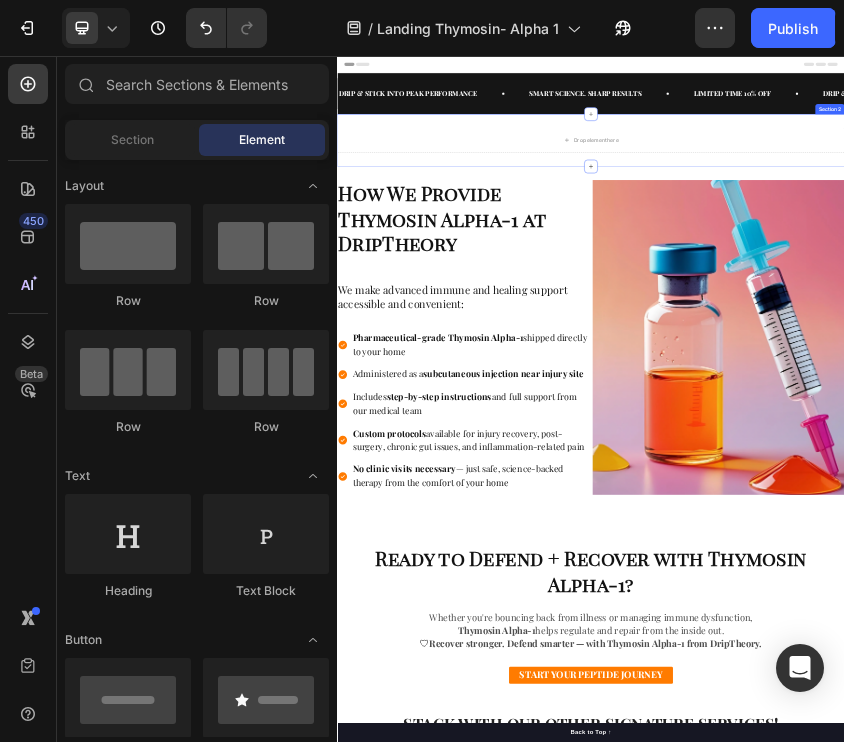 click on "Drop element here Section 2" at bounding box center [937, 256] 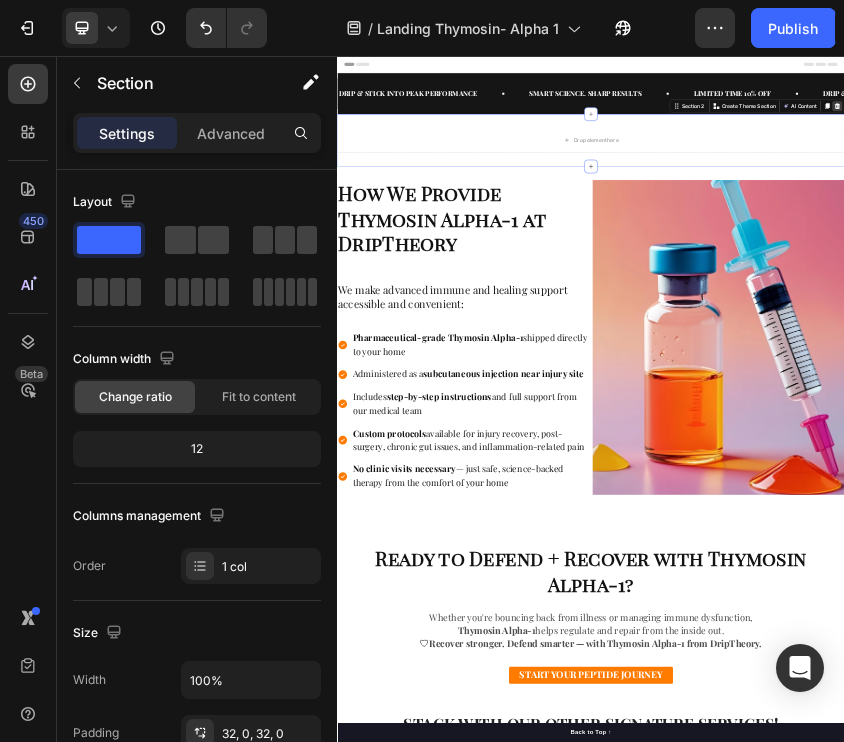 click 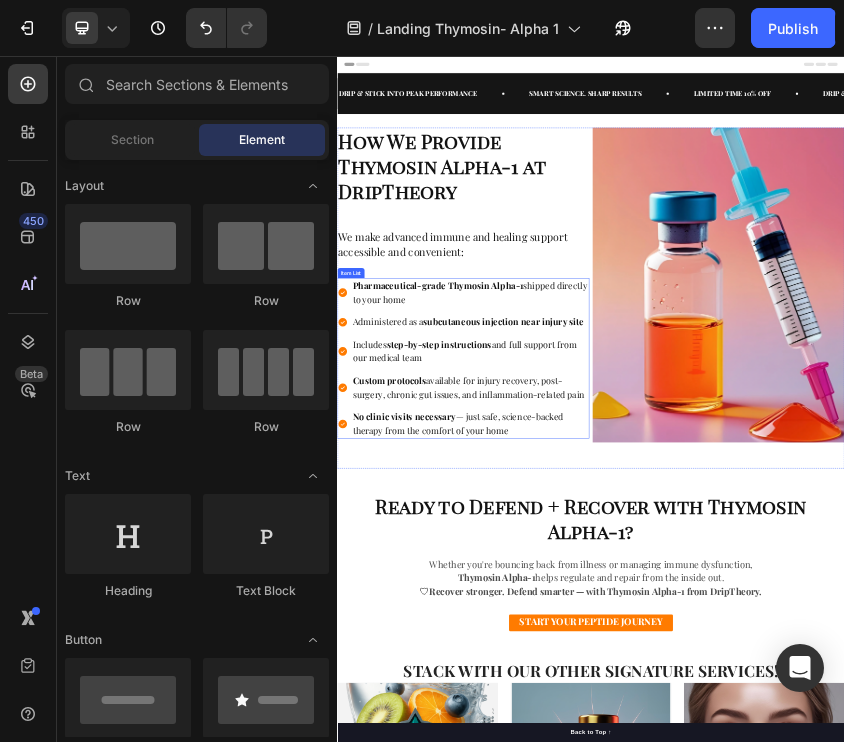 scroll, scrollTop: 321, scrollLeft: 0, axis: vertical 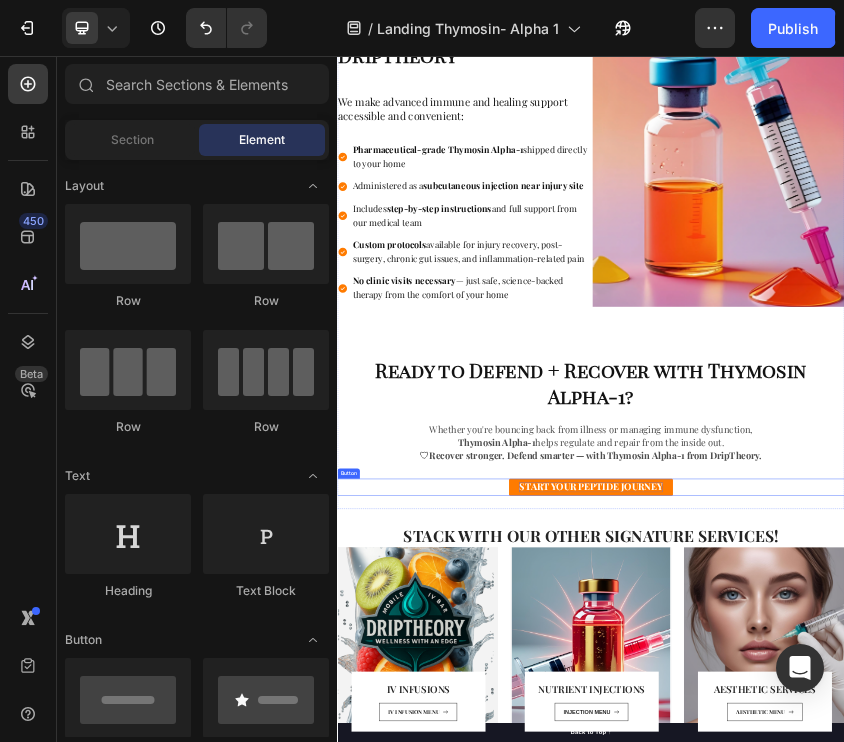 click on "START YOUR PEPTIDE JOURNEY" at bounding box center [937, 1074] 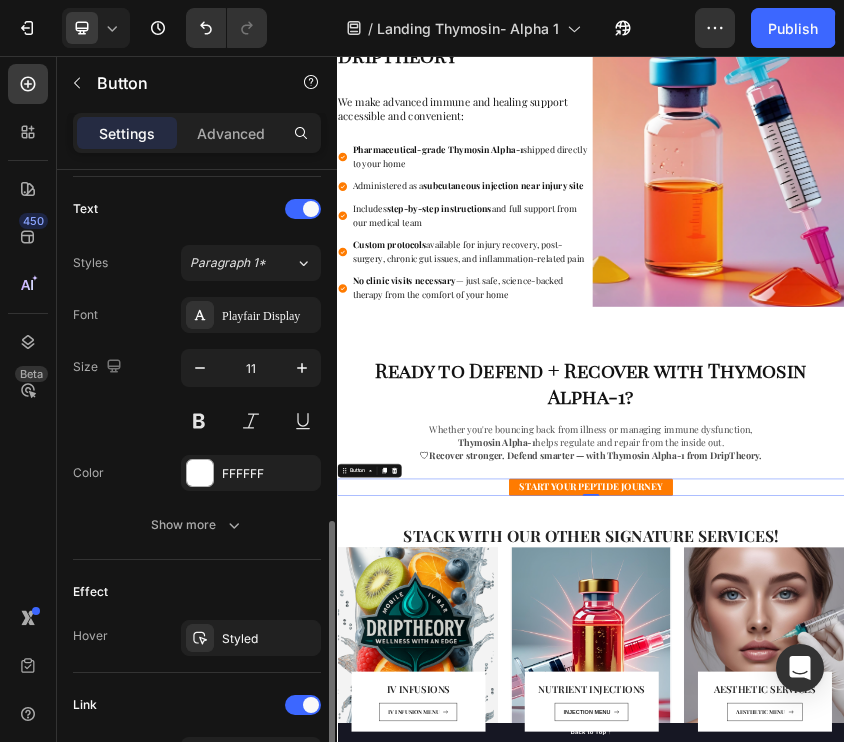 scroll, scrollTop: 955, scrollLeft: 0, axis: vertical 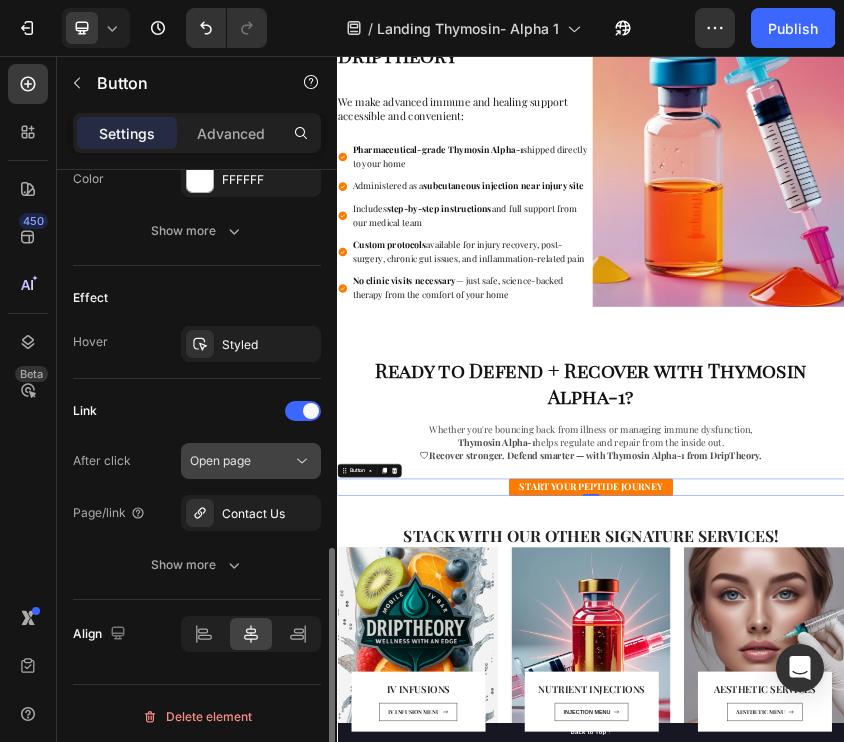 click on "Open page" 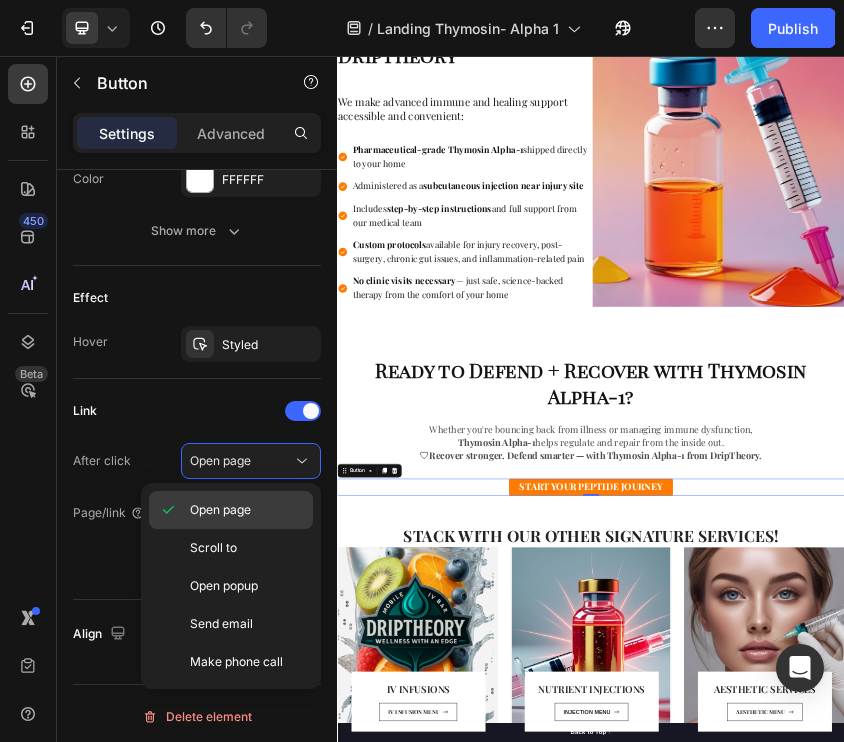 click on "Open page" 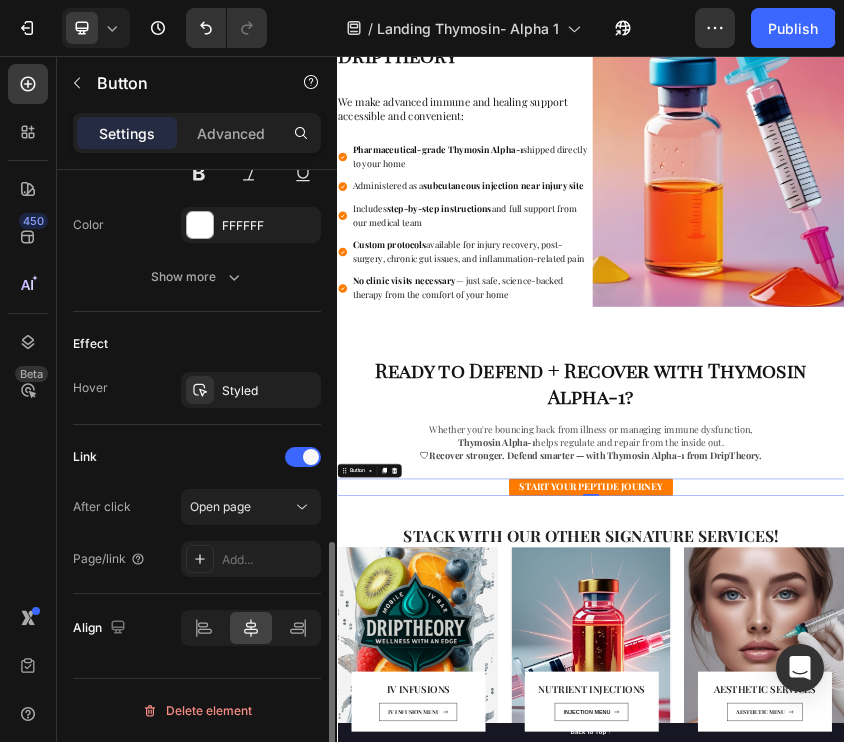 scroll, scrollTop: 909, scrollLeft: 0, axis: vertical 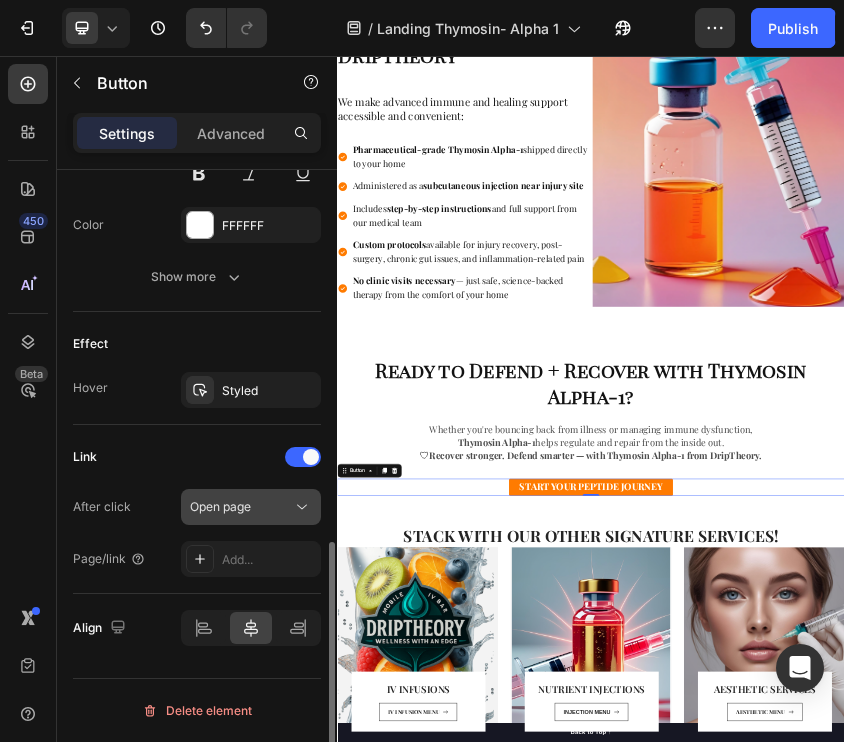 click on "Open page" at bounding box center [220, 506] 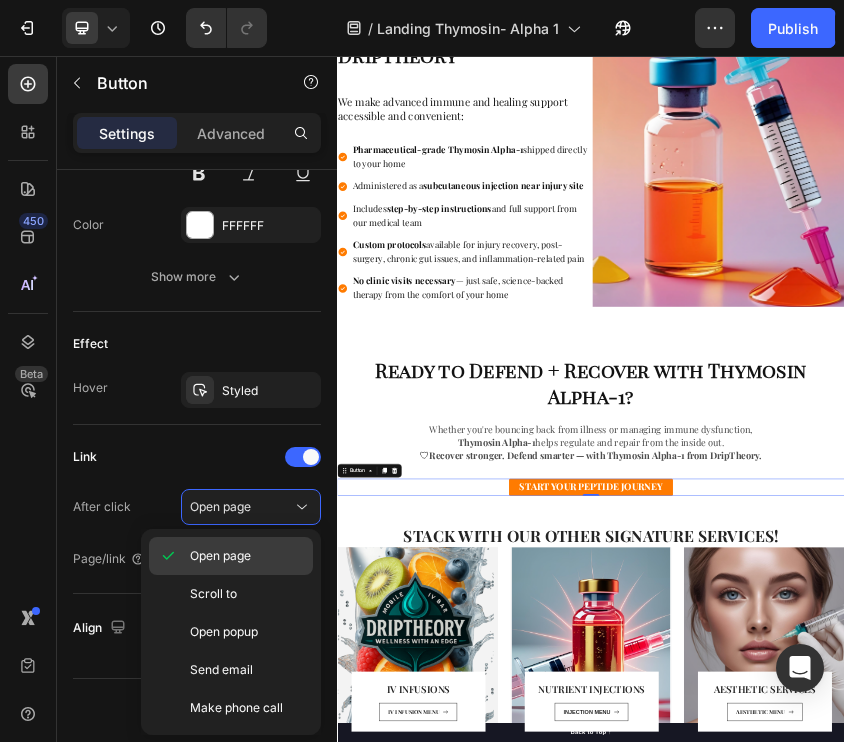 click on "Open page" at bounding box center [220, 556] 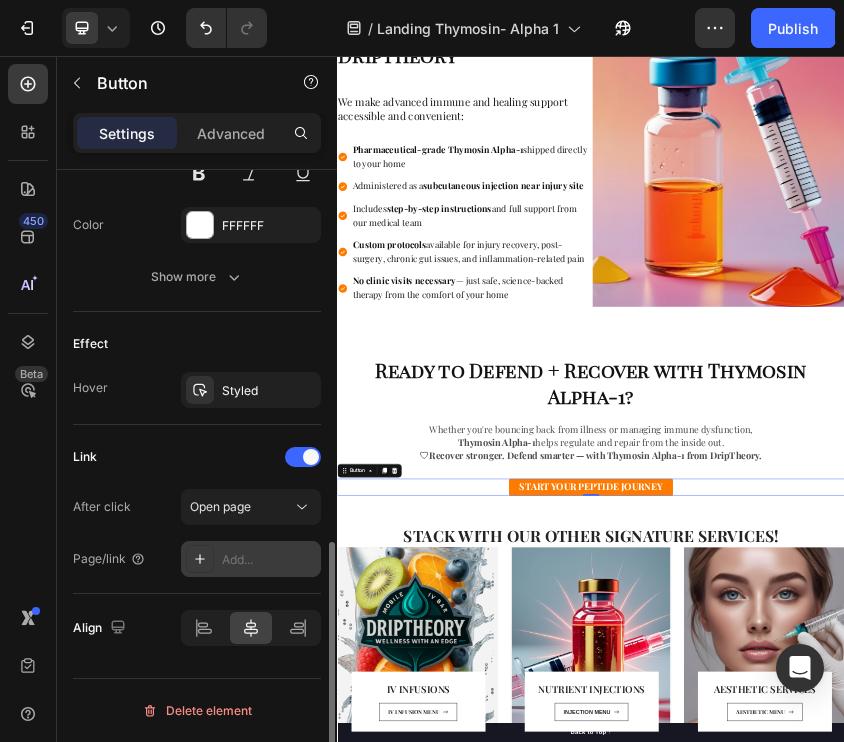 click on "Add..." at bounding box center [269, 560] 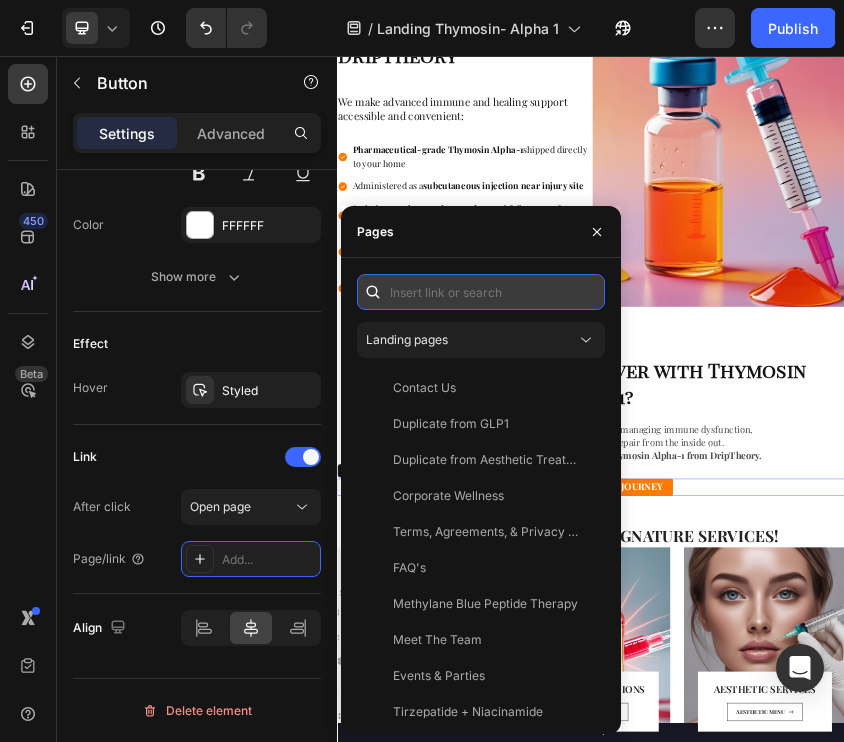 click at bounding box center (481, 292) 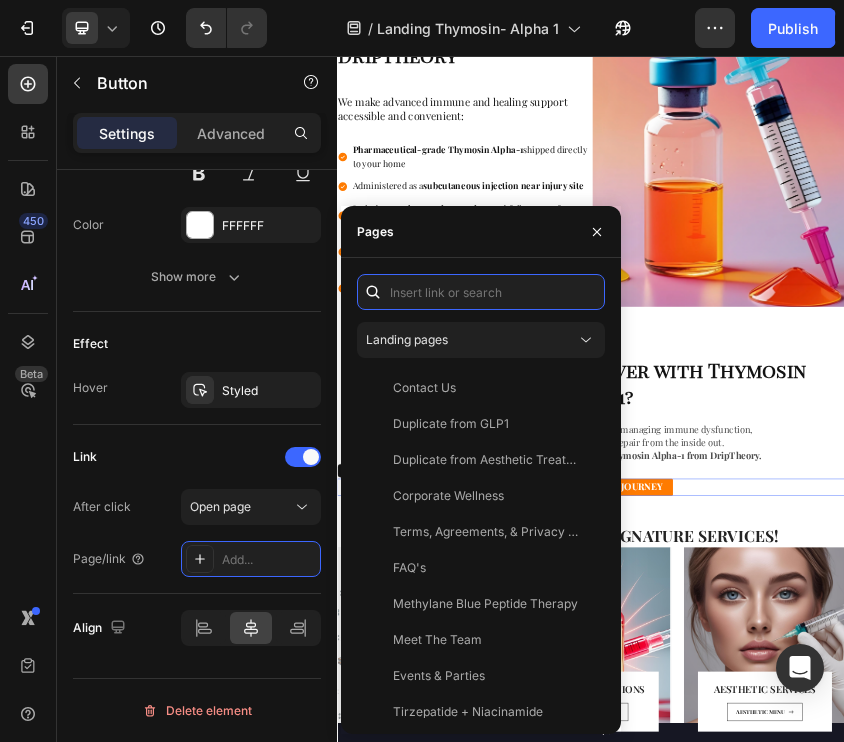 paste on "na02.patientnow.com/a/DRIPTHEORYIVBAR" 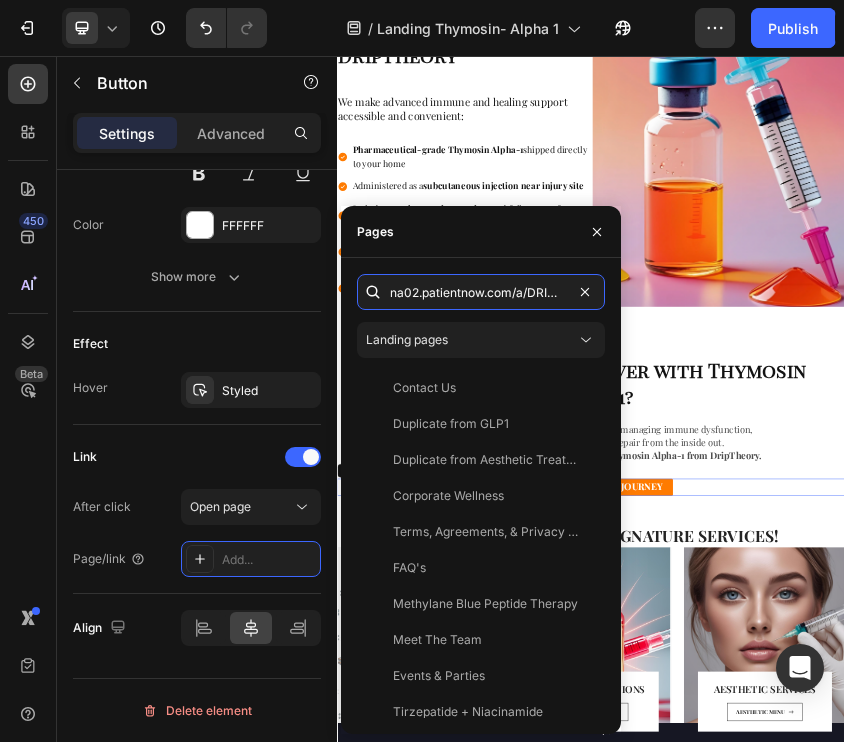 scroll, scrollTop: 0, scrollLeft: 74, axis: horizontal 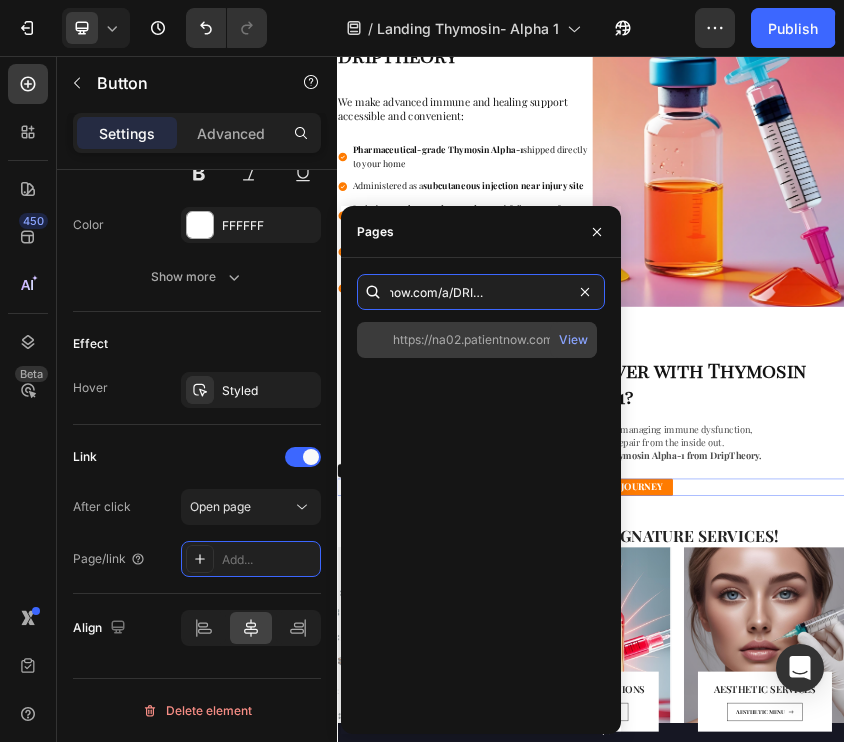 type on "na02.patientnow.com/a/DRIPTHEORYIVBAR" 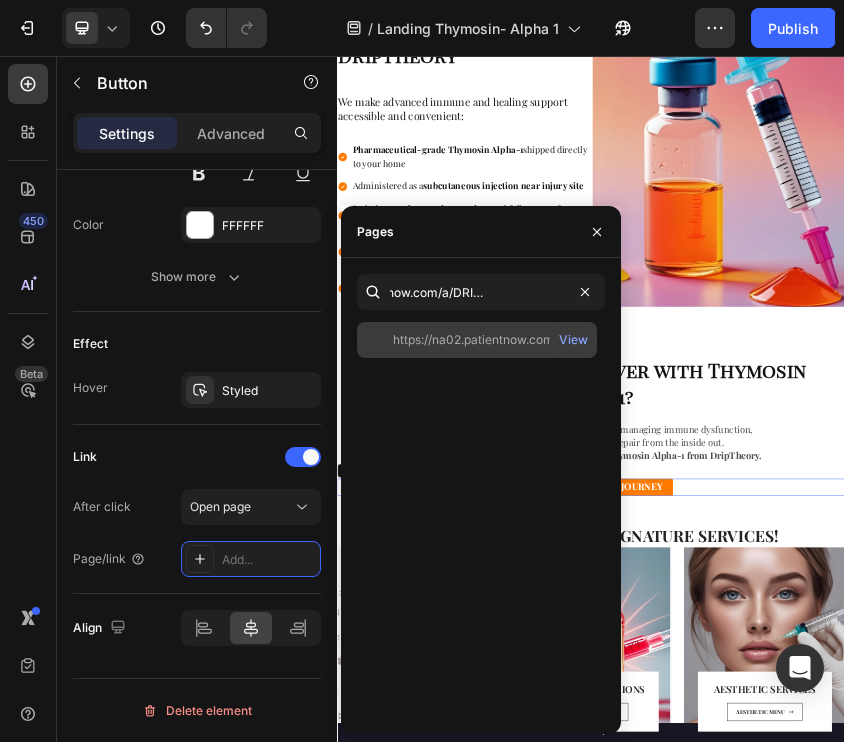 click on "https://na02.patientnow.com/a/DRIPTHEORYIVBAR" 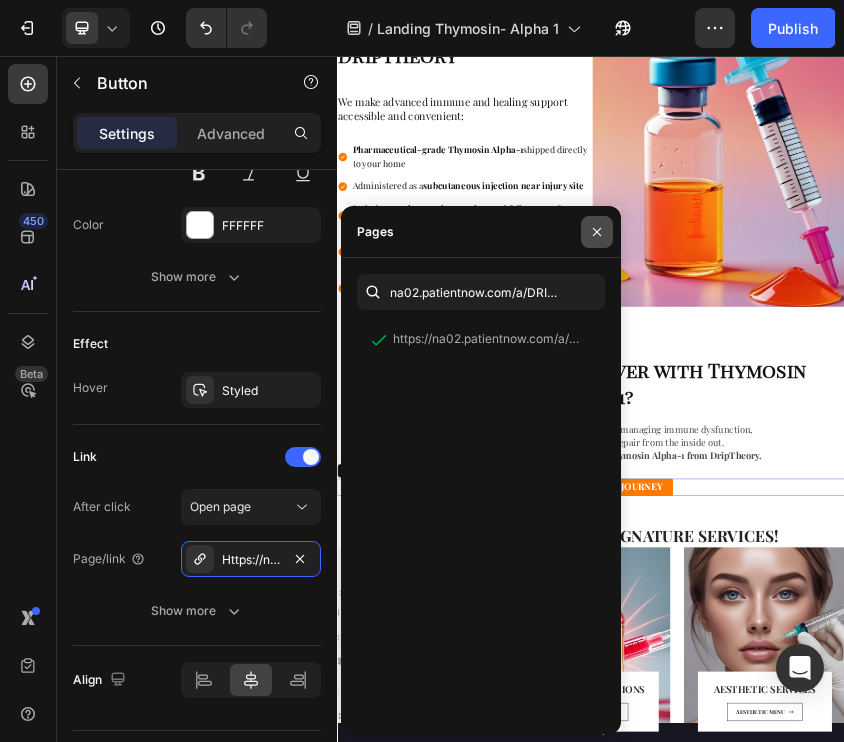 click 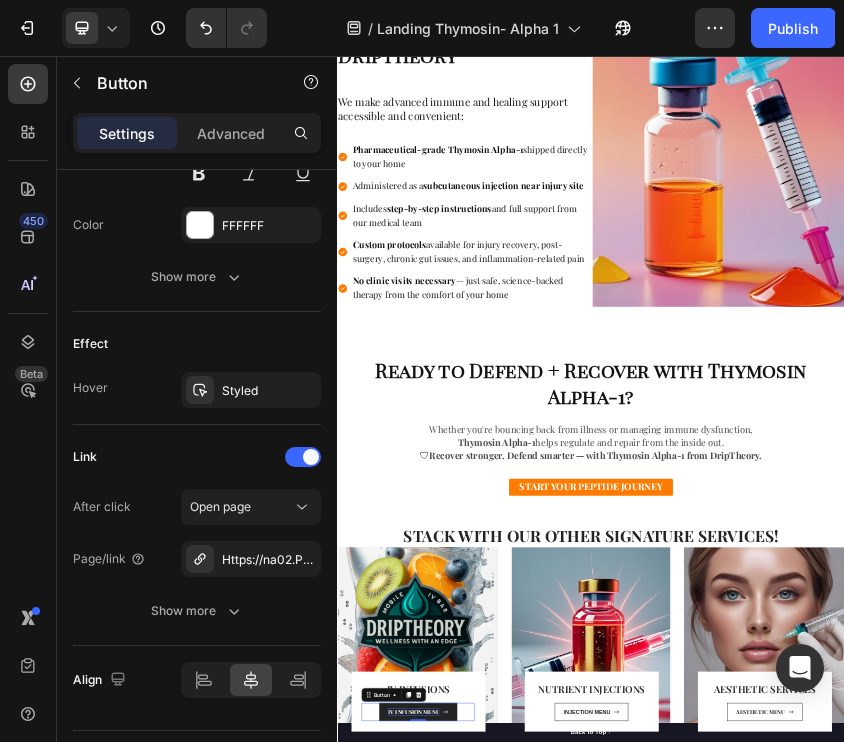 click on "IV INFUSION MENU" at bounding box center [516, 1610] 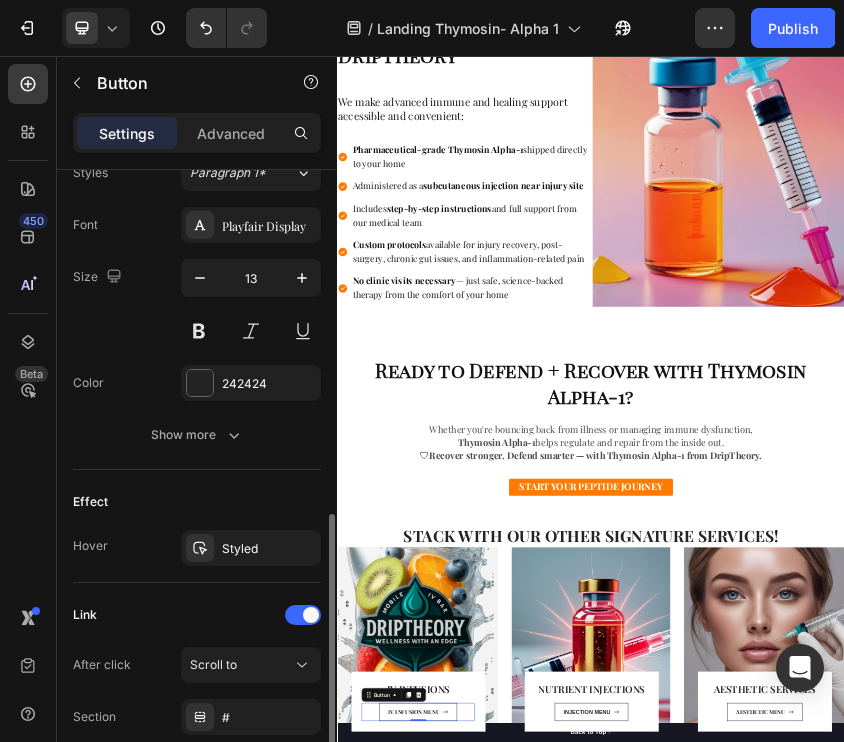 scroll, scrollTop: 1067, scrollLeft: 0, axis: vertical 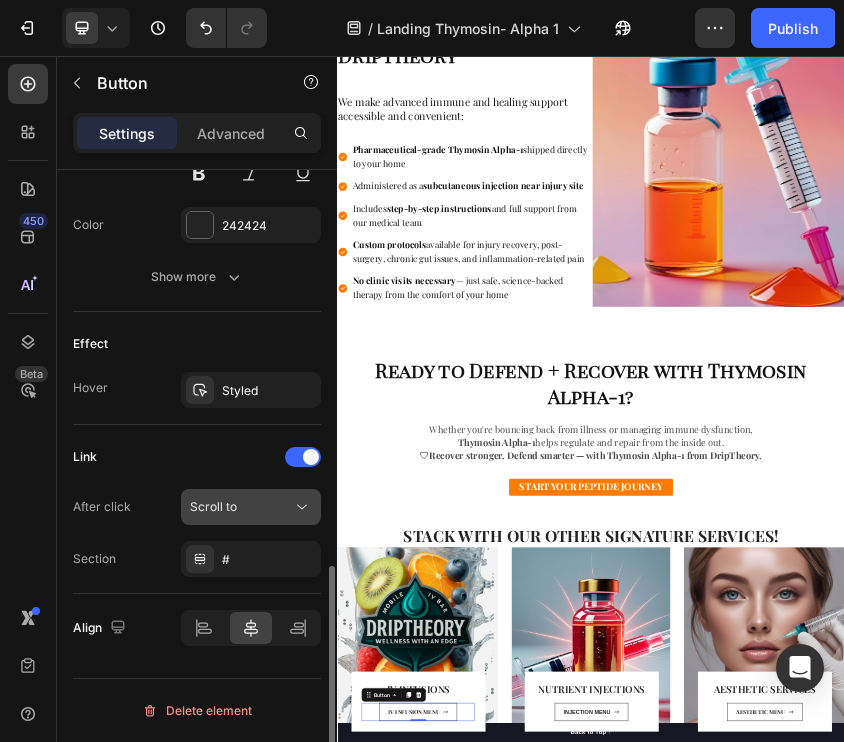 click on "Scroll to" 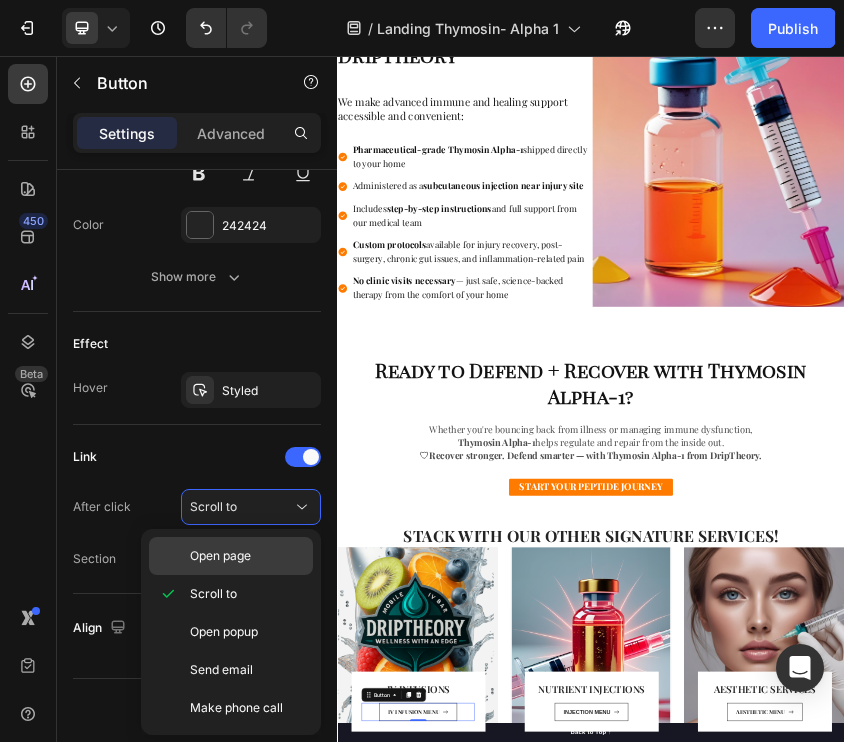 click on "Open page" 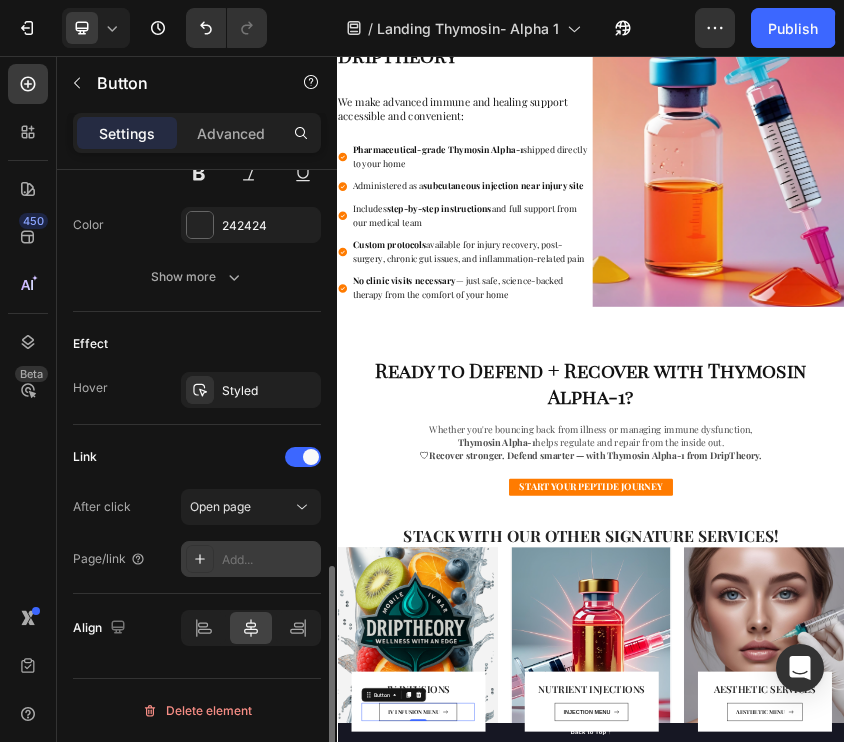 click on "Add..." at bounding box center (251, 559) 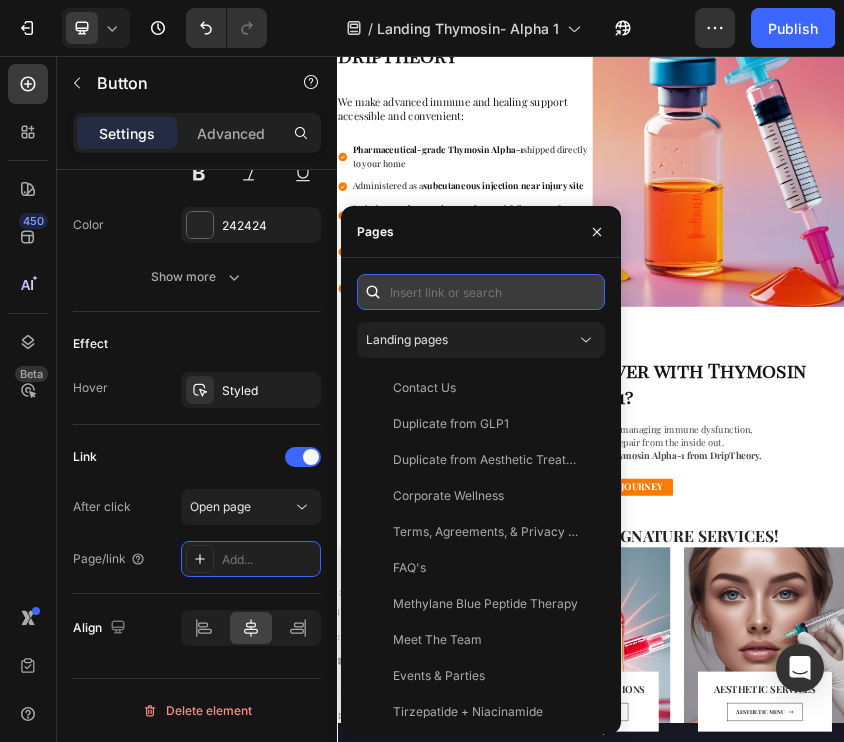 click at bounding box center [481, 292] 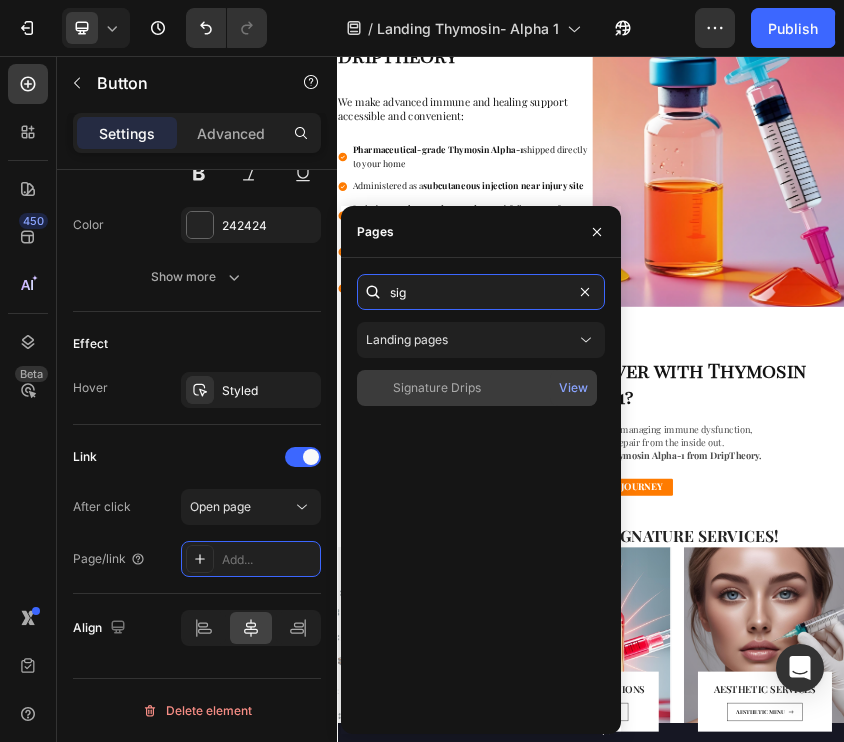 type on "sig" 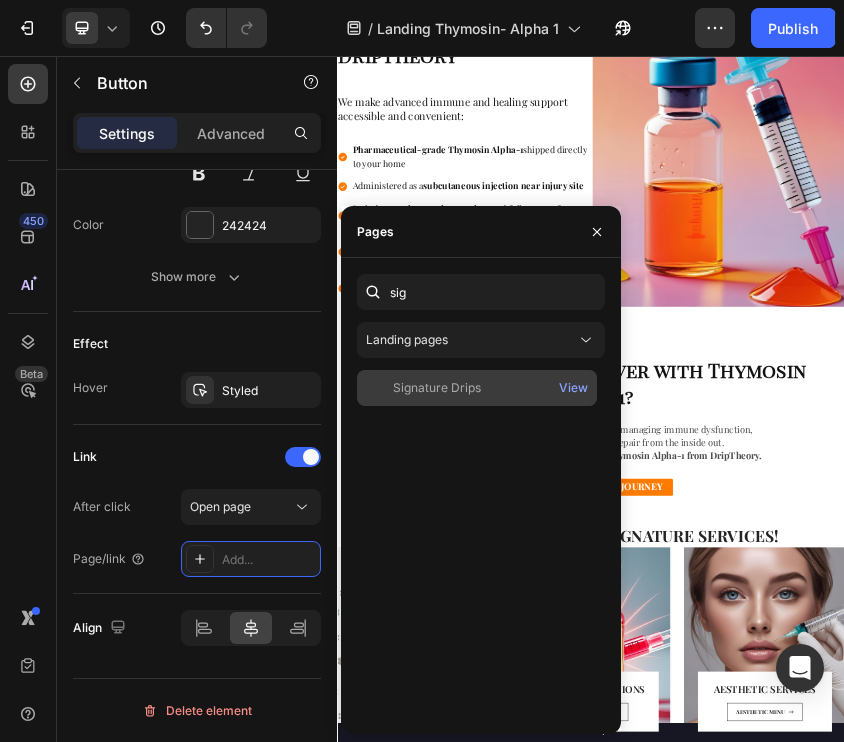 click on "Signature Drips" at bounding box center (477, 388) 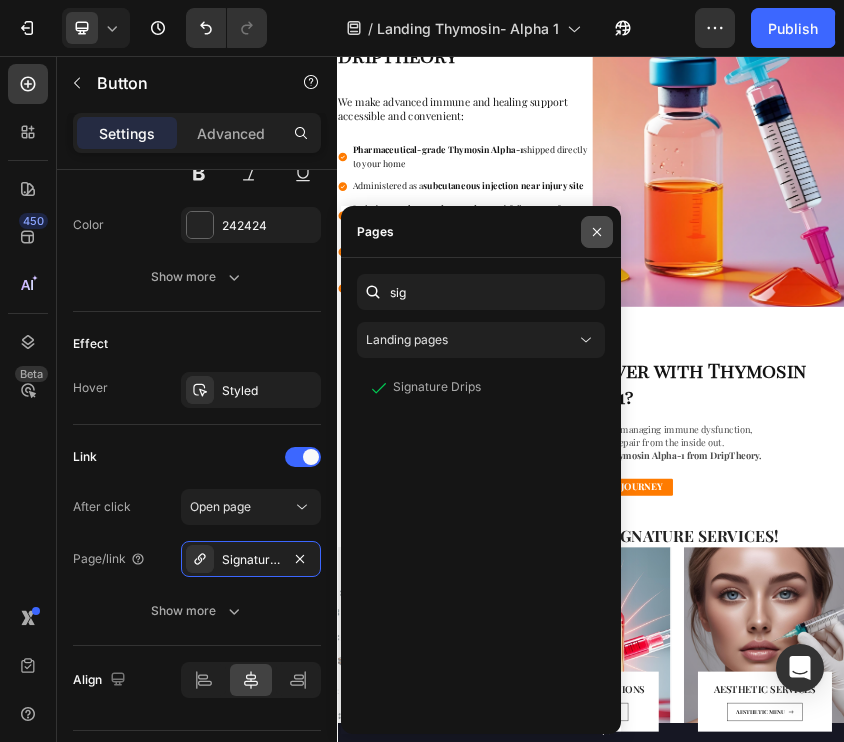 click 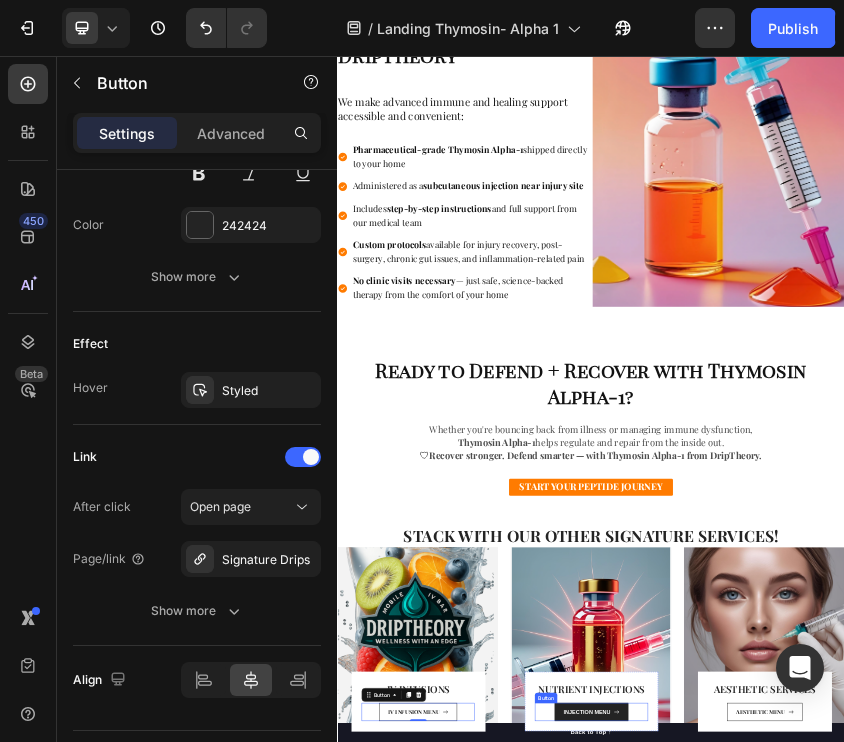 click on "INJECTION MENU" at bounding box center [937, 1610] 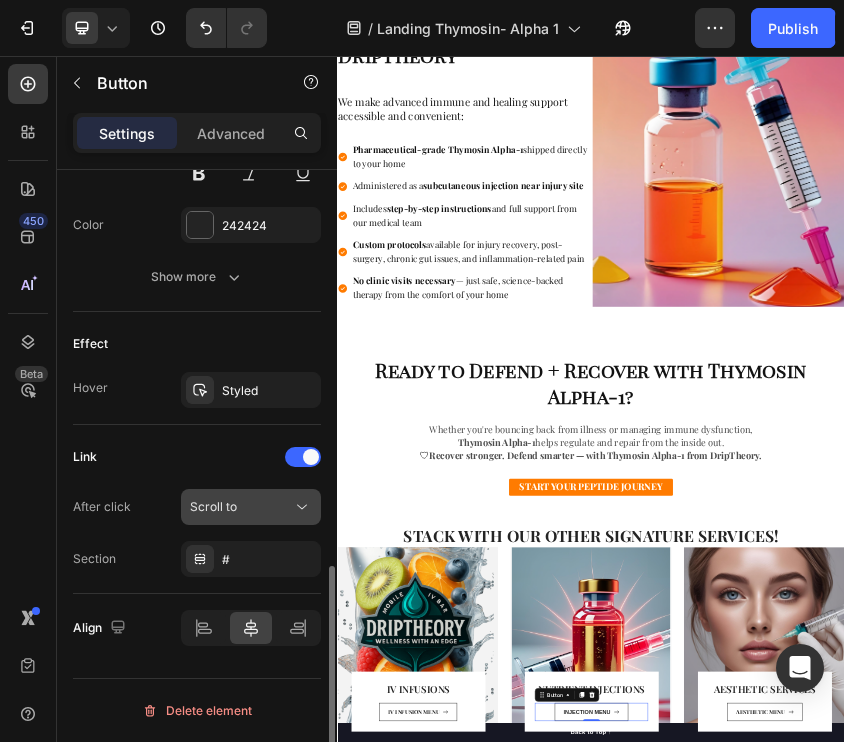 click on "Scroll to" at bounding box center (241, 507) 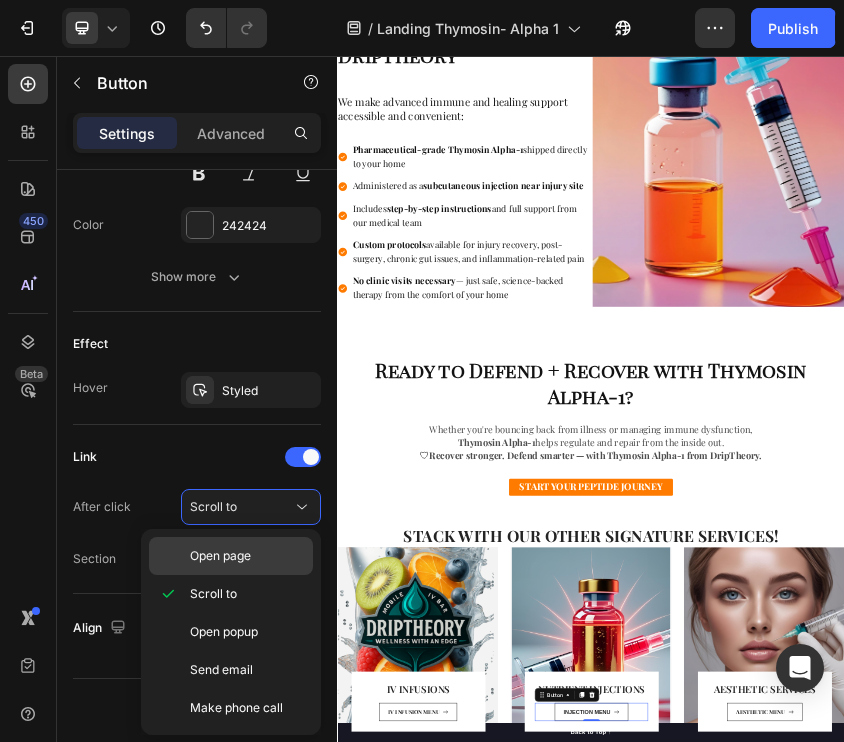 click on "Open page" at bounding box center [220, 556] 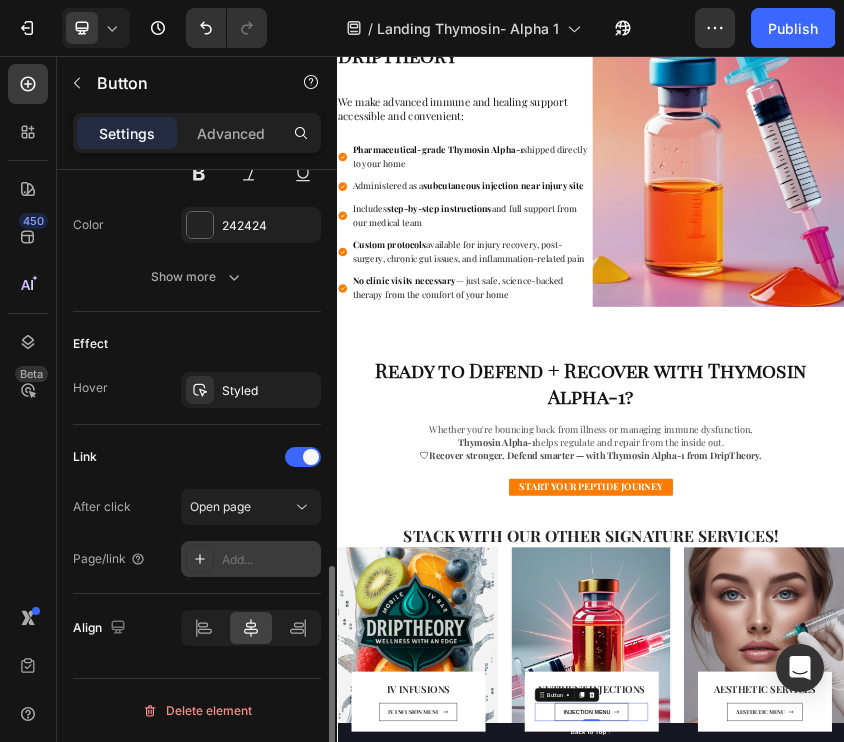 click on "Add..." at bounding box center (251, 559) 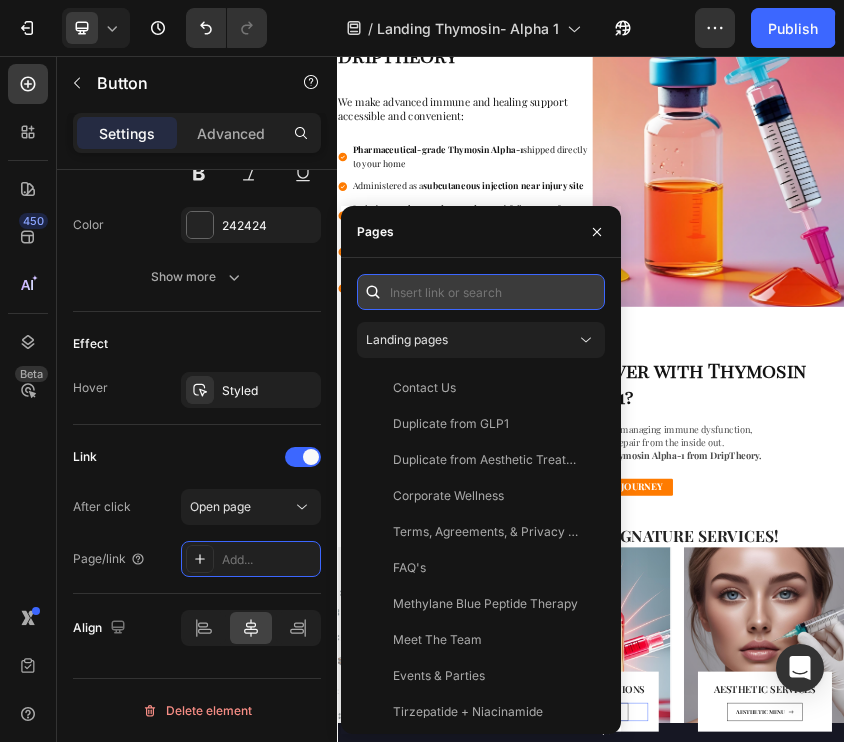 click at bounding box center [481, 292] 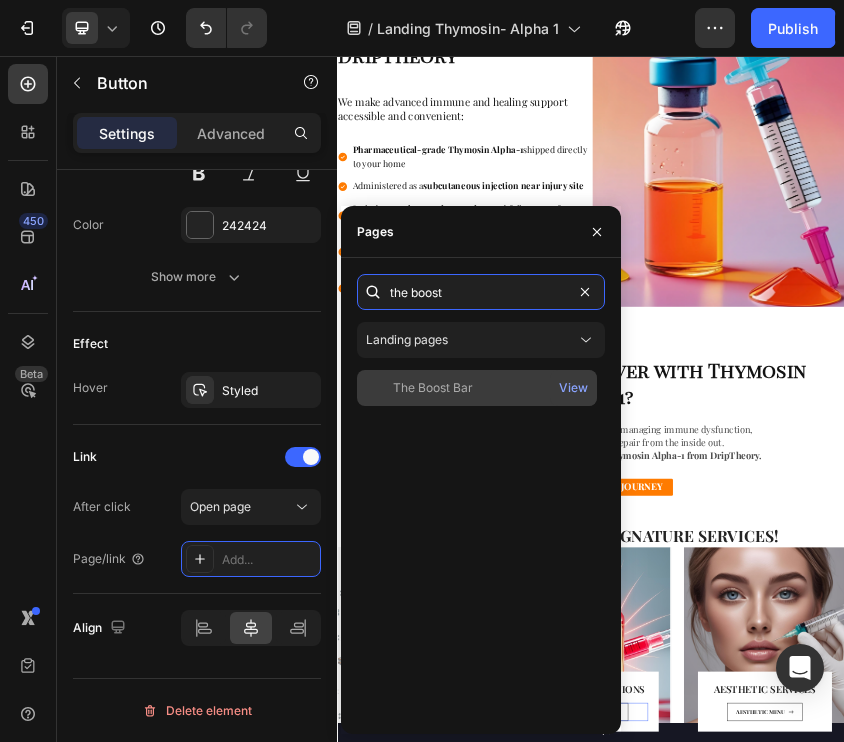 type on "the boost" 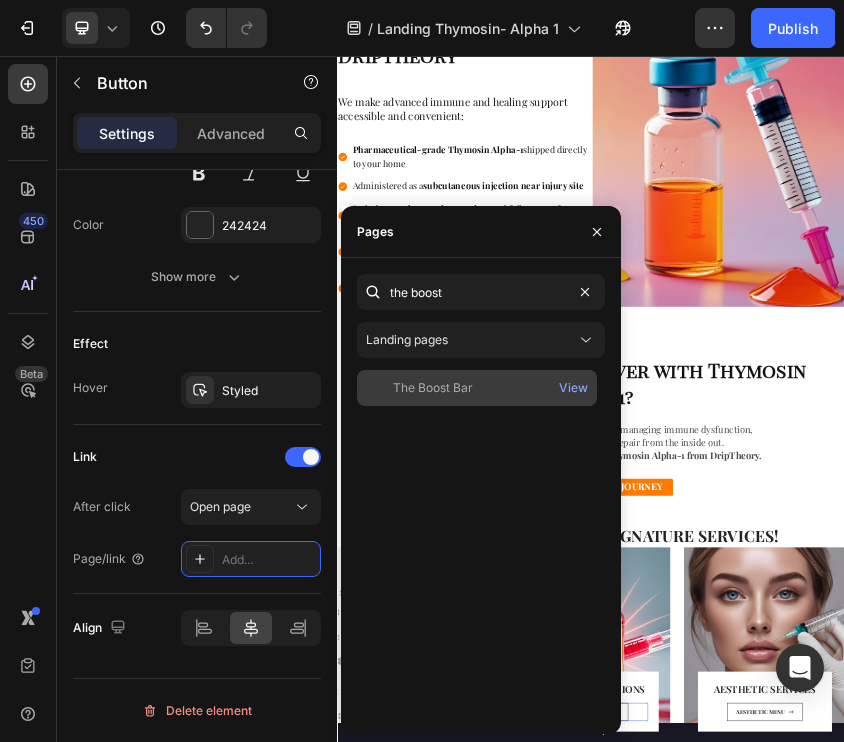 click on "The Boost Bar" 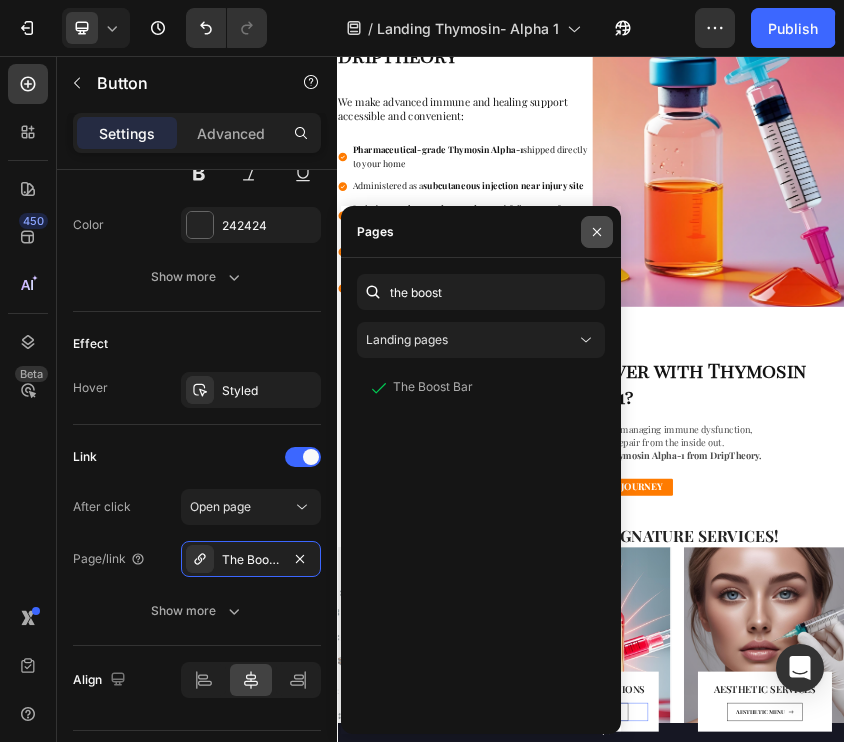 click at bounding box center (597, 232) 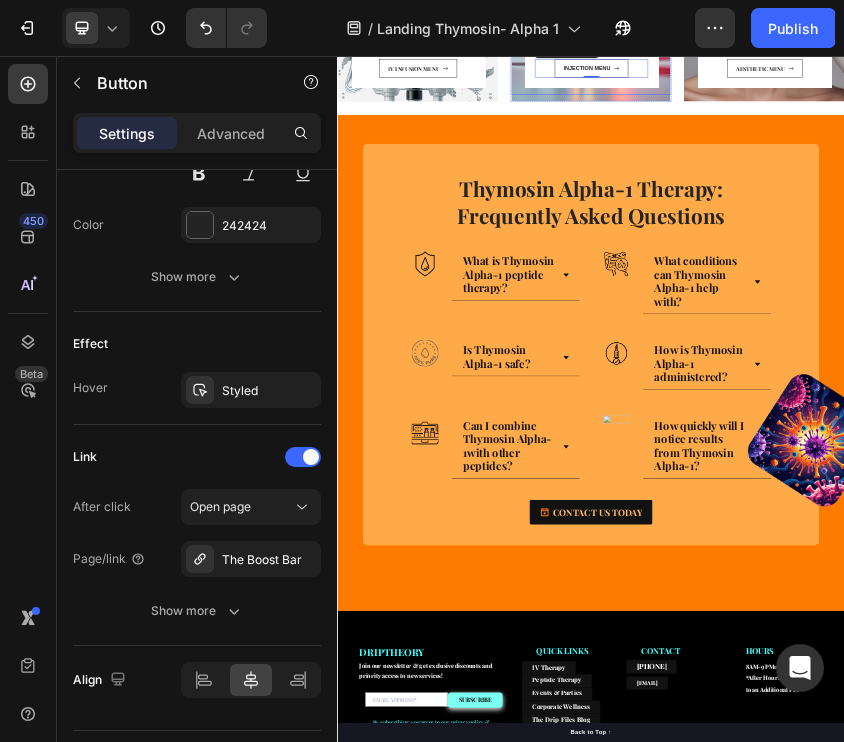scroll, scrollTop: 1866, scrollLeft: 0, axis: vertical 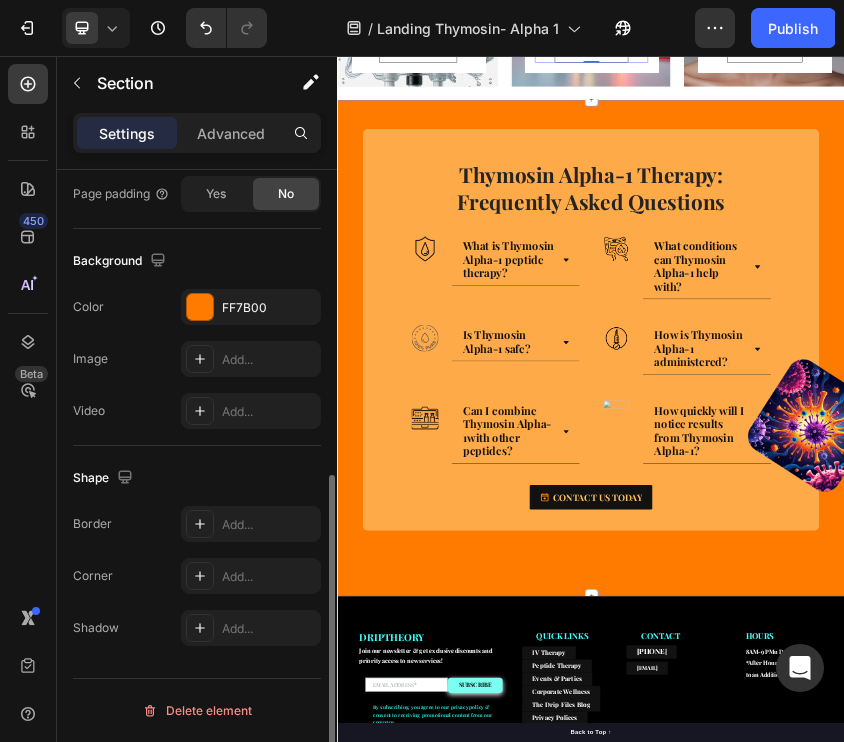 click on "Image Thymosin Alpha-1 Therapy: Frequently Asked Questions Heading Row Image
What is Thymosin Alpha-1 peptide therapy? Accordion Row Image
What conditions can Thymosin Alpha-1 help with? Accordion Row Row Image
Is Thymosin Alpha-1 safe? Accordion Row Image
How is Thymosin Alpha-1 administered? Accordion Row Row Image
Can I combine Thymosin Alpha-1with other peptides? Accordion Row Image
How quickly will I notice results from Thymosin Alpha-1? Accordion Row Row
CONTACT US TODAY Button Row Section 4" at bounding box center [937, 748] 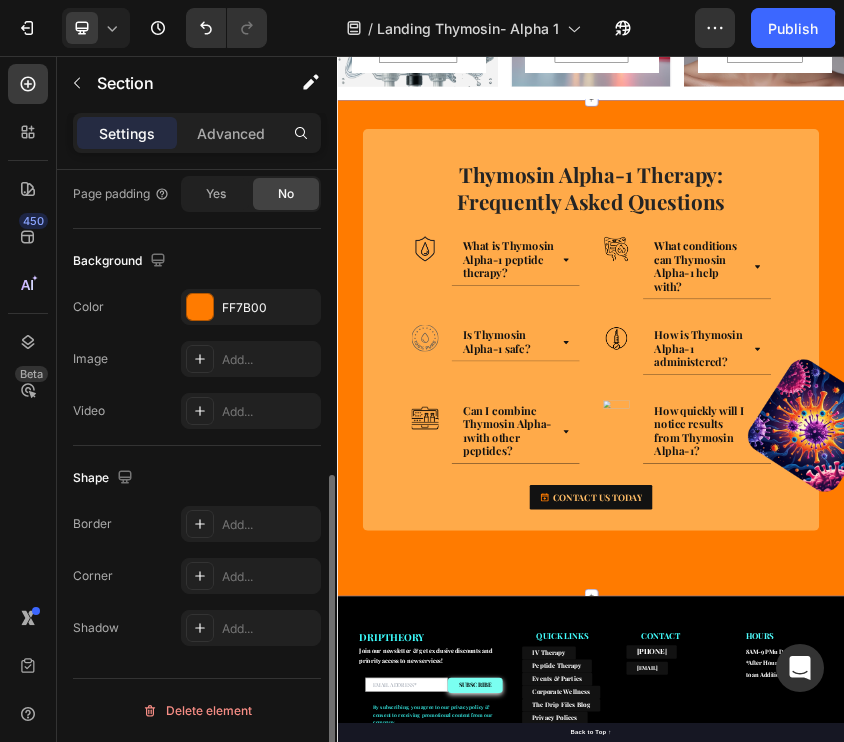 scroll, scrollTop: 0, scrollLeft: 0, axis: both 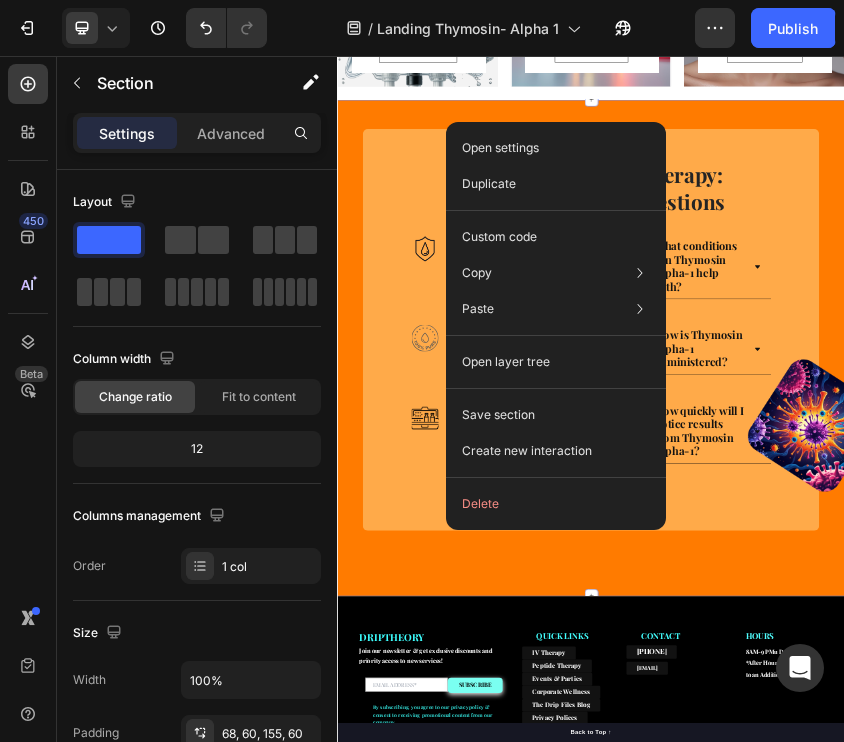 click on "Open settings Duplicate Custom code Copy Copy section  Cmd + C Copy style  Copy class  .g3IFHCIyKO Paste Paste element  Cmd + V Paste style  Cmd + Shift + V  Please allow access tp clipboard to paste content from other pages  Allow Access Open layer tree Save section Create new interaction  Delete" at bounding box center [556, 326] 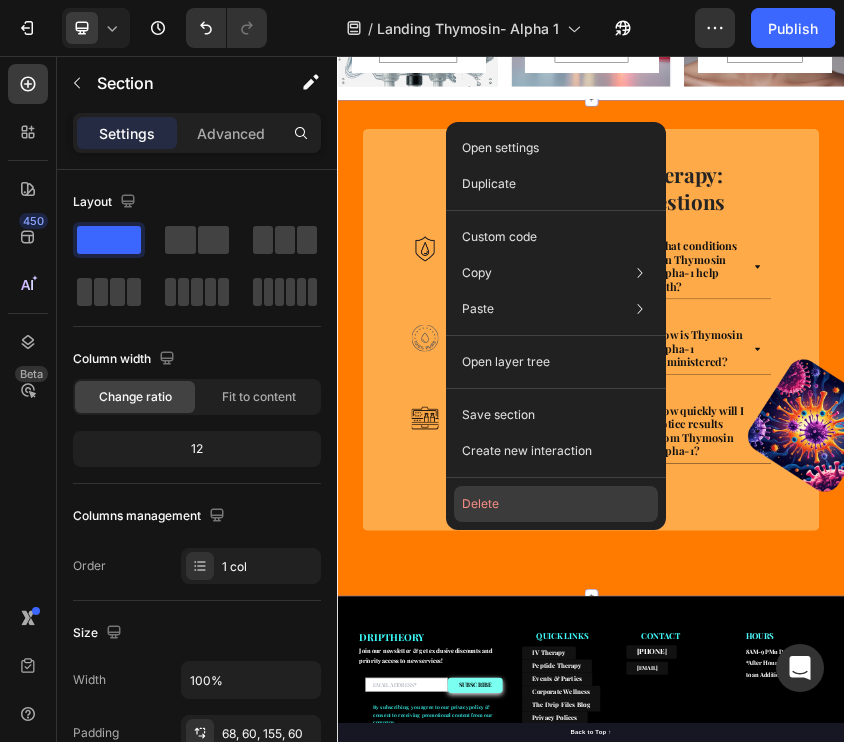 click on "Delete" 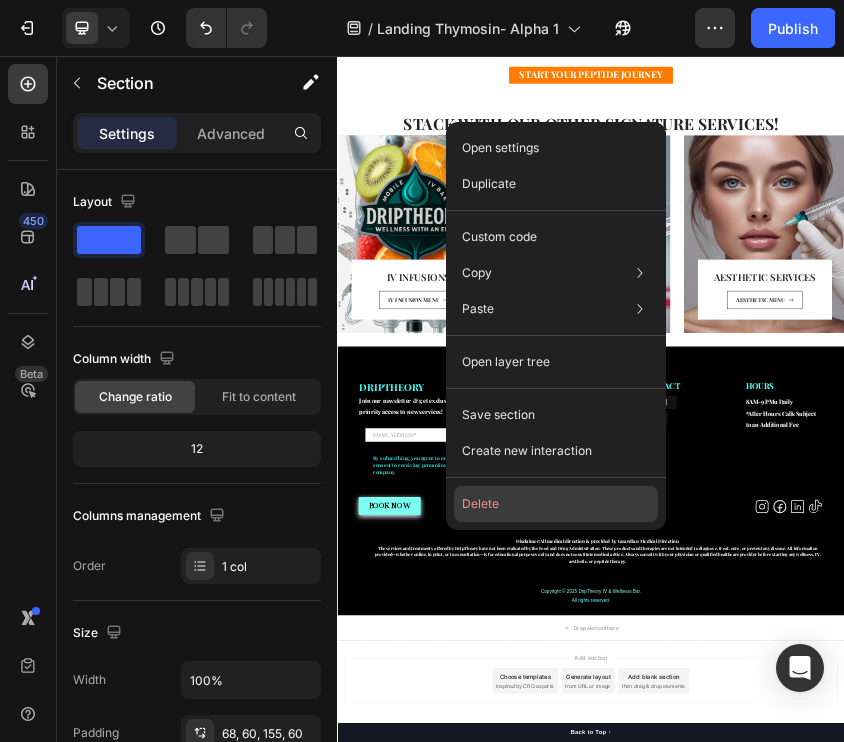 scroll, scrollTop: 1279, scrollLeft: 0, axis: vertical 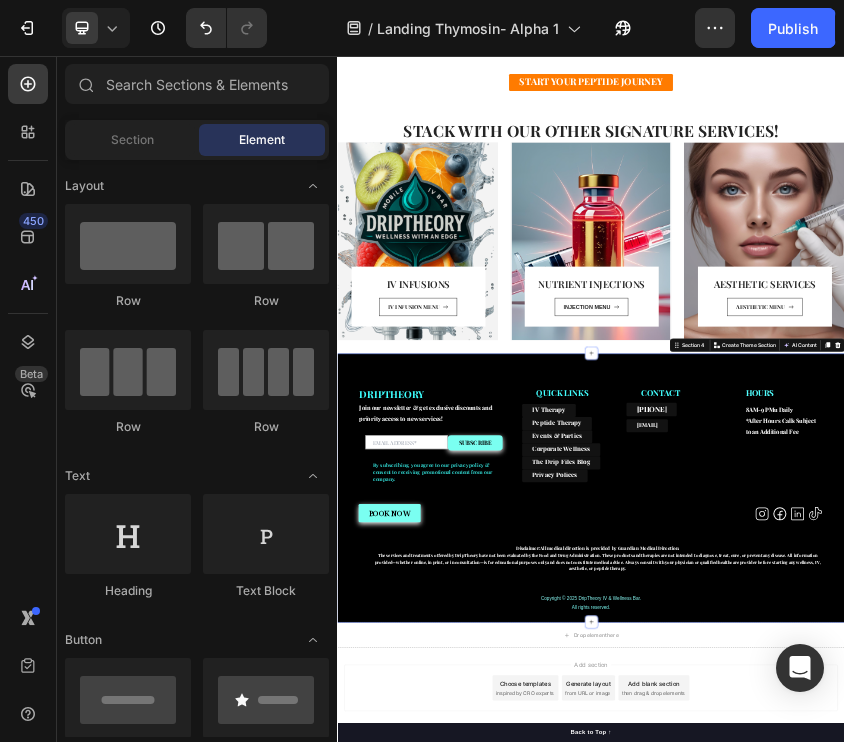 click on "DRIPTHEORY Heading Join our newsletter & get exclusive discounts and priority access to new services! Heading Email Field SUBSCRIBE Submit Button Row Newsletter By subscribing, you agree to our privacy policy & consent to receiving promotional content from our company. Text block QUICK LINKS Heading Text block IV Therapy Button Peptide Therapy Button Events & Parties Button Corporate Wellness Button The Drip Files Blog Button Privacy Polices Button CONTACT Heading 832.281.9411 Button info@driptheoryivbar.com Button Heading HOURS Heading 8AM-9PMu Daily *After Hours Calls Subject to an Additional Fee Text block Row Row BOOK NOW Button Heading Row
Icon
Icon
Icon
Icon Icon List Row Disclaimer:  All medical direction is provided by Guardian Medical Direction.  Text block Copyright © 2025 DripTheory IV & Wellness Bar.  All rights reserved. Text block Section 4   Create Theme Section AI Content Write with GemAI What would you like to describe here?" at bounding box center [937, 1079] 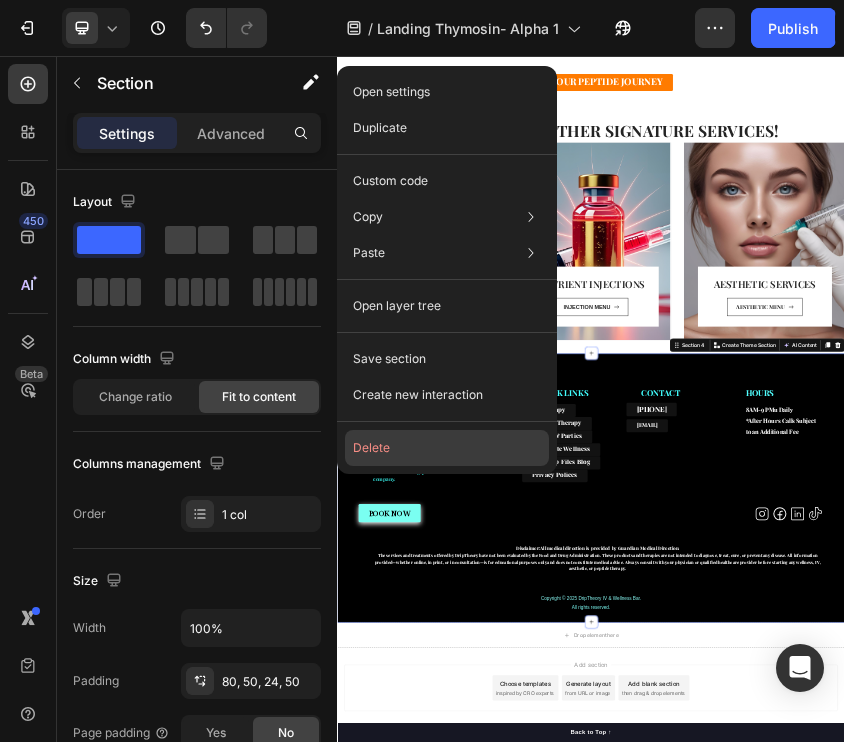 click on "Delete" 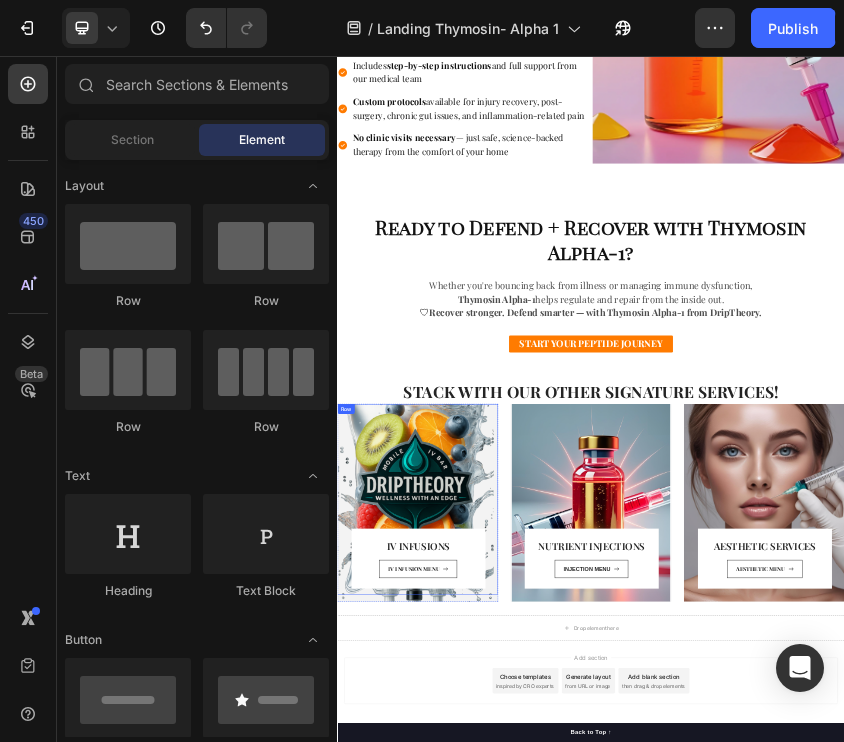 scroll, scrollTop: 649, scrollLeft: 0, axis: vertical 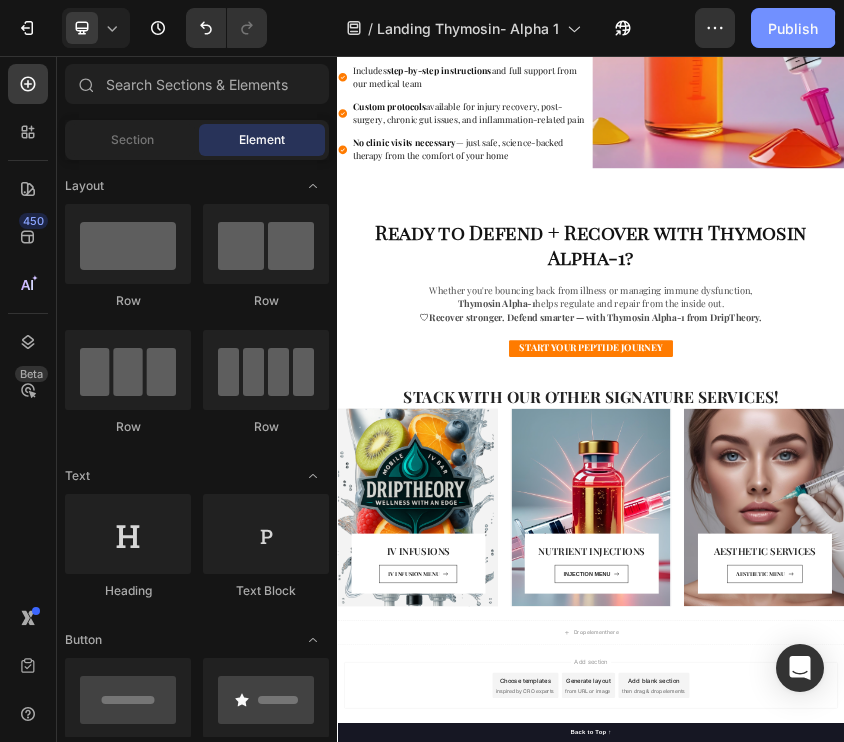 click on "Publish" at bounding box center (793, 28) 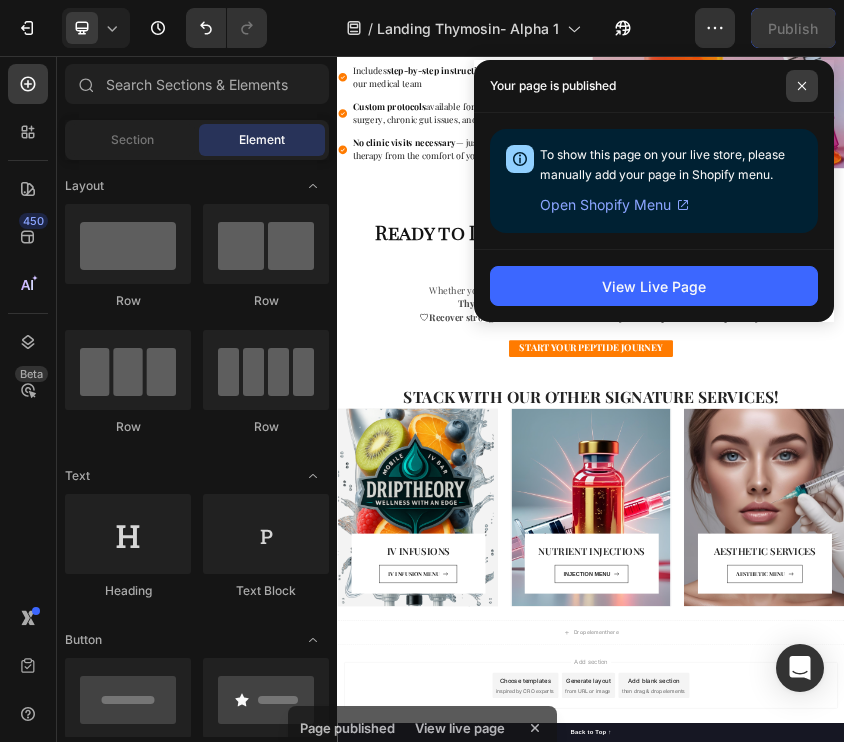 click 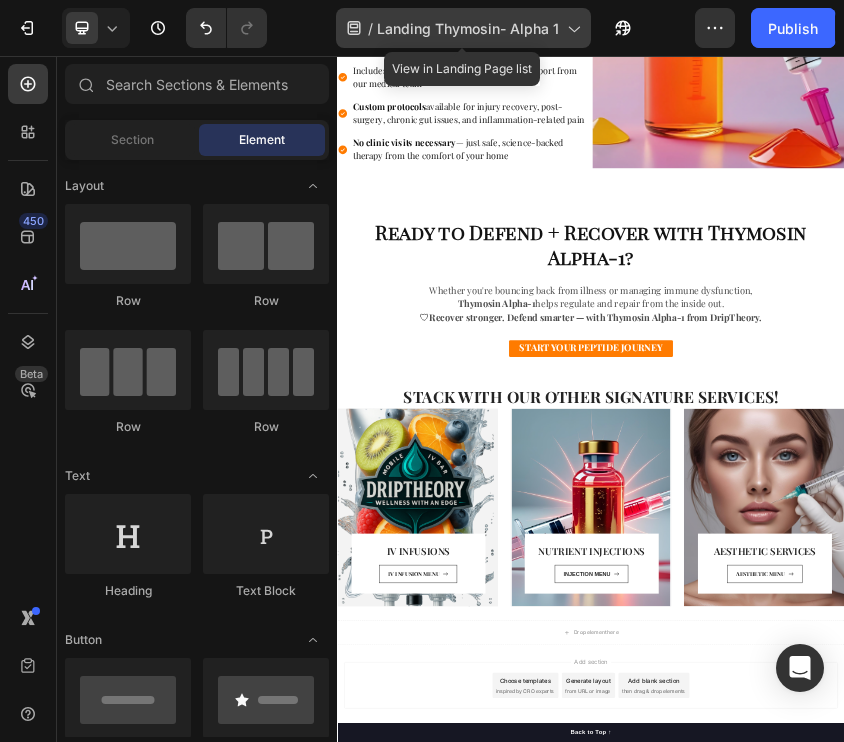 click on "Landing Thymosin- Alpha 1" at bounding box center [468, 28] 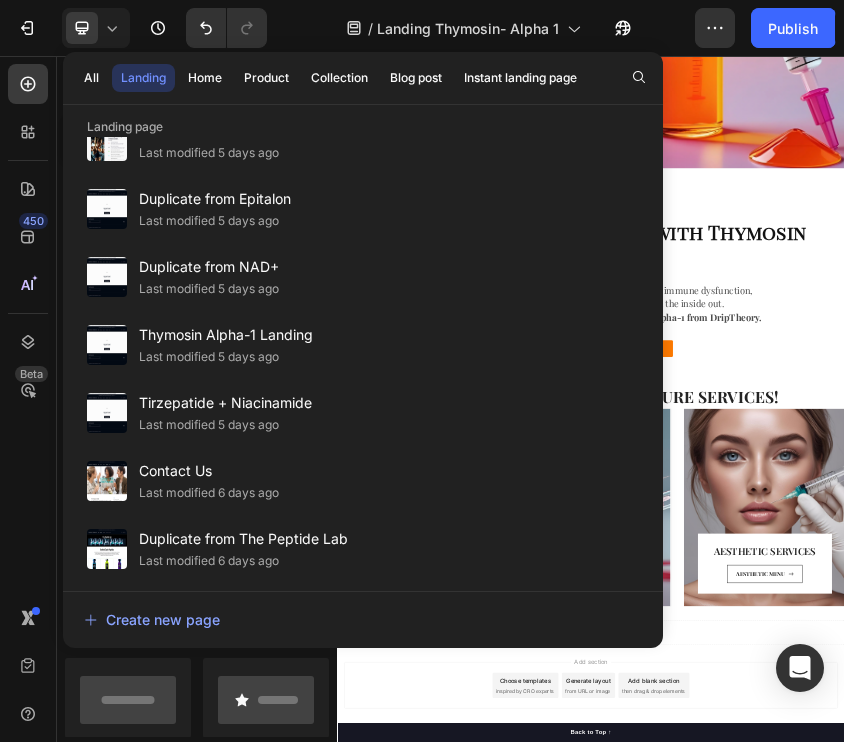 scroll, scrollTop: 2572, scrollLeft: 0, axis: vertical 